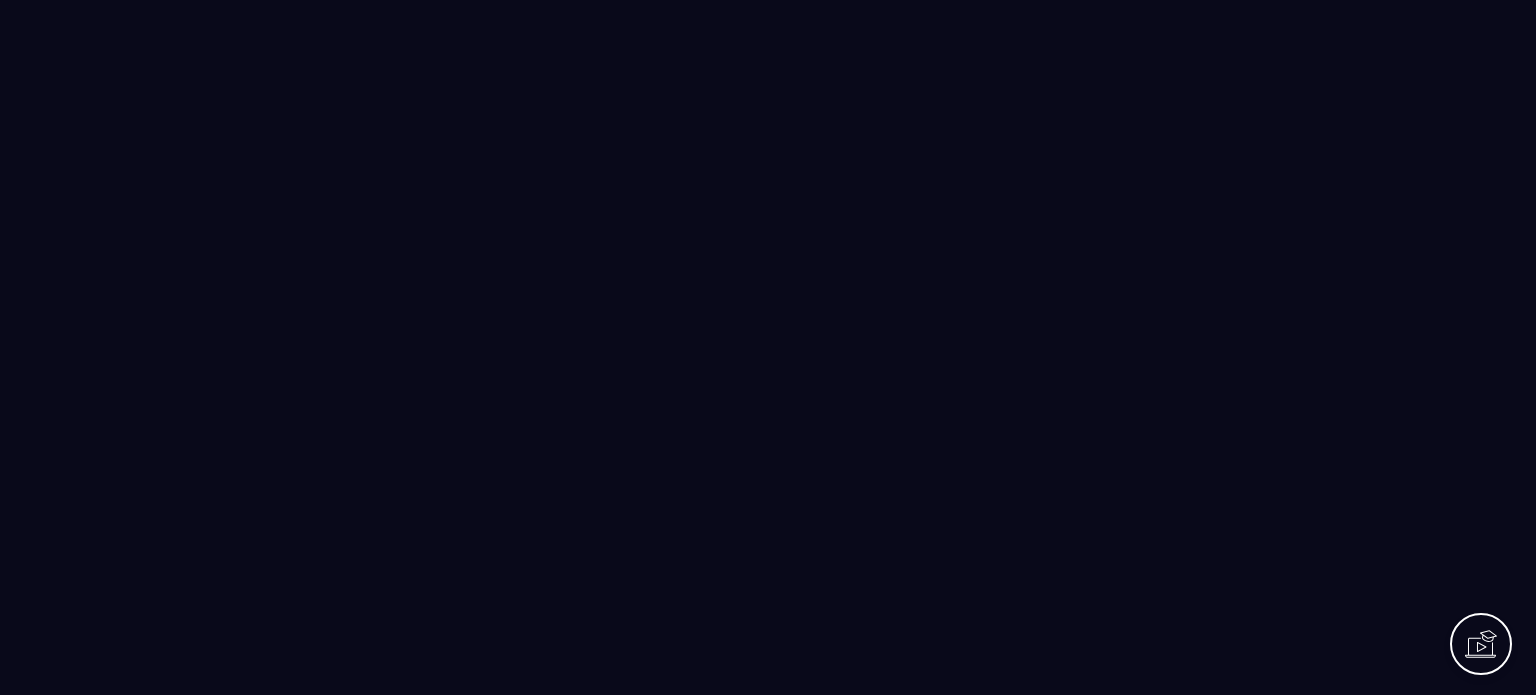scroll, scrollTop: 0, scrollLeft: 0, axis: both 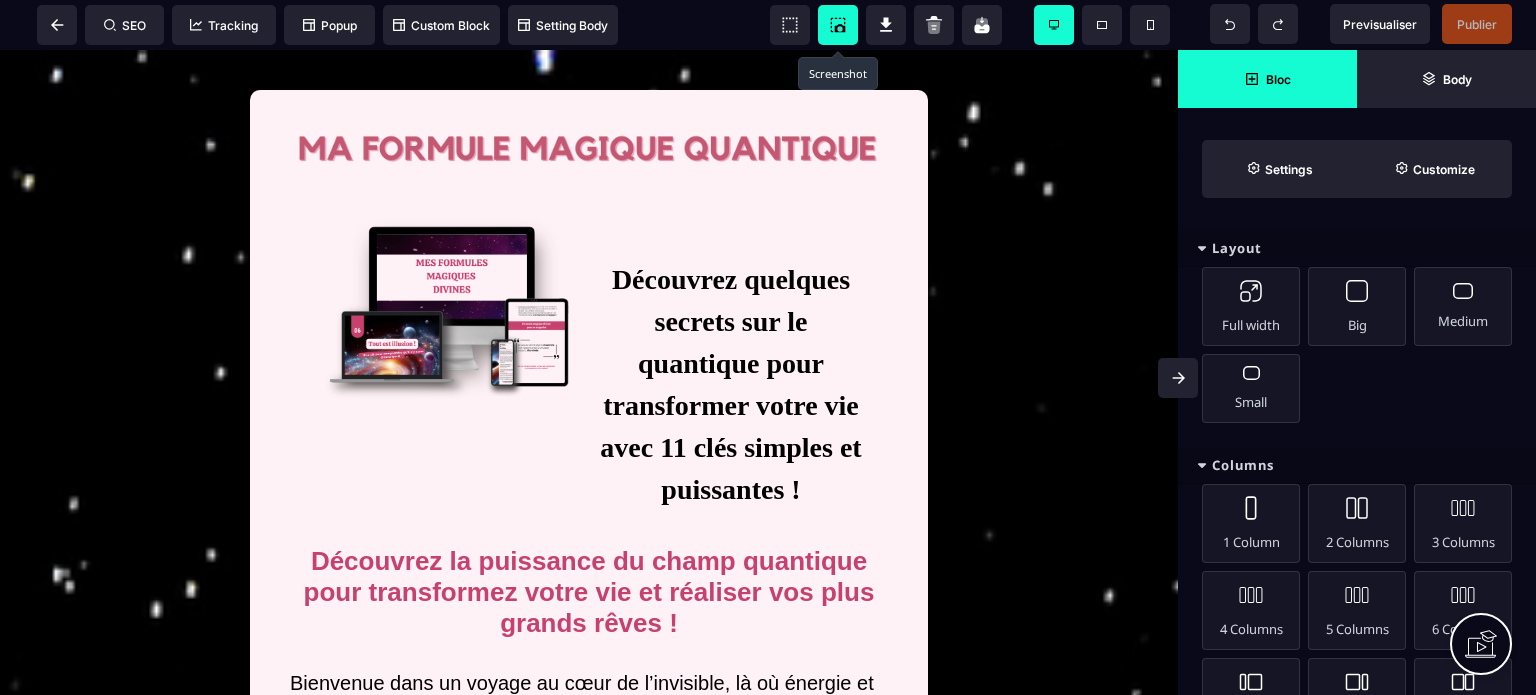 click 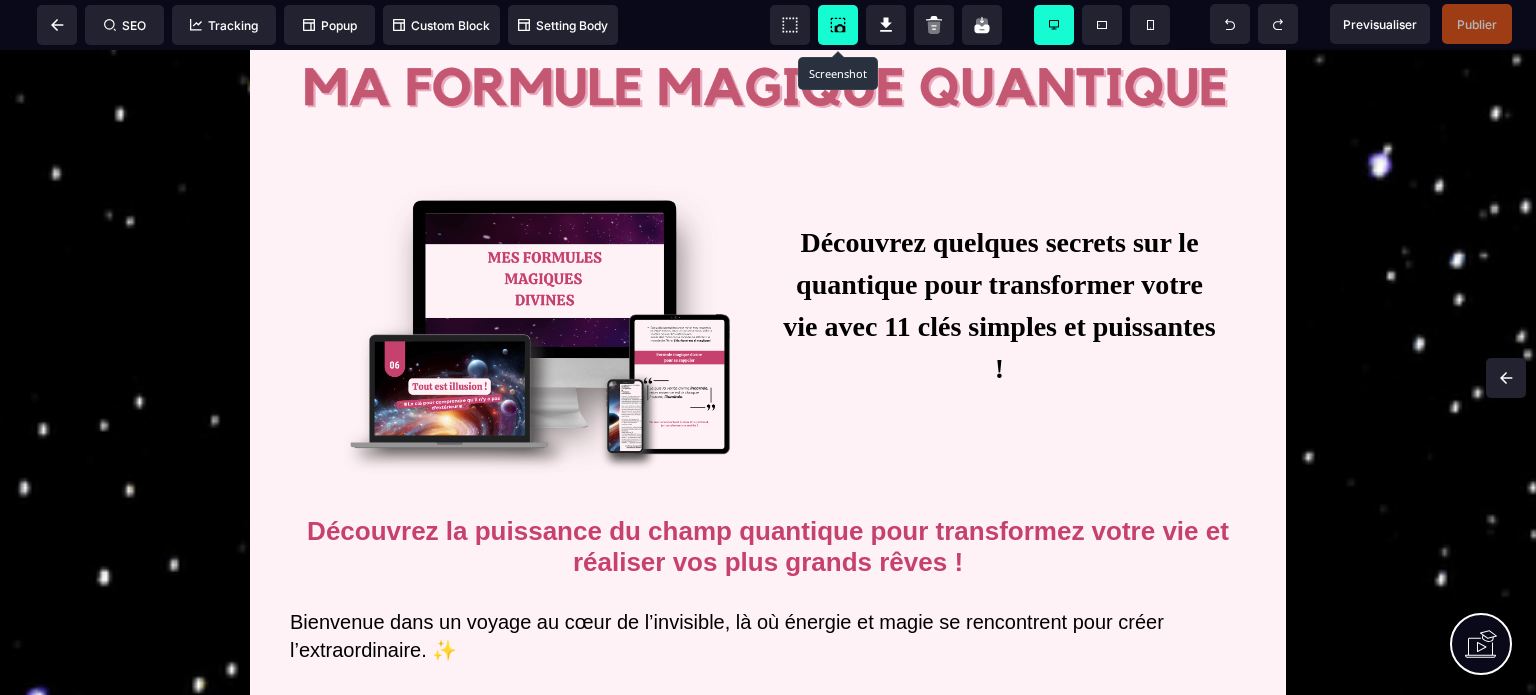 scroll, scrollTop: 0, scrollLeft: 0, axis: both 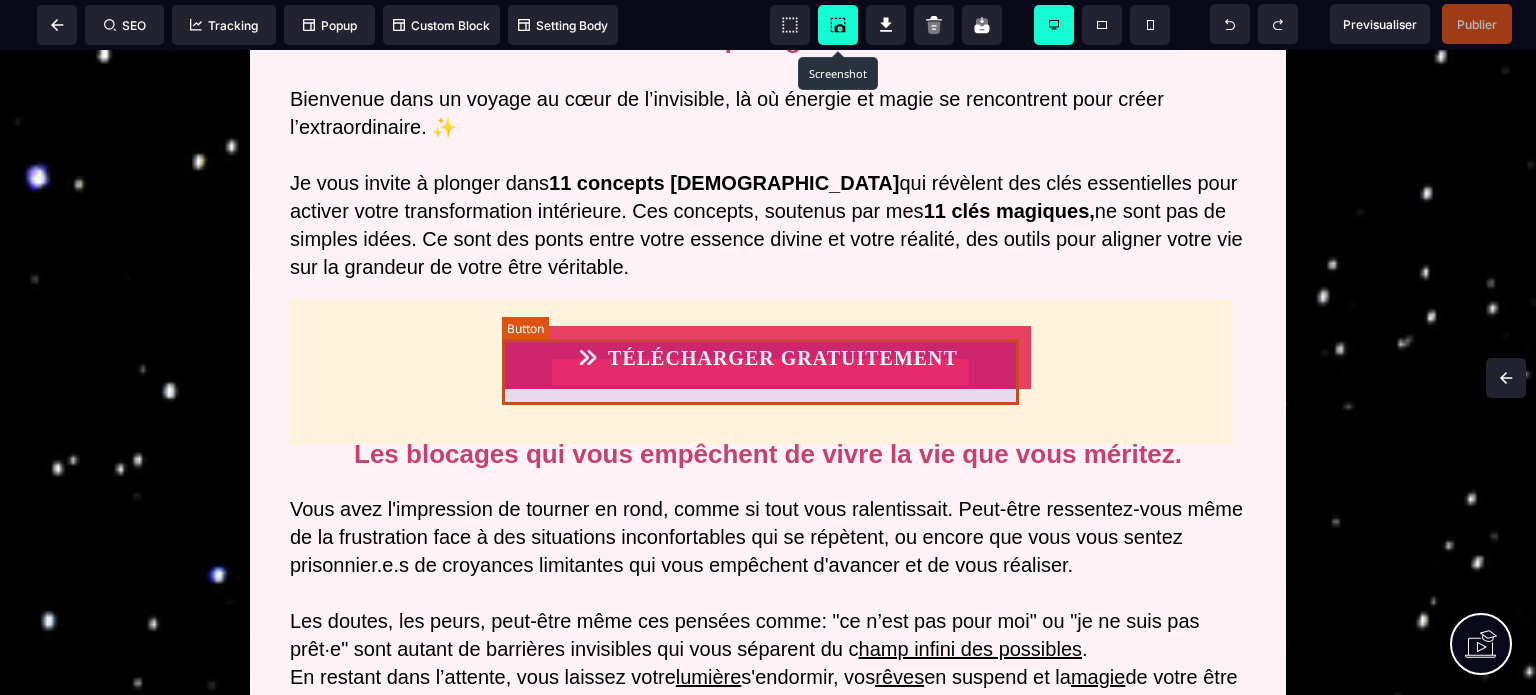 click on "TÉLÉCHARGER GRATUITEMENT" at bounding box center (768, 357) 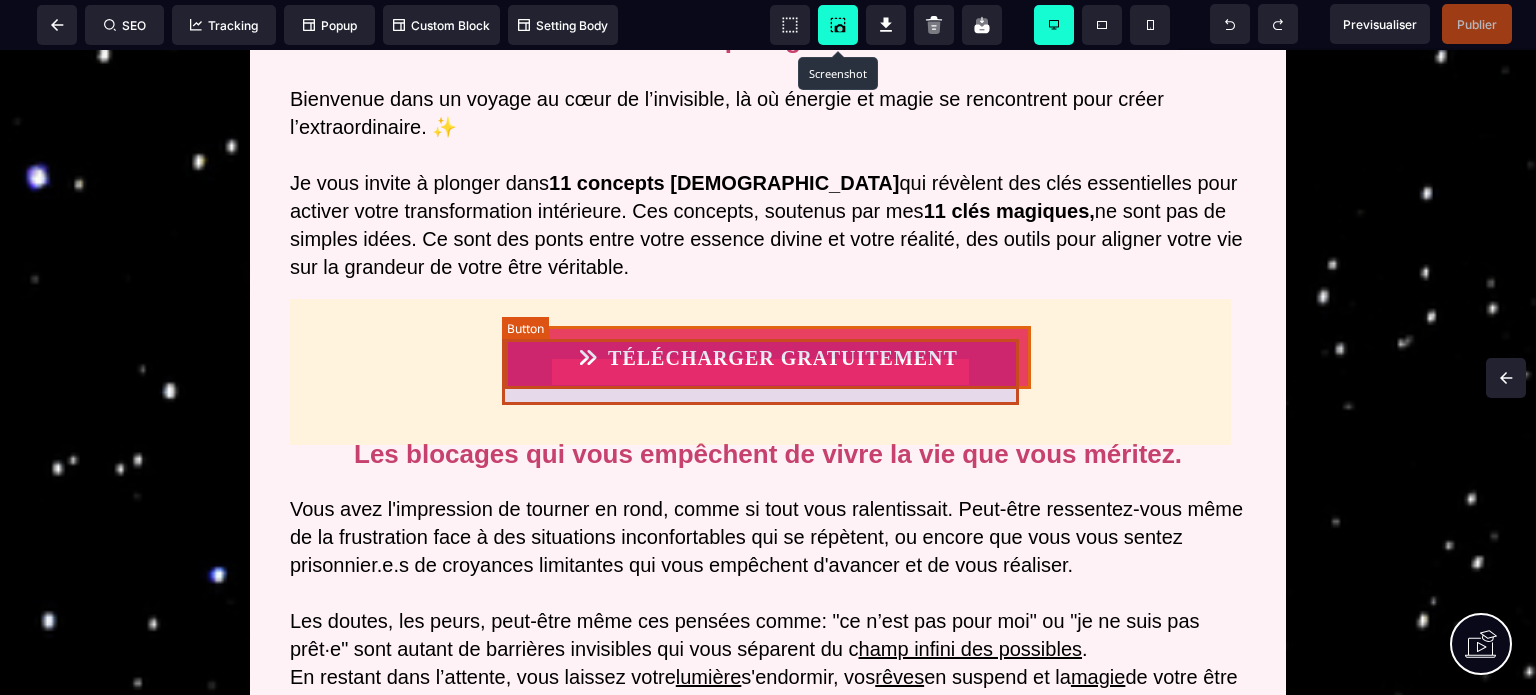 select on "***" 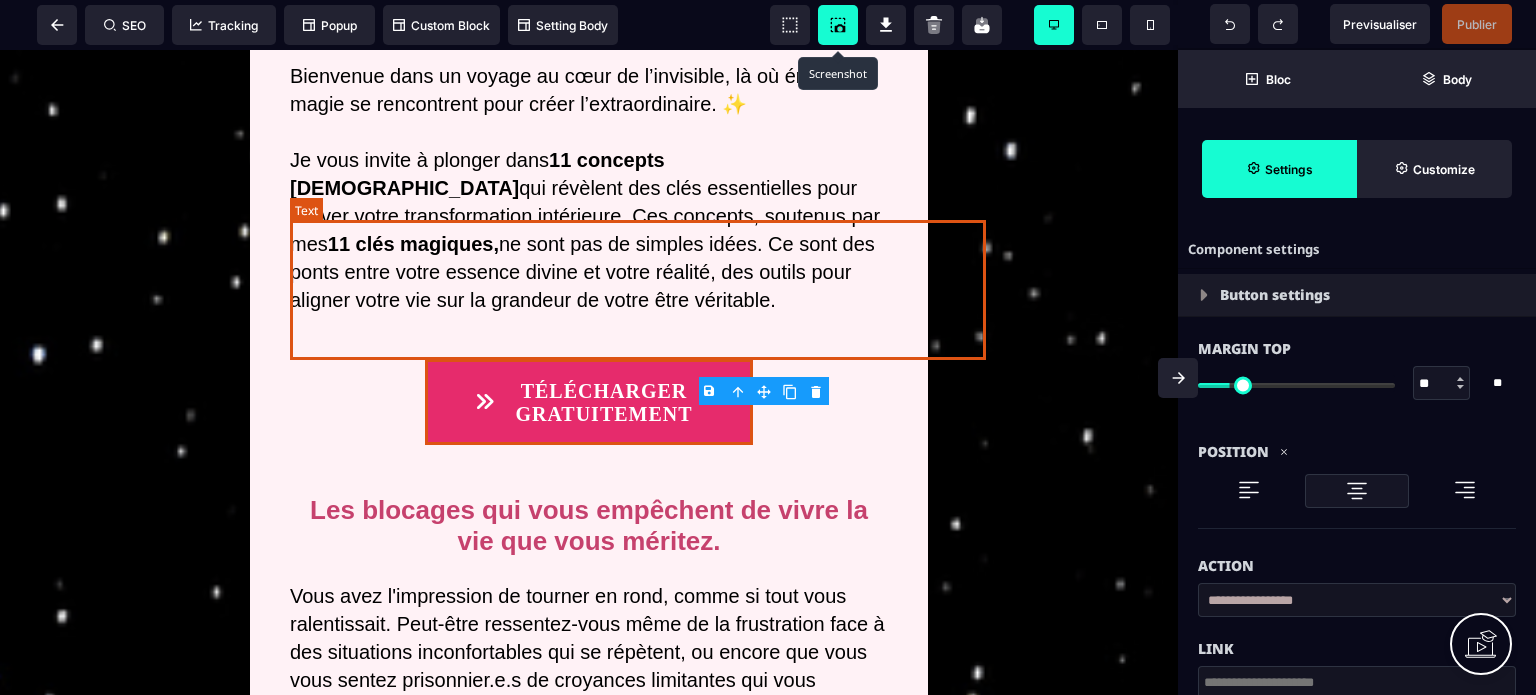 type on "**" 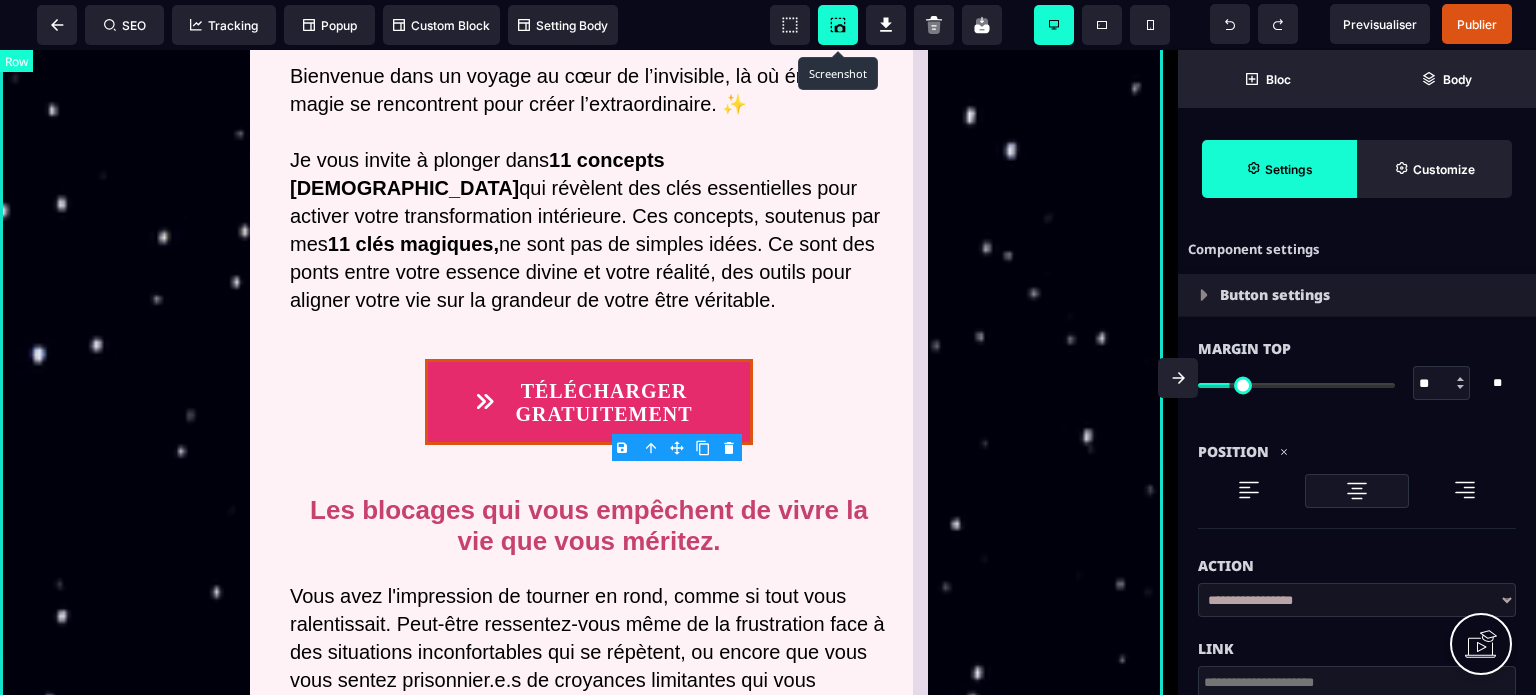 scroll, scrollTop: 594, scrollLeft: 0, axis: vertical 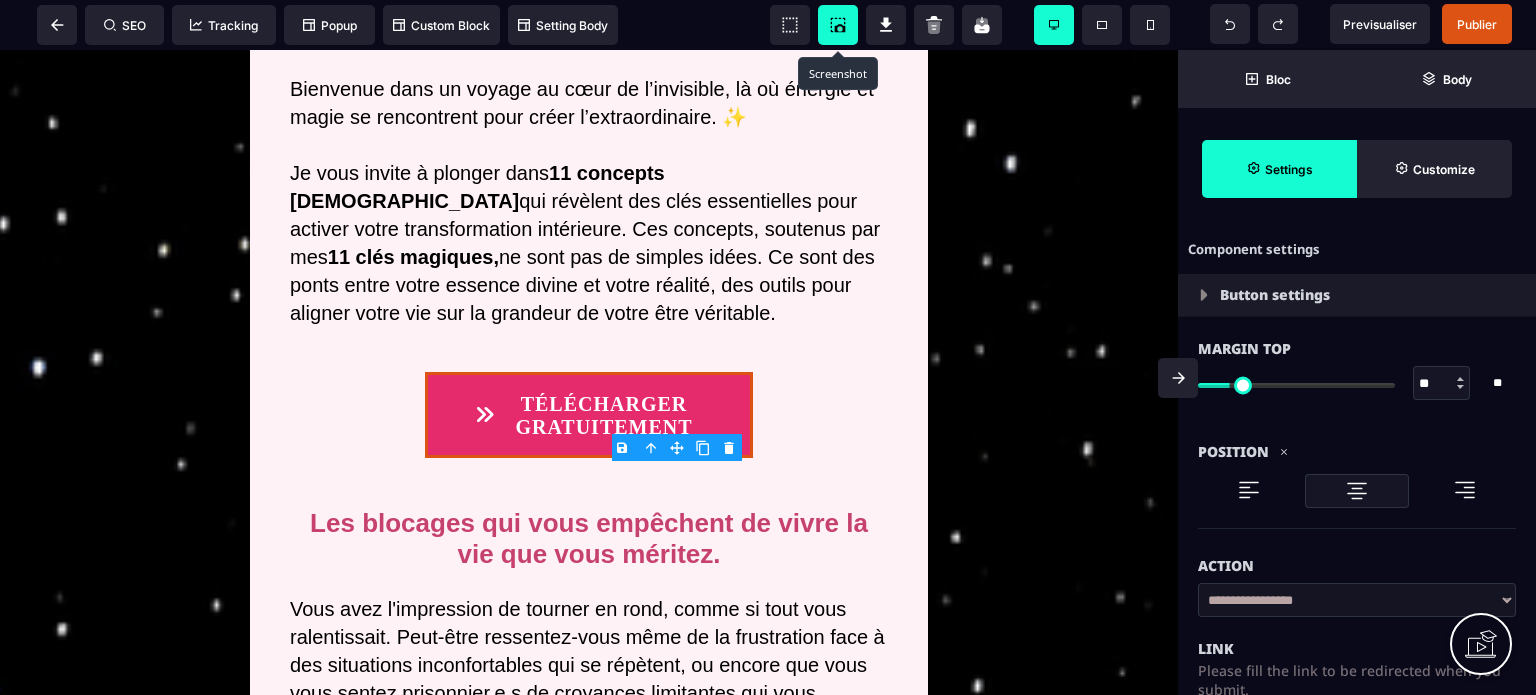 click 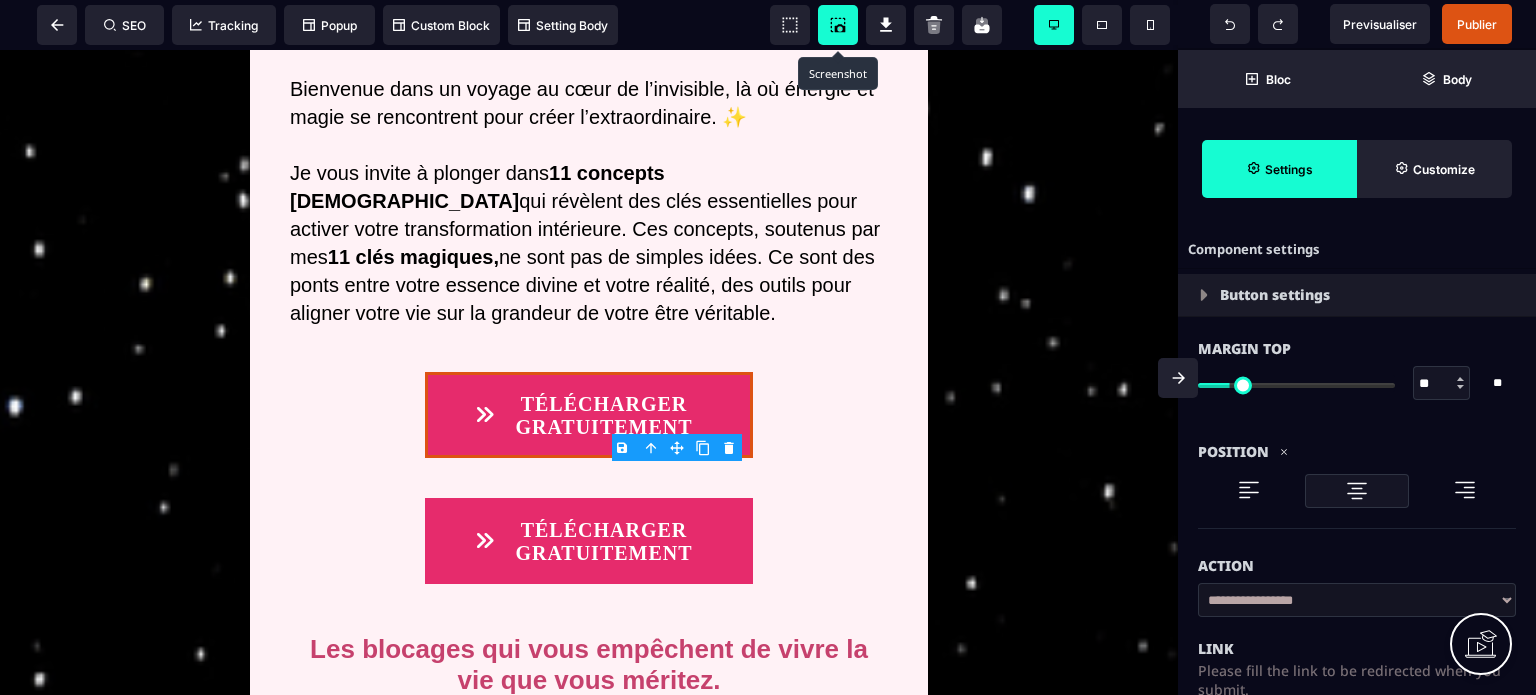 select on "***" 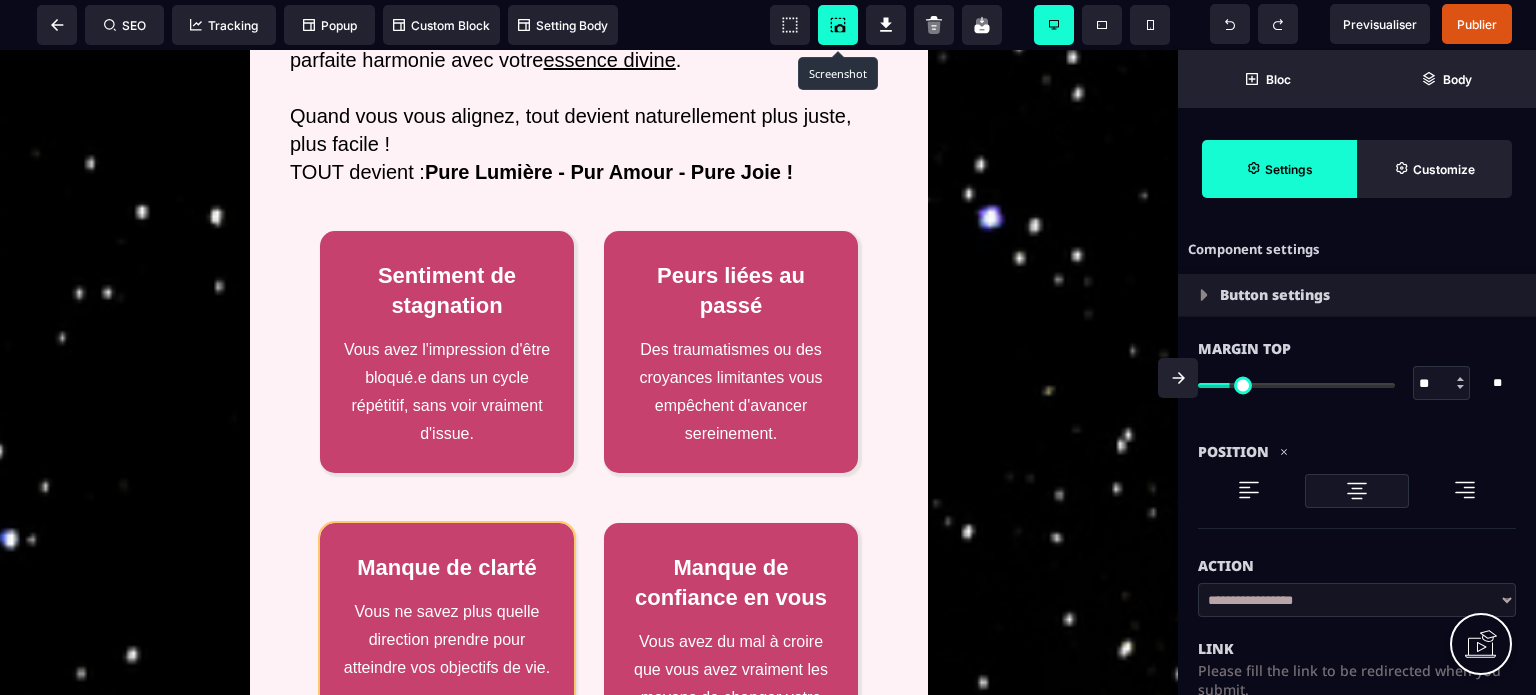 scroll, scrollTop: 2284, scrollLeft: 0, axis: vertical 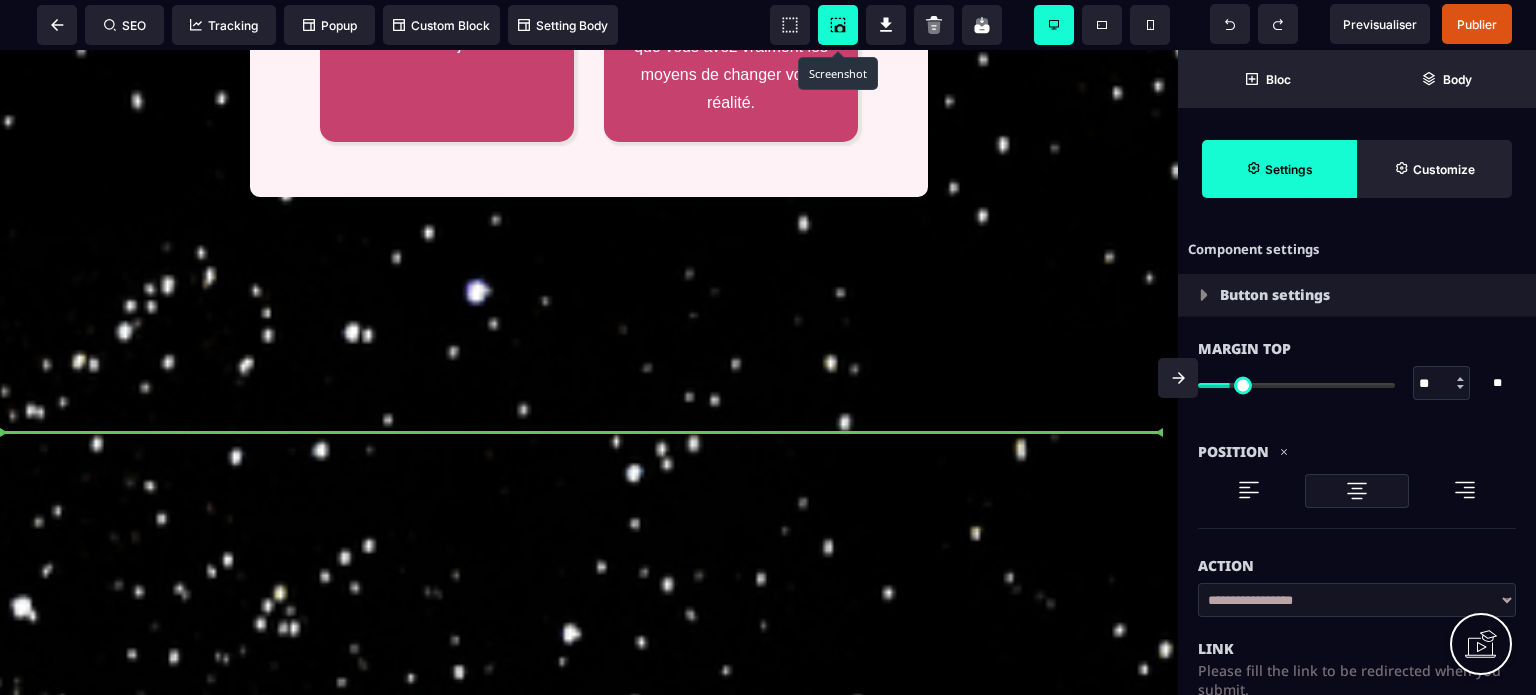 drag, startPoint x: 677, startPoint y: 493, endPoint x: 574, endPoint y: 395, distance: 142.17242 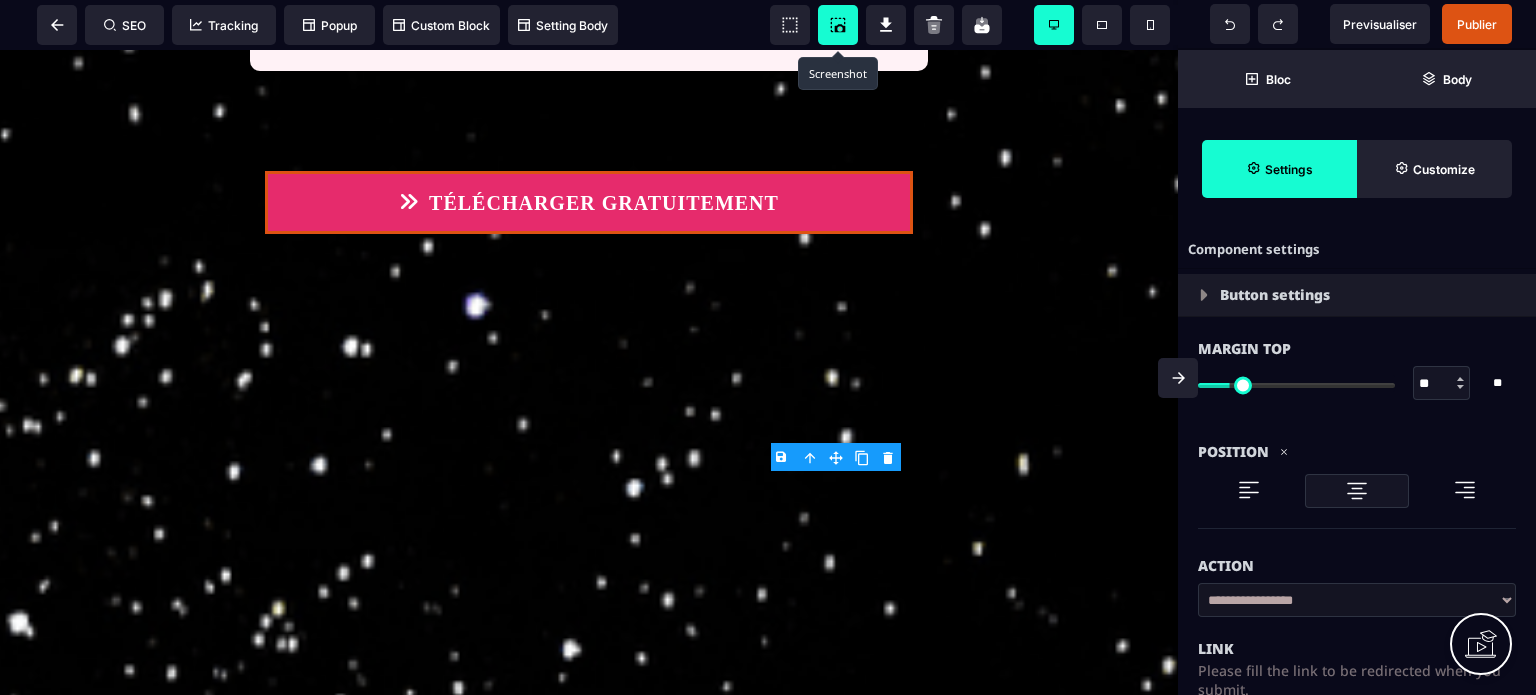scroll, scrollTop: 2151, scrollLeft: 0, axis: vertical 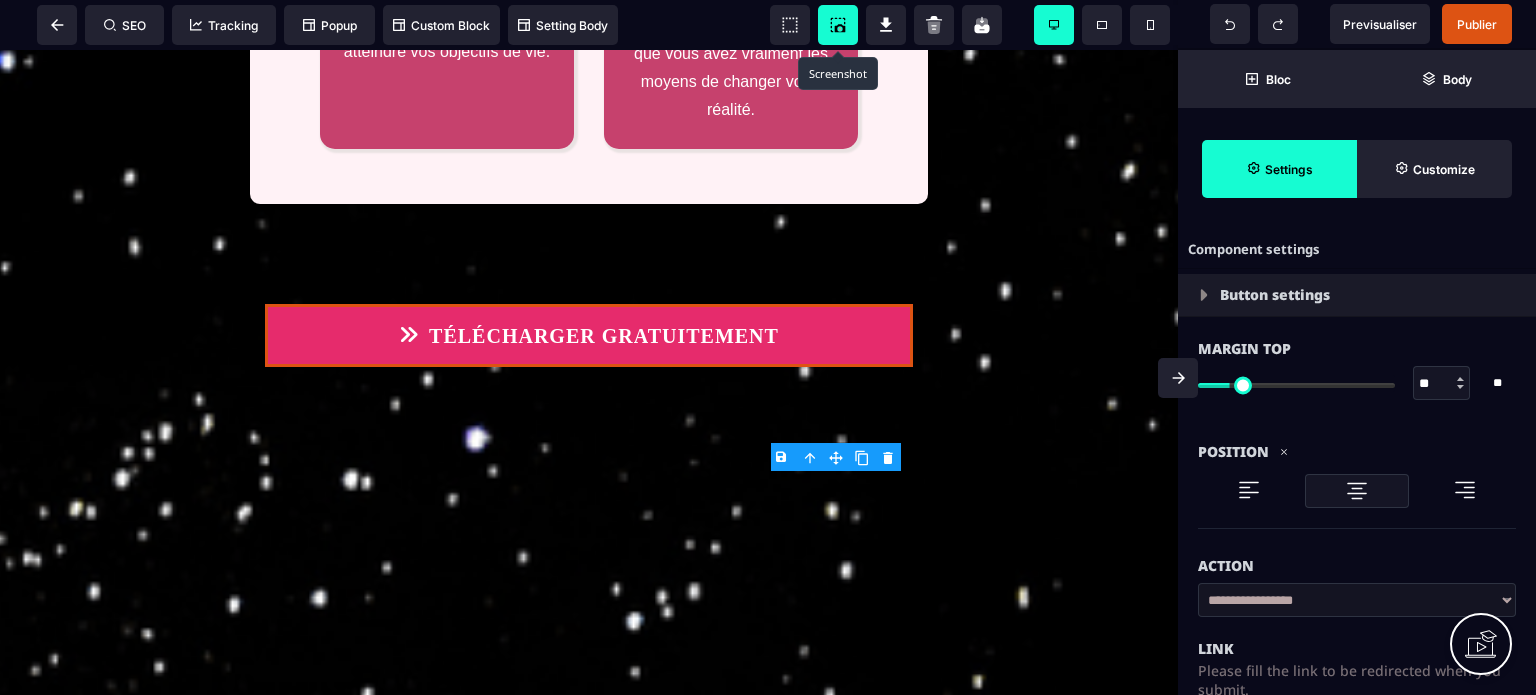 click 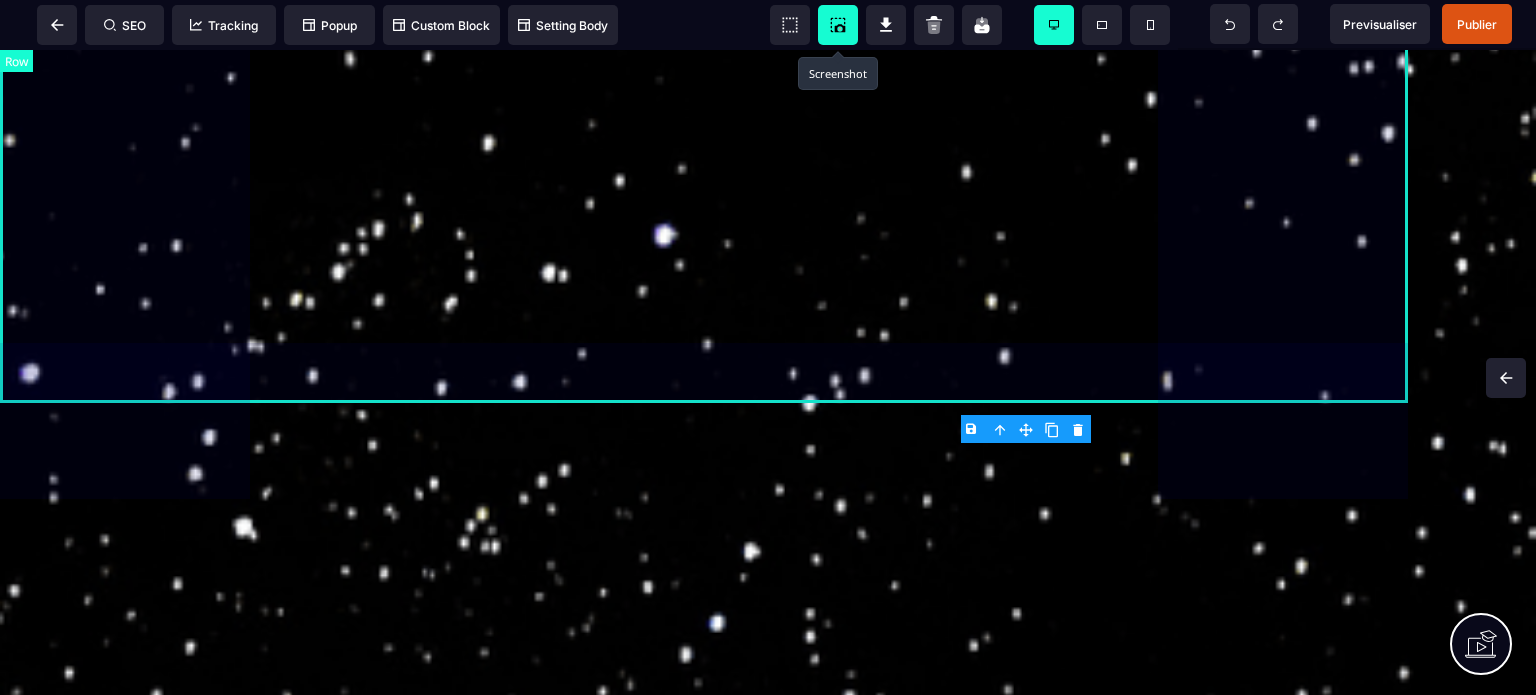 scroll, scrollTop: 1722, scrollLeft: 0, axis: vertical 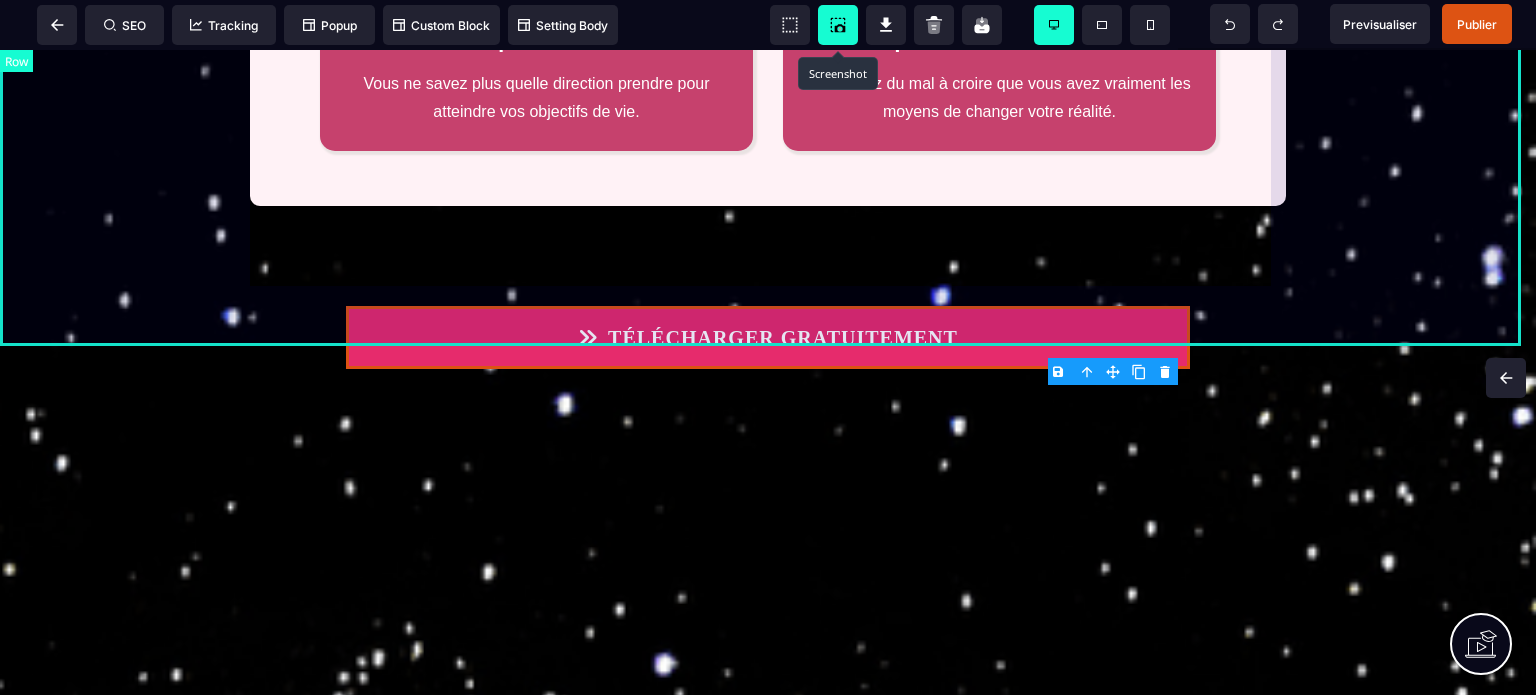 click on "Découvrez quelques secrets sur le quantique pour transformer votre vie avec 11 clés simples et puissantes ! Découvrez la puissance du champ quantique pour transformez votre vie et réaliser vos plus grands rêves ! Bienvenue dans un voyage au cœur de l’invisible, là où énergie et magie se rencontrent pour créer l’extraordinaire. ✨ Je vous invite à plonger dans  11 concepts [DEMOGRAPHIC_DATA]  qui révèlent des clés essentielles pour activer votre transformation intérieure. Ces concepts, soutenus par mes  11 clés magiques,  ne sont pas de simples idées. Ce sont des ponts entre votre essence divine et votre réalité, des outils pour aligner votre vie sur la grandeur de votre être véritable. TÉLÉCHARGER GRATUITEMENT Les blocages qui vous empêchent de vivre la vie que vous méritez. Les doutes, les peurs, peut-être même ces pensées comme: "ce n’est pas pour moi" ou "je ne suis pas prêt·e" sont autant de barrières invisibles qui vous séparent du c hamp infini des possibles . lumière ." at bounding box center [768, -703] 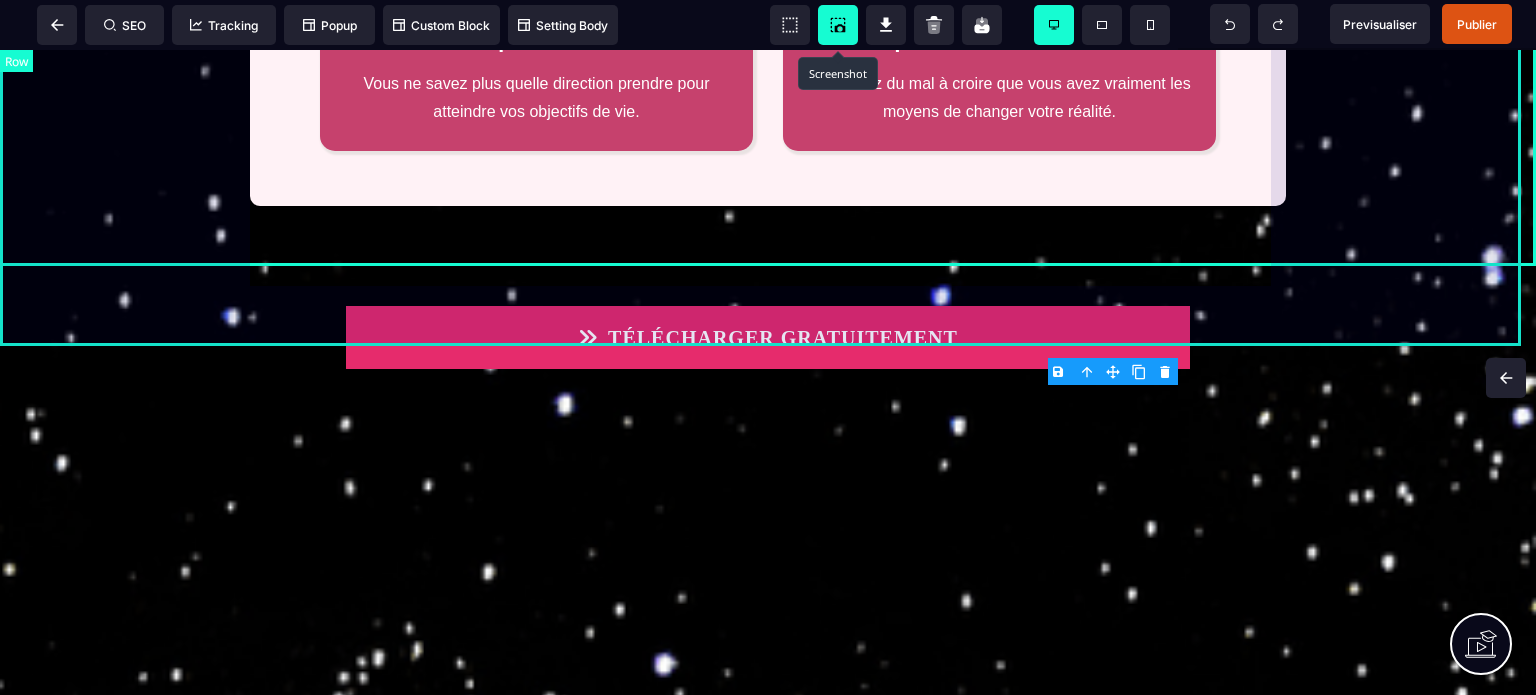 select on "*" 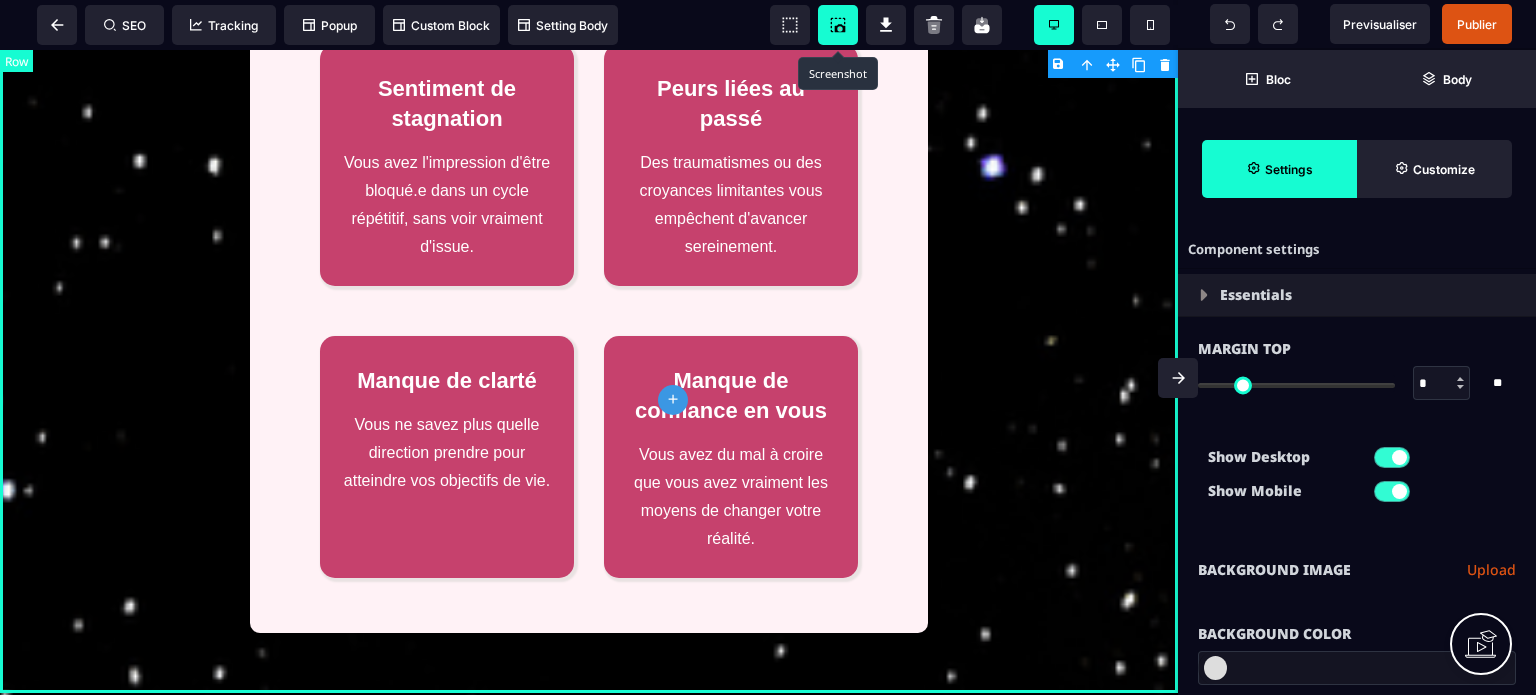 type on "*" 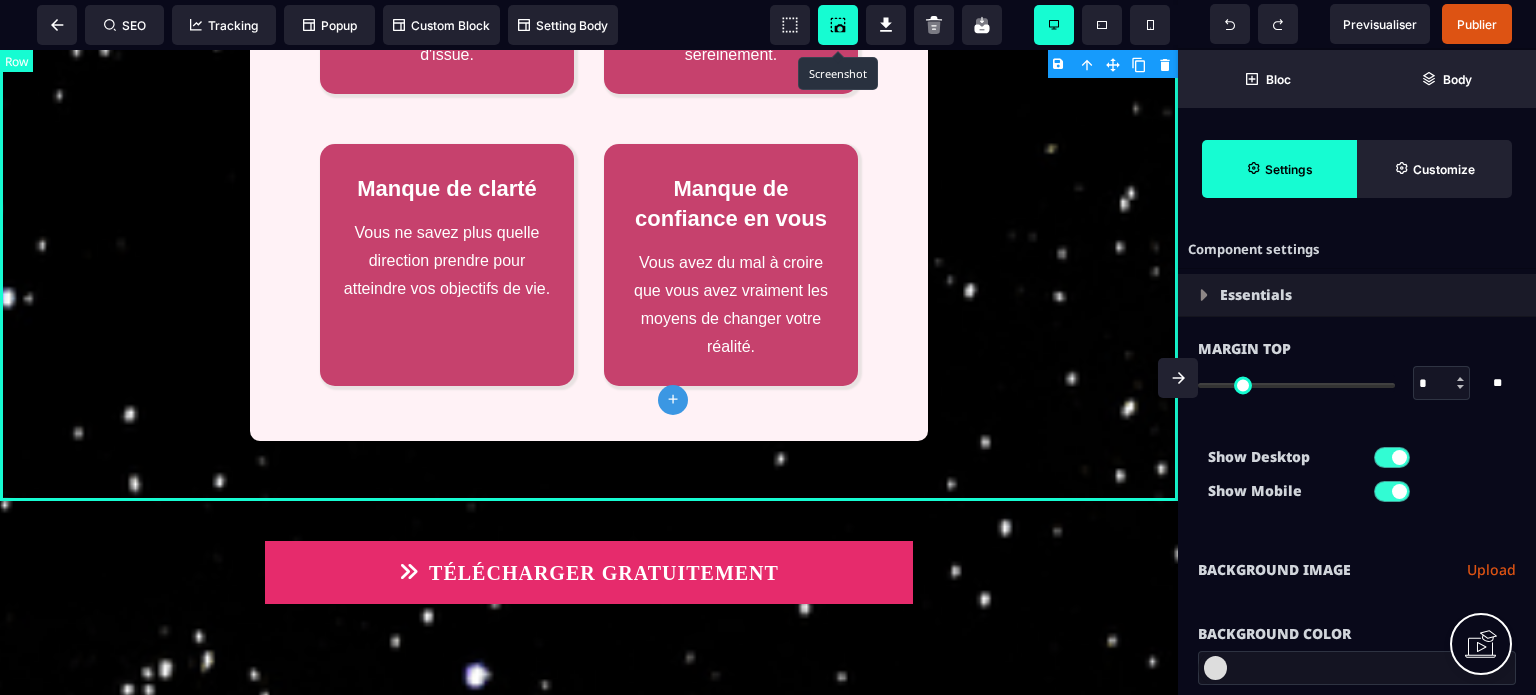 type on "***" 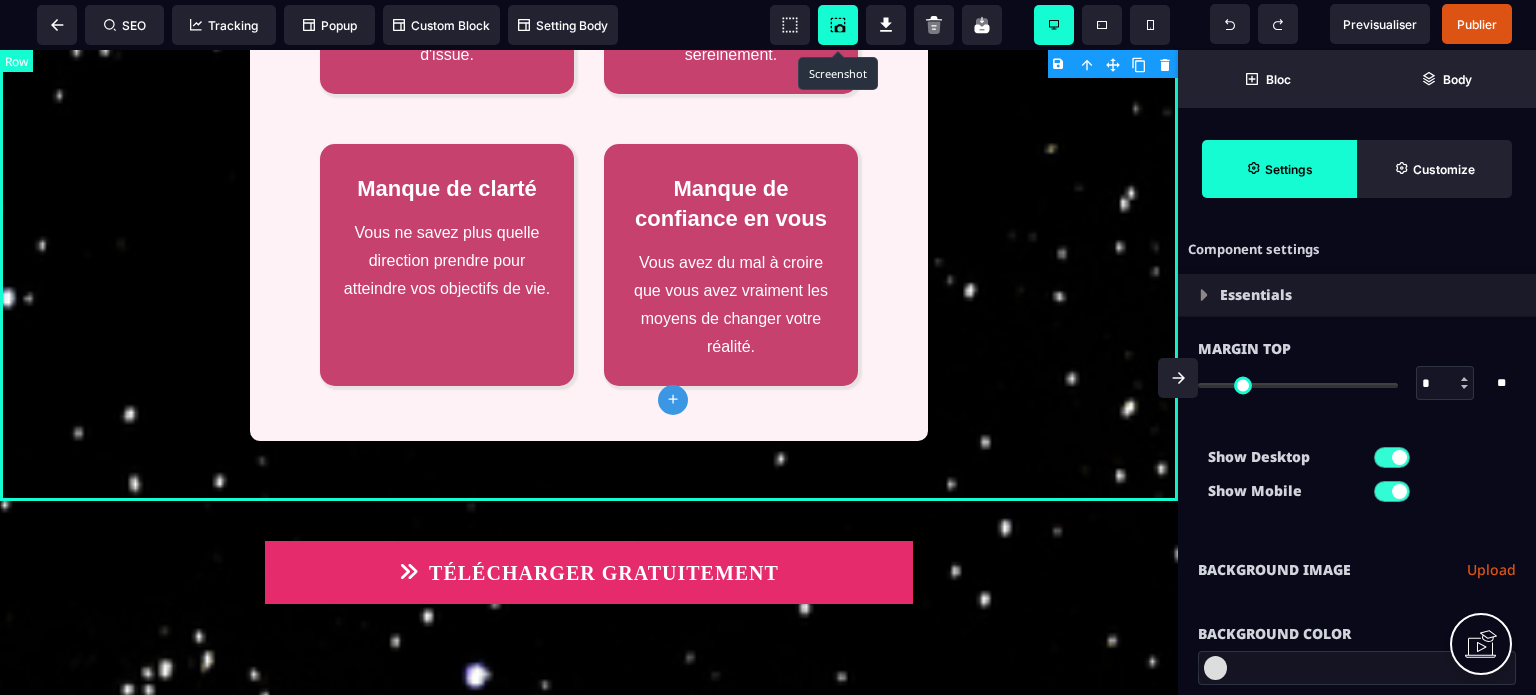 scroll, scrollTop: 2151, scrollLeft: 0, axis: vertical 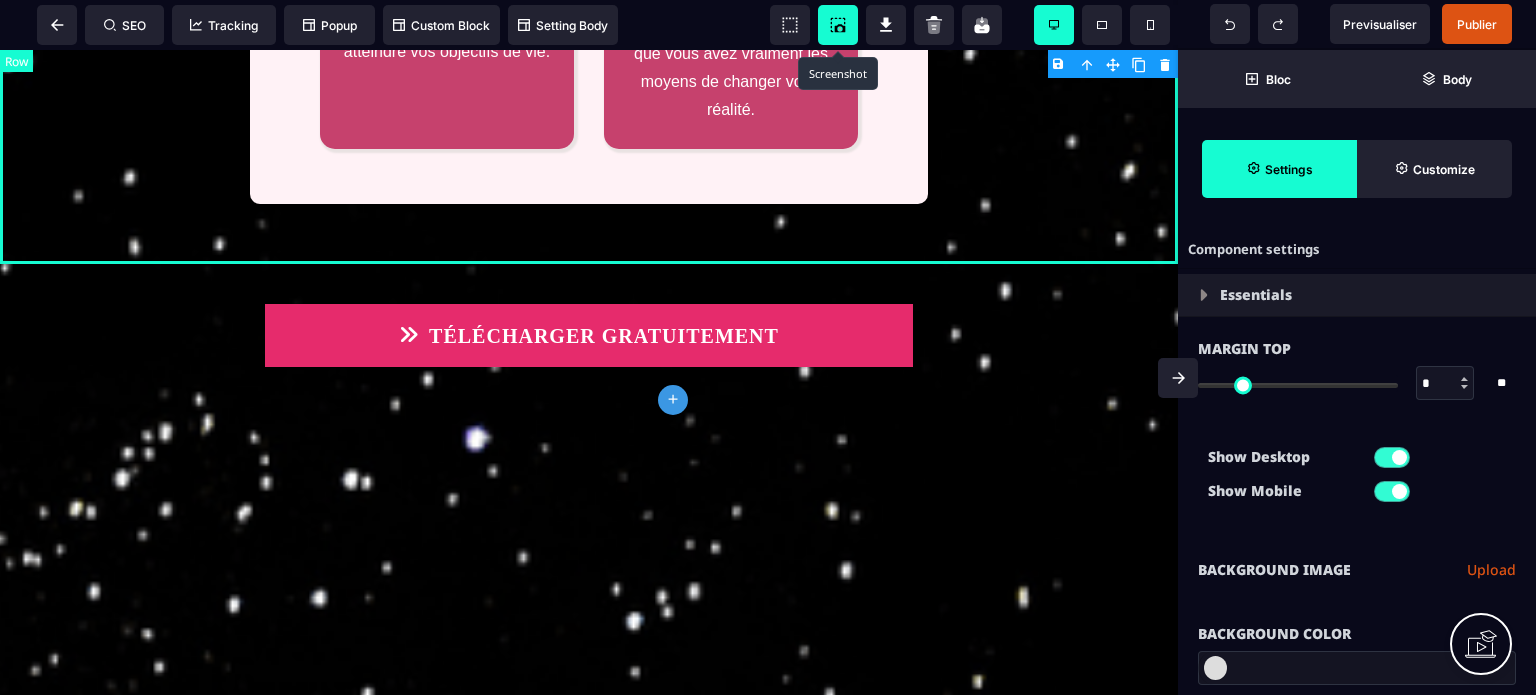 select on "*" 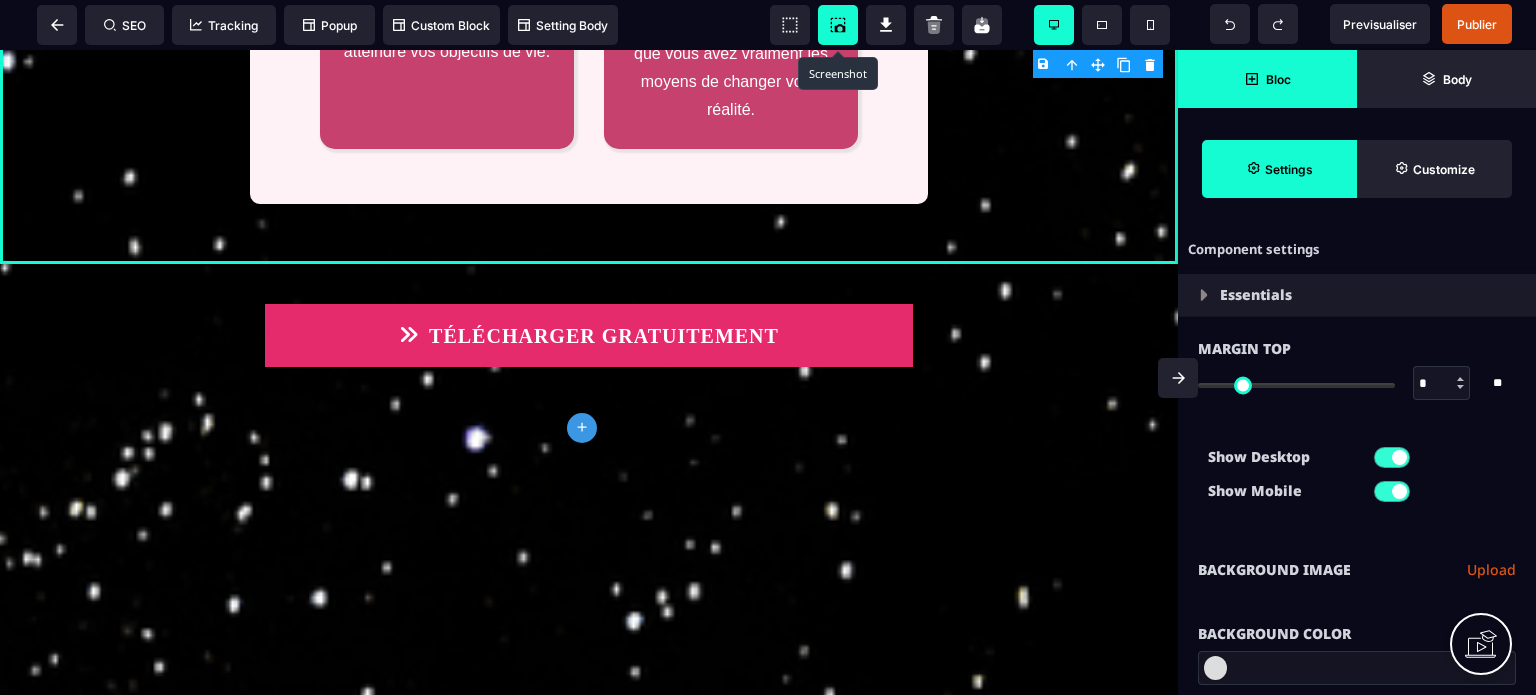 click on "Bloc" at bounding box center [1267, 79] 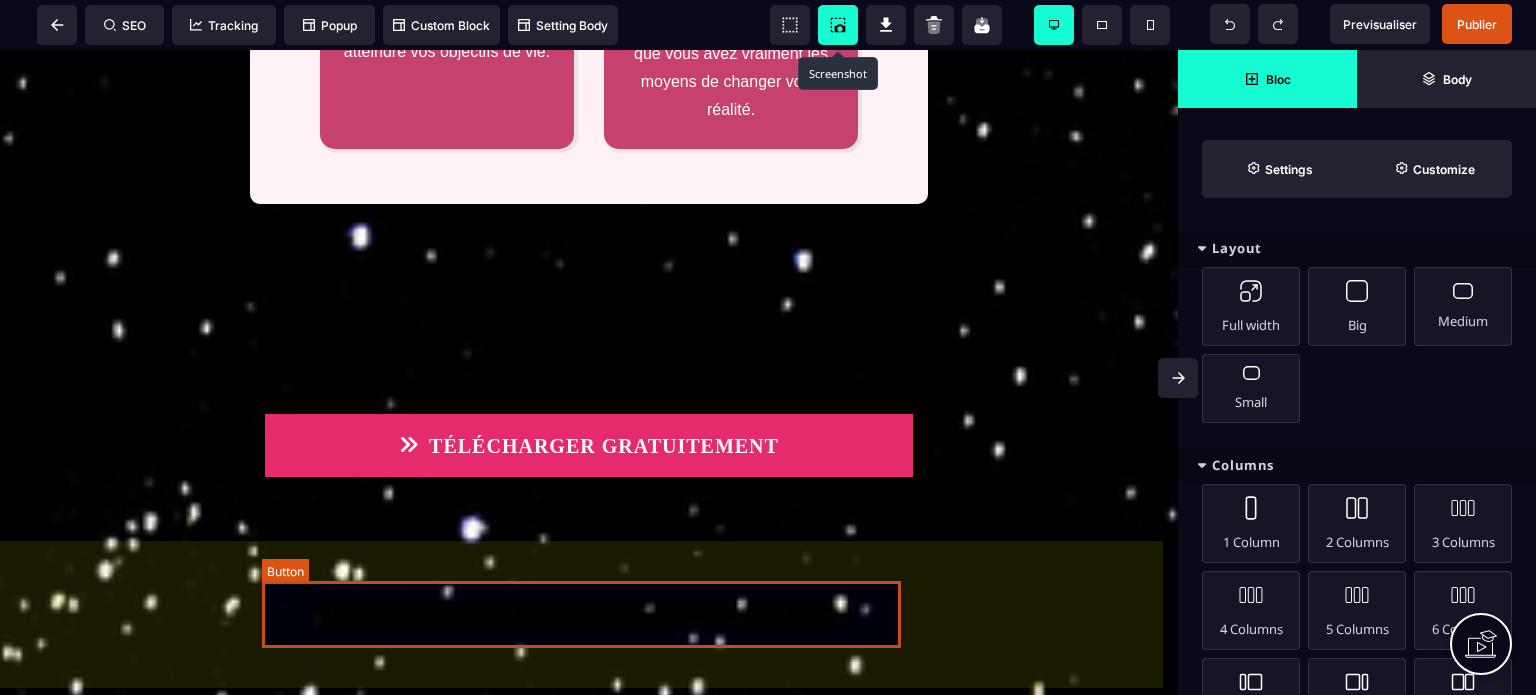 click on "TÉLÉCHARGER GRATUITEMENT" at bounding box center [589, 445] 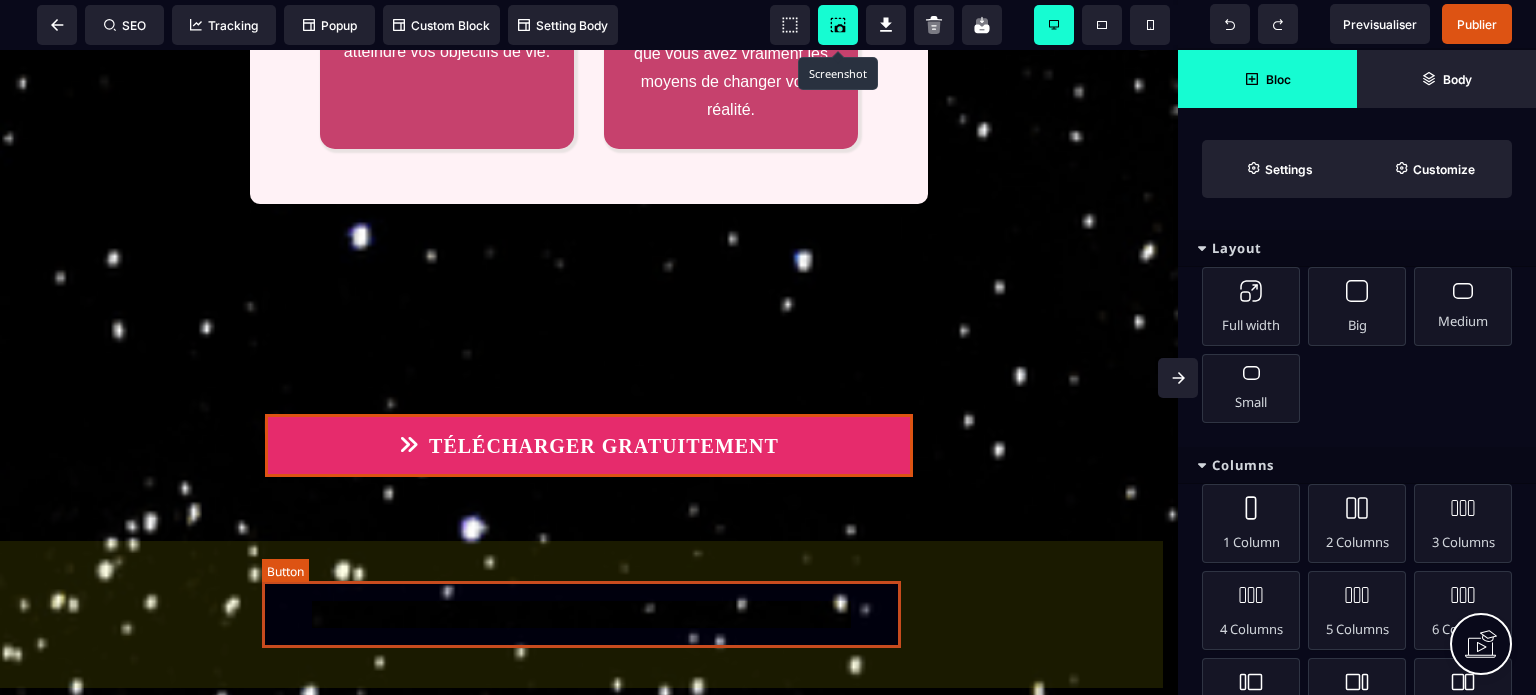 select on "***" 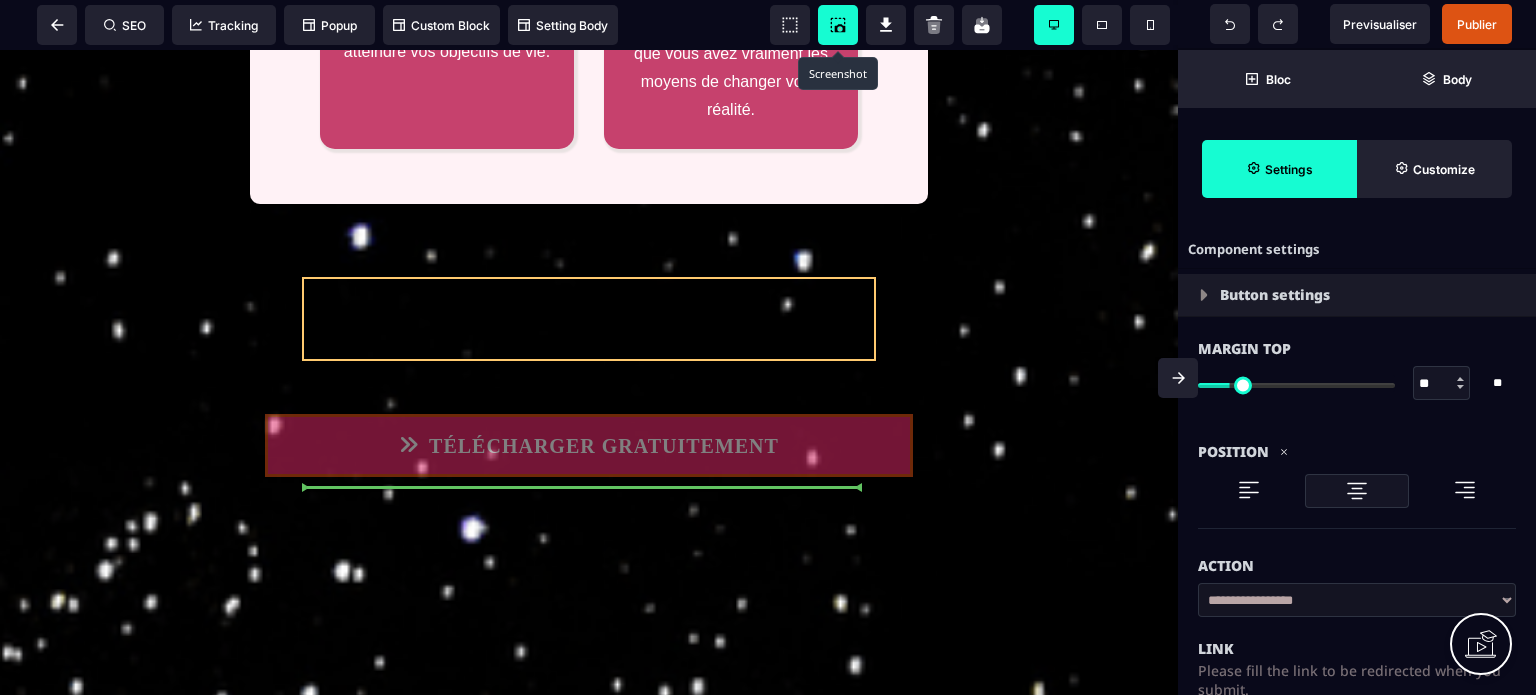 drag, startPoint x: 832, startPoint y: 621, endPoint x: 605, endPoint y: 496, distance: 259.1409 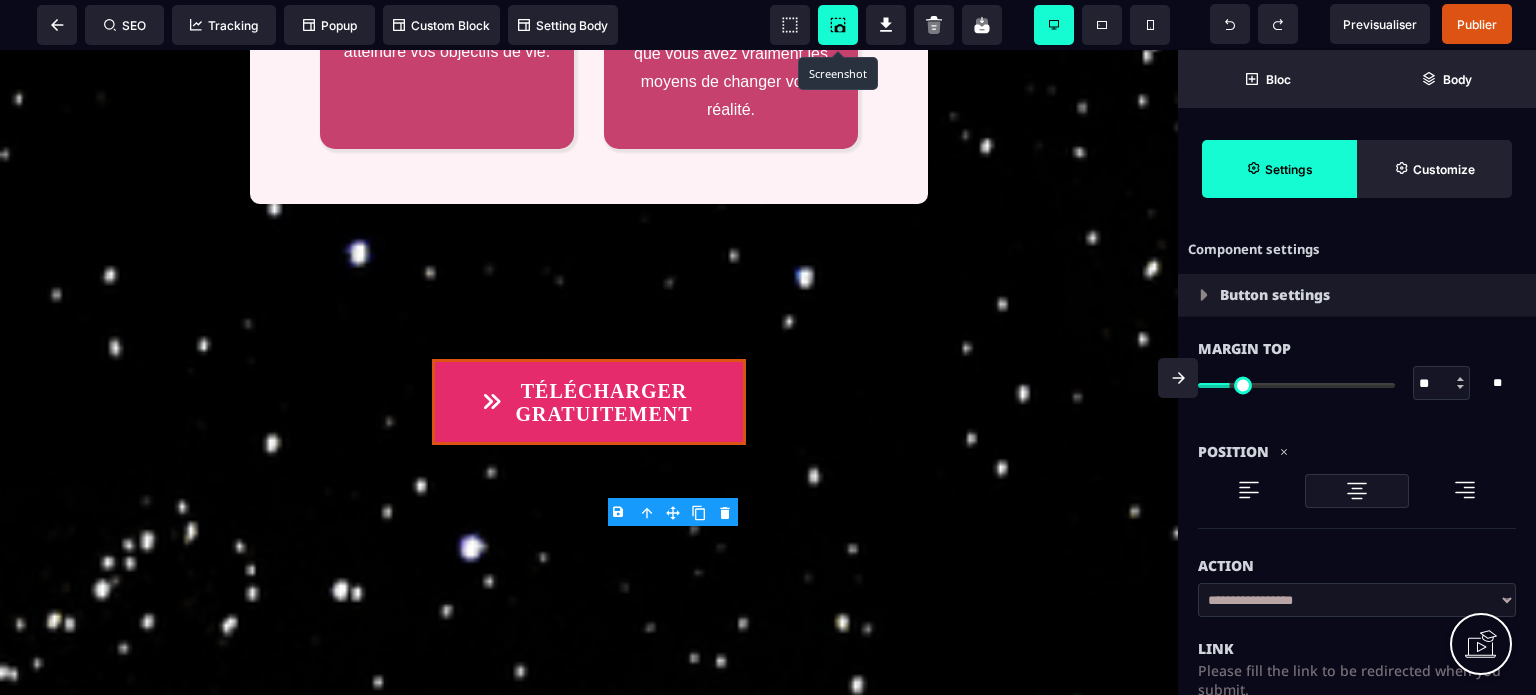 click on "Action" at bounding box center [1357, 566] 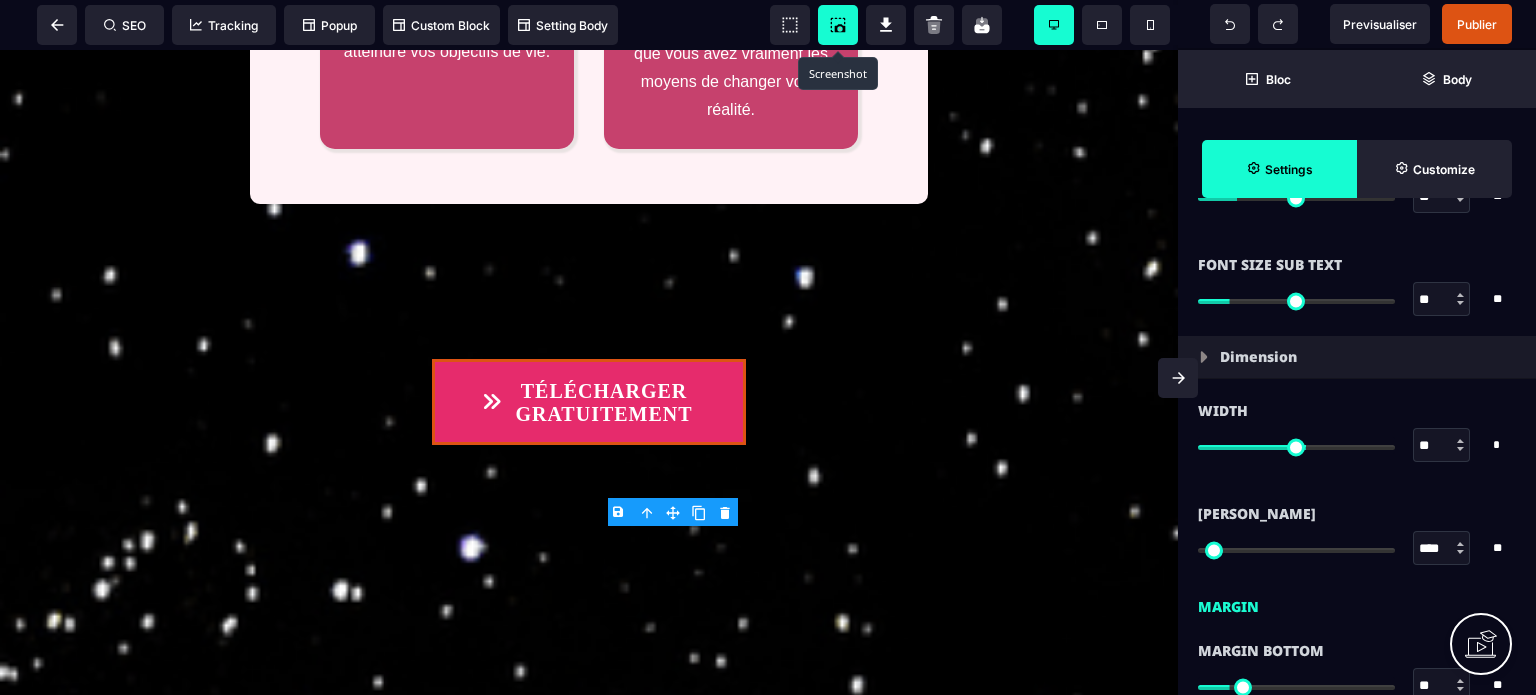 scroll, scrollTop: 1440, scrollLeft: 0, axis: vertical 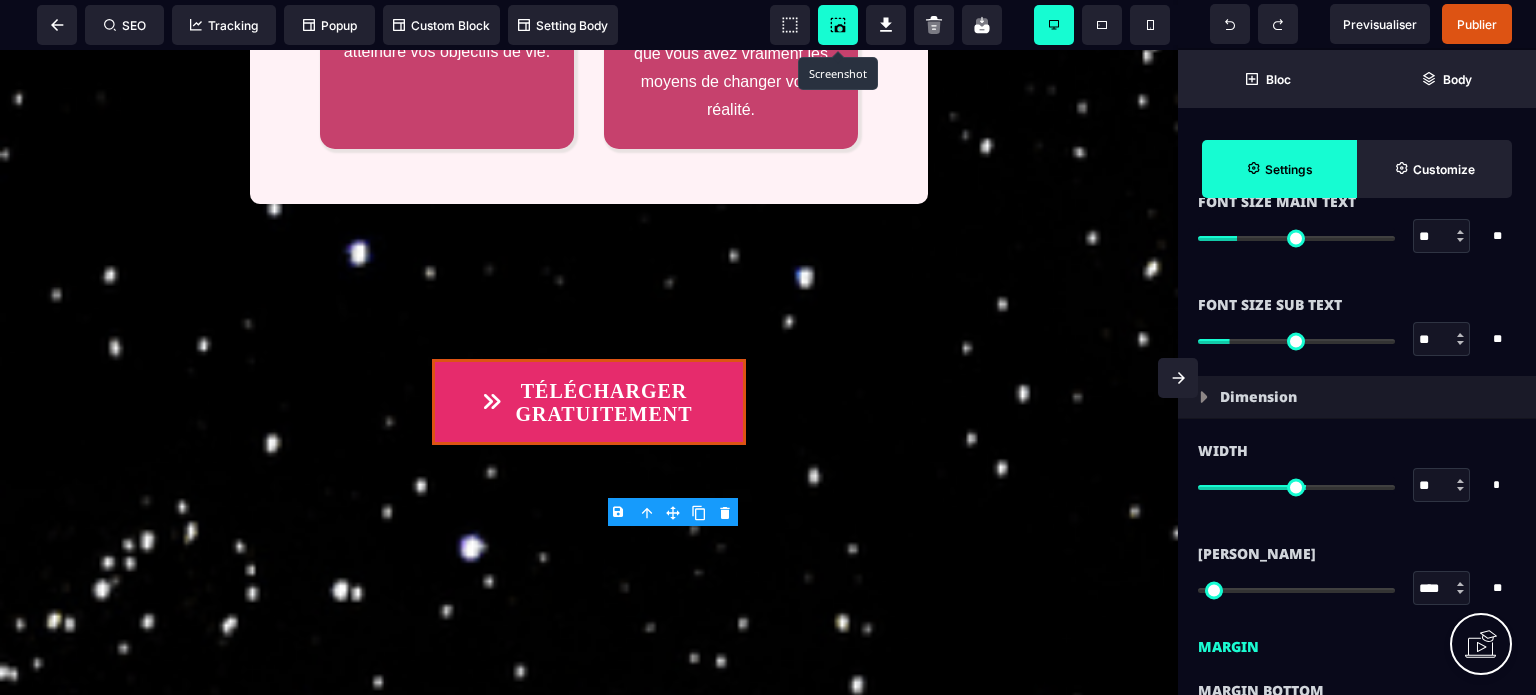 type on "**" 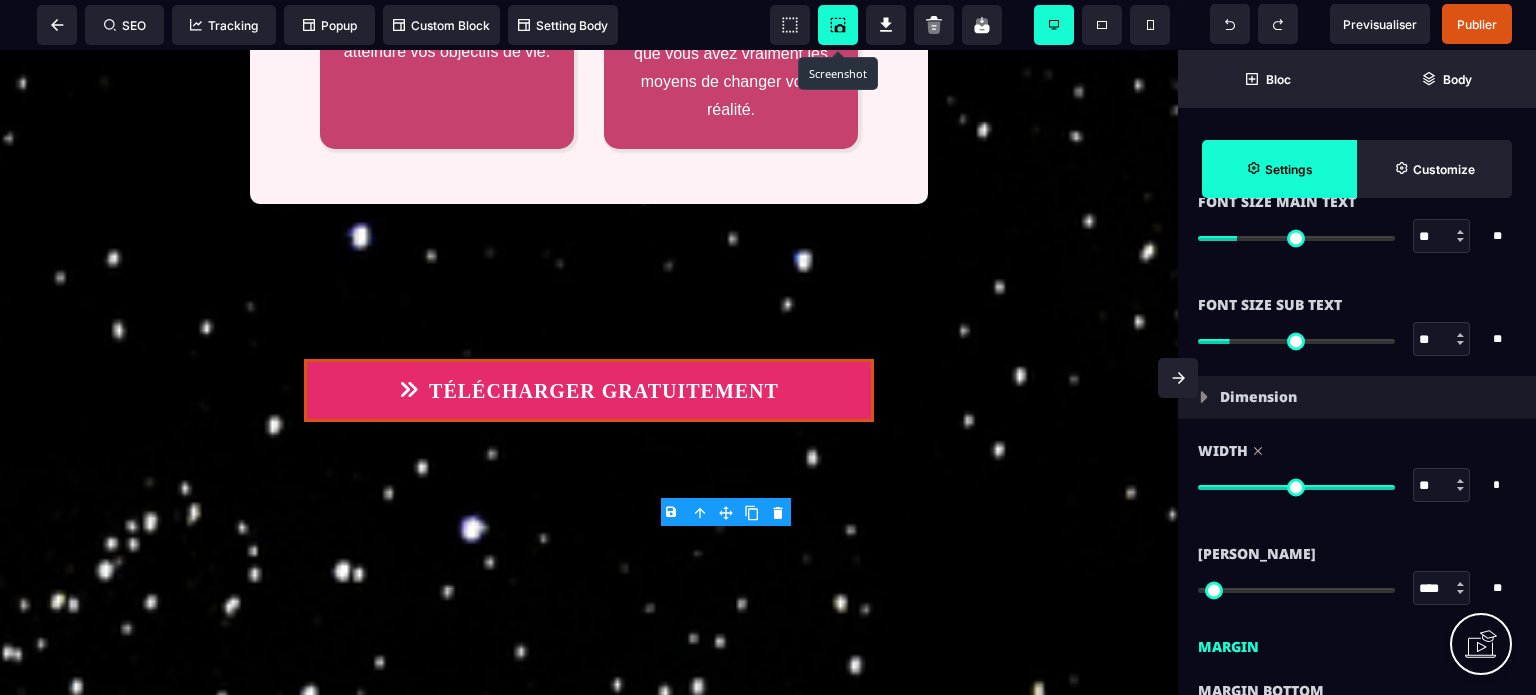 type on "***" 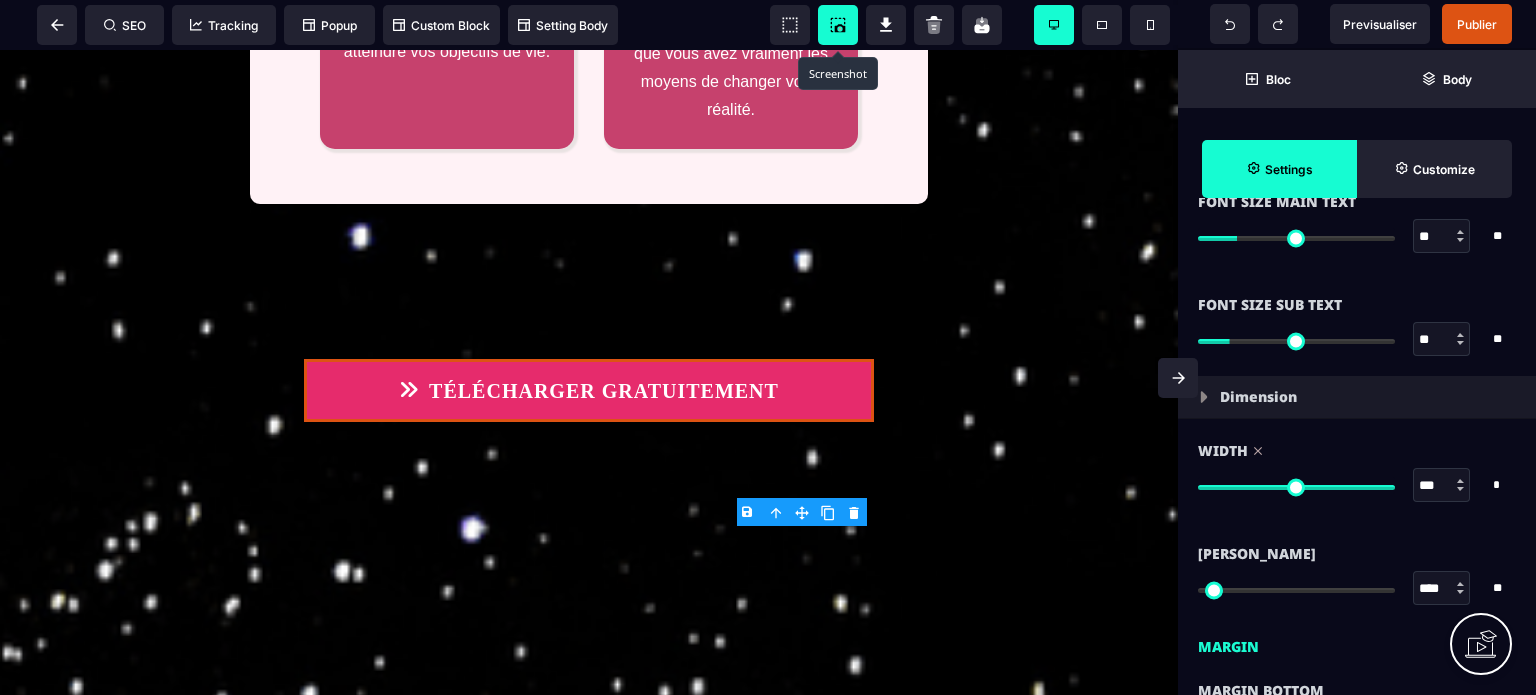 drag, startPoint x: 1307, startPoint y: 483, endPoint x: 1465, endPoint y: 464, distance: 159.1383 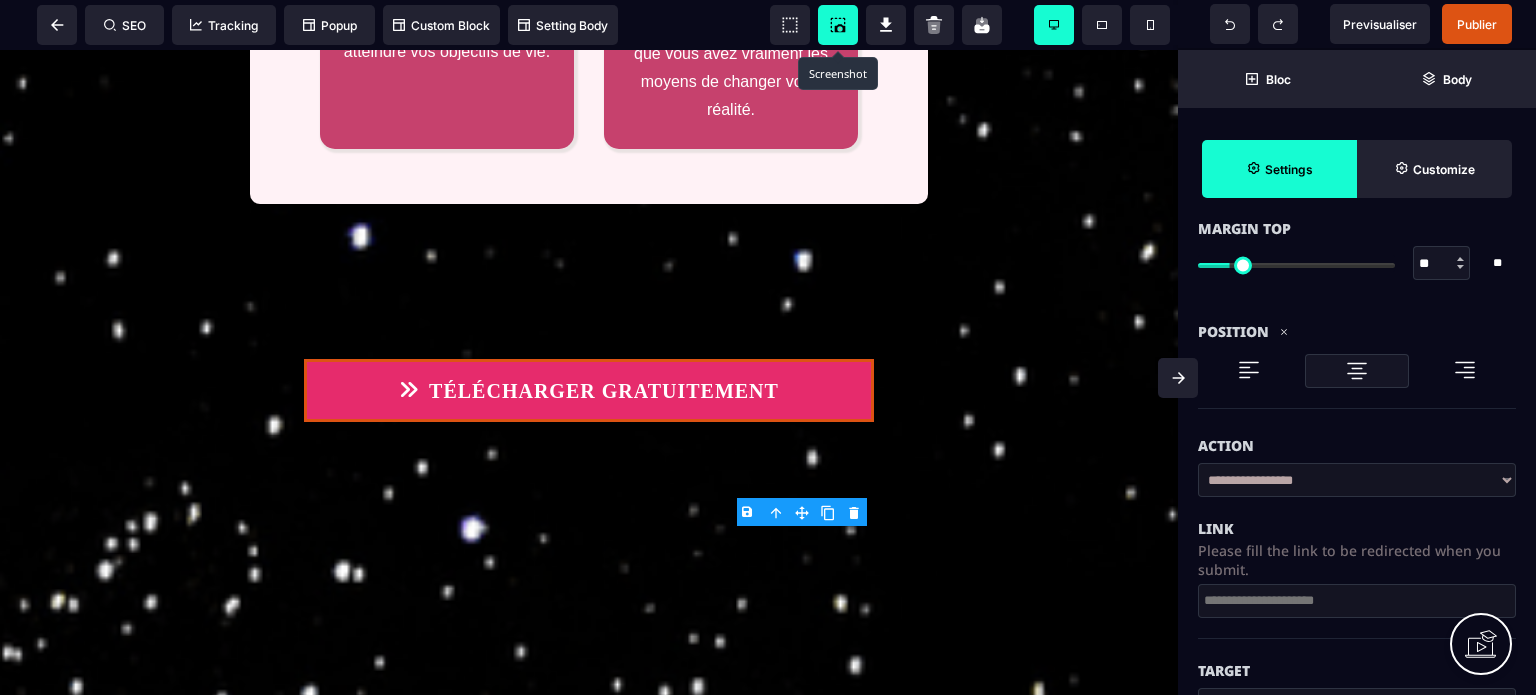scroll, scrollTop: 0, scrollLeft: 0, axis: both 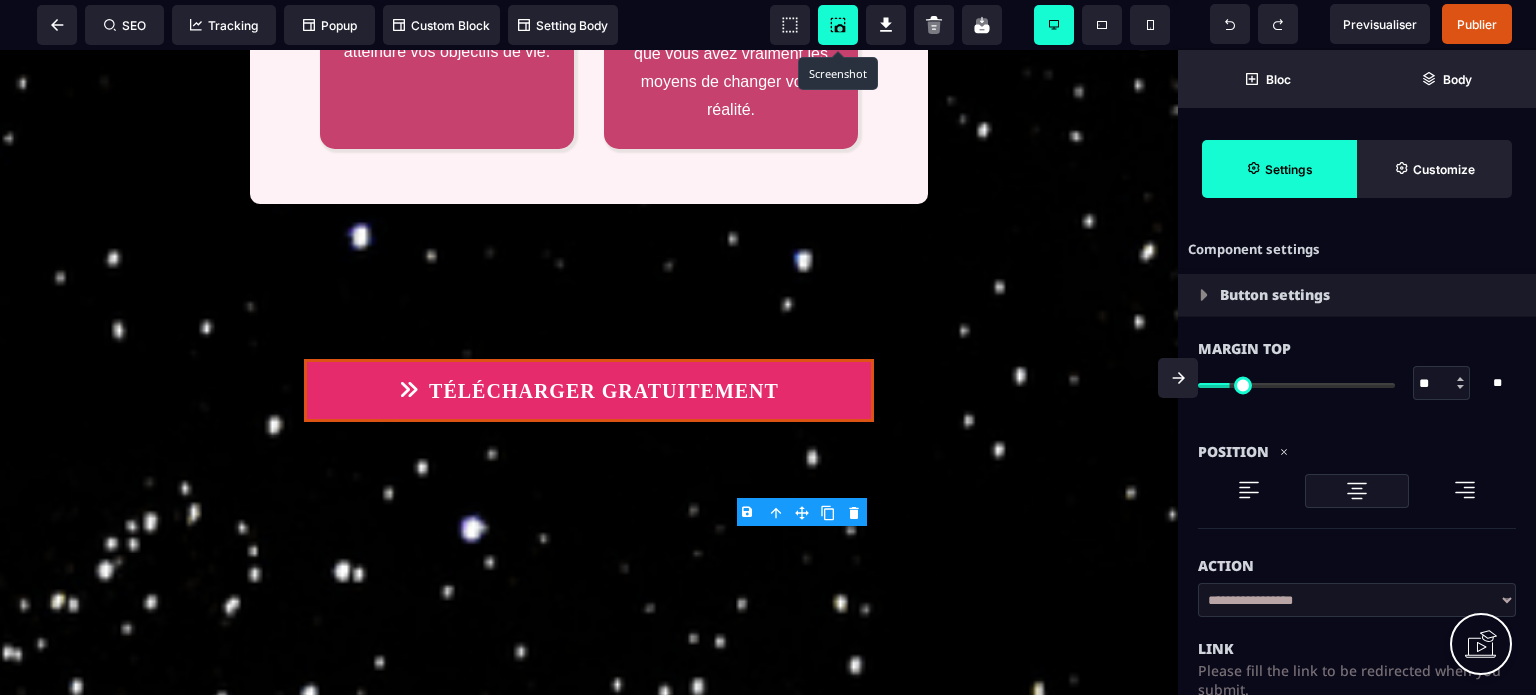 type on "*" 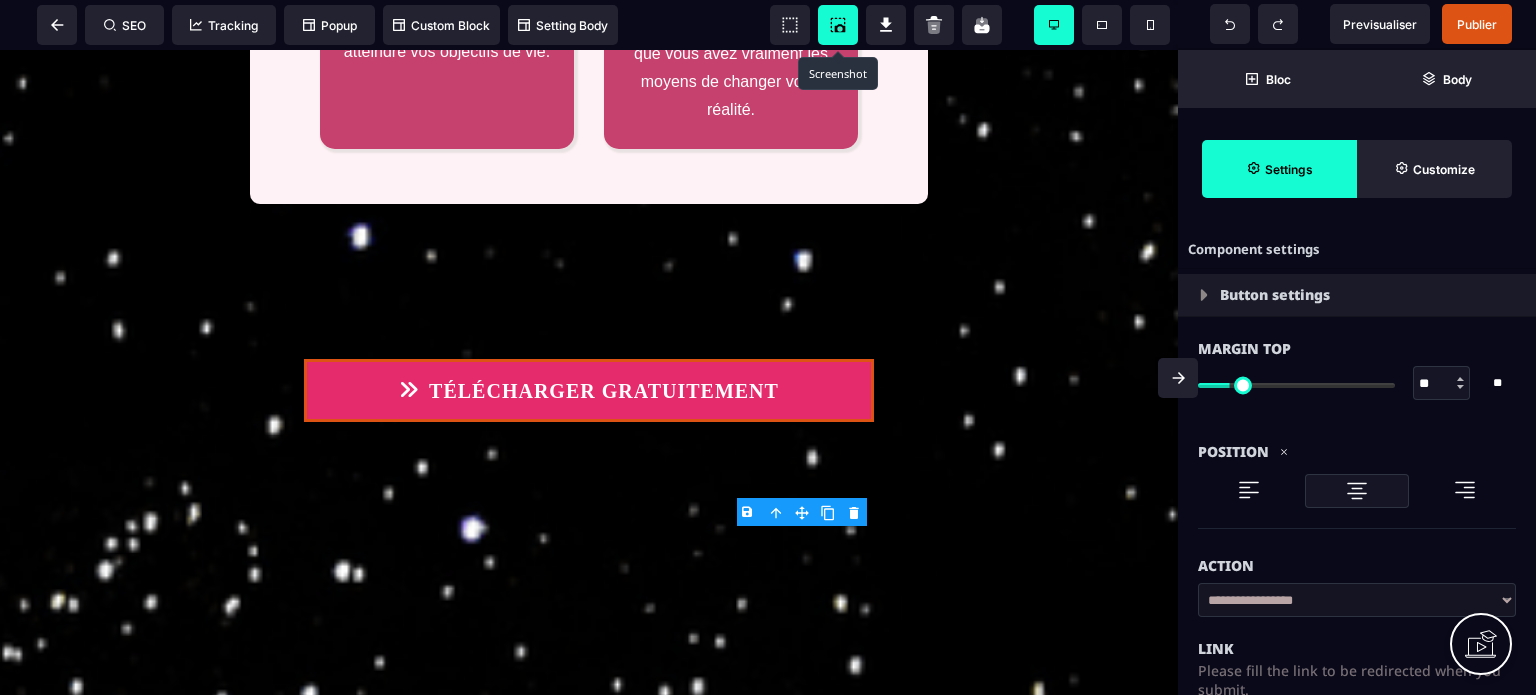 type on "*" 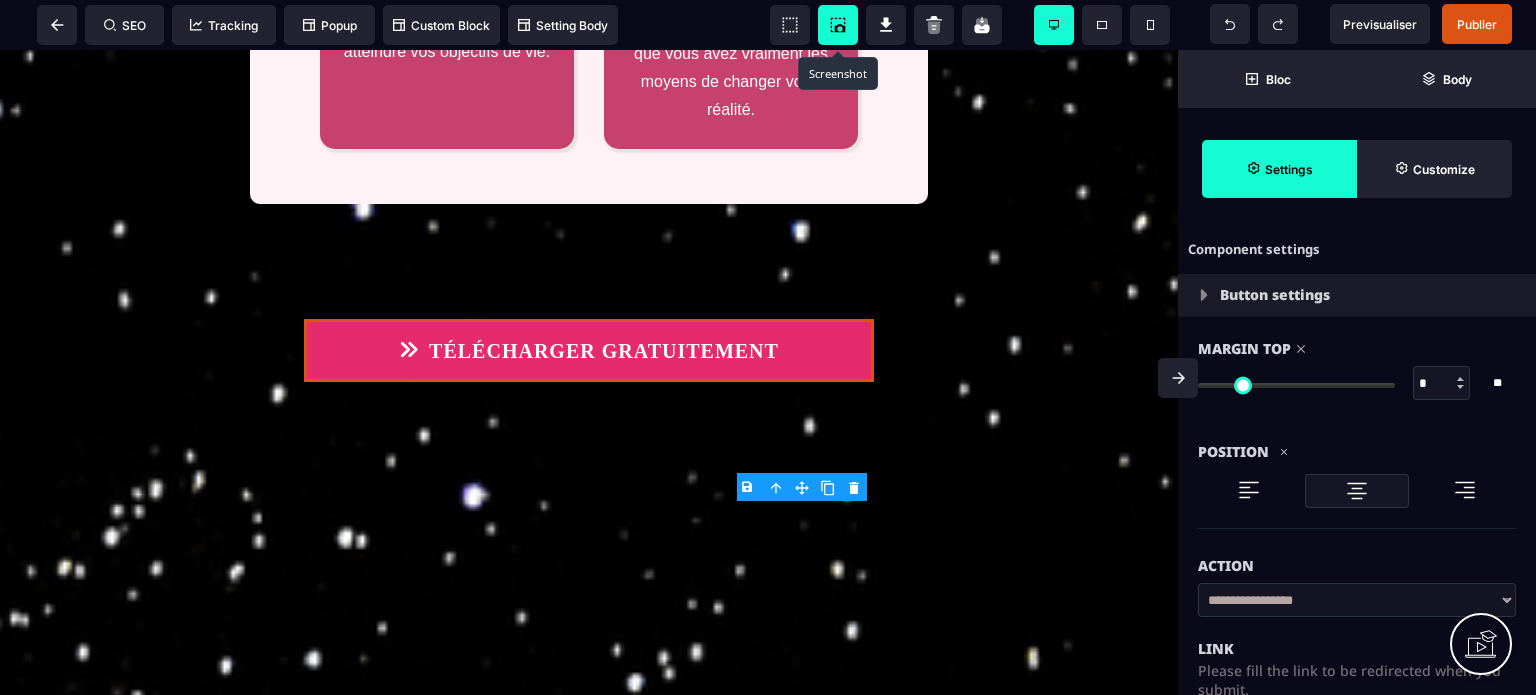 drag, startPoint x: 1237, startPoint y: 383, endPoint x: 1124, endPoint y: 409, distance: 115.952576 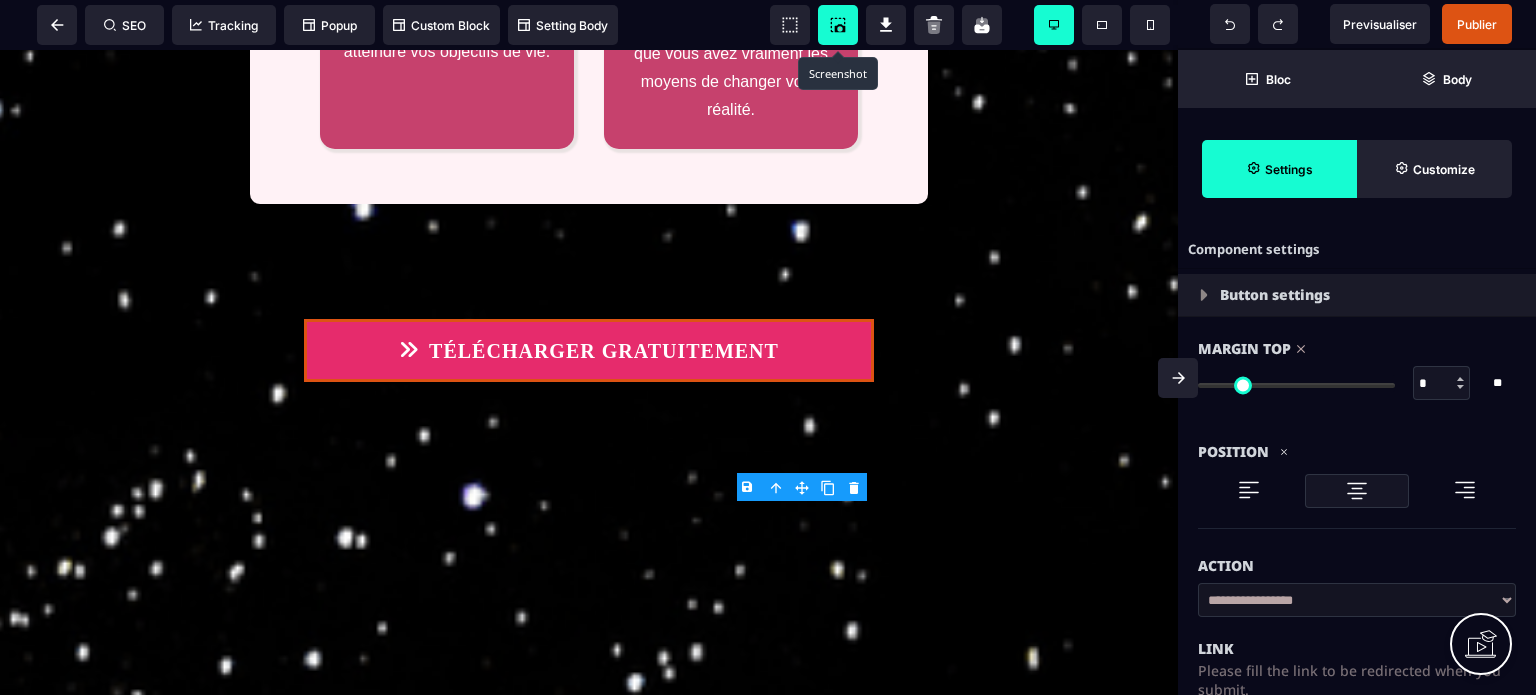 click at bounding box center (1296, 385) 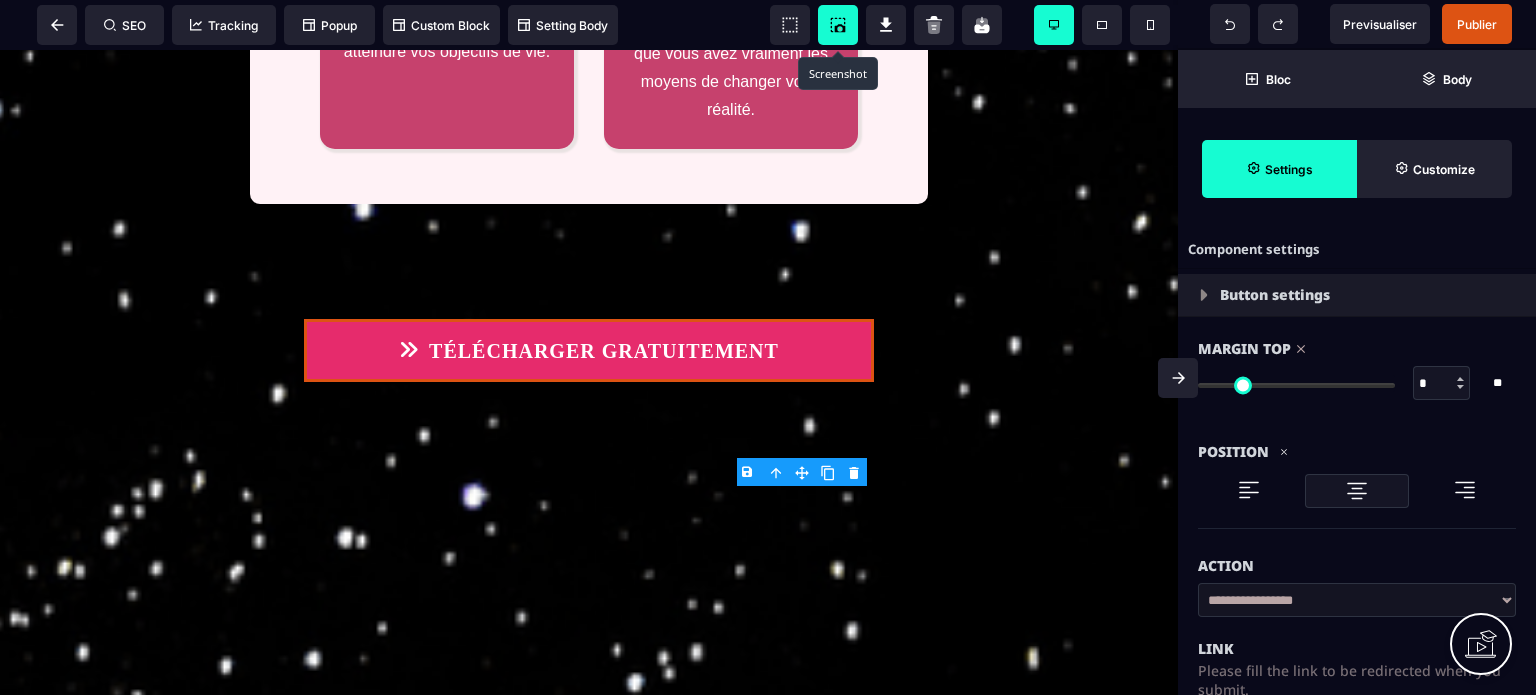 click on "Action" at bounding box center [1357, 566] 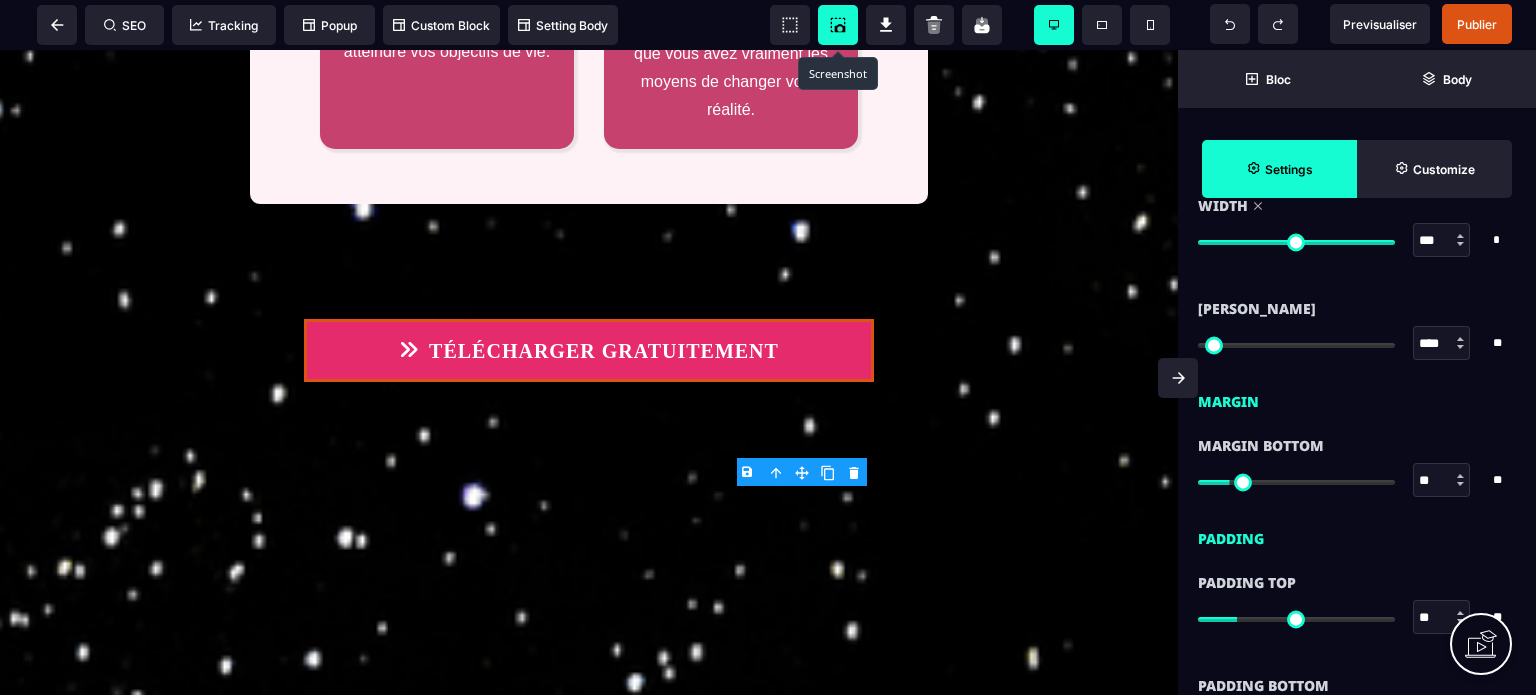 click on "Button settings
Margin Top
*
*
**
All
Null
Position
Action" at bounding box center [1357, 707] 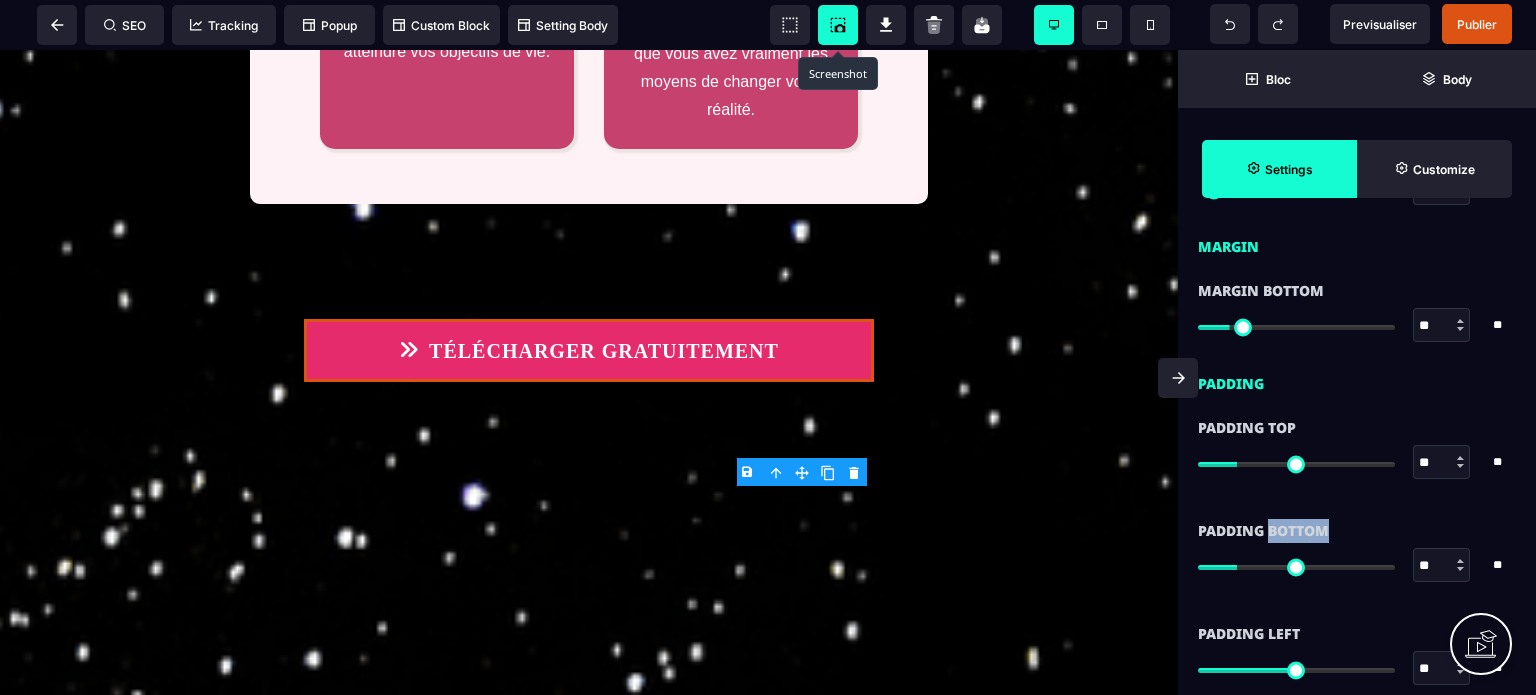 click on "Padding Bottom
**
*
**
All" at bounding box center (1357, 550) 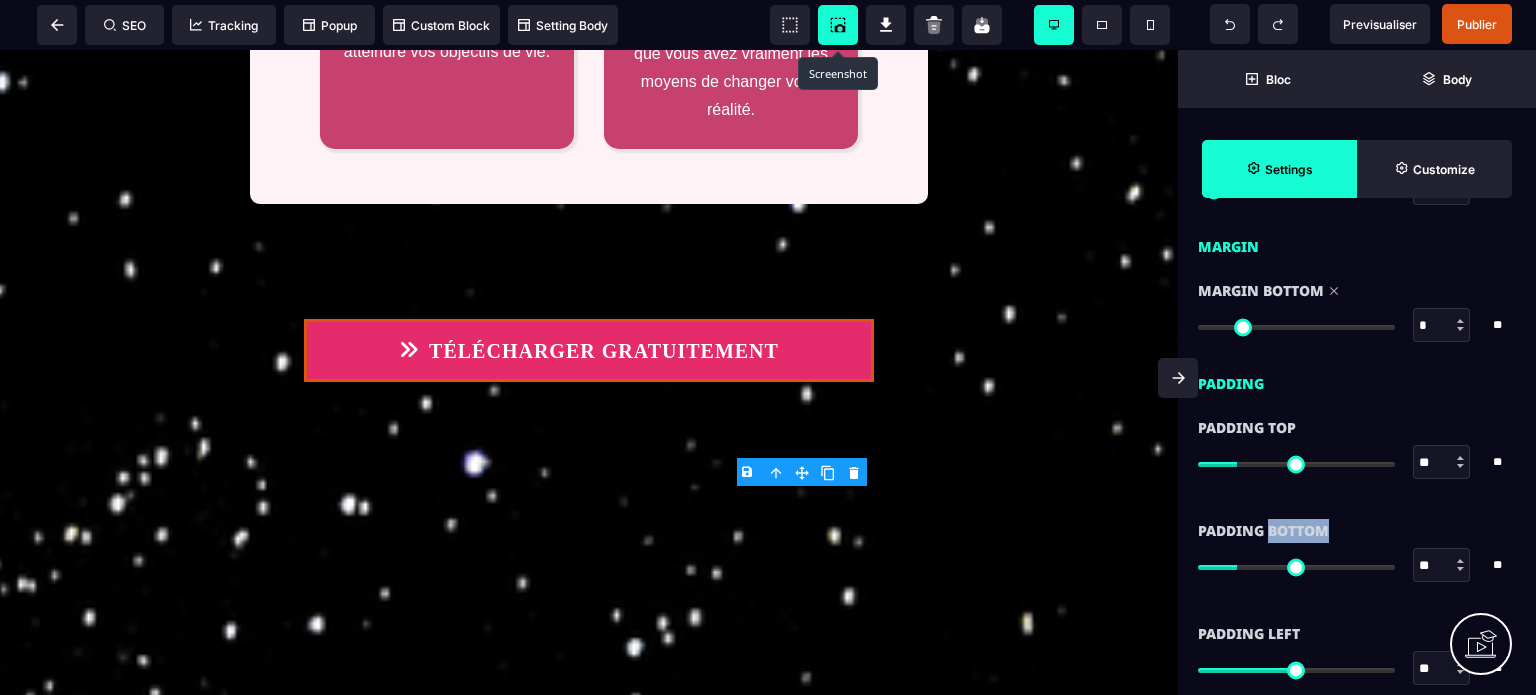 drag, startPoint x: 1227, startPoint y: 320, endPoint x: 1028, endPoint y: 271, distance: 204.9439 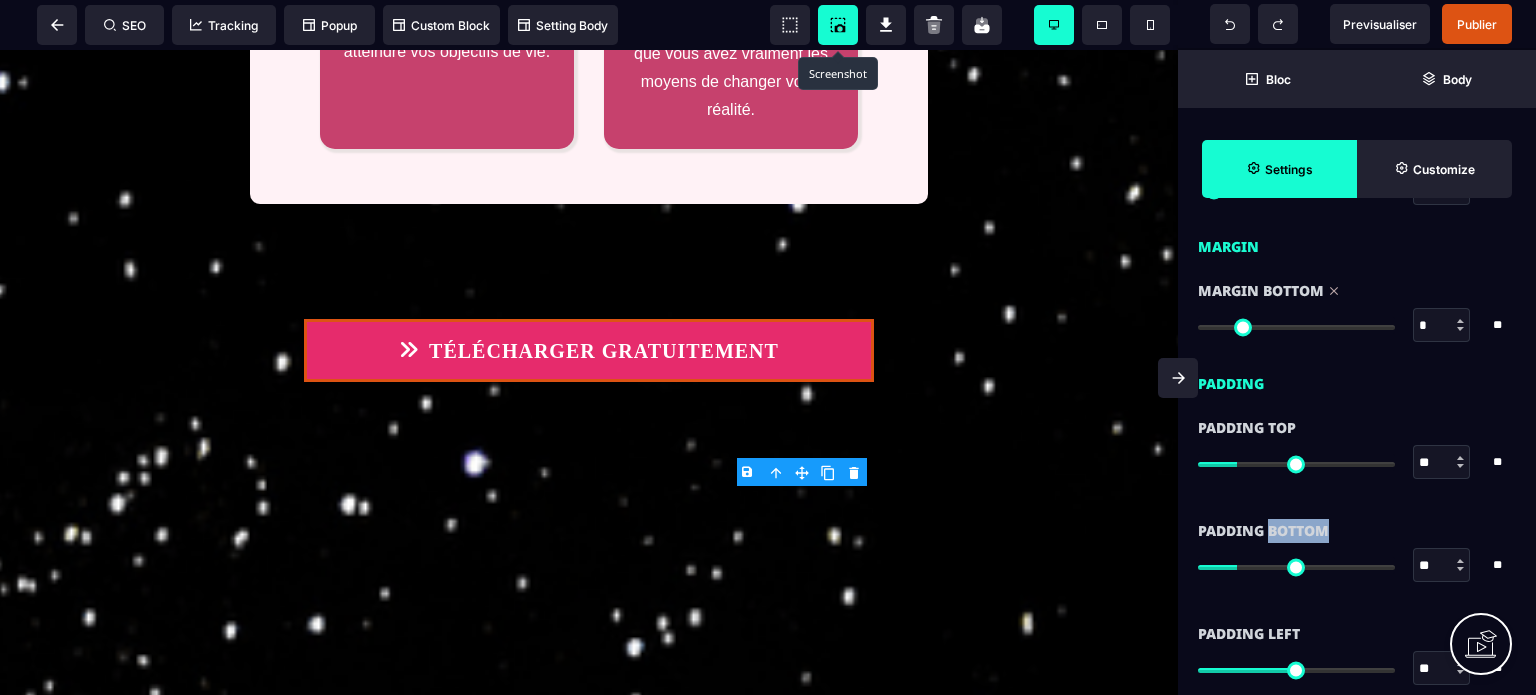 click at bounding box center (1296, 327) 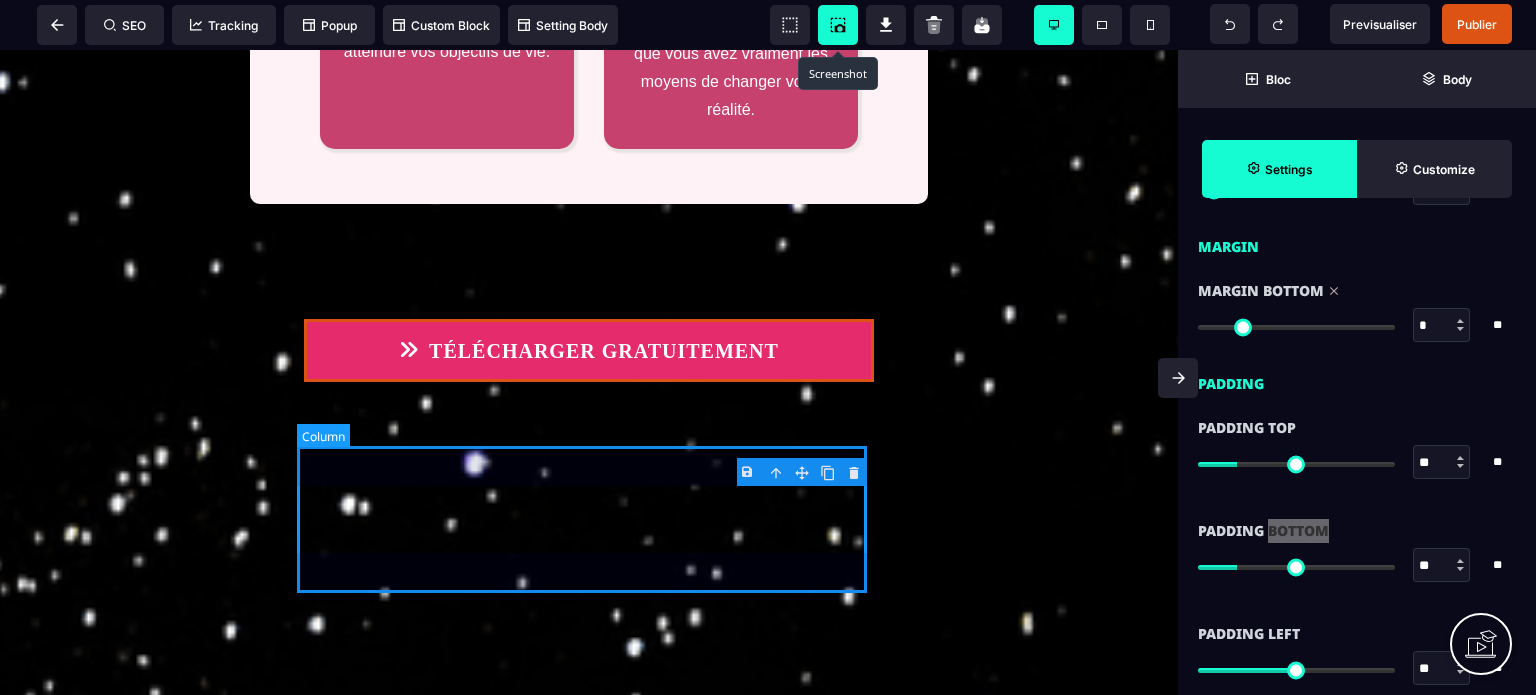 click on "TÉLÉCHARGER GRATUITEMENT" at bounding box center (589, 350) 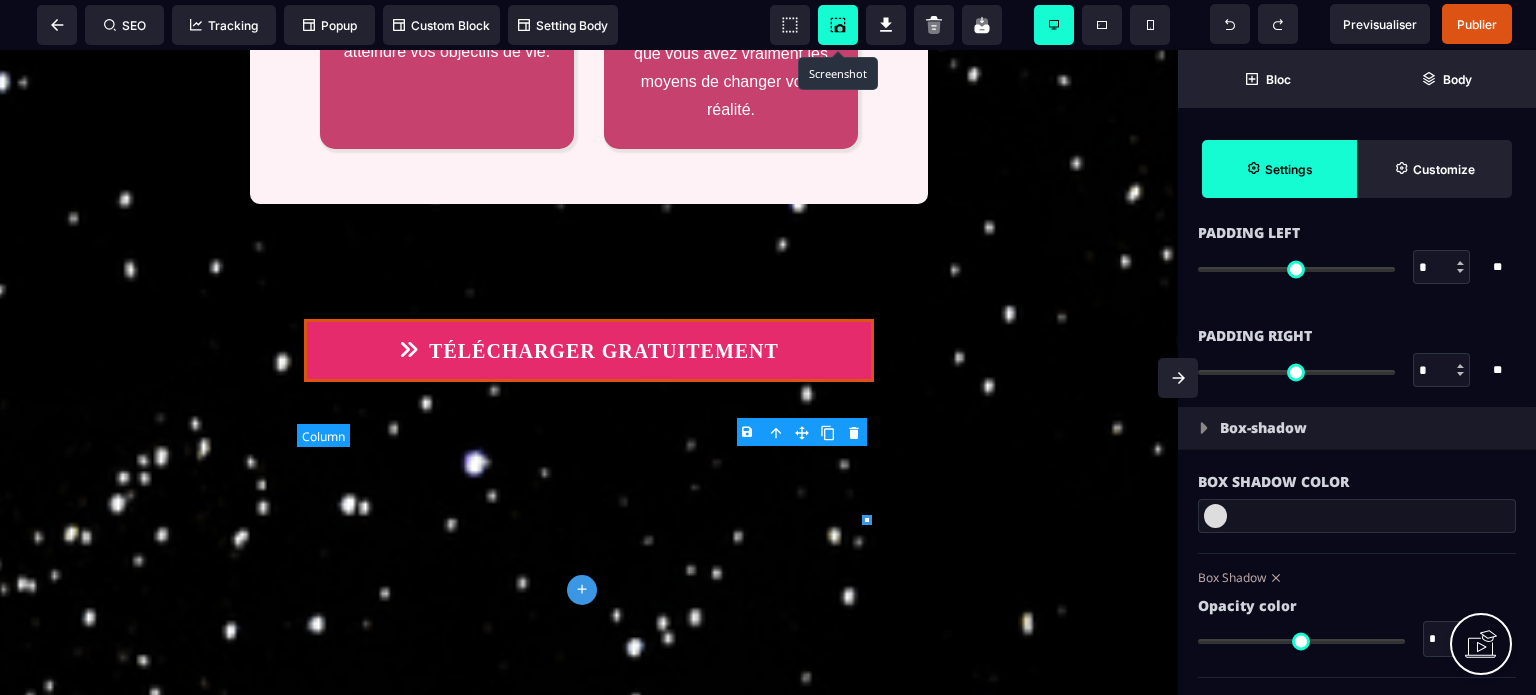 type on "*" 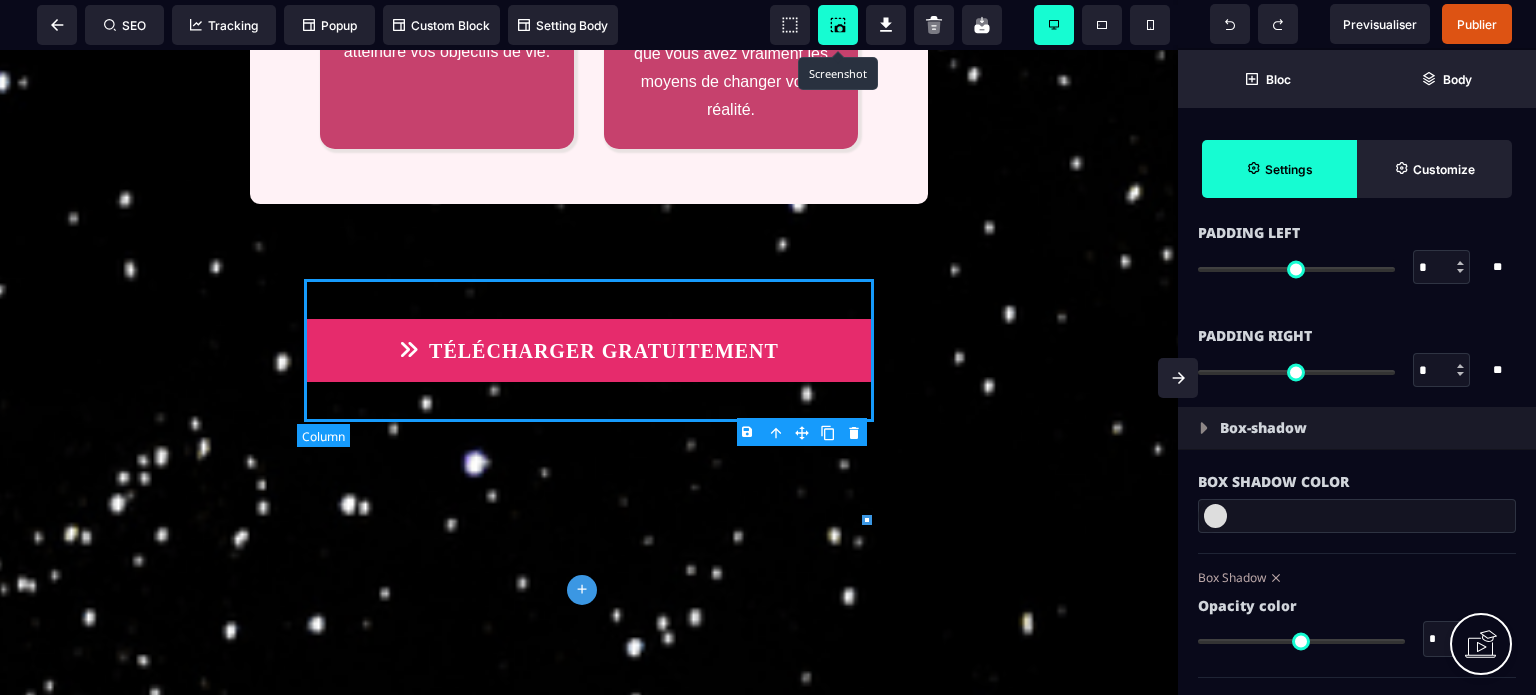 type on "*" 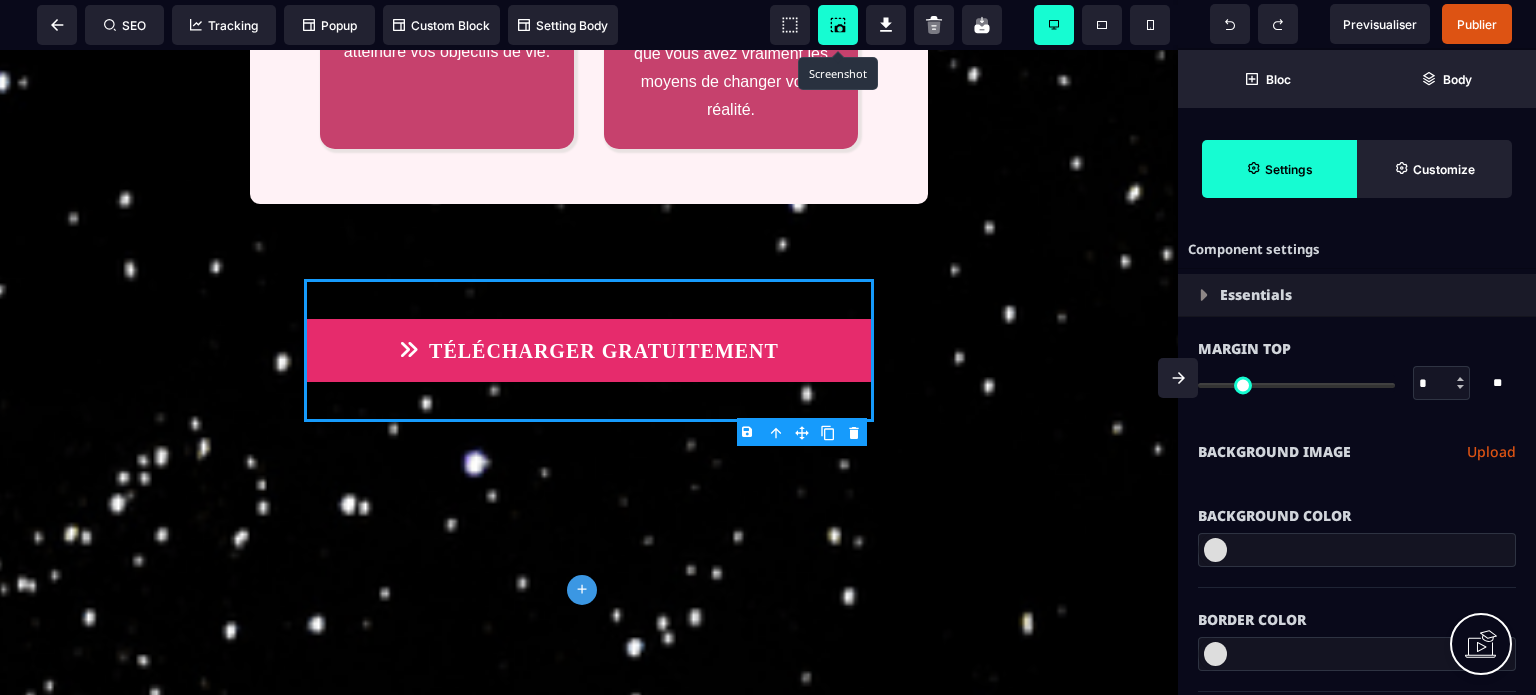click on "Background Color" at bounding box center [1357, 506] 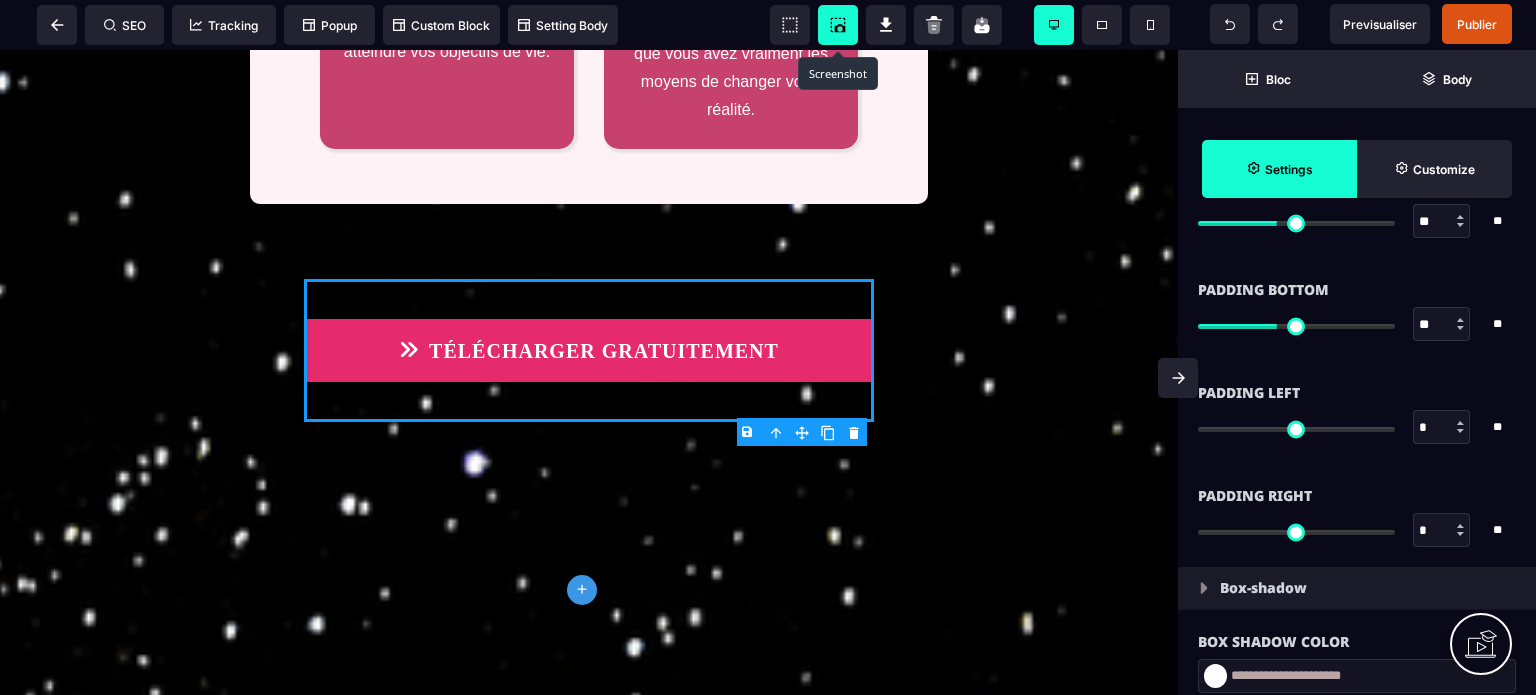 scroll, scrollTop: 1760, scrollLeft: 0, axis: vertical 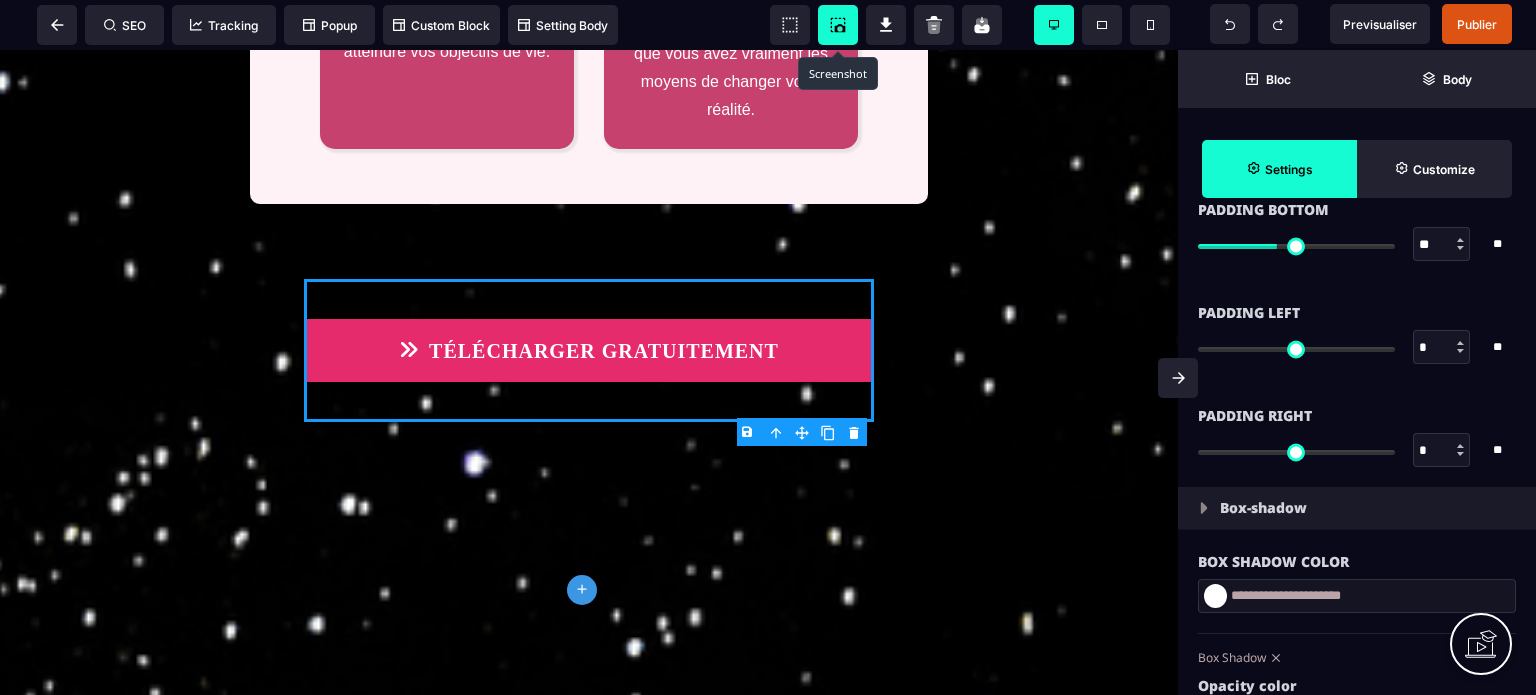 type on "*" 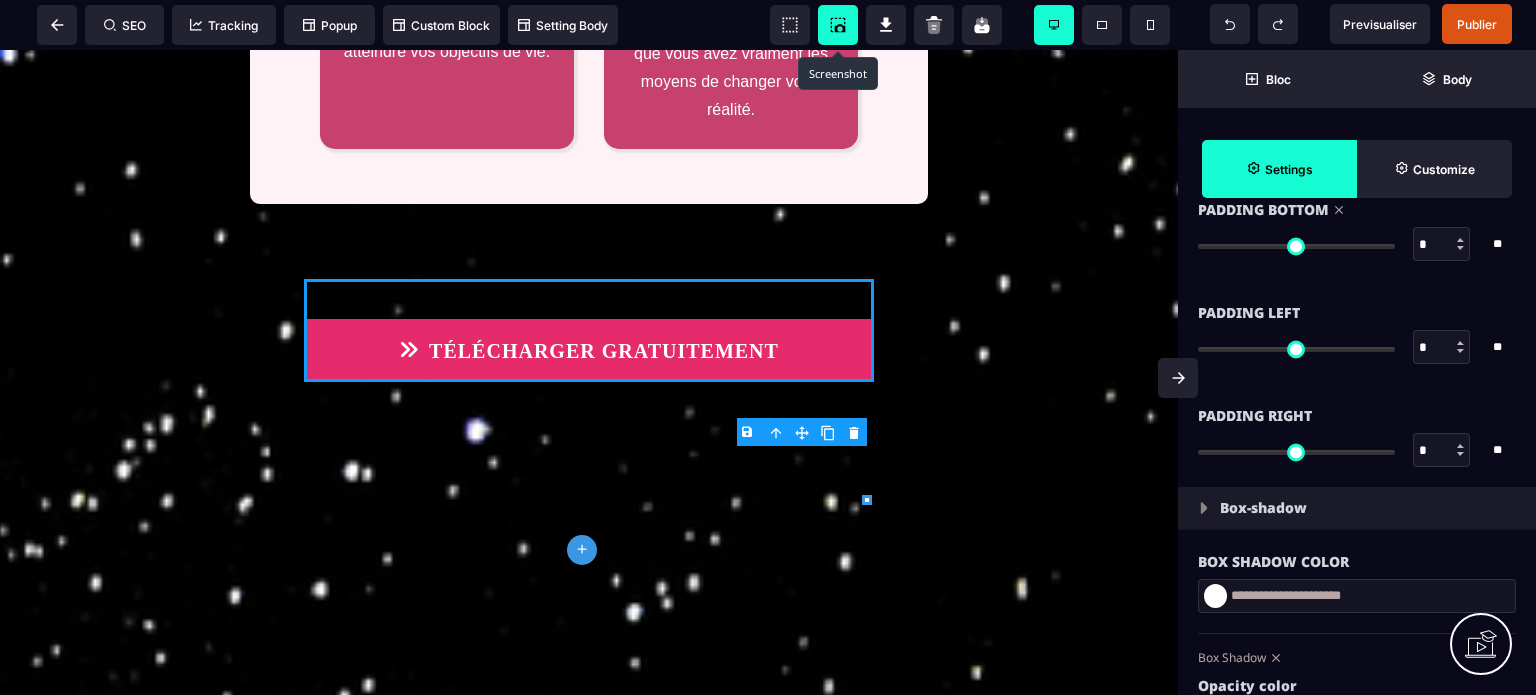 drag, startPoint x: 1274, startPoint y: 242, endPoint x: 1064, endPoint y: 264, distance: 211.14923 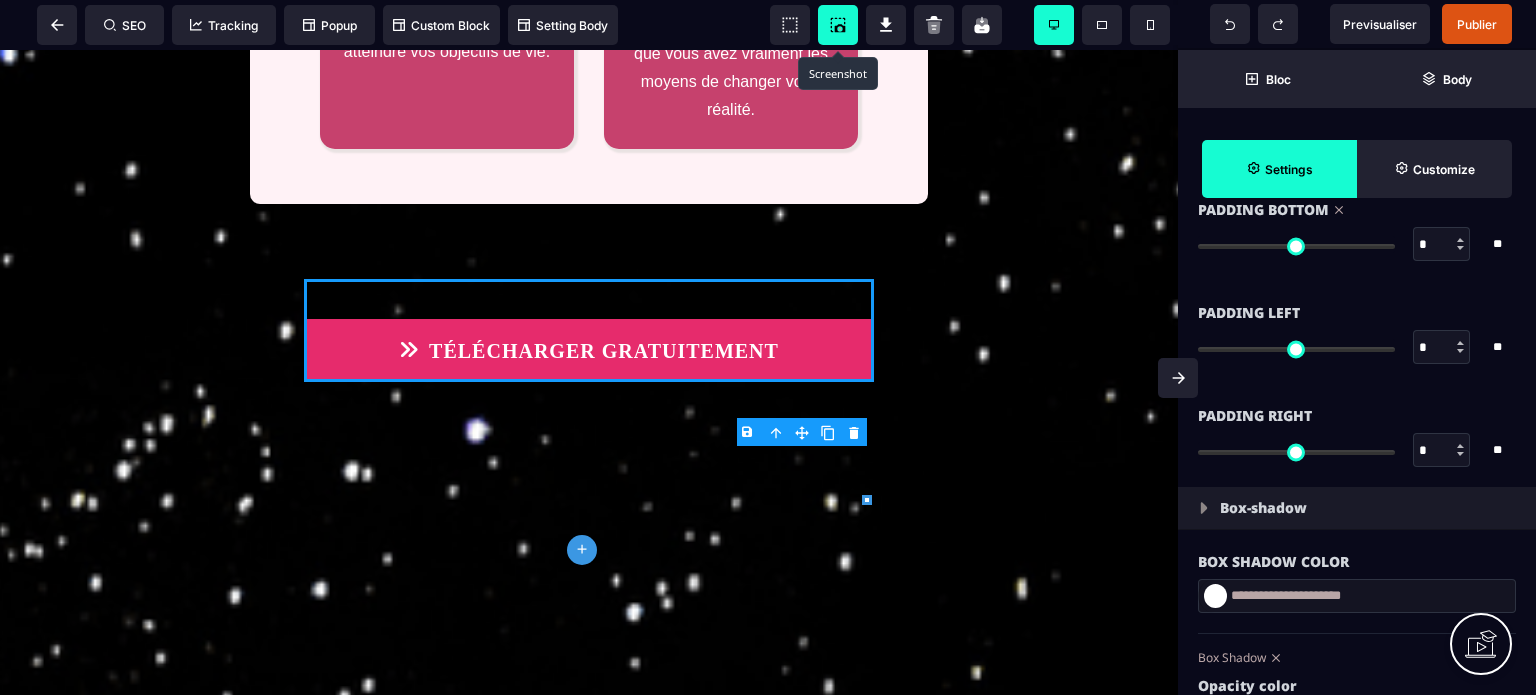 click on "Padding Left" at bounding box center [1357, 313] 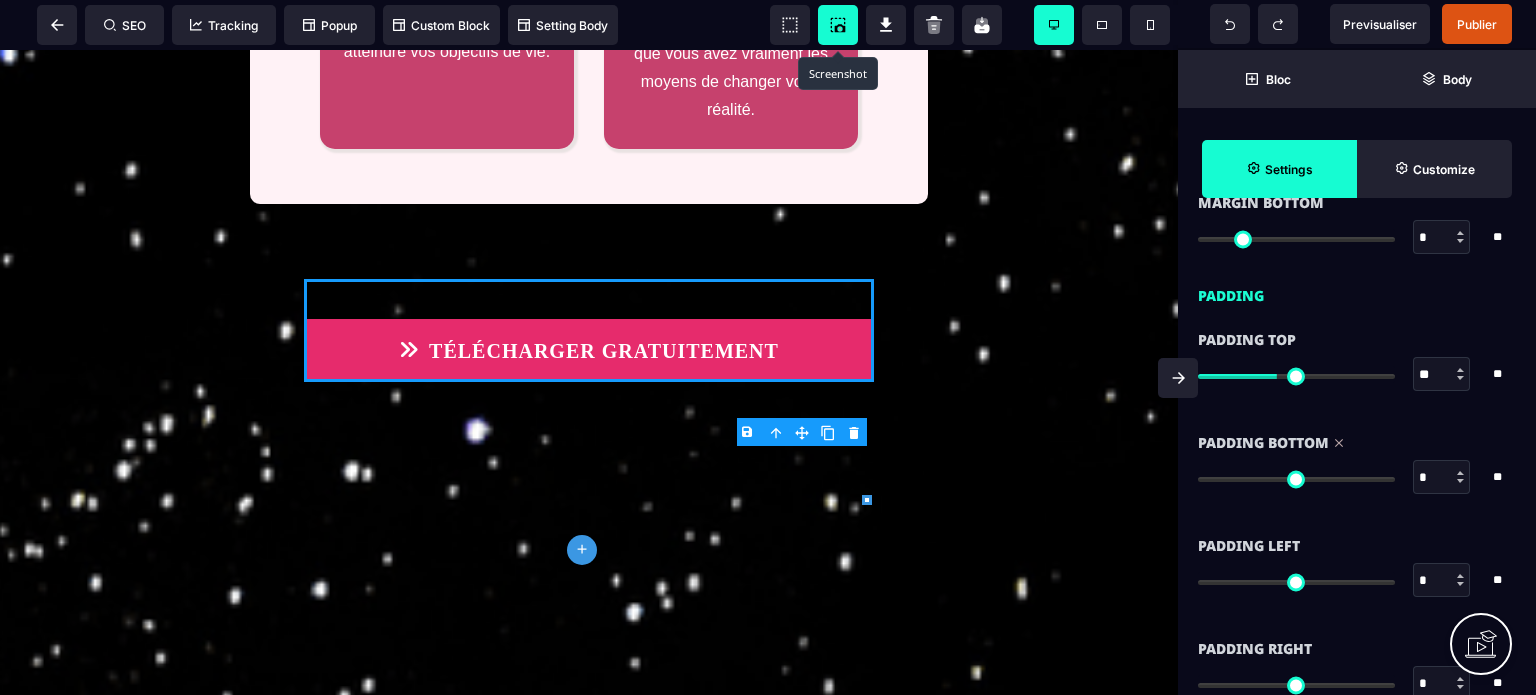 scroll, scrollTop: 1520, scrollLeft: 0, axis: vertical 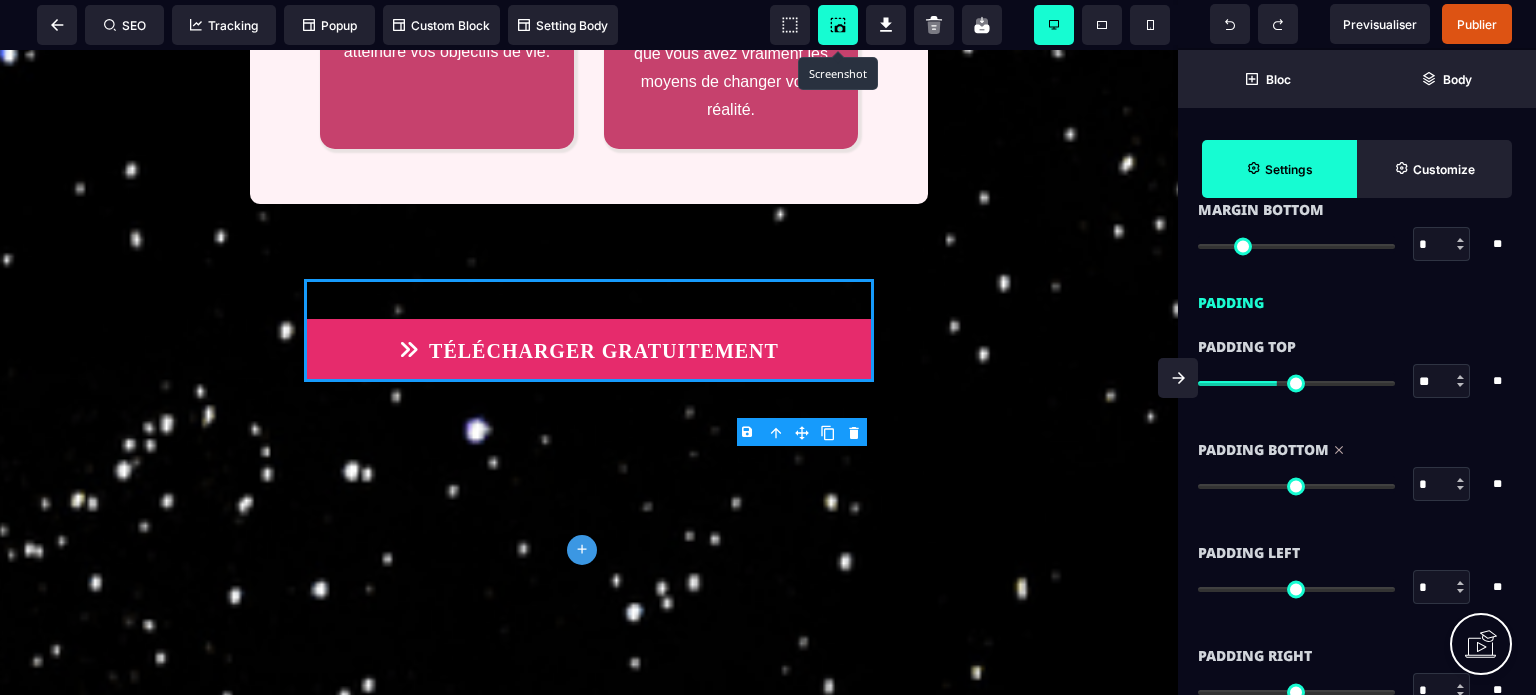 type on "*" 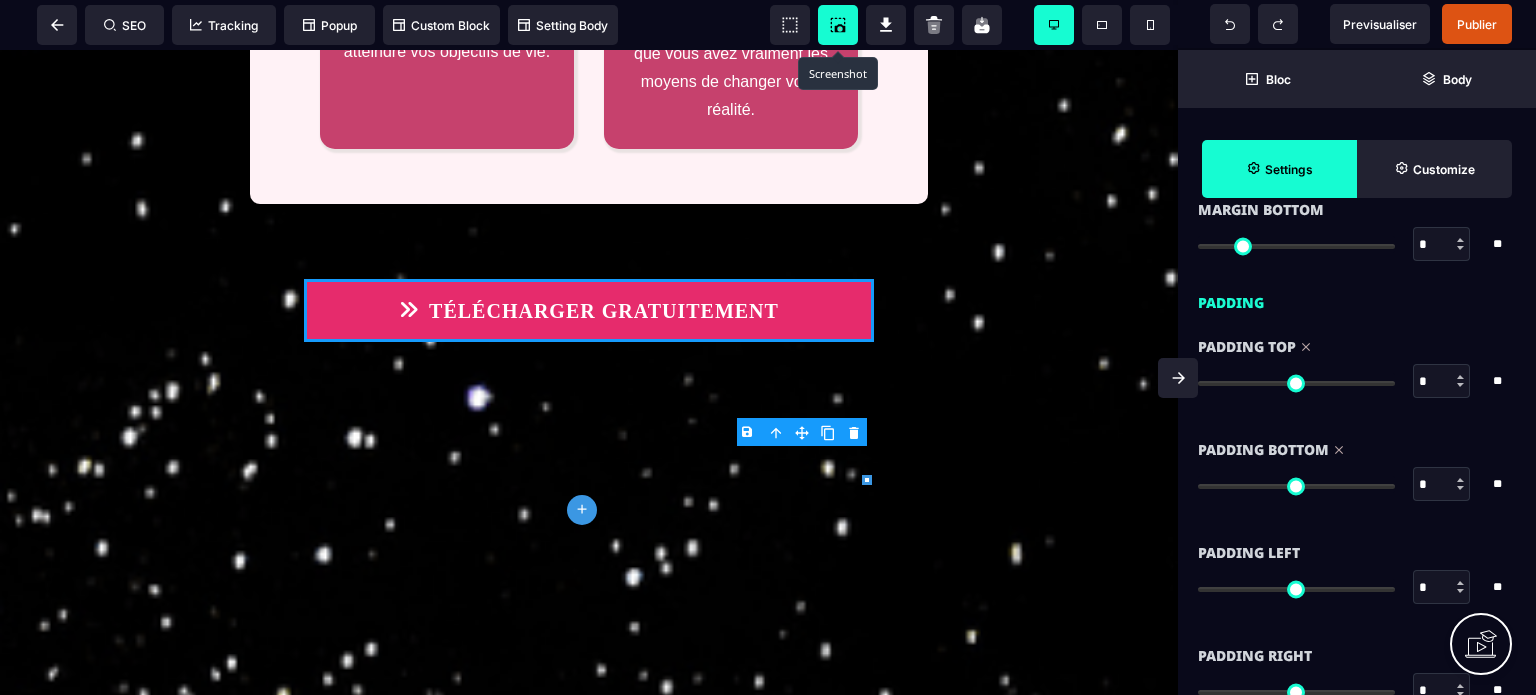 drag, startPoint x: 1280, startPoint y: 376, endPoint x: 973, endPoint y: 445, distance: 314.65854 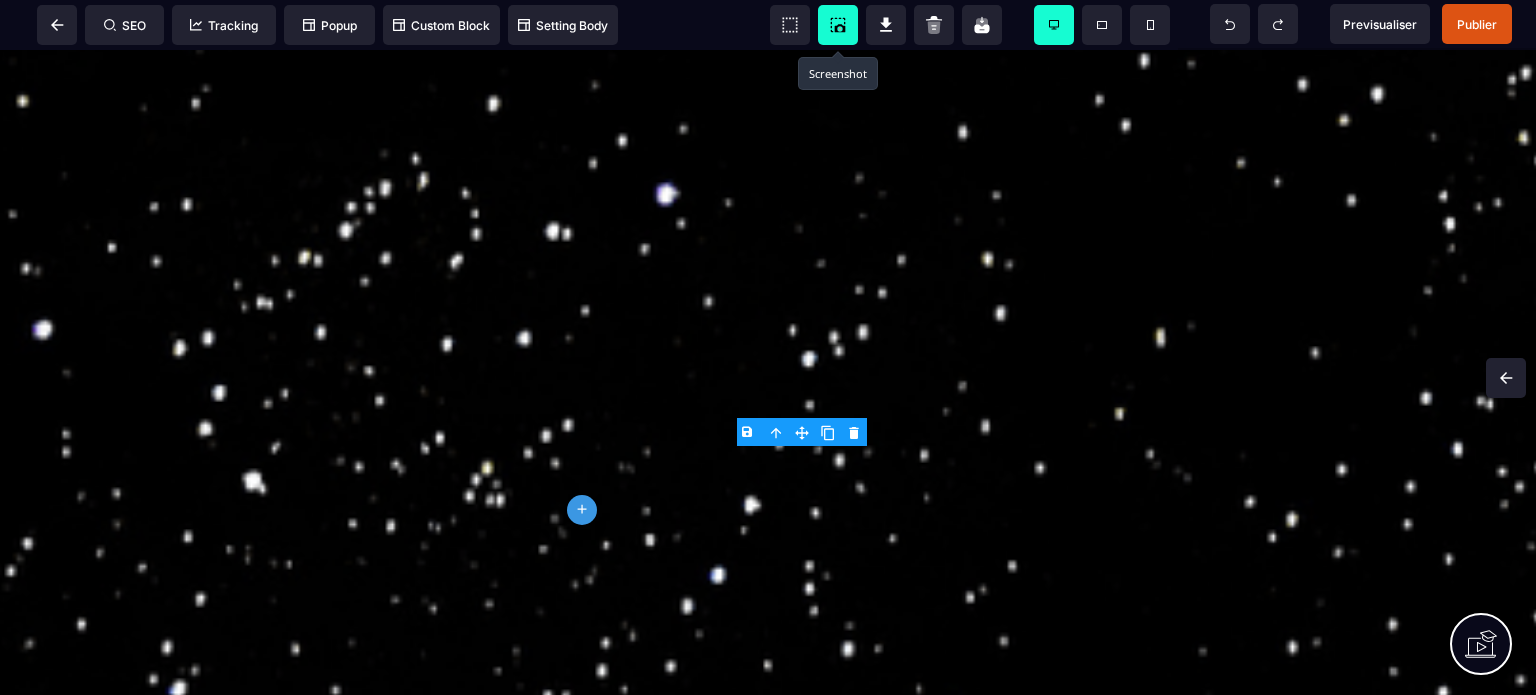 scroll, scrollTop: 0, scrollLeft: 0, axis: both 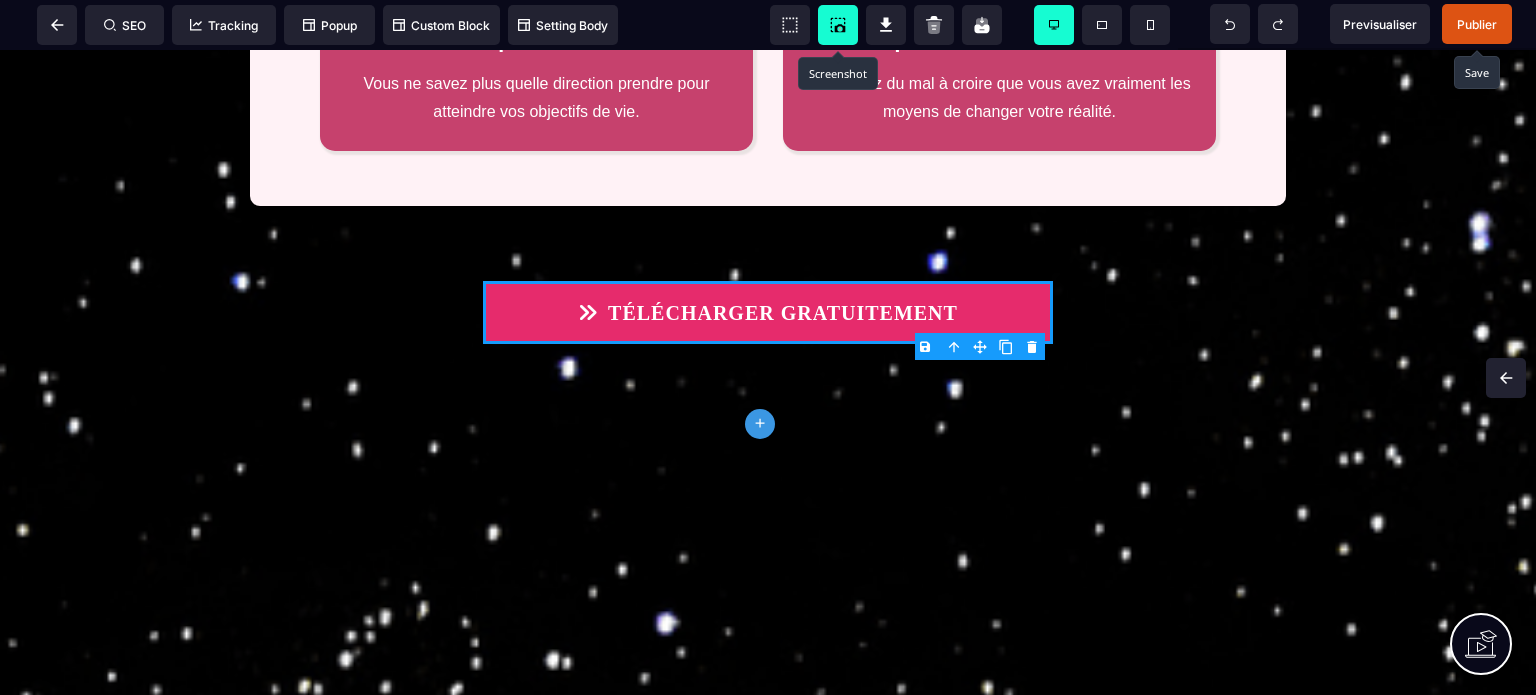 click on "Publier" at bounding box center (1477, 24) 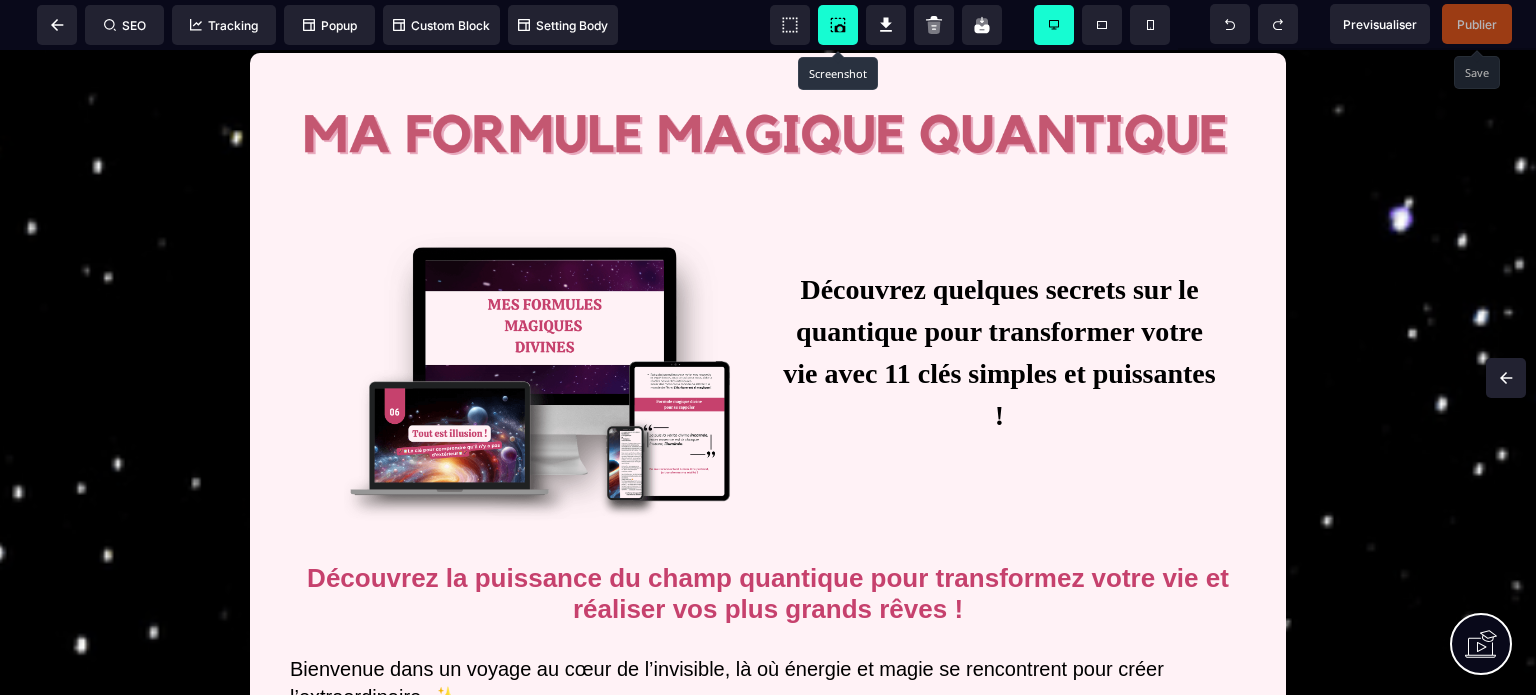 scroll, scrollTop: 0, scrollLeft: 0, axis: both 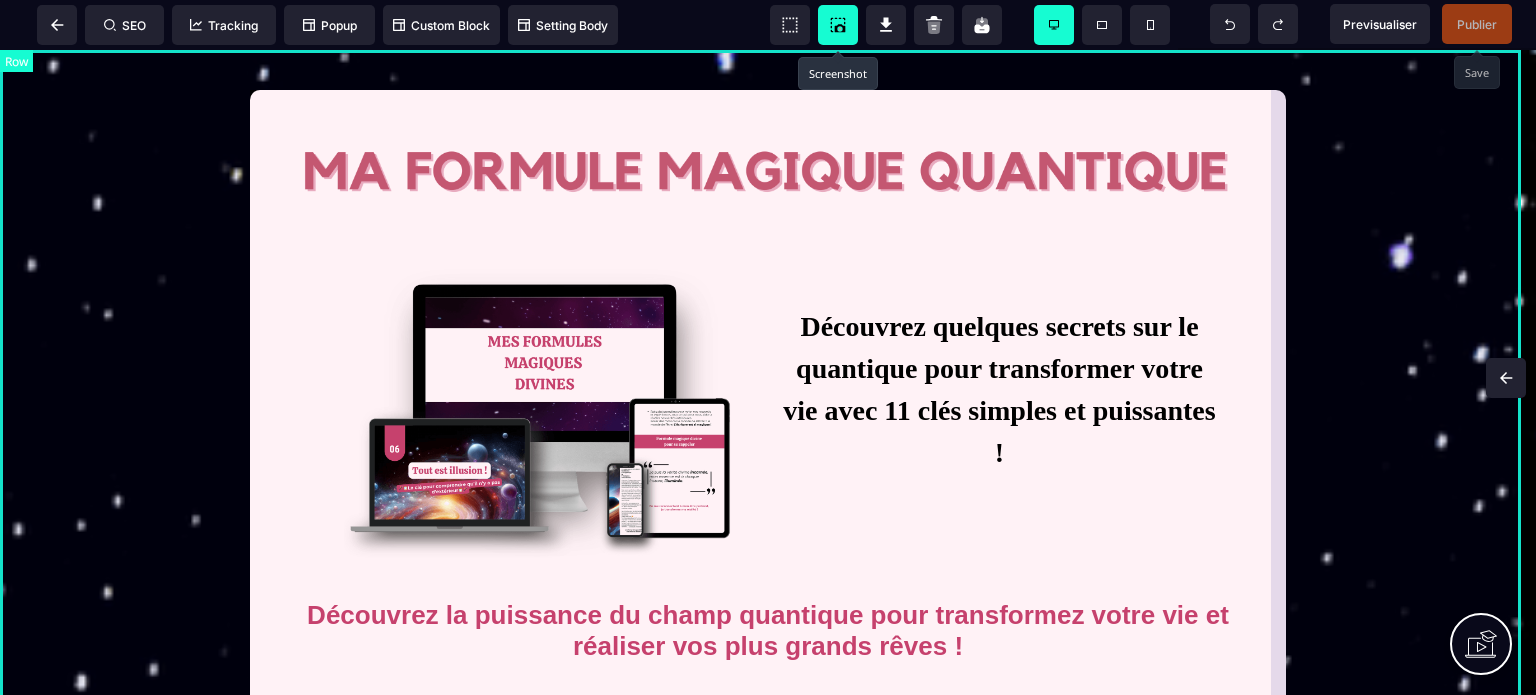 click on "Découvrez quelques secrets sur le quantique pour transformer votre vie avec 11 clés simples et puissantes ! Découvrez la puissance du champ quantique pour transformez votre vie et réaliser vos plus grands rêves ! Bienvenue dans un voyage au cœur de l’invisible, là où énergie et magie se rencontrent pour créer l’extraordinaire. ✨ Je vous invite à plonger dans  11 concepts [DEMOGRAPHIC_DATA]  qui révèlent des clés essentielles pour activer votre transformation intérieure. Ces concepts, soutenus par mes  11 clés magiques,  ne sont pas de simples idées. Ce sont des ponts entre votre essence divine et votre réalité, des outils pour aligner votre vie sur la grandeur de votre être véritable. TÉLÉCHARGER GRATUITEMENT Les blocages qui vous empêchent de vivre la vie que vous méritez. Les doutes, les peurs, peut-être même ces pensées comme: "ce n’est pas pour moi" ou "je ne suis pas prêt·e" sont autant de barrières invisibles qui vous séparent du c hamp infini des possibles . lumière ." at bounding box center [768, 1019] 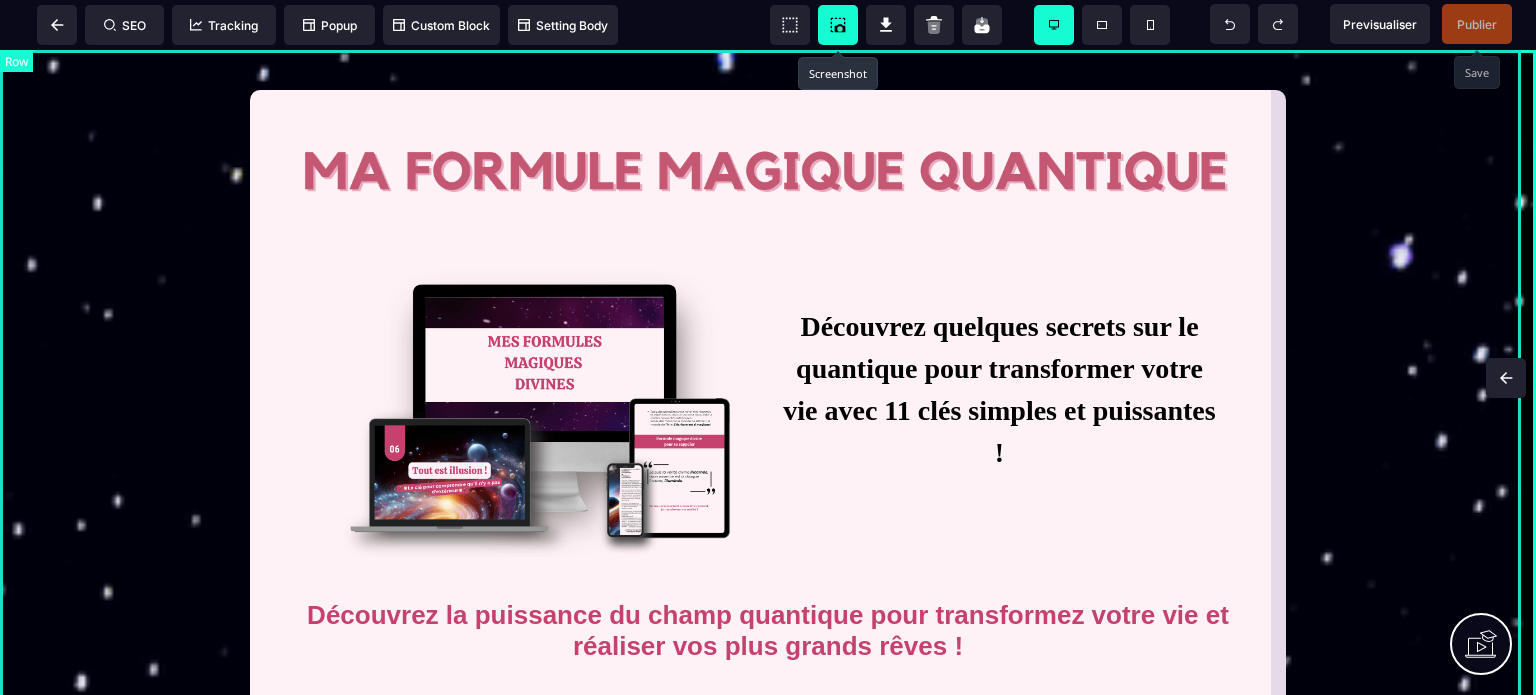 select on "*" 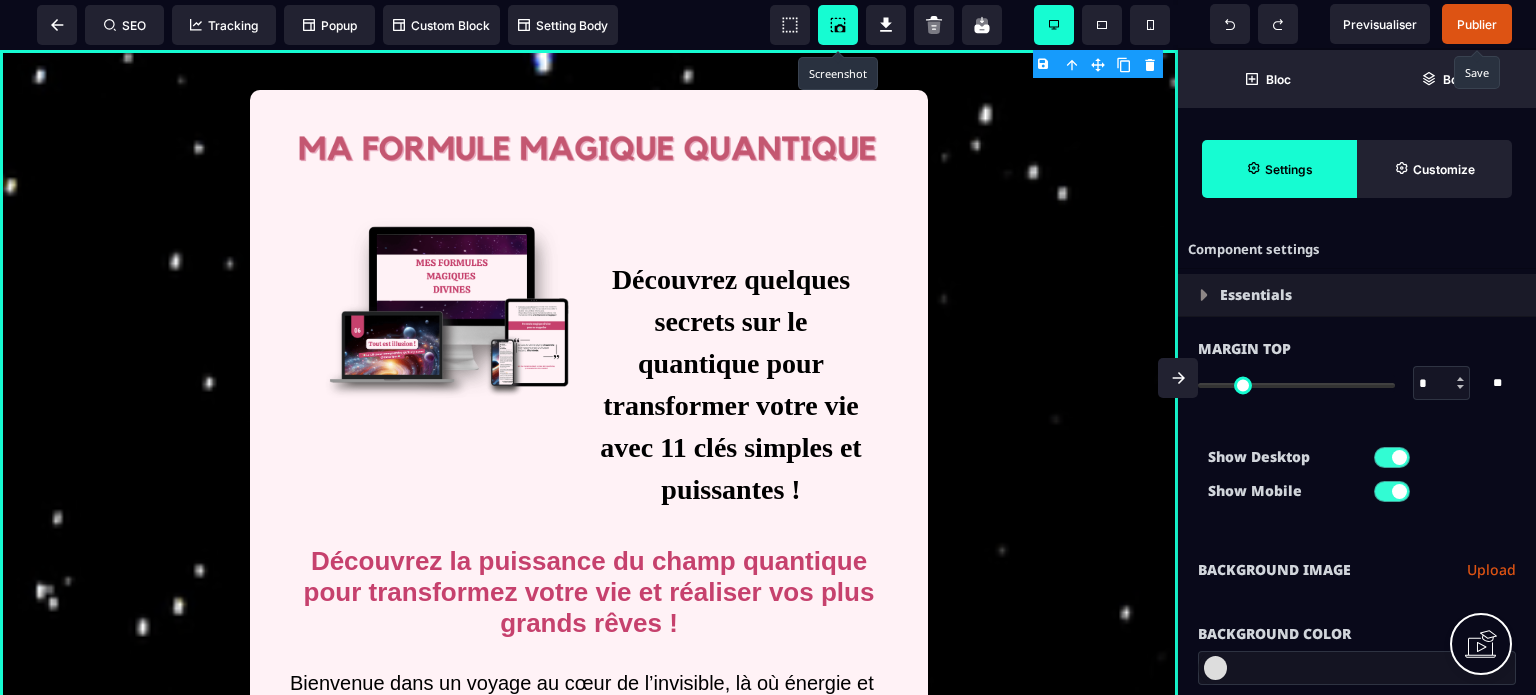 click 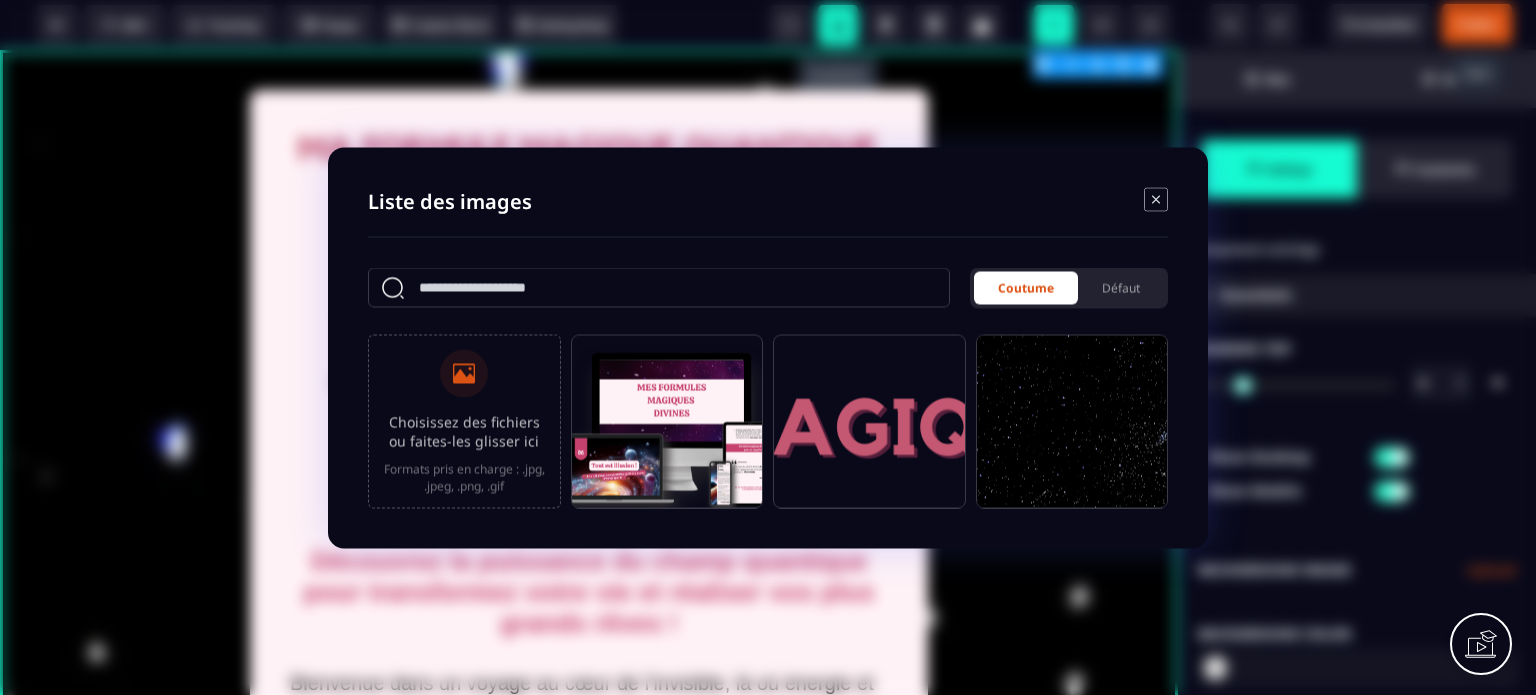 click 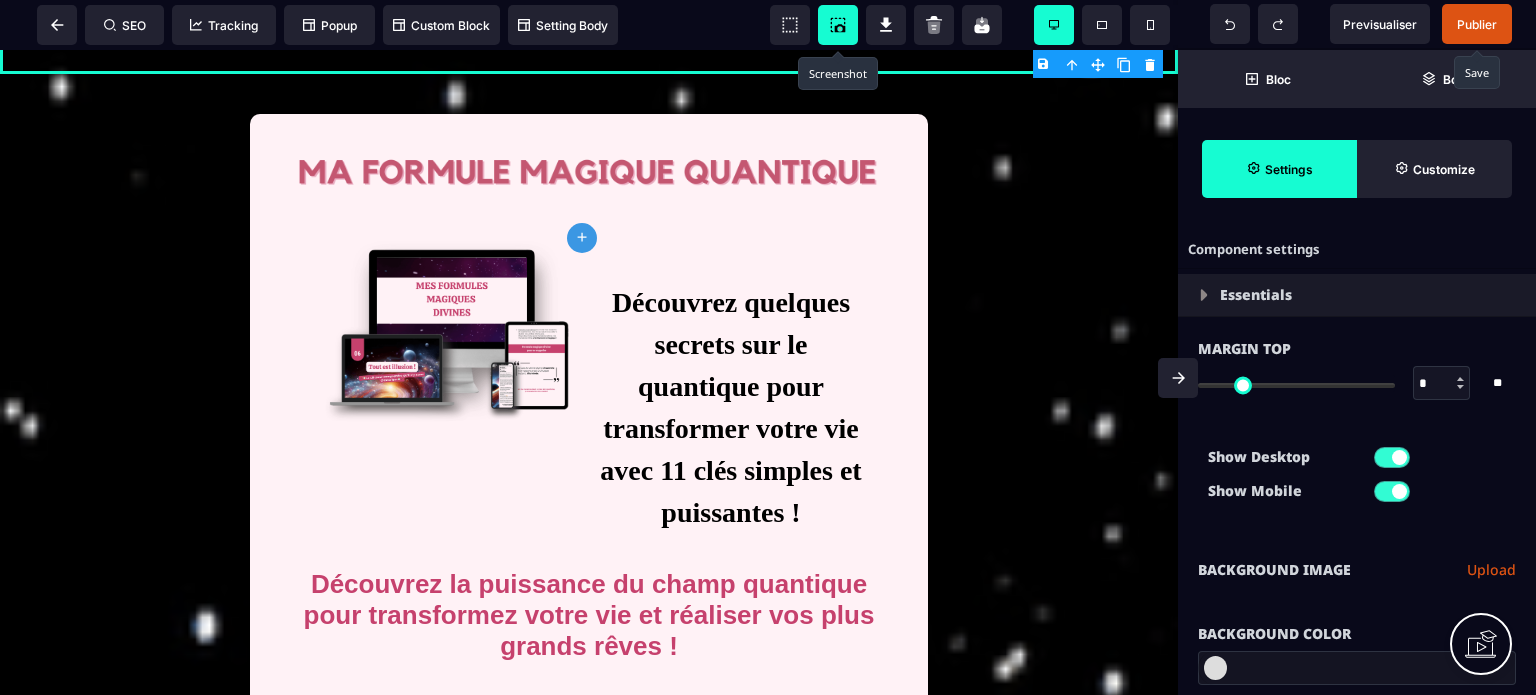 scroll, scrollTop: 2356, scrollLeft: 0, axis: vertical 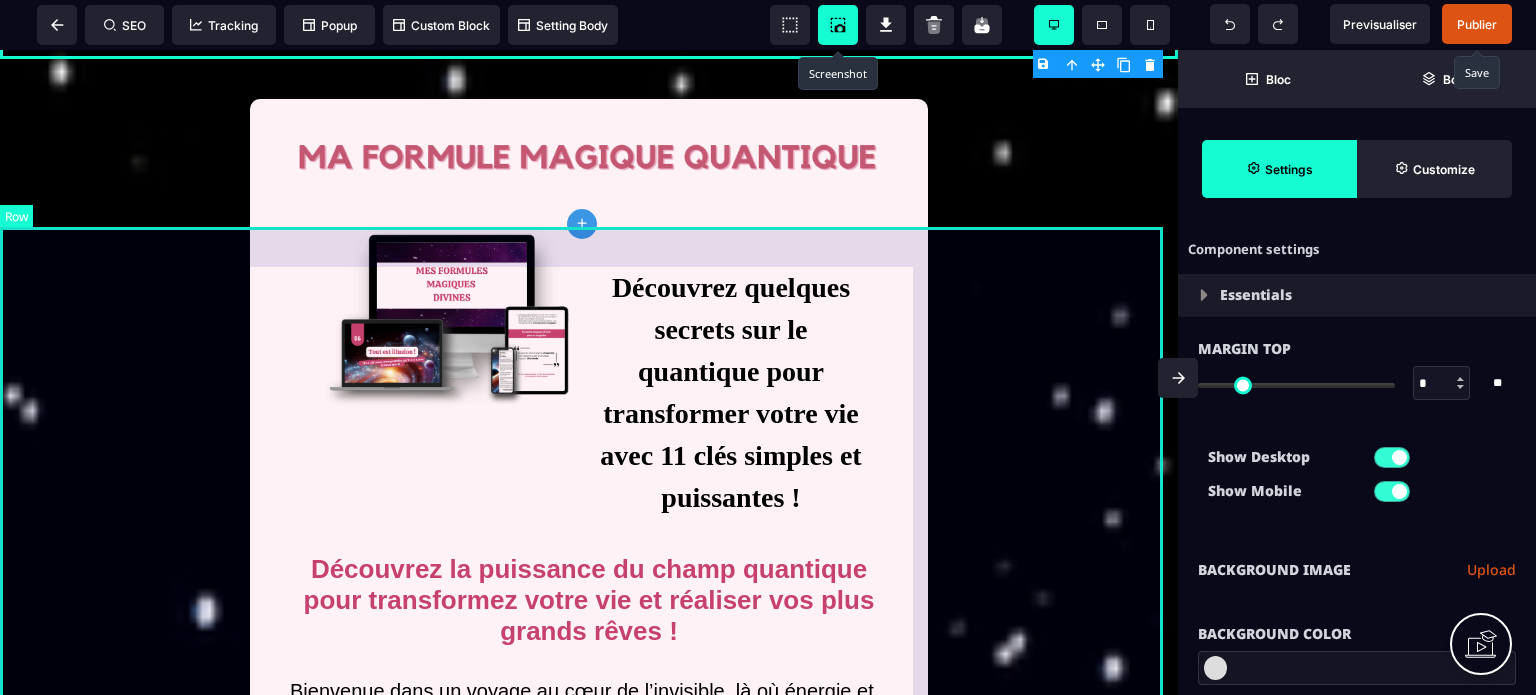 click on "Découvrez quelques secrets sur le quantique pour transformer votre vie avec 11 clés simples et puissantes ! Découvrez la puissance du champ quantique pour transformez votre vie et réaliser vos plus grands rêves ! Bienvenue dans un voyage au cœur de l’invisible, là où énergie et magie se rencontrent pour créer l’extraordinaire. ✨ Je vous invite à plonger dans  11 concepts [DEMOGRAPHIC_DATA]  qui révèlent des clés essentielles pour activer votre transformation intérieure. Ces concepts, soutenus par mes  11 clés magiques,  ne sont pas de simples idées. Ce sont des ponts entre votre essence divine et votre réalité, des outils pour aligner votre vie sur la grandeur de votre être véritable. TÉLÉCHARGER GRATUITEMENT Les blocages qui vous empêchent de vivre la vie que vous méritez. Les doutes, les peurs, peut-être même ces pensées comme: "ce n’est pas pour moi" ou "je ne suis pas prêt·e" sont autant de barrières invisibles qui vous séparent du c hamp infini des possibles . lumière ." at bounding box center (589, 1241) 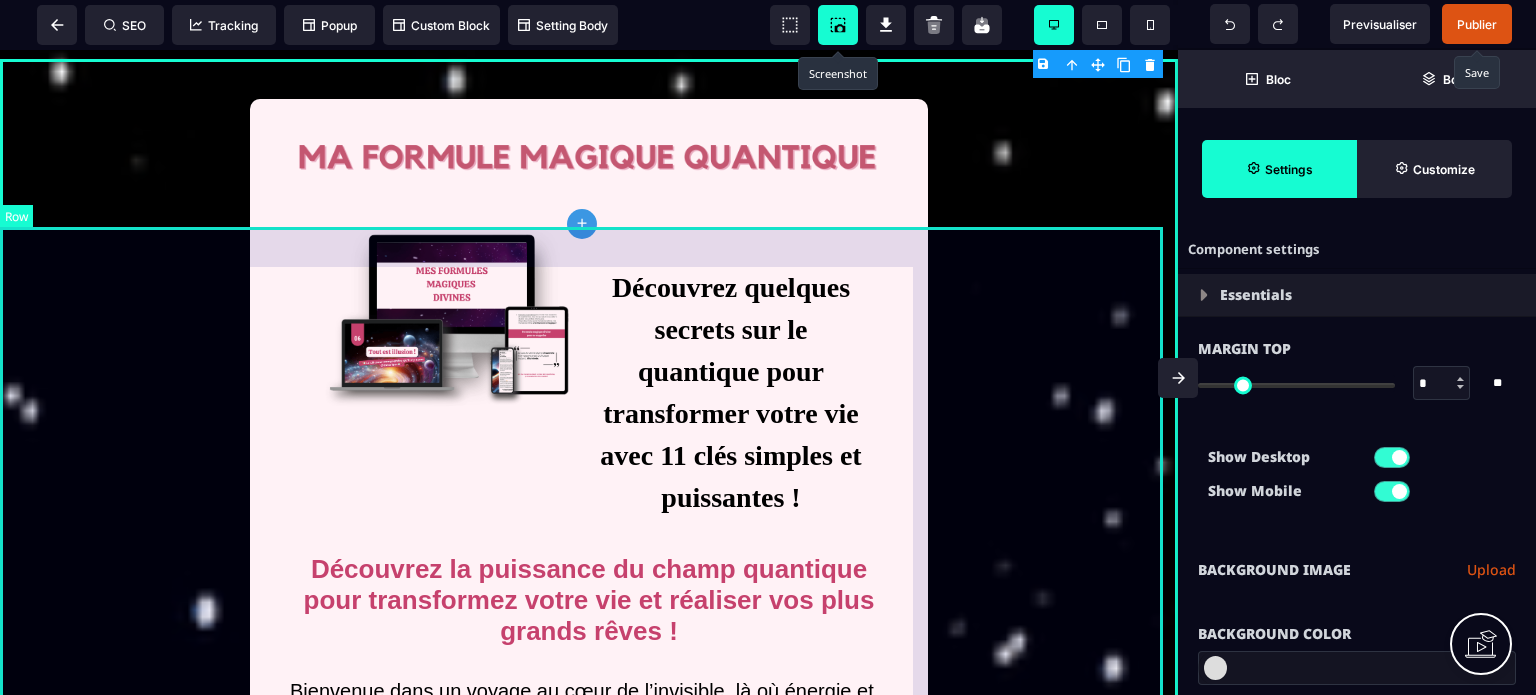 select on "*" 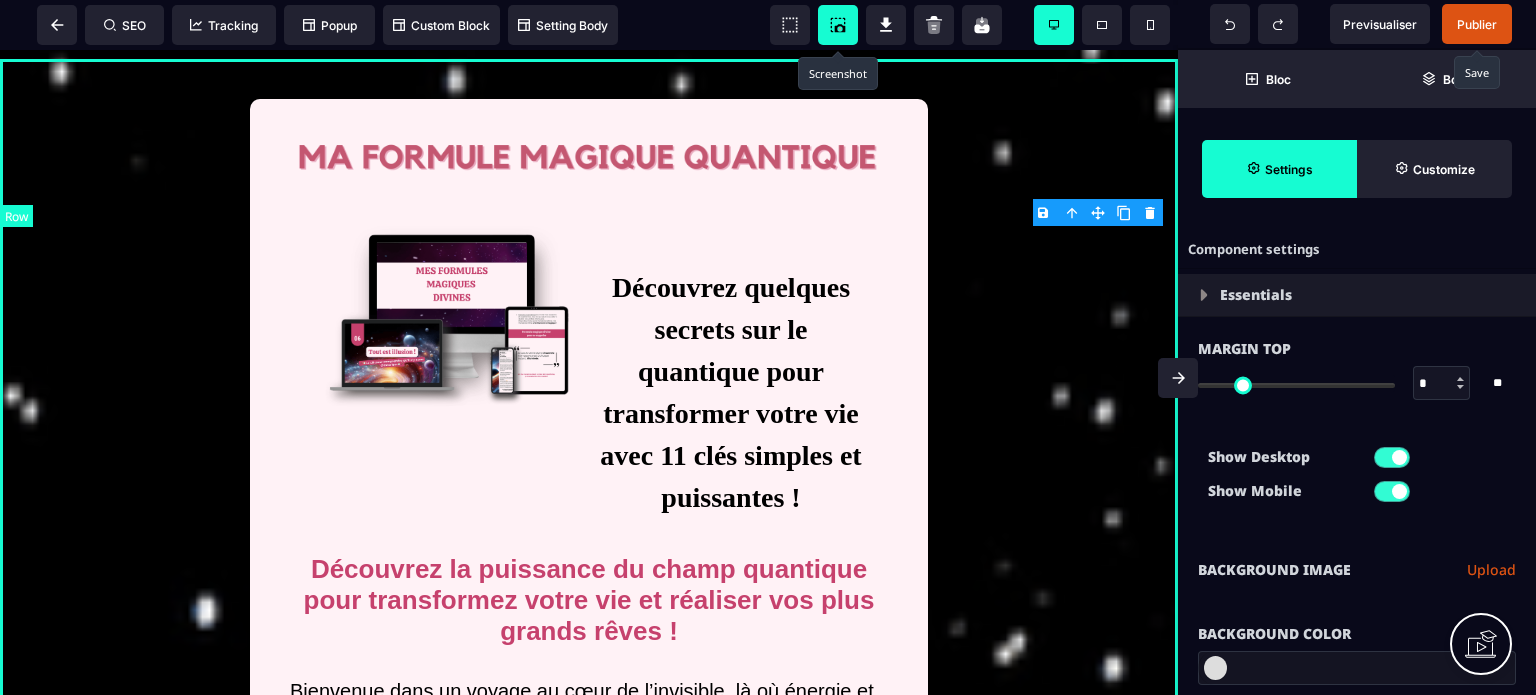type on "*" 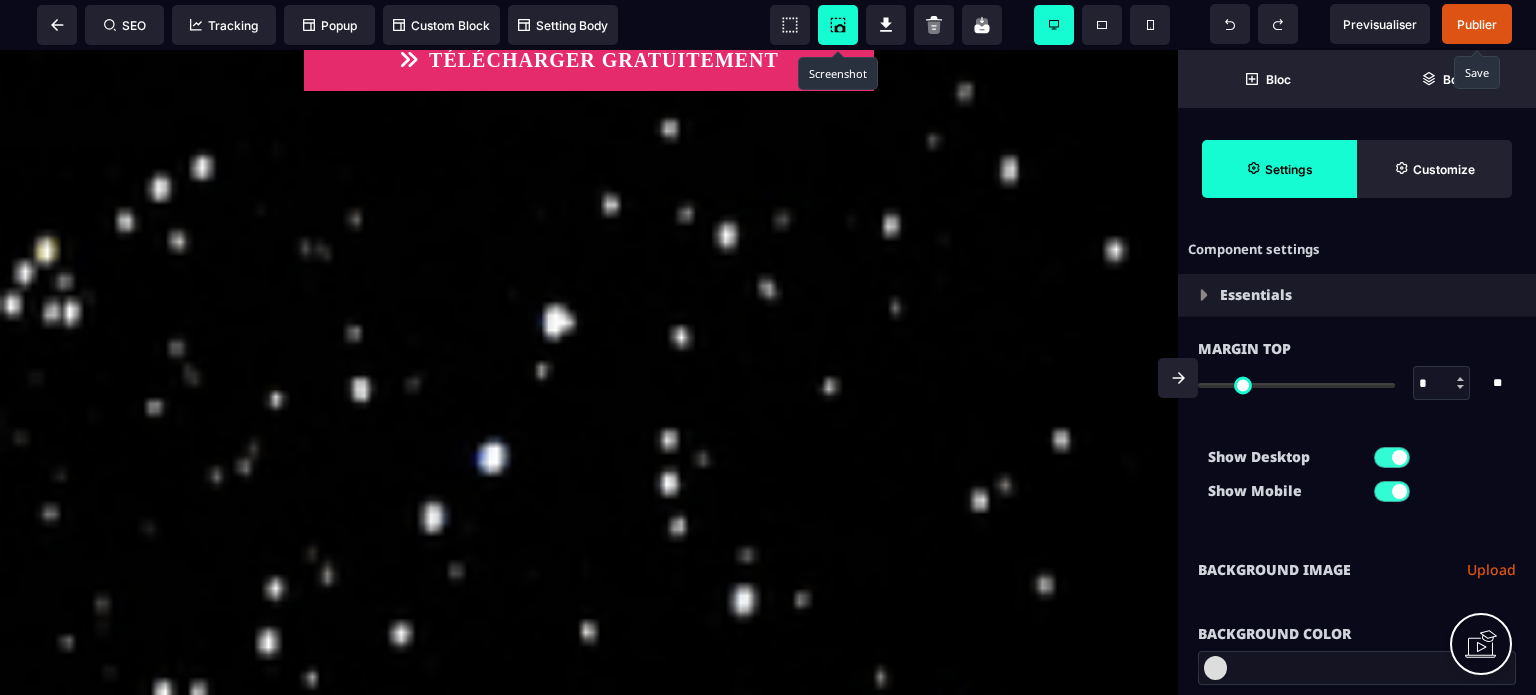 scroll, scrollTop: 5040, scrollLeft: 0, axis: vertical 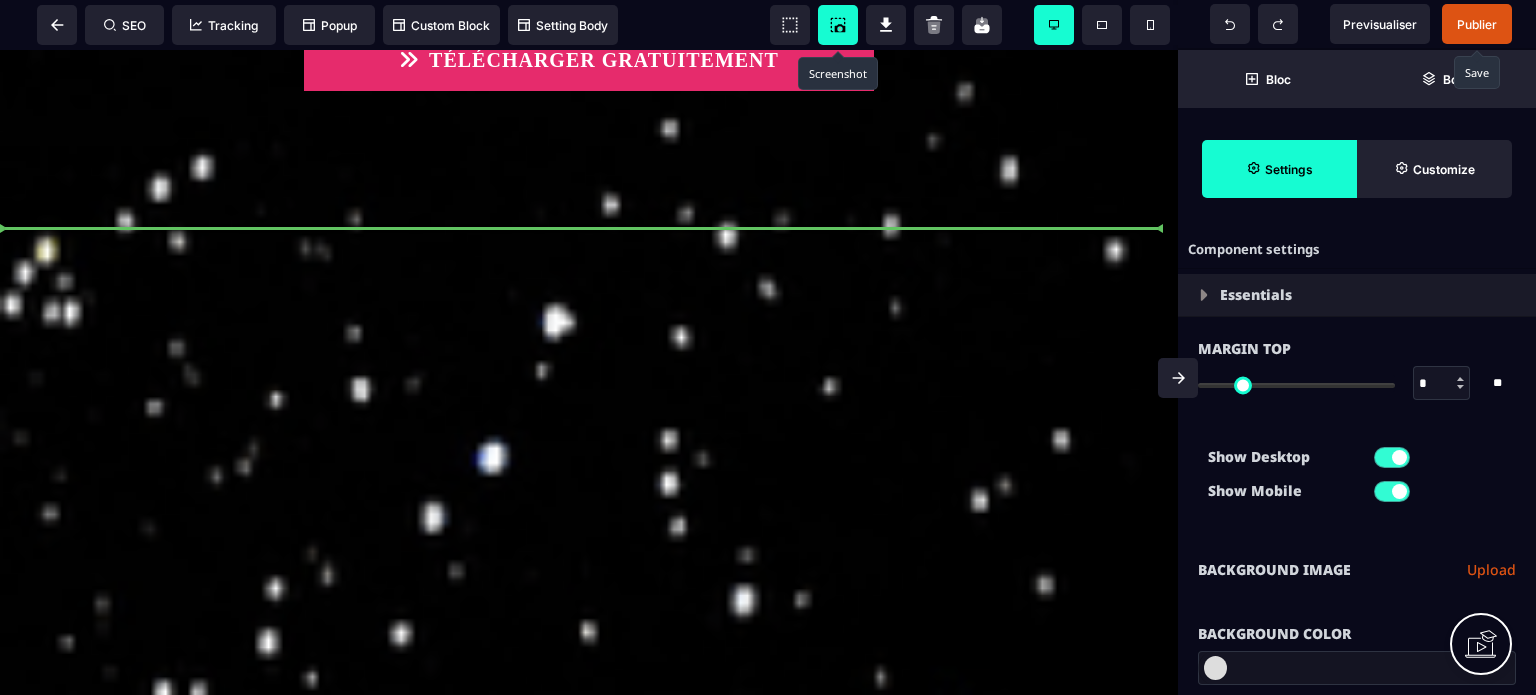 drag, startPoint x: 1096, startPoint y: 258, endPoint x: 940, endPoint y: 346, distance: 179.1089 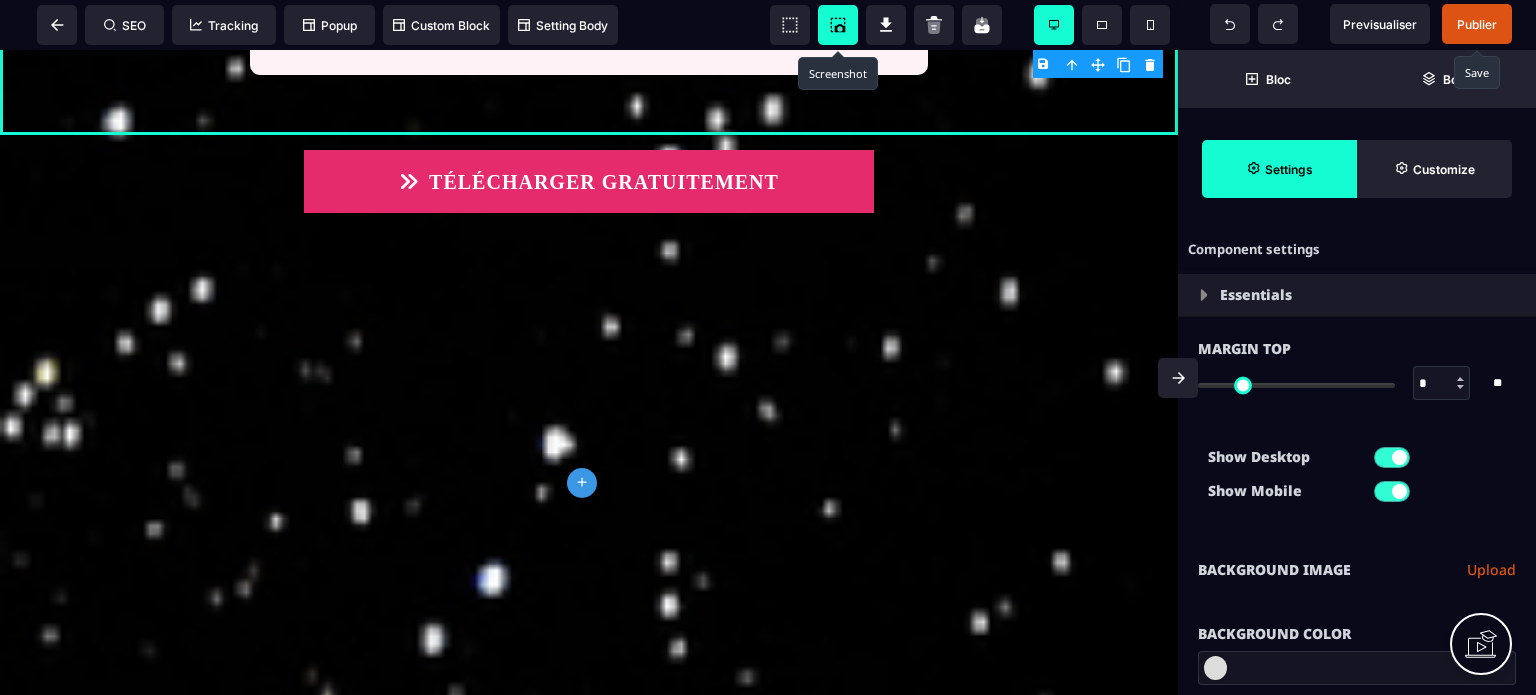 scroll, scrollTop: 4660, scrollLeft: 0, axis: vertical 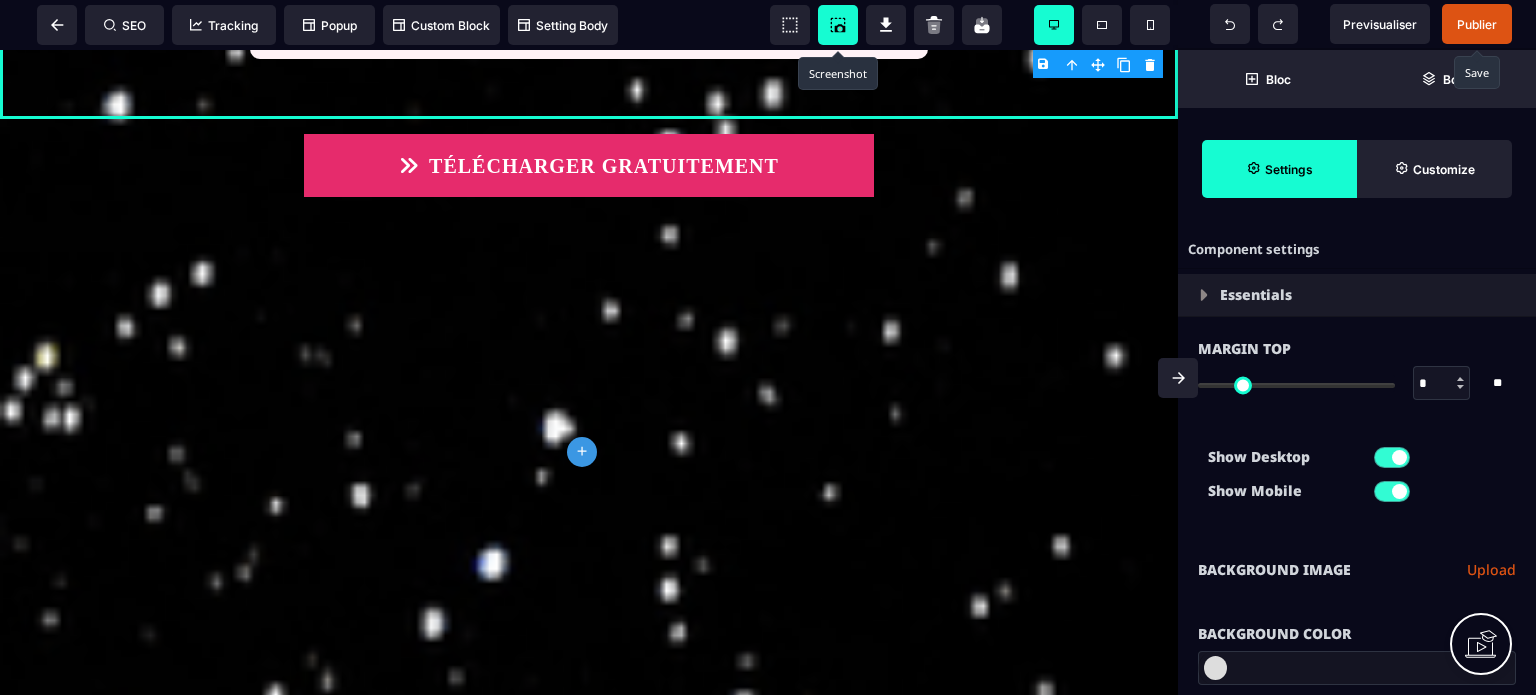 click on "Découvrez quelques secrets sur le quantique pour transformer votre vie avec 11 clés simples et puissantes ! Découvrez la puissance du champ quantique pour transformez votre vie et réaliser vos plus grands rêves ! Bienvenue dans un voyage au cœur de l’invisible, là où énergie et magie se rencontrent pour créer l’extraordinaire. ✨ Je vous invite à plonger dans  11 concepts [DEMOGRAPHIC_DATA]  qui révèlent des clés essentielles pour activer votre transformation intérieure. Ces concepts, soutenus par mes  11 clés magiques,  ne sont pas de simples idées. Ce sont des ponts entre votre essence divine et votre réalité, des outils pour aligner votre vie sur la grandeur de votre être véritable. TÉLÉCHARGER GRATUITEMENT Les blocages qui vous empêchent de vivre la vie que vous méritez. Les doutes, les peurs, peut-être même ces pensées comme: "ce n’est pas pour moi" ou "je ne suis pas prêt·e" sont autant de barrières invisibles qui vous séparent du c hamp infini des possibles . lumière ." at bounding box center (589, -1905) 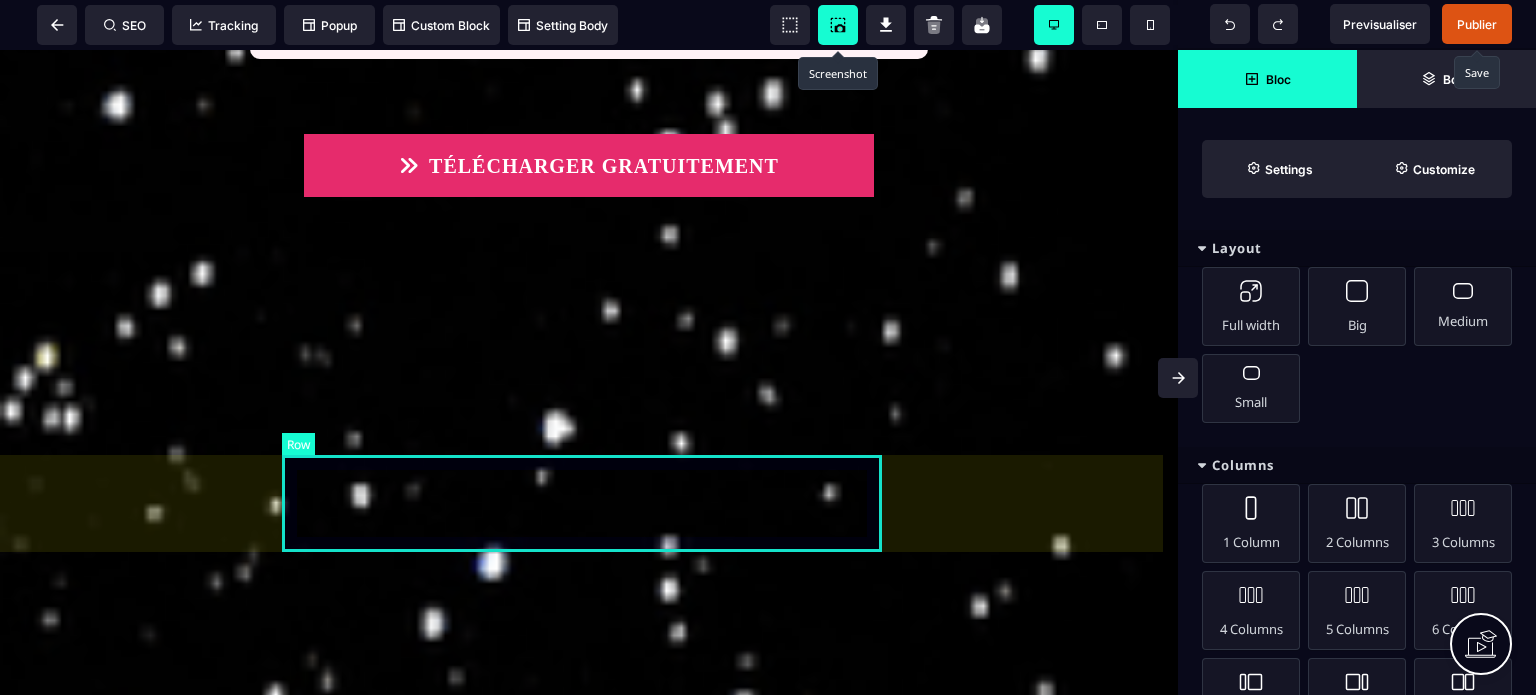click on "TÉLÉCHARGER GRATUITEMENT" at bounding box center [589, 165] 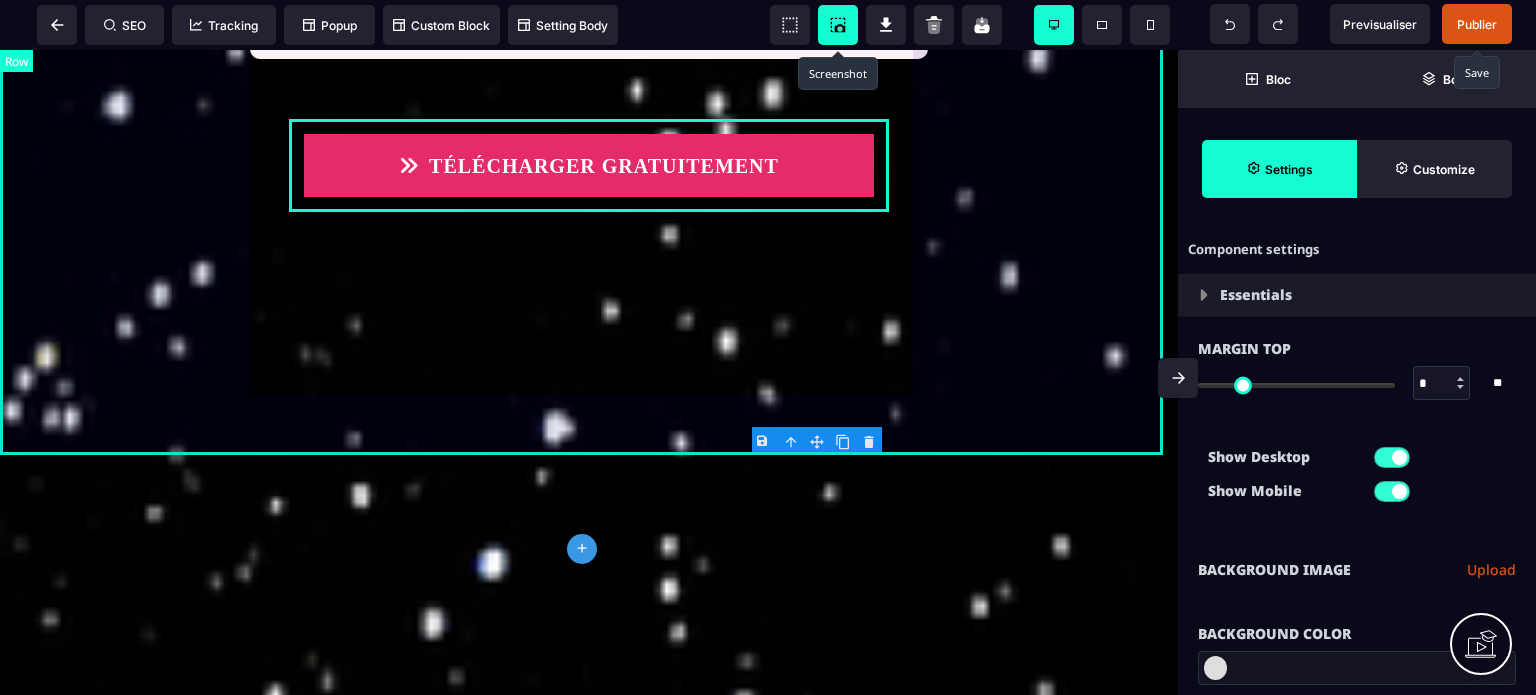 type on "*" 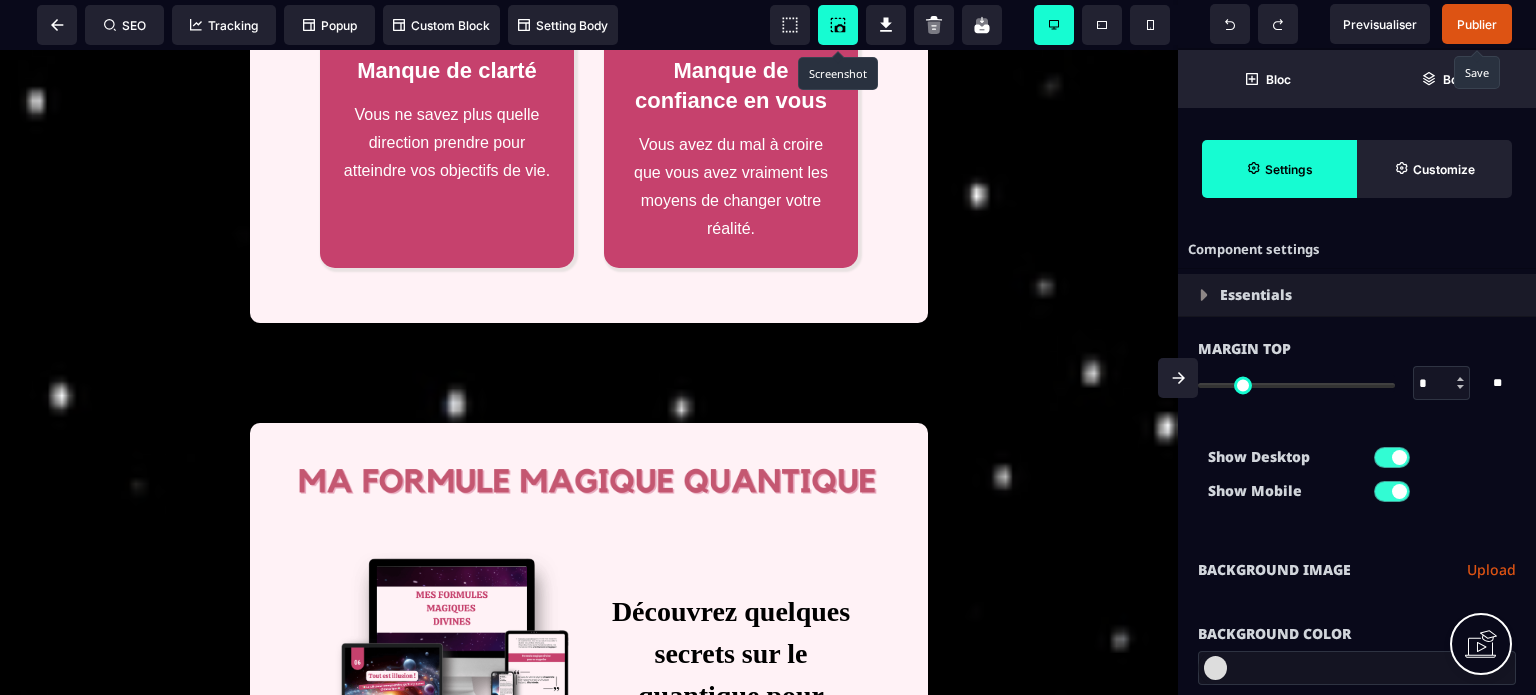 scroll, scrollTop: 2175, scrollLeft: 0, axis: vertical 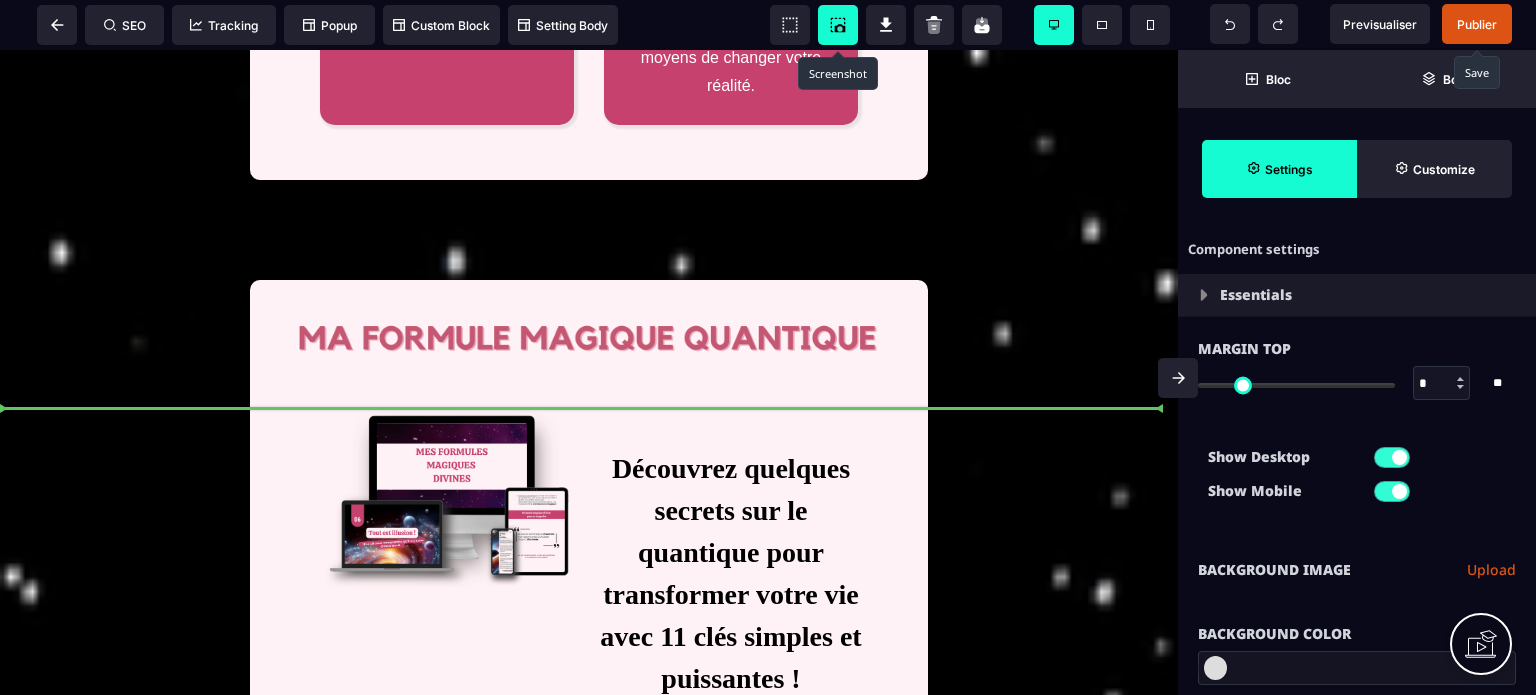 drag, startPoint x: 818, startPoint y: 489, endPoint x: 623, endPoint y: 437, distance: 201.81427 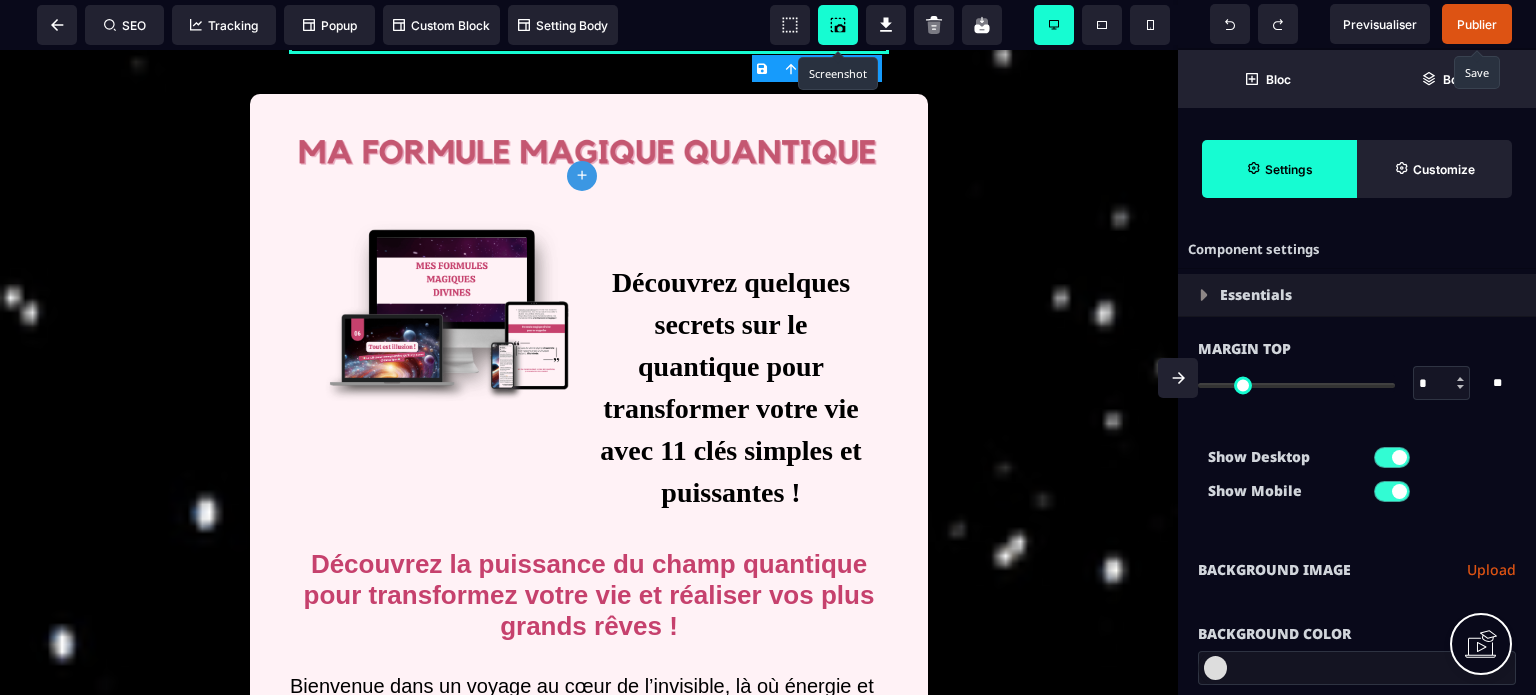 scroll, scrollTop: 2500, scrollLeft: 0, axis: vertical 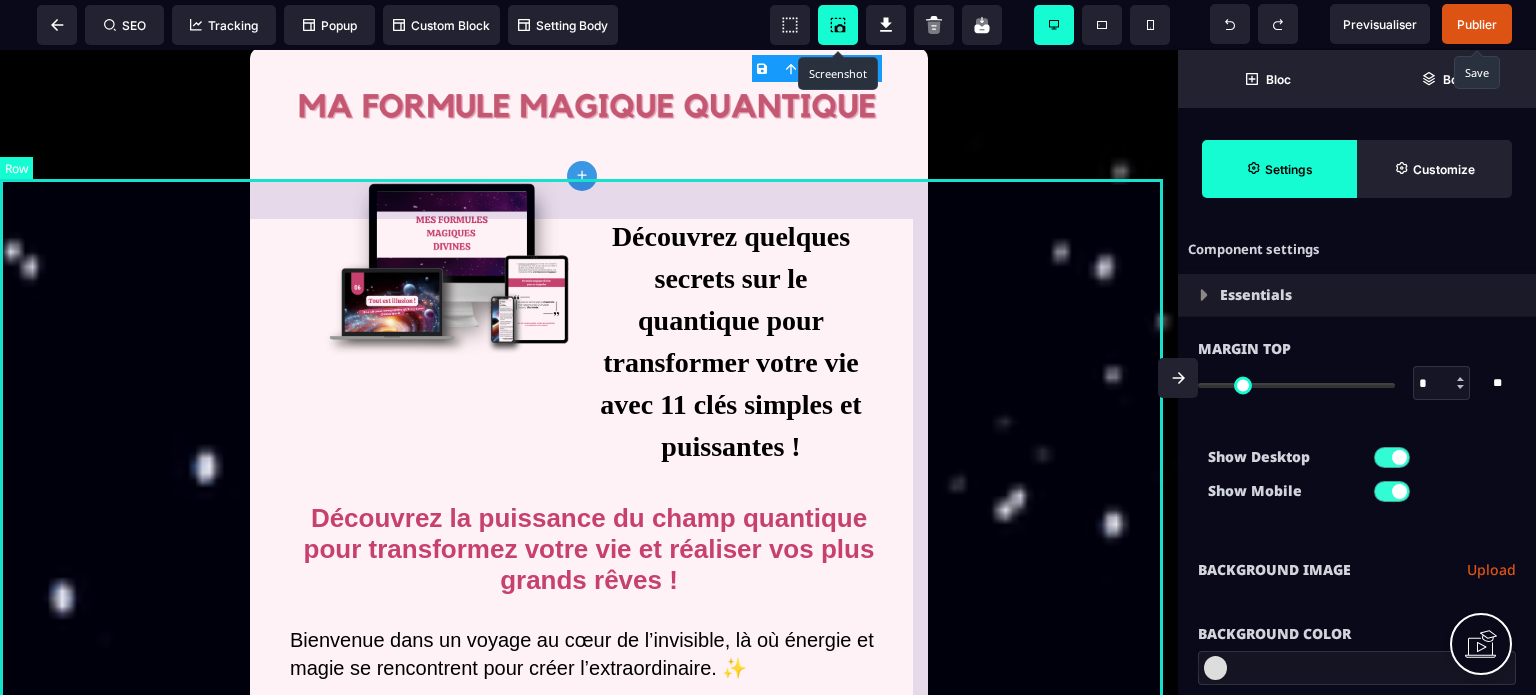 click on "Découvrez quelques secrets sur le quantique pour transformer votre vie avec 11 clés simples et puissantes ! Découvrez la puissance du champ quantique pour transformez votre vie et réaliser vos plus grands rêves ! Bienvenue dans un voyage au cœur de l’invisible, là où énergie et magie se rencontrent pour créer l’extraordinaire. ✨ Je vous invite à plonger dans  11 concepts [DEMOGRAPHIC_DATA]  qui révèlent des clés essentielles pour activer votre transformation intérieure. Ces concepts, soutenus par mes  11 clés magiques,  ne sont pas de simples idées. Ce sont des ponts entre votre essence divine et votre réalité, des outils pour aligner votre vie sur la grandeur de votre être véritable. TÉLÉCHARGER GRATUITEMENT Les blocages qui vous empêchent de vivre la vie que vous méritez. Les doutes, les peurs, peut-être même ces pensées comme: "ce n’est pas pour moi" ou "je ne suis pas prêt·e" sont autant de barrières invisibles qui vous séparent du c hamp infini des possibles . lumière ." at bounding box center [589, 1190] 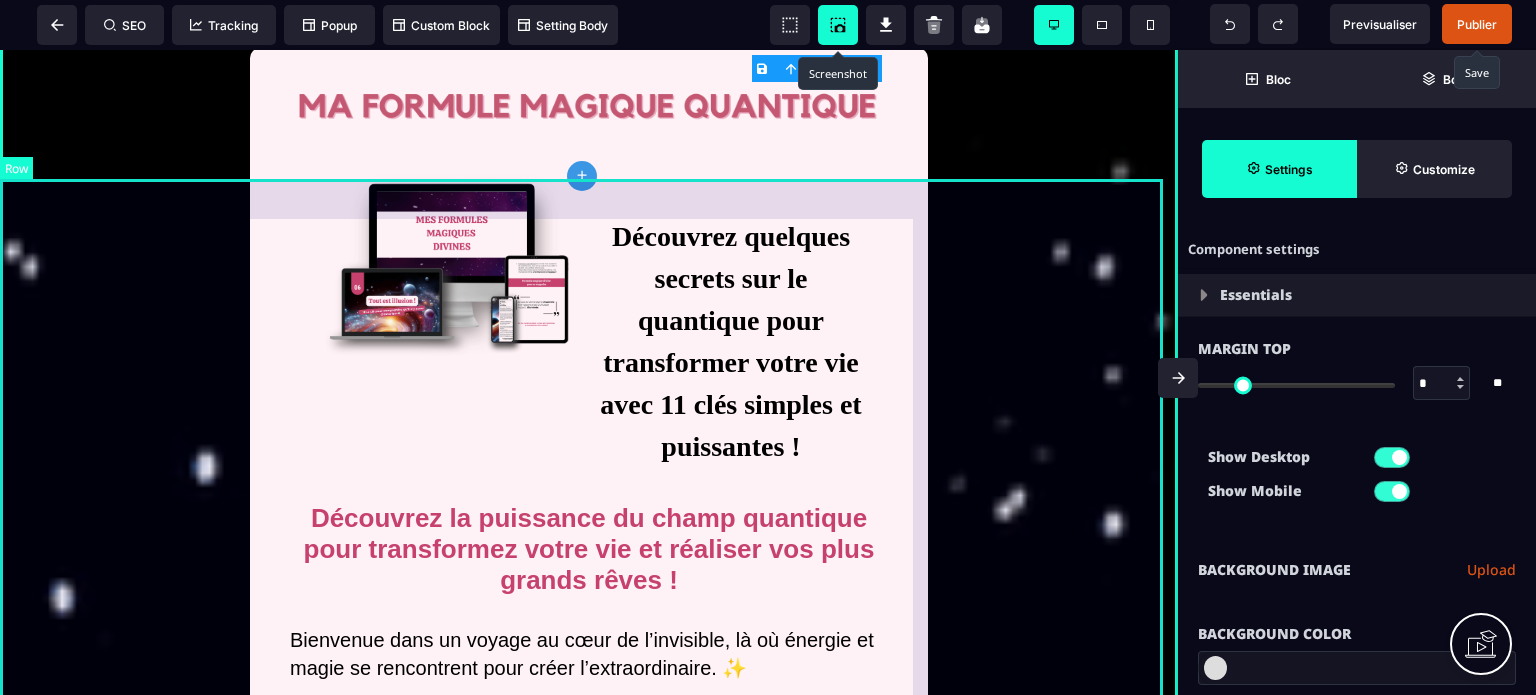 select on "*" 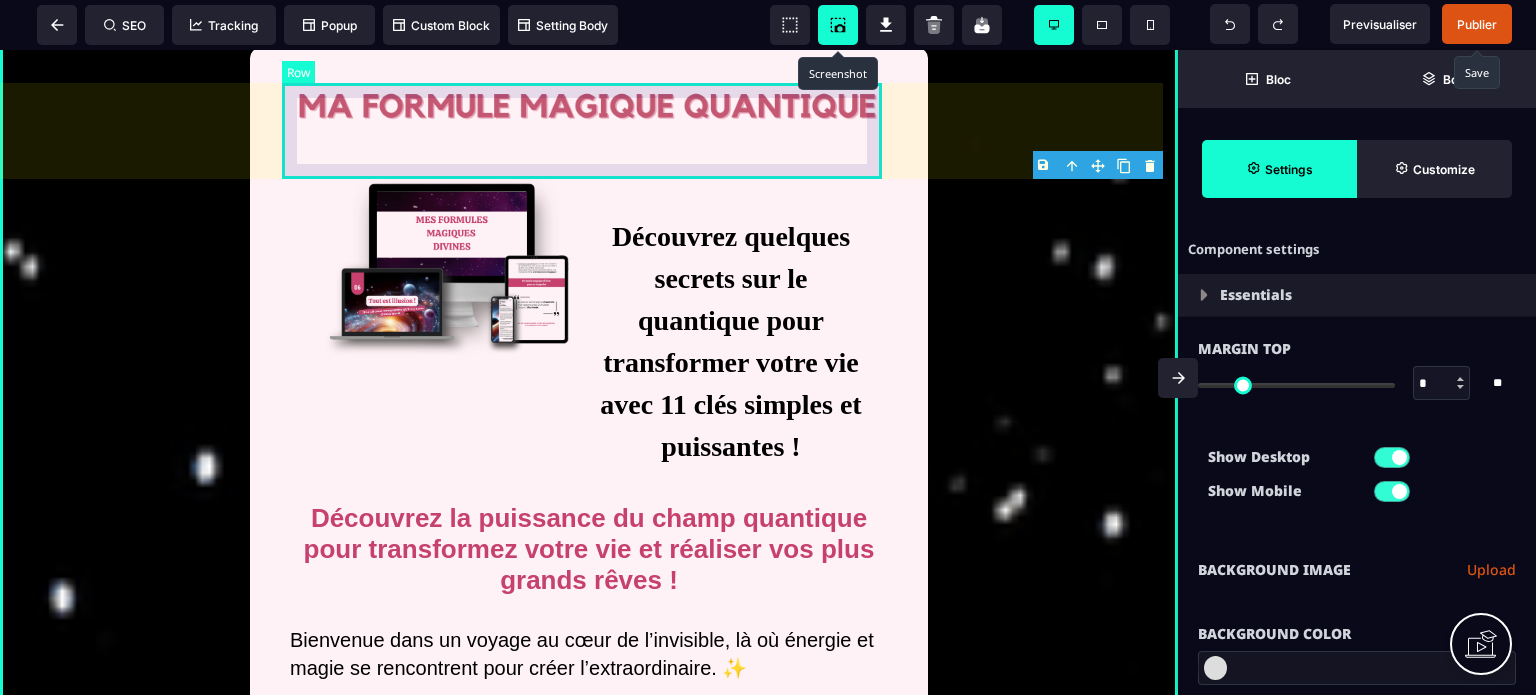 click on "TÉLÉCHARGER GRATUITEMENT" at bounding box center (589, -39) 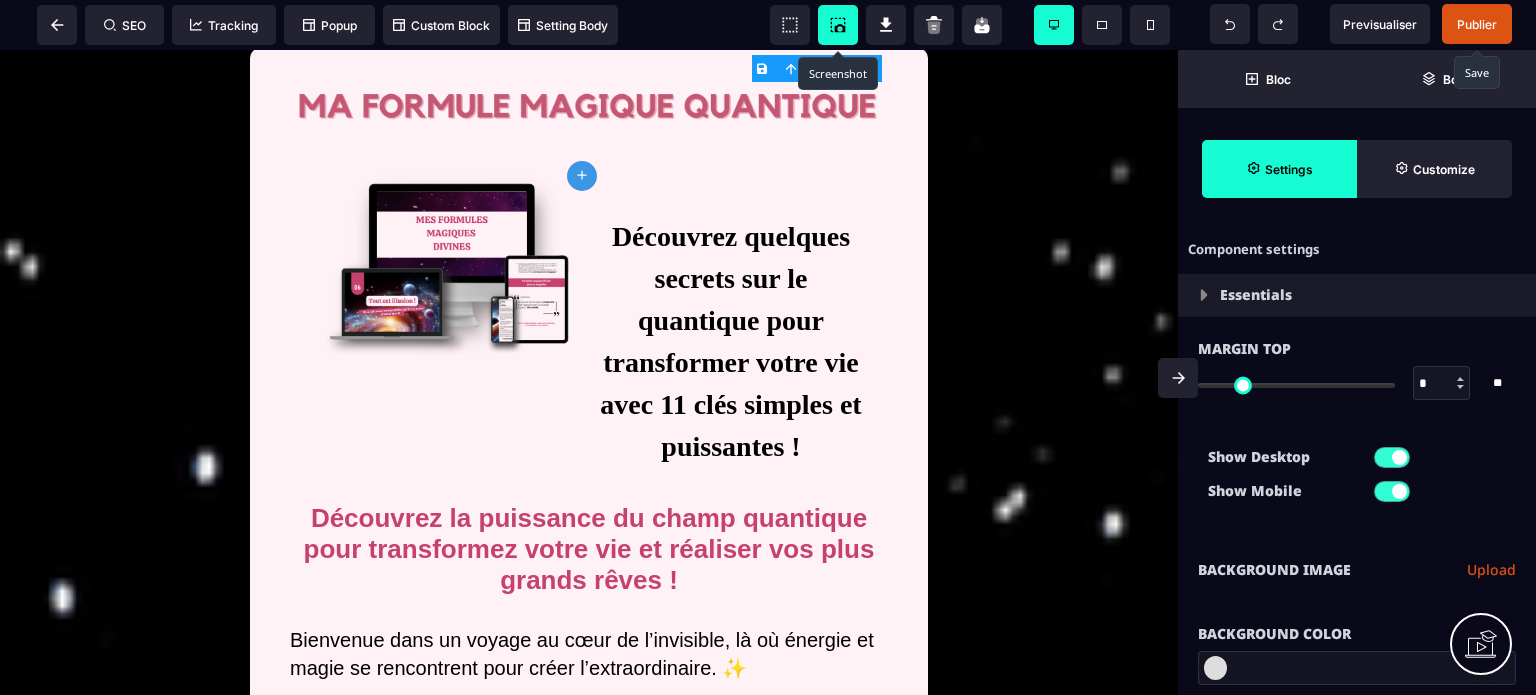 click on "Show Desktop
Show Mobile" at bounding box center (1357, 479) 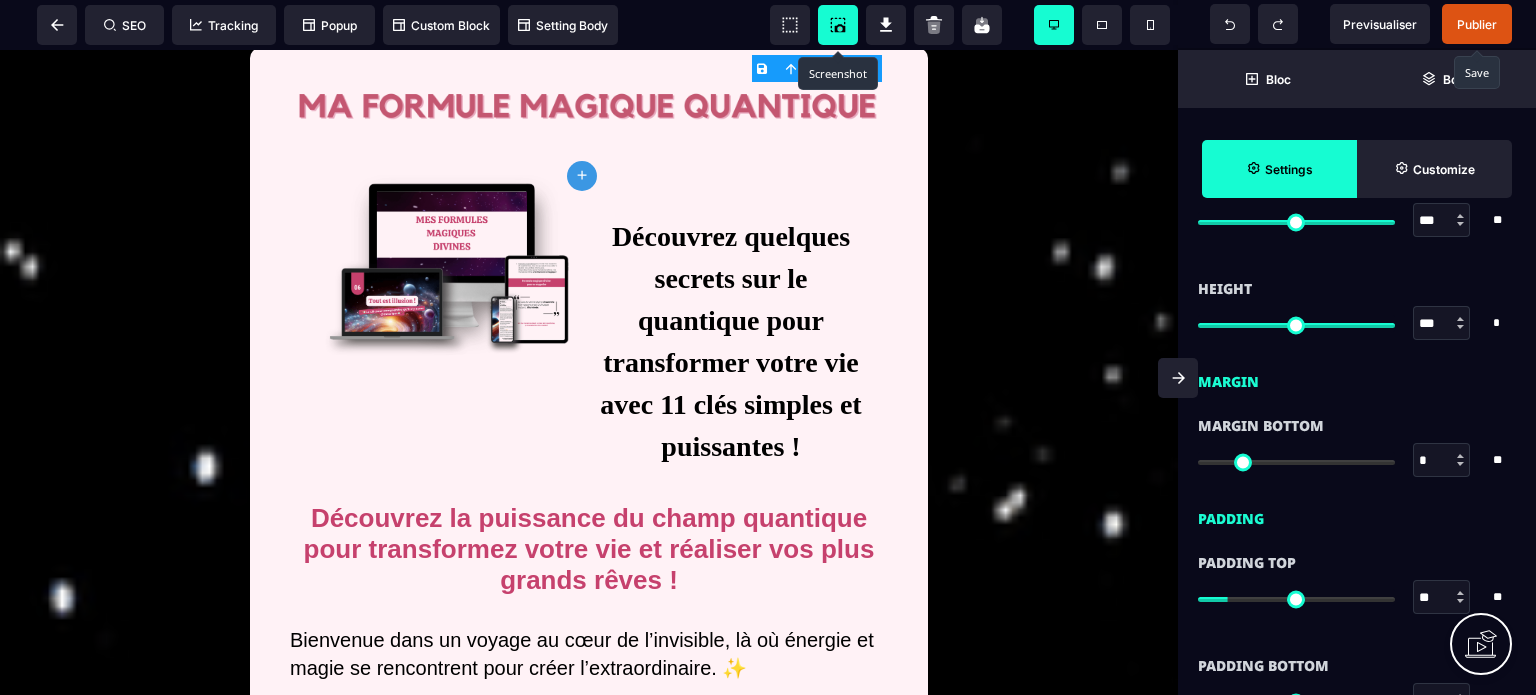 scroll, scrollTop: 1480, scrollLeft: 0, axis: vertical 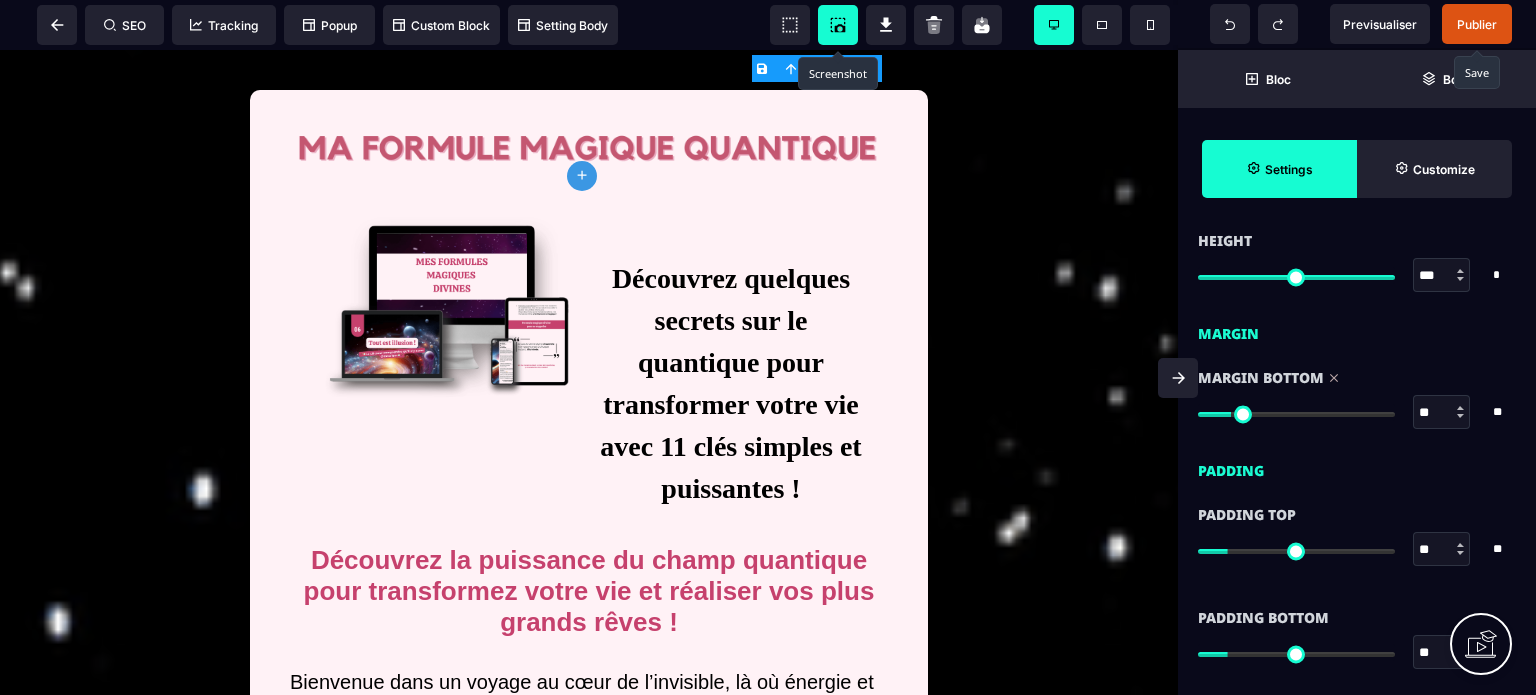 drag, startPoint x: 1214, startPoint y: 412, endPoint x: 1236, endPoint y: 418, distance: 22.803509 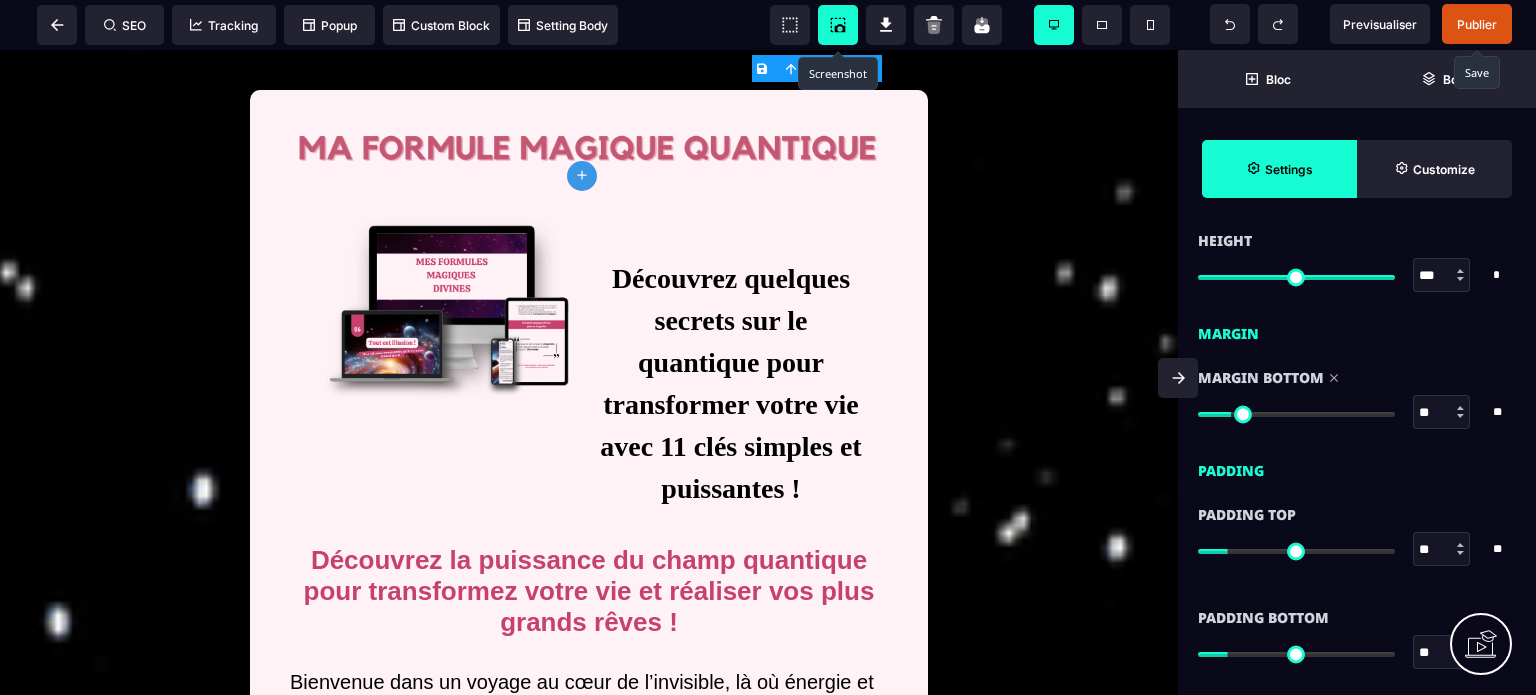 click at bounding box center (1296, 414) 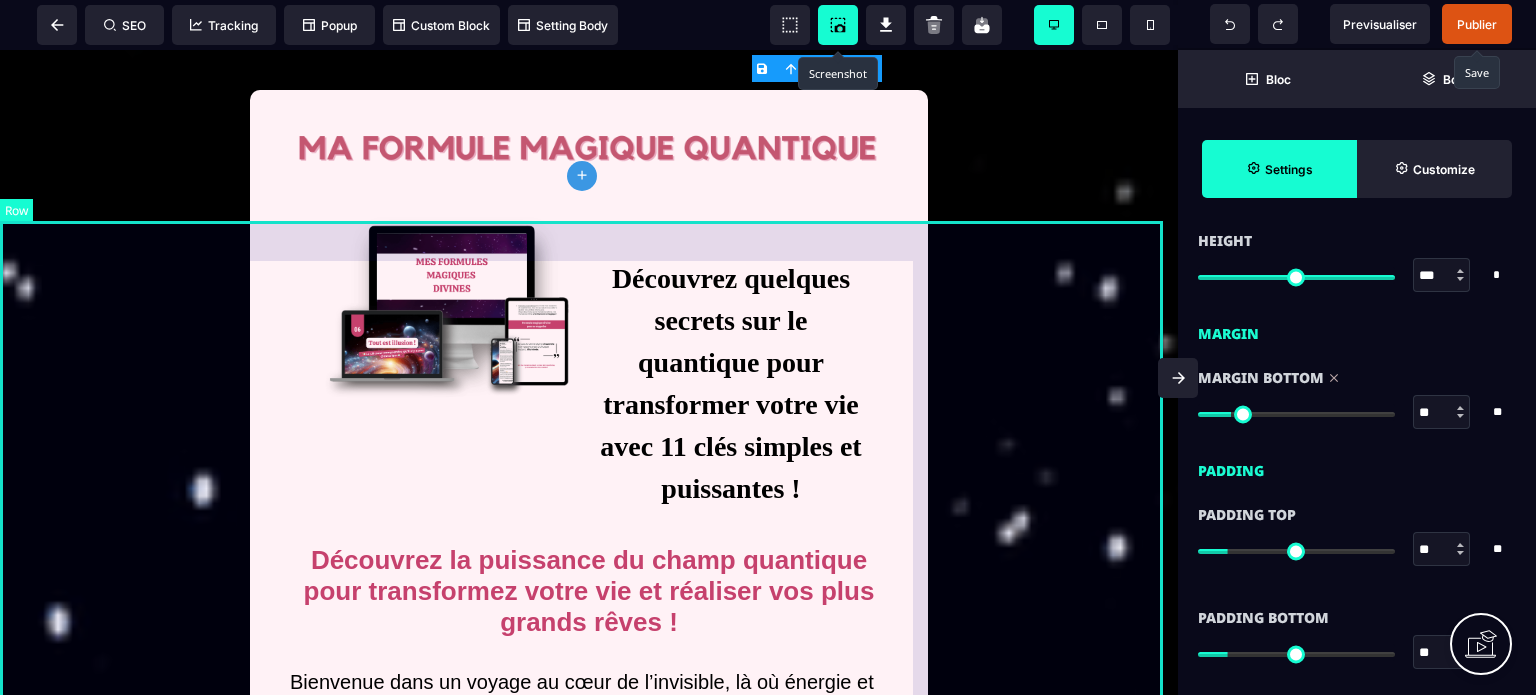 click on "Découvrez quelques secrets sur le quantique pour transformer votre vie avec 11 clés simples et puissantes ! Découvrez la puissance du champ quantique pour transformez votre vie et réaliser vos plus grands rêves ! Bienvenue dans un voyage au cœur de l’invisible, là où énergie et magie se rencontrent pour créer l’extraordinaire. ✨ Je vous invite à plonger dans  11 concepts [DEMOGRAPHIC_DATA]  qui révèlent des clés essentielles pour activer votre transformation intérieure. Ces concepts, soutenus par mes  11 clés magiques,  ne sont pas de simples idées. Ce sont des ponts entre votre essence divine et votre réalité, des outils pour aligner votre vie sur la grandeur de votre être véritable. TÉLÉCHARGER GRATUITEMENT Les blocages qui vous empêchent de vivre la vie que vous méritez. Les doutes, les peurs, peut-être même ces pensées comme: "ce n’est pas pour moi" ou "je ne suis pas prêt·e" sont autant de barrières invisibles qui vous séparent du c hamp infini des possibles . lumière ." at bounding box center (589, 1232) 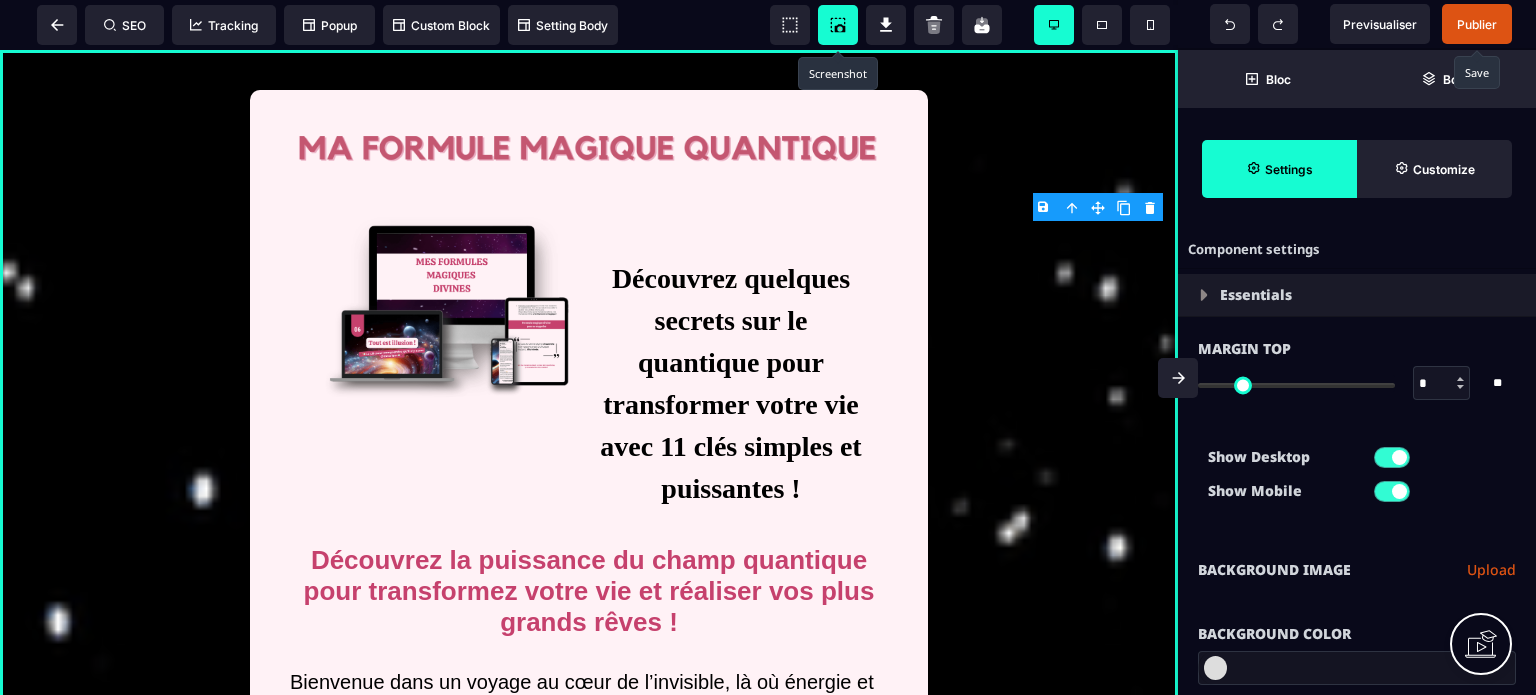click on "Background Color" at bounding box center [1357, 624] 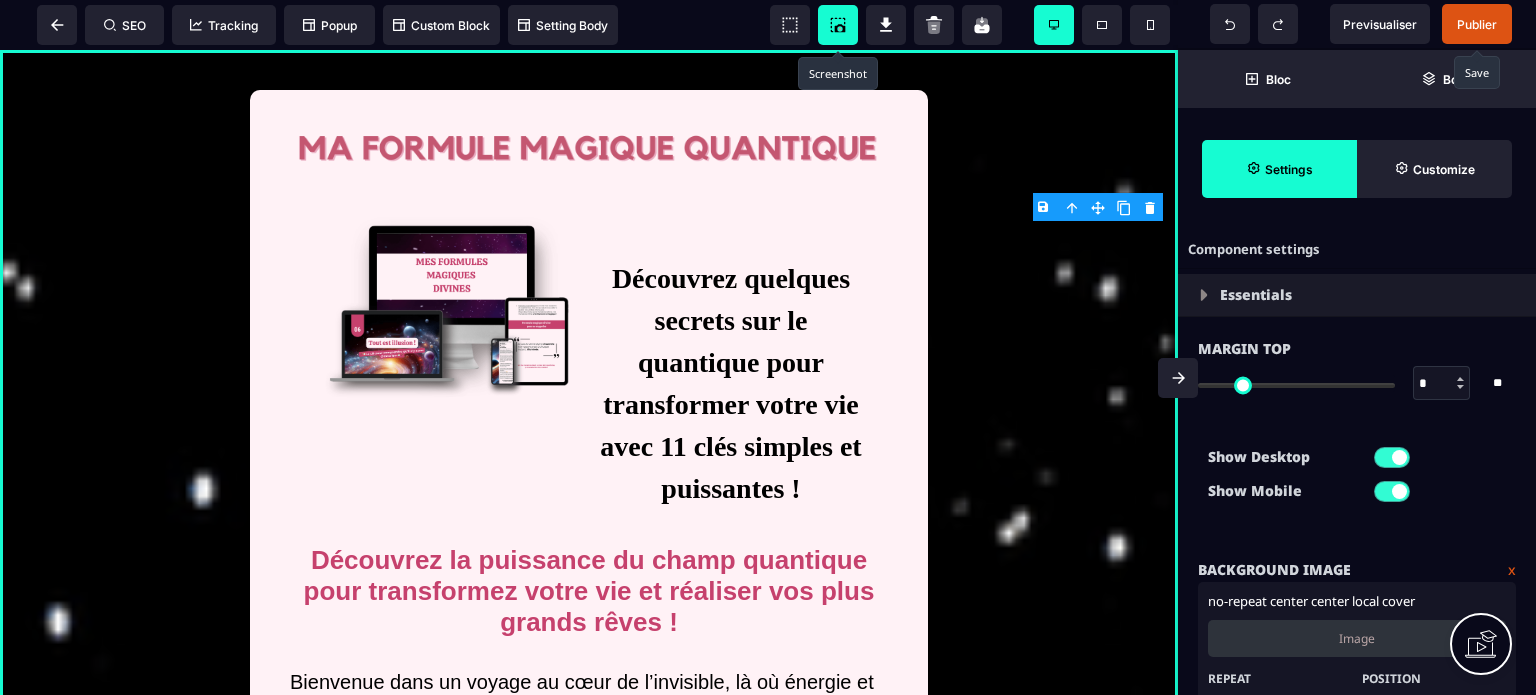 click on "Image" at bounding box center [1357, 638] 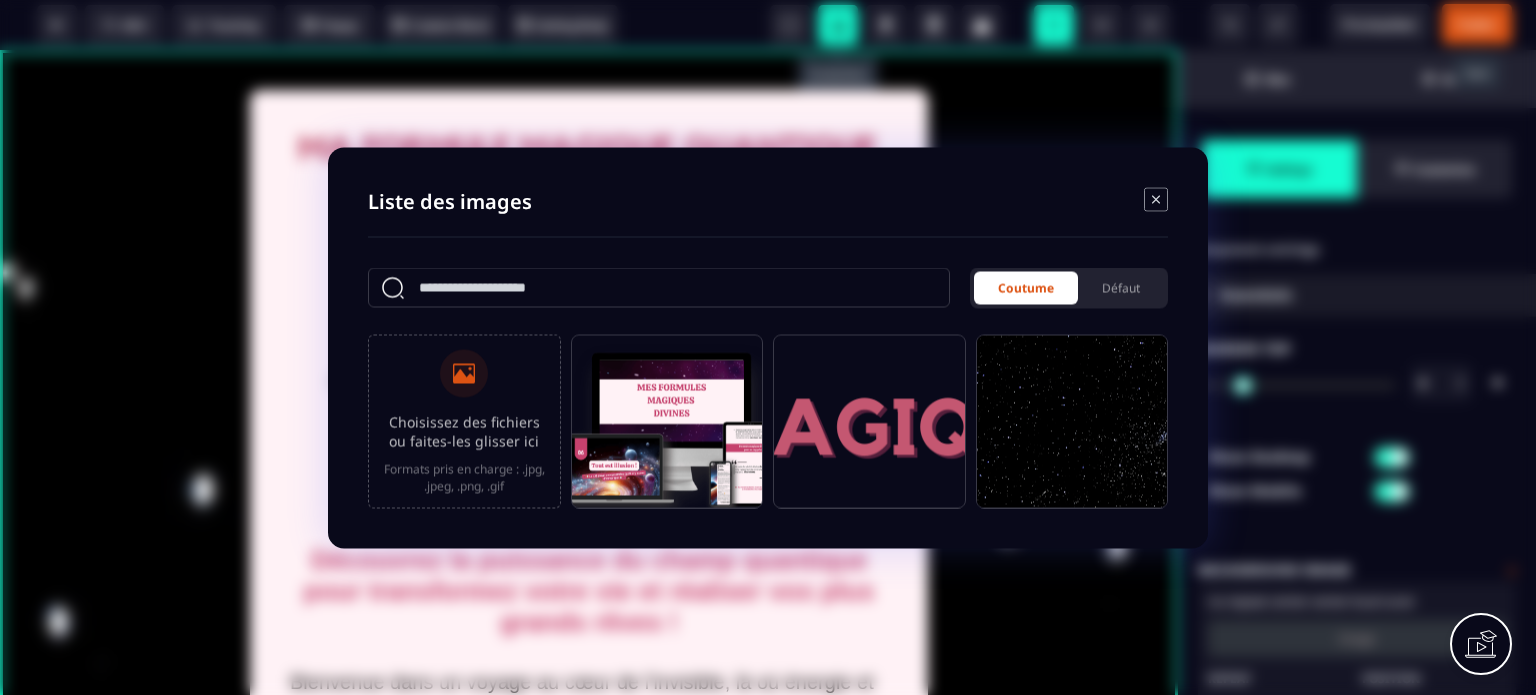 click on "Choisissez des fichiers ou faites-les glisser ici Formats pris en charge : .jpg, .jpeg, .png, .gif" at bounding box center (464, 421) 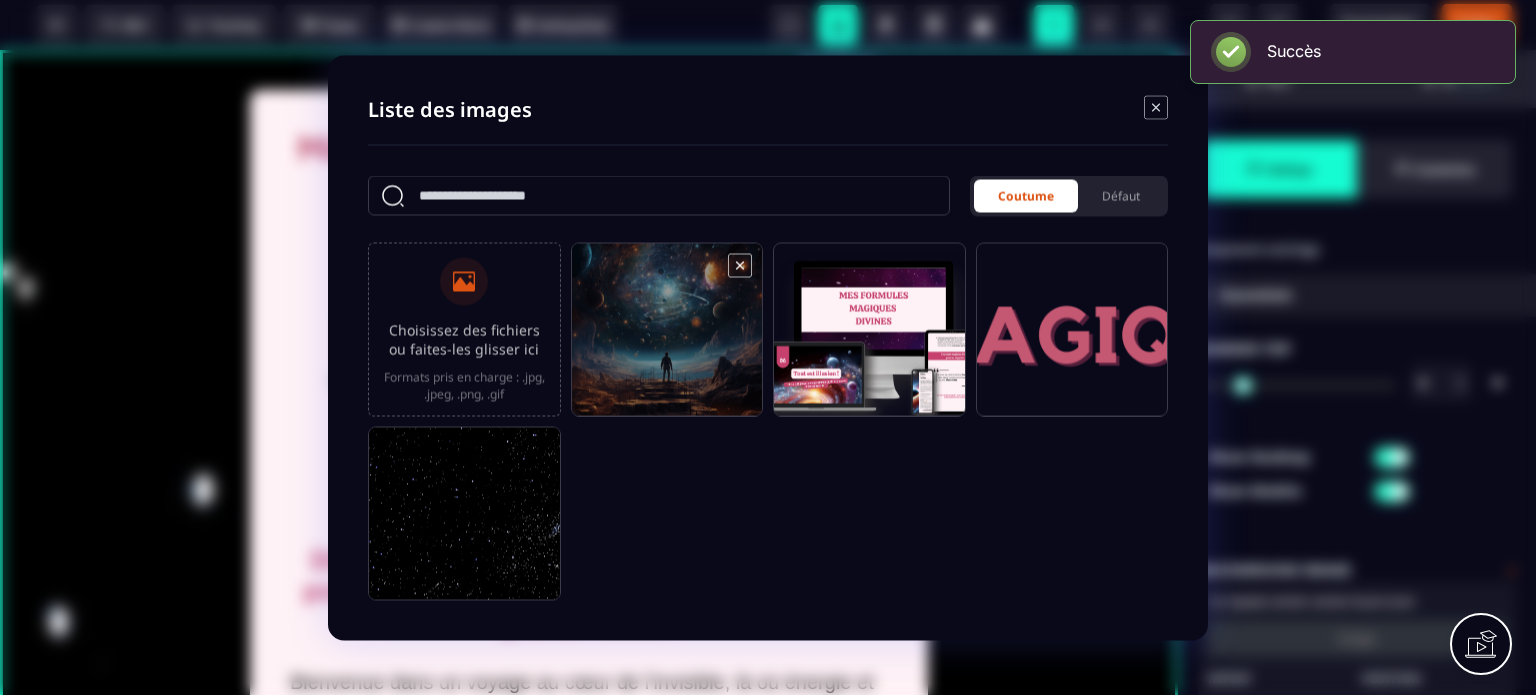 click at bounding box center (667, 338) 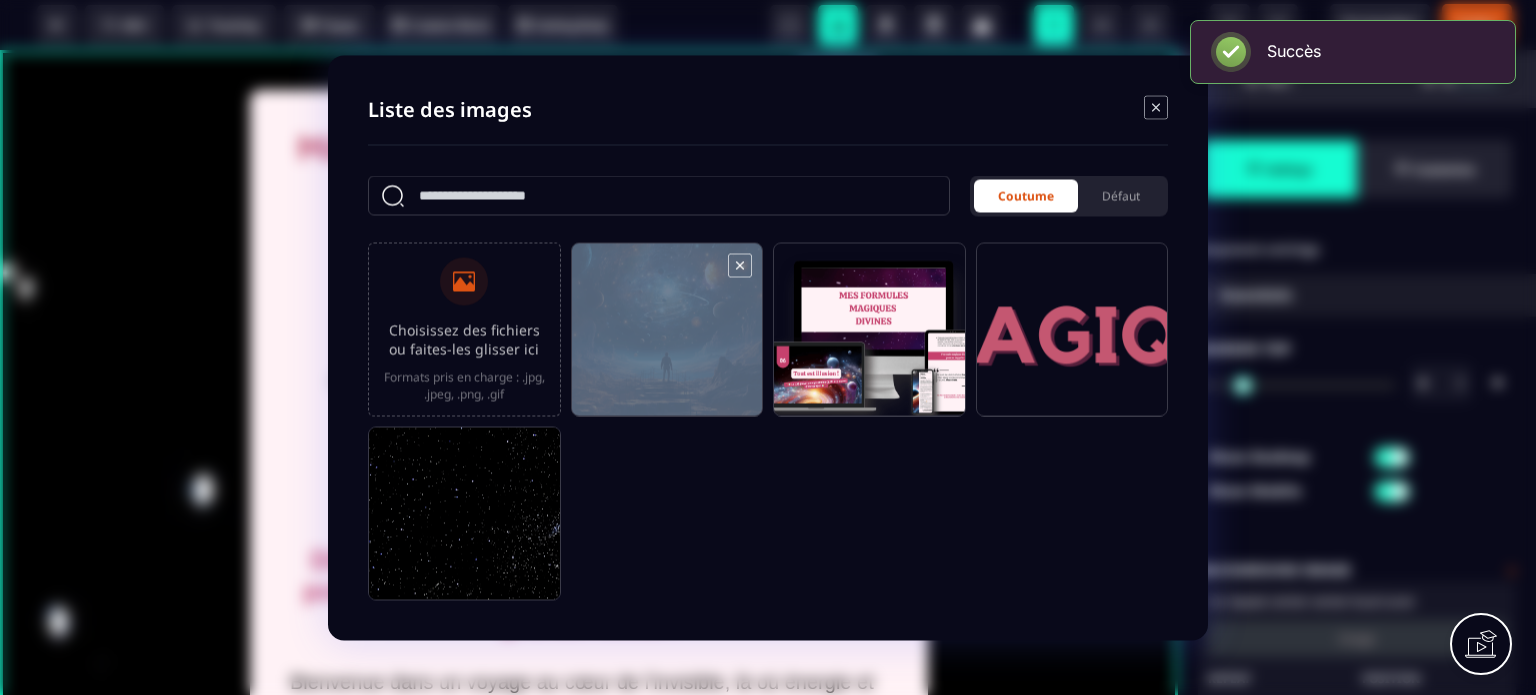 click at bounding box center (667, 338) 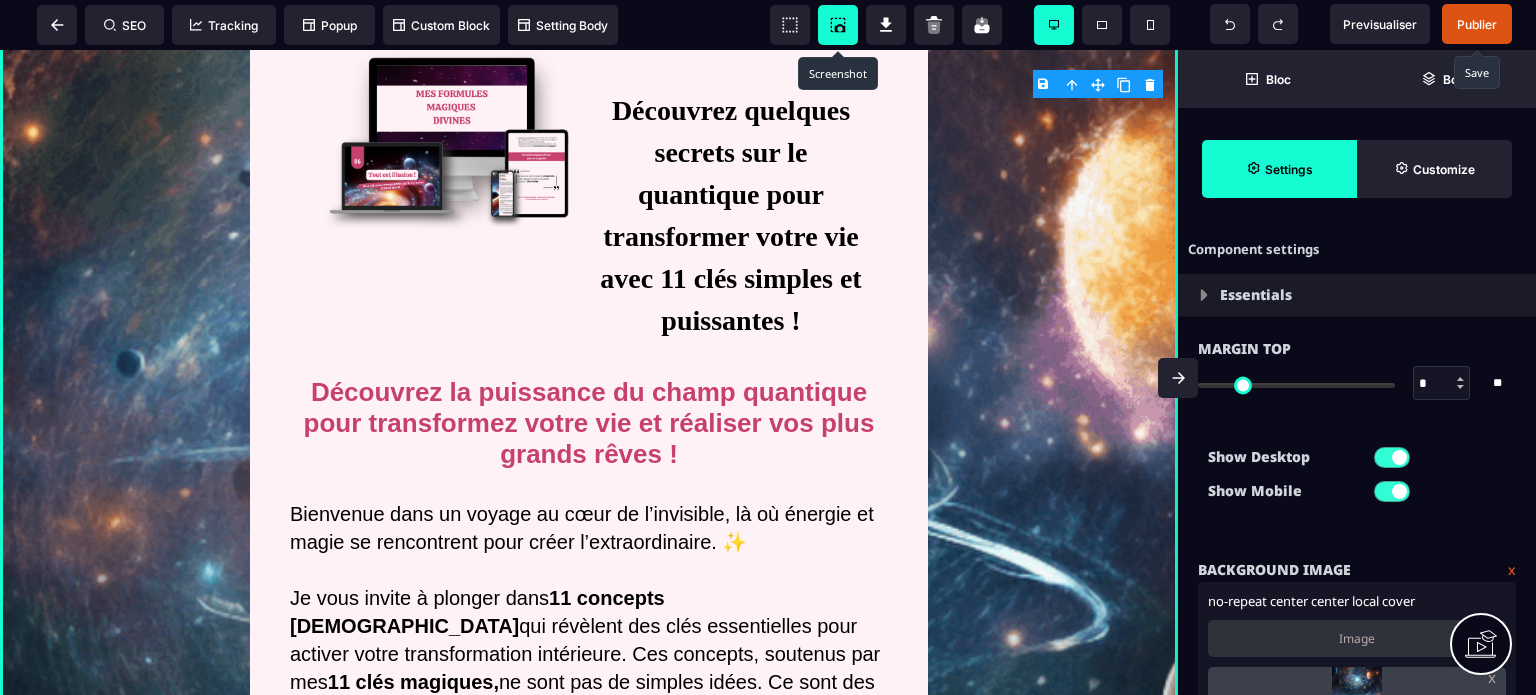 scroll, scrollTop: 2584, scrollLeft: 0, axis: vertical 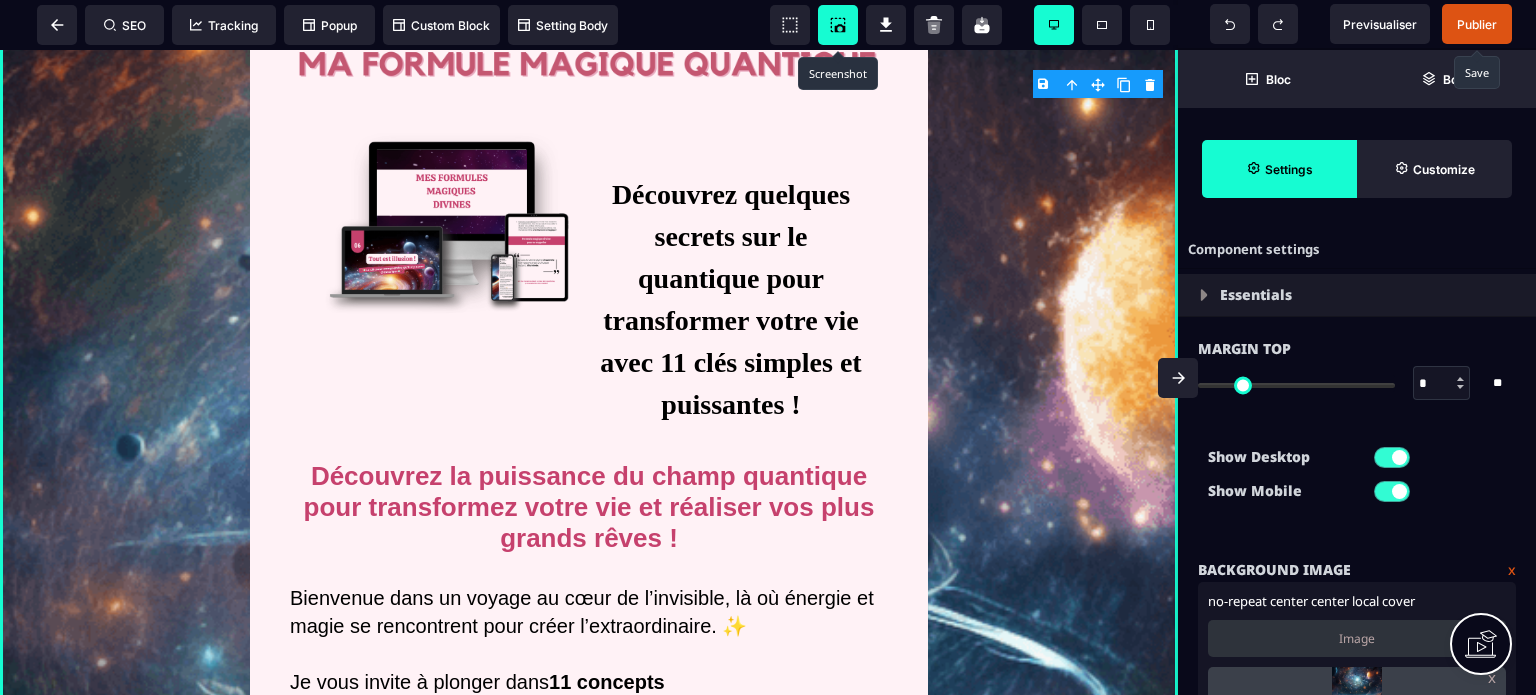 drag, startPoint x: 1171, startPoint y: 343, endPoint x: 1178, endPoint y: 401, distance: 58.420887 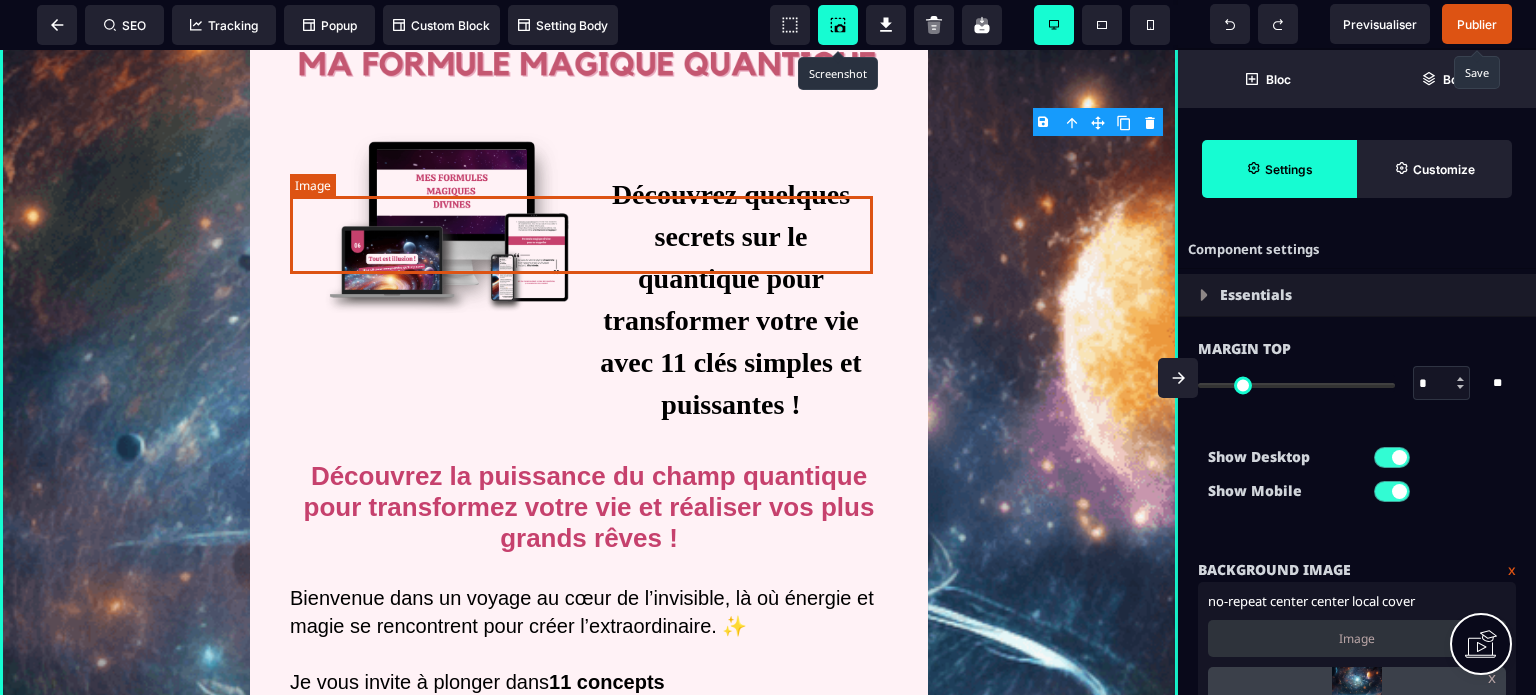 click at bounding box center [589, 66] 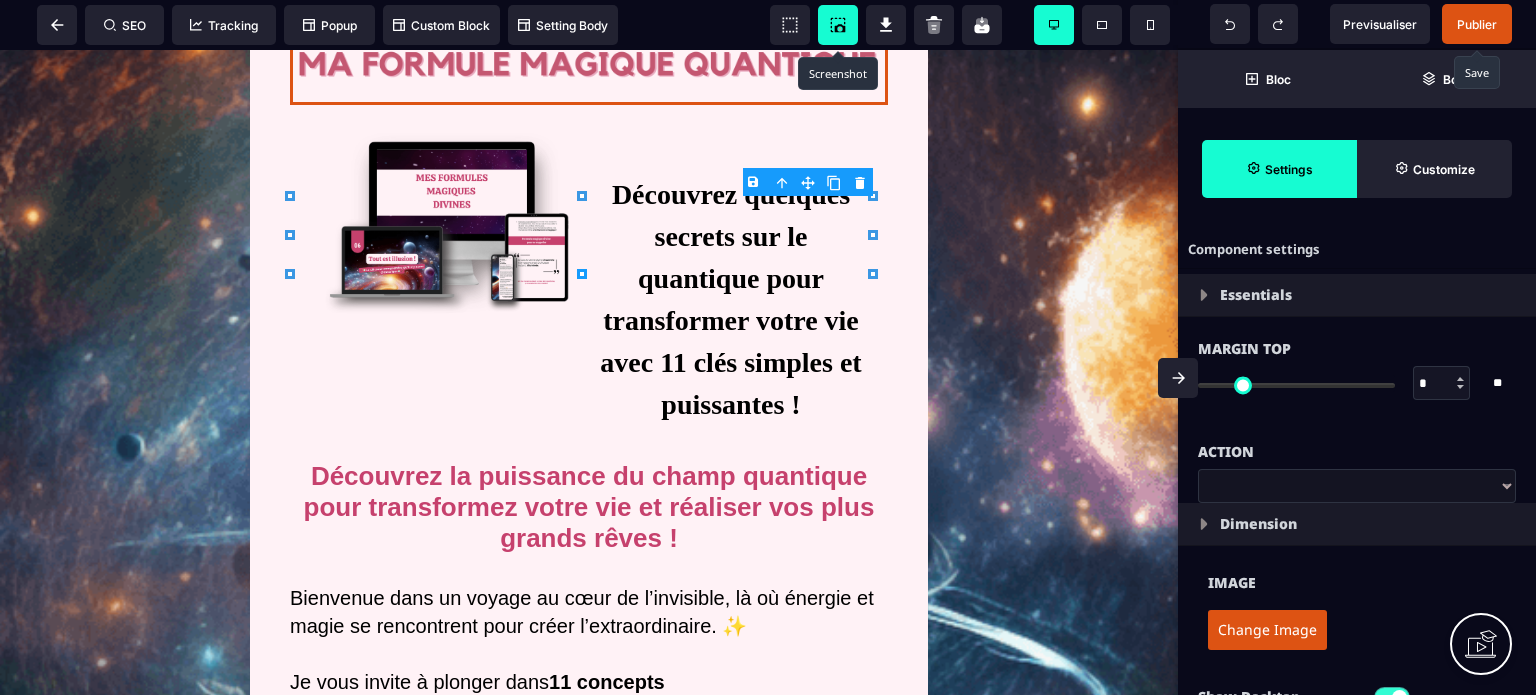 click on "B I U S
A *******
Image
SEO
Tracking
Popup" at bounding box center [768, 347] 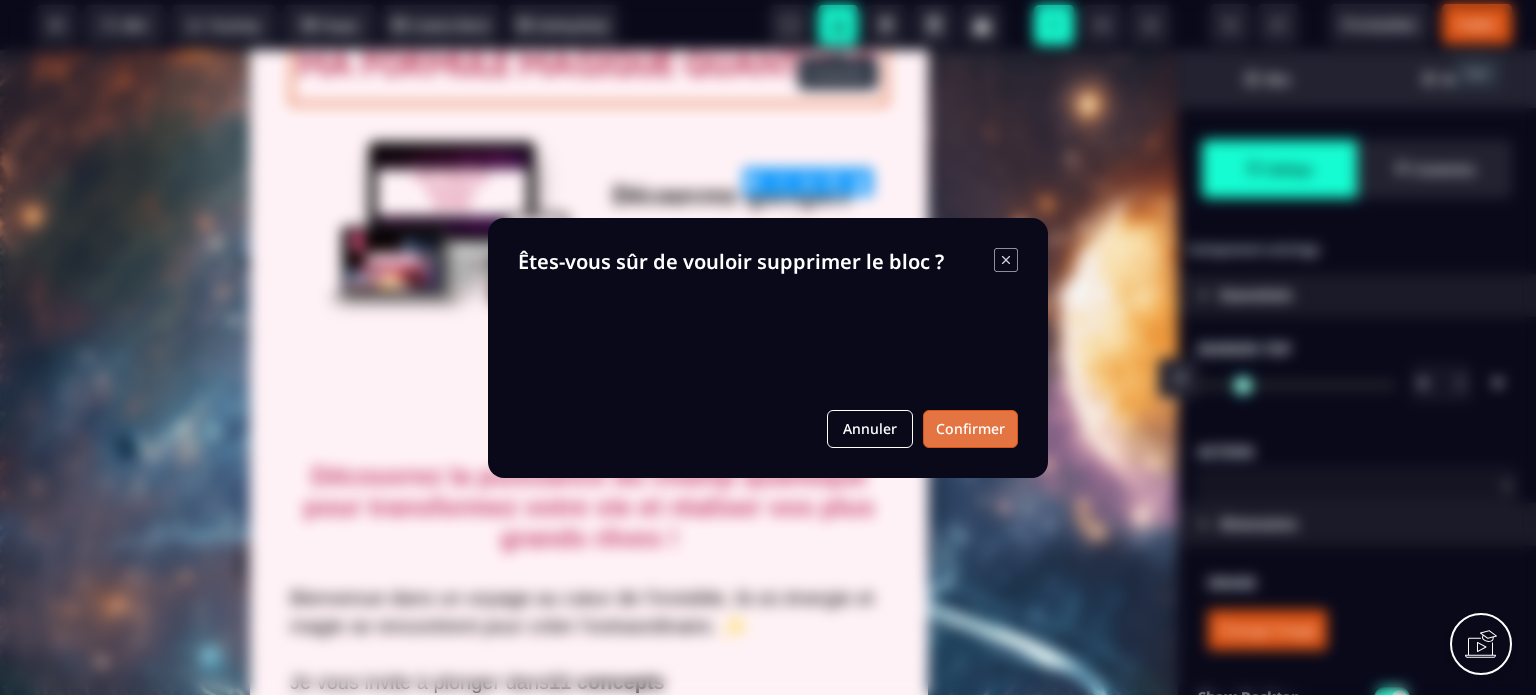 click on "Confirmer" at bounding box center [970, 429] 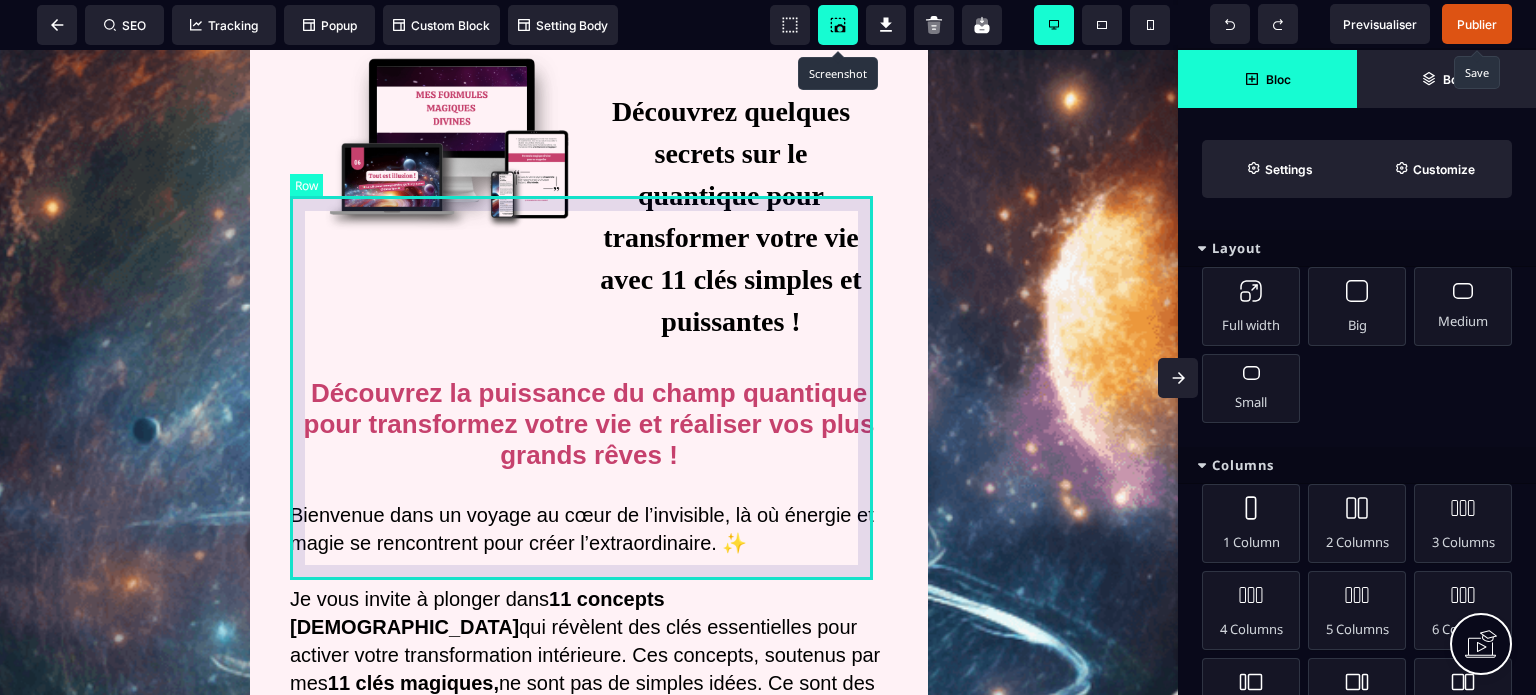 click on "Découvrez quelques secrets sur le quantique pour transformer votre vie avec 11 clés simples et puissantes !" at bounding box center (589, 197) 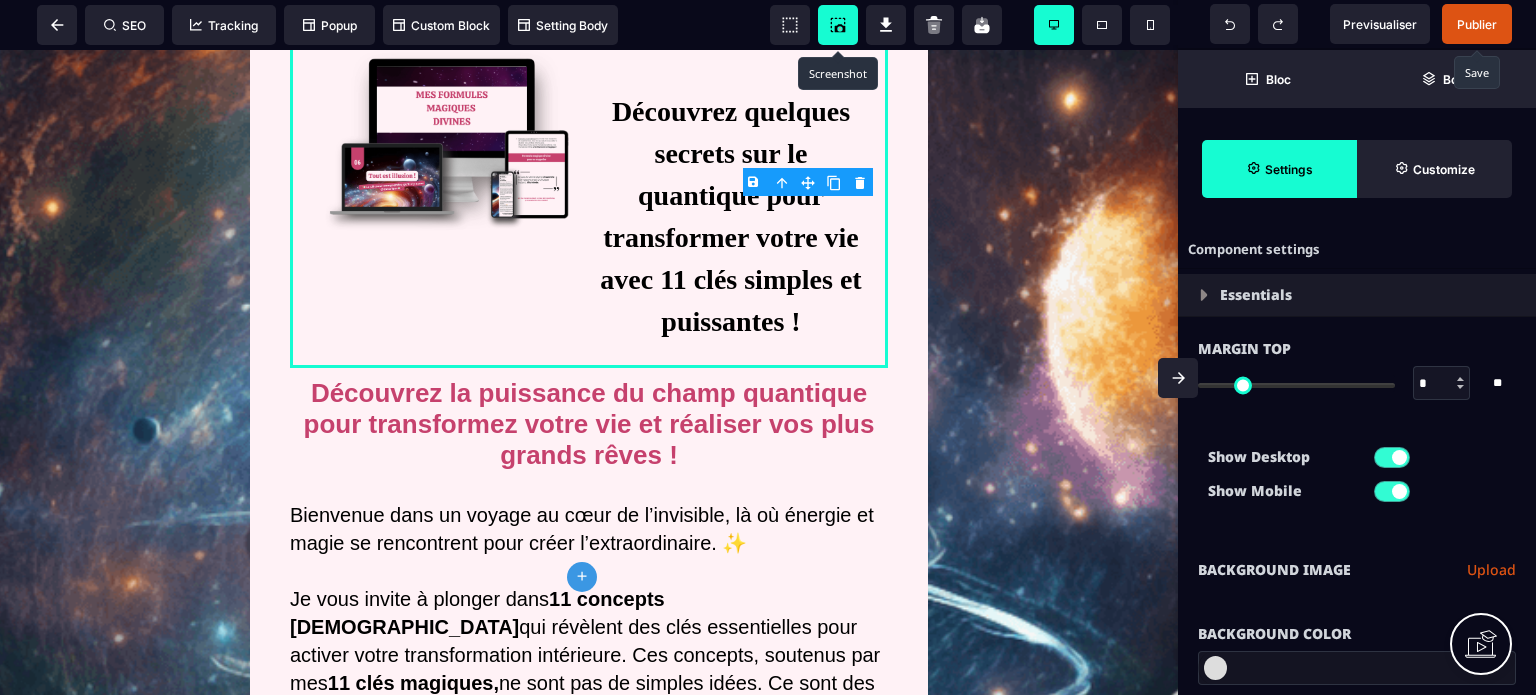 click on "B I U S
A *******
plus
Row
SEO
Big" at bounding box center [768, 347] 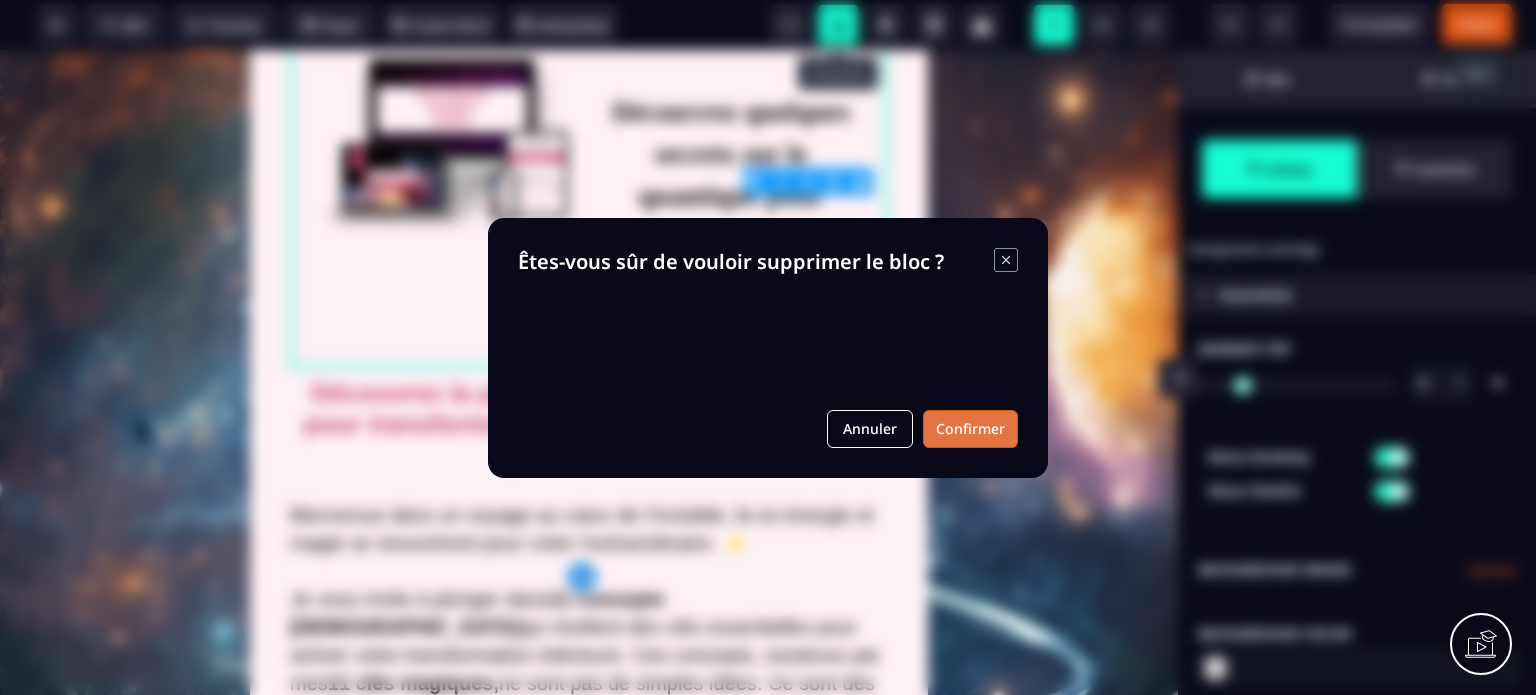 click on "Confirmer" at bounding box center [970, 429] 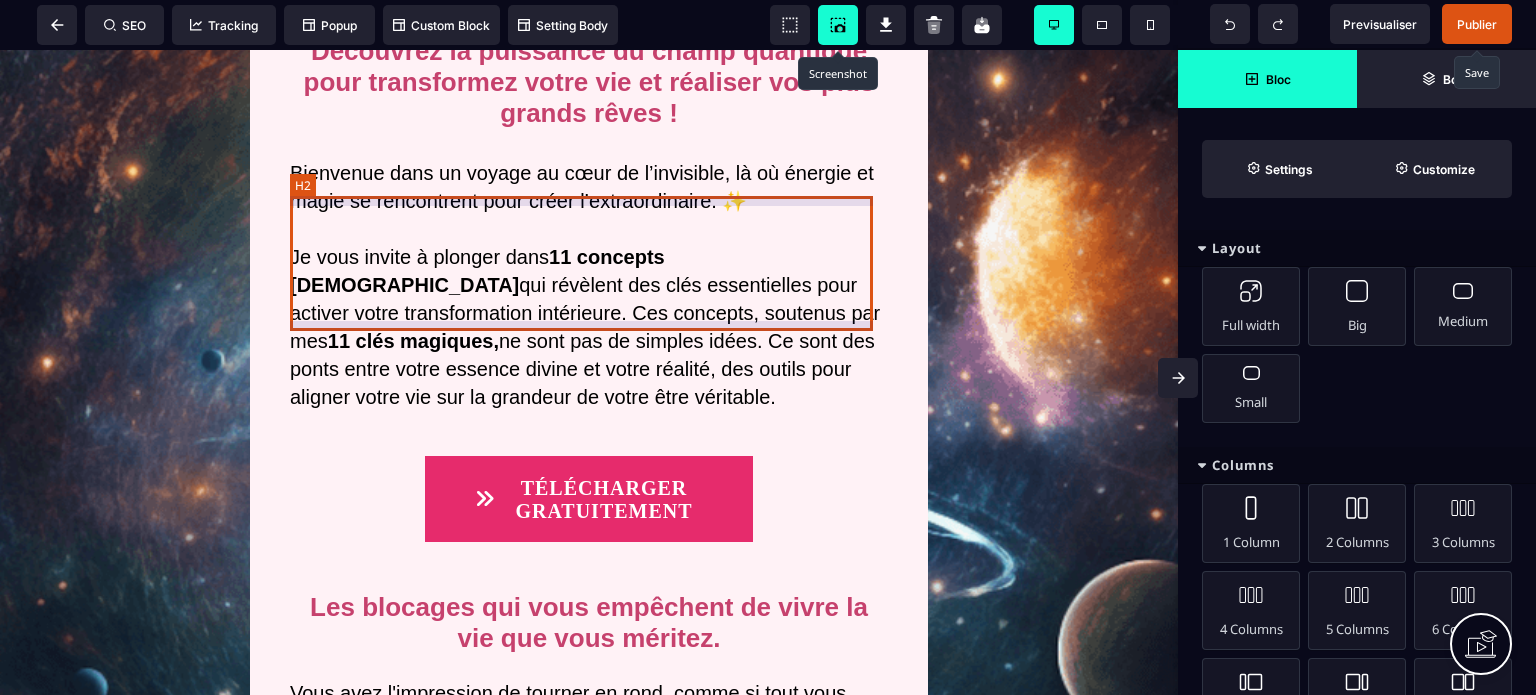 click on "Découvrez la puissance du champ quantique pour transformez votre vie et réaliser vos plus grands rêves !" at bounding box center (589, 82) 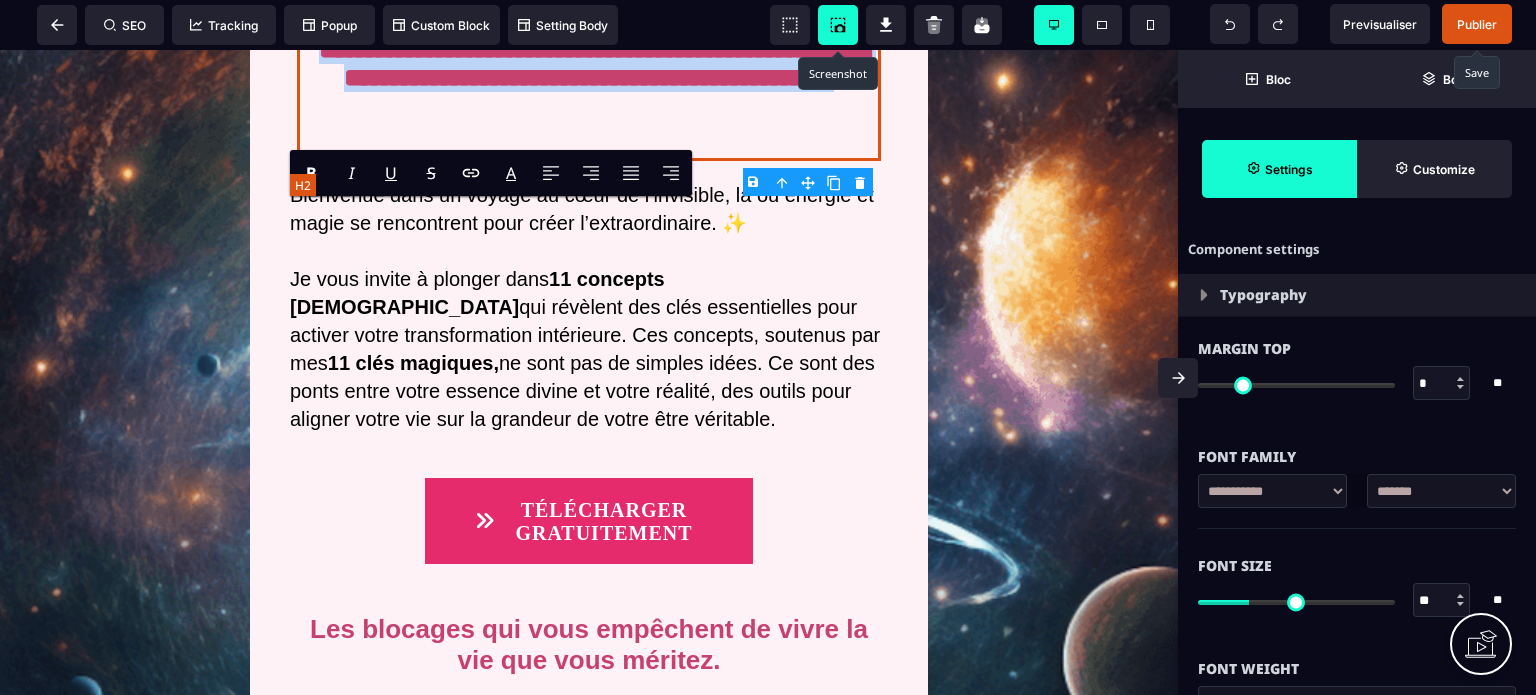 paste 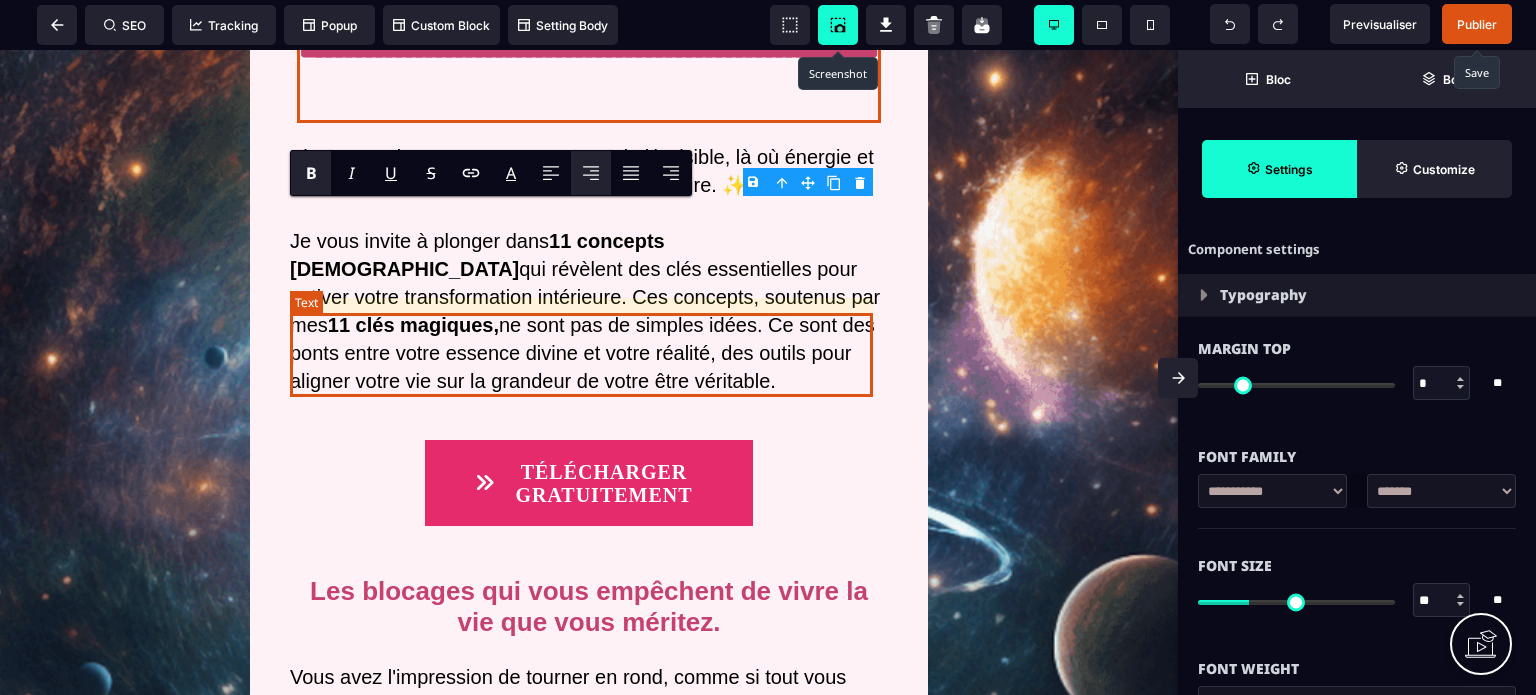 click on "Bienvenue dans un voyage au cœur de l’invisible, là où énergie et magie se rencontrent pour créer l’extraordinaire. ✨" at bounding box center [589, 171] 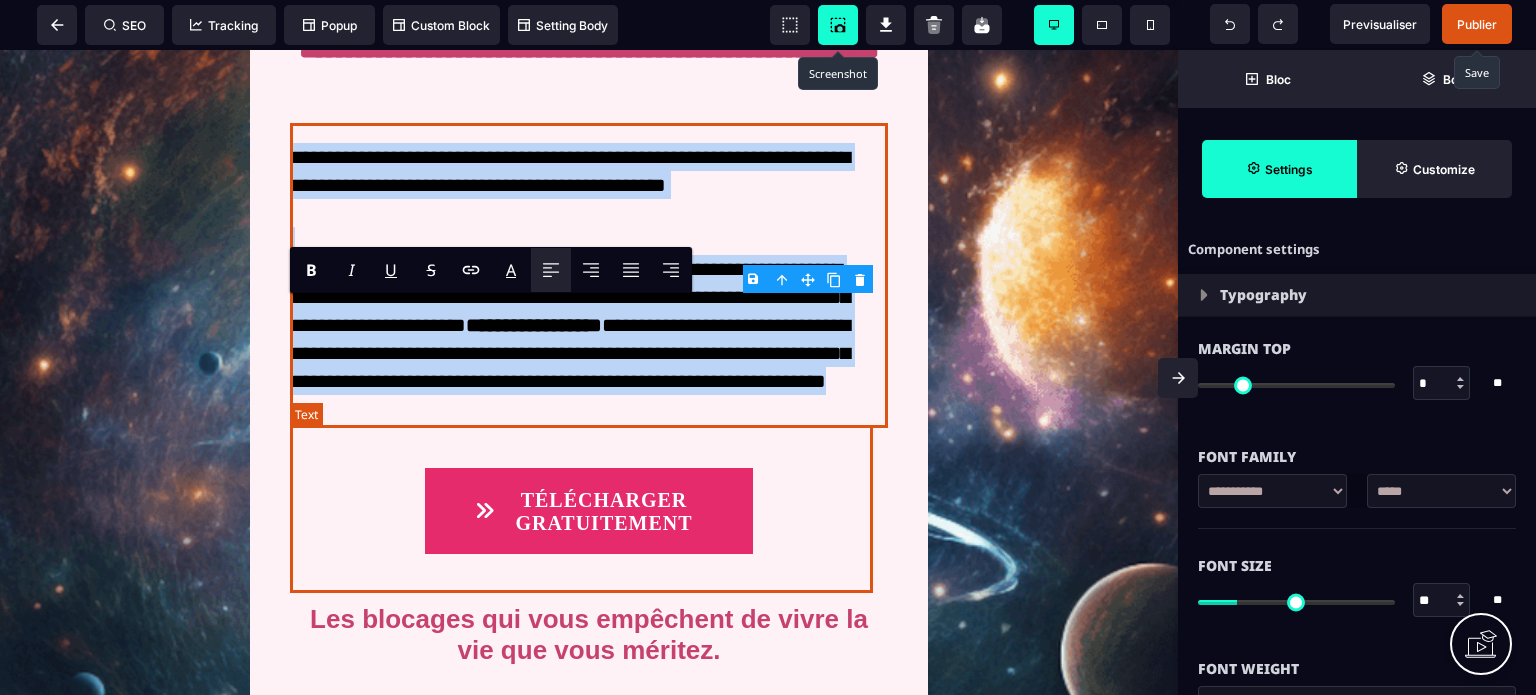 paste 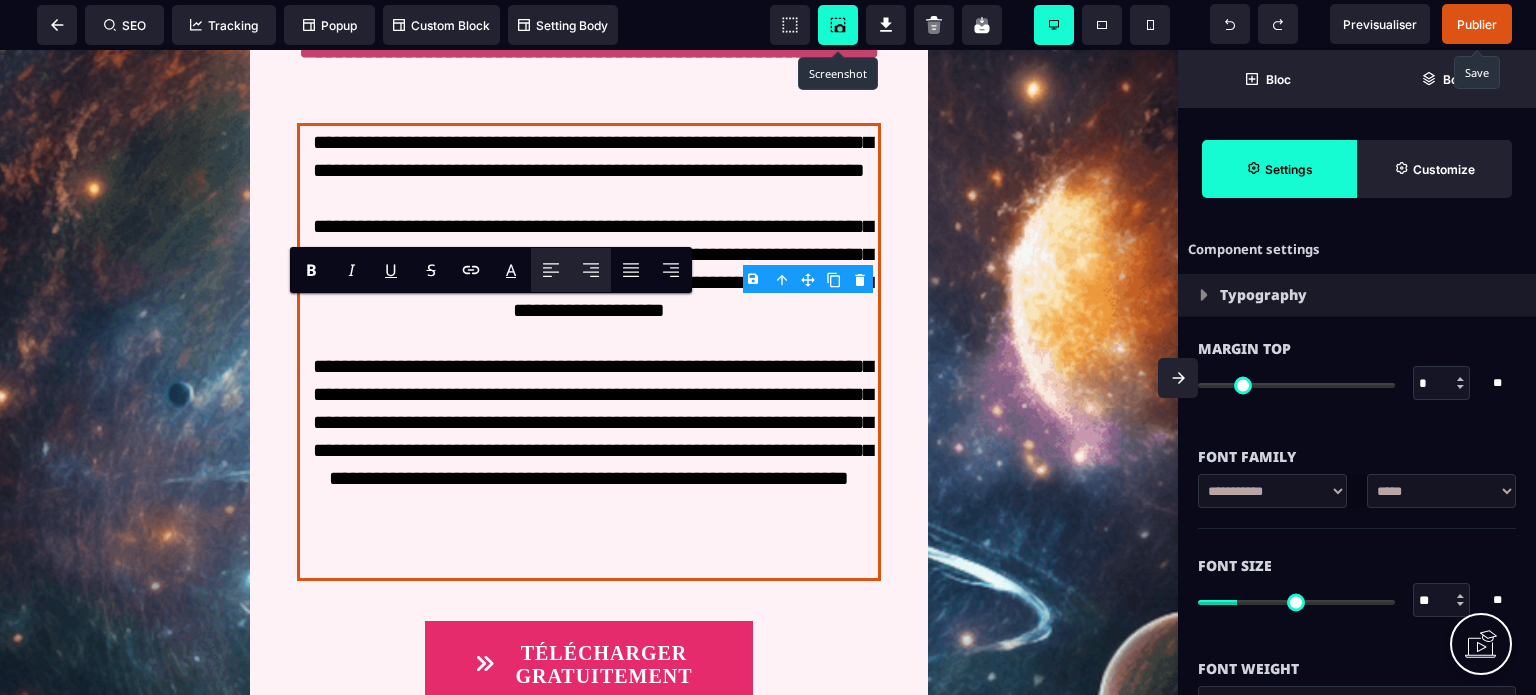 click 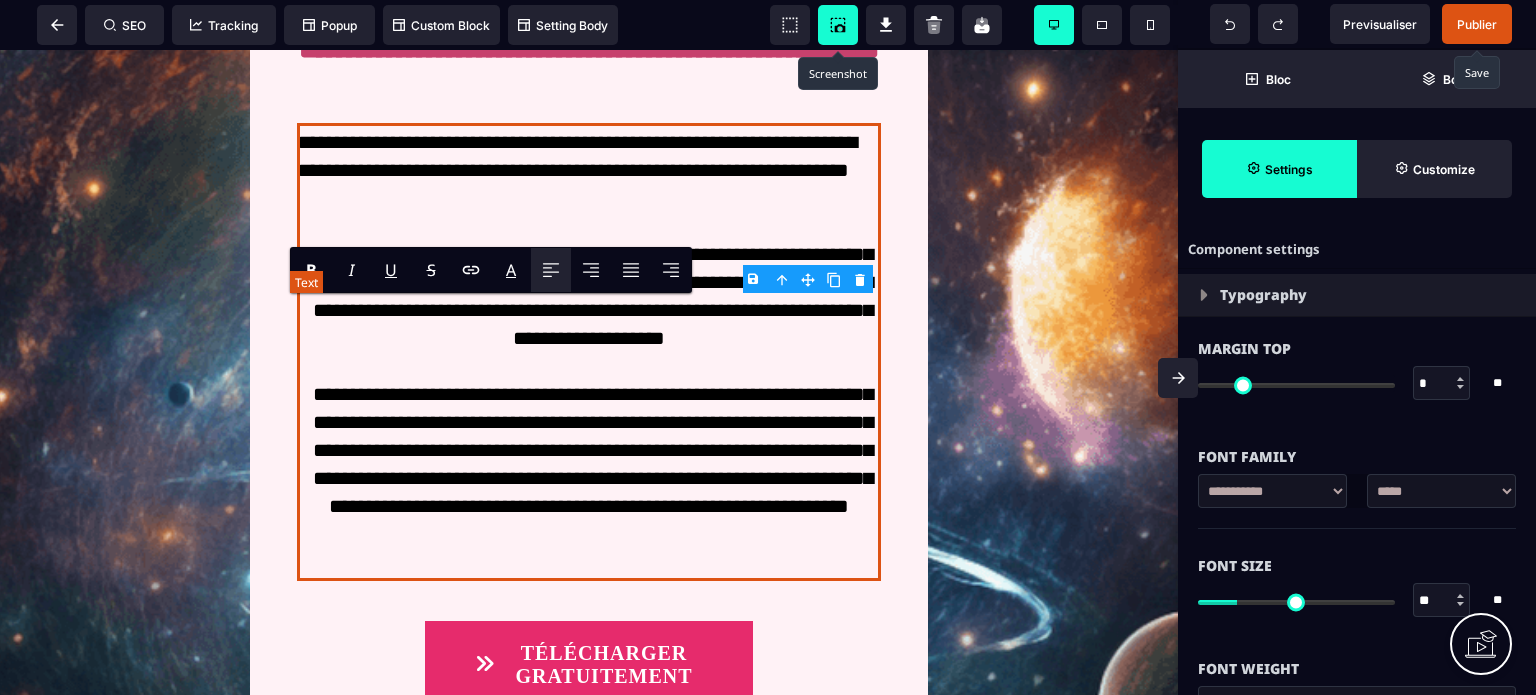 click on "**********" at bounding box center (588, 352) 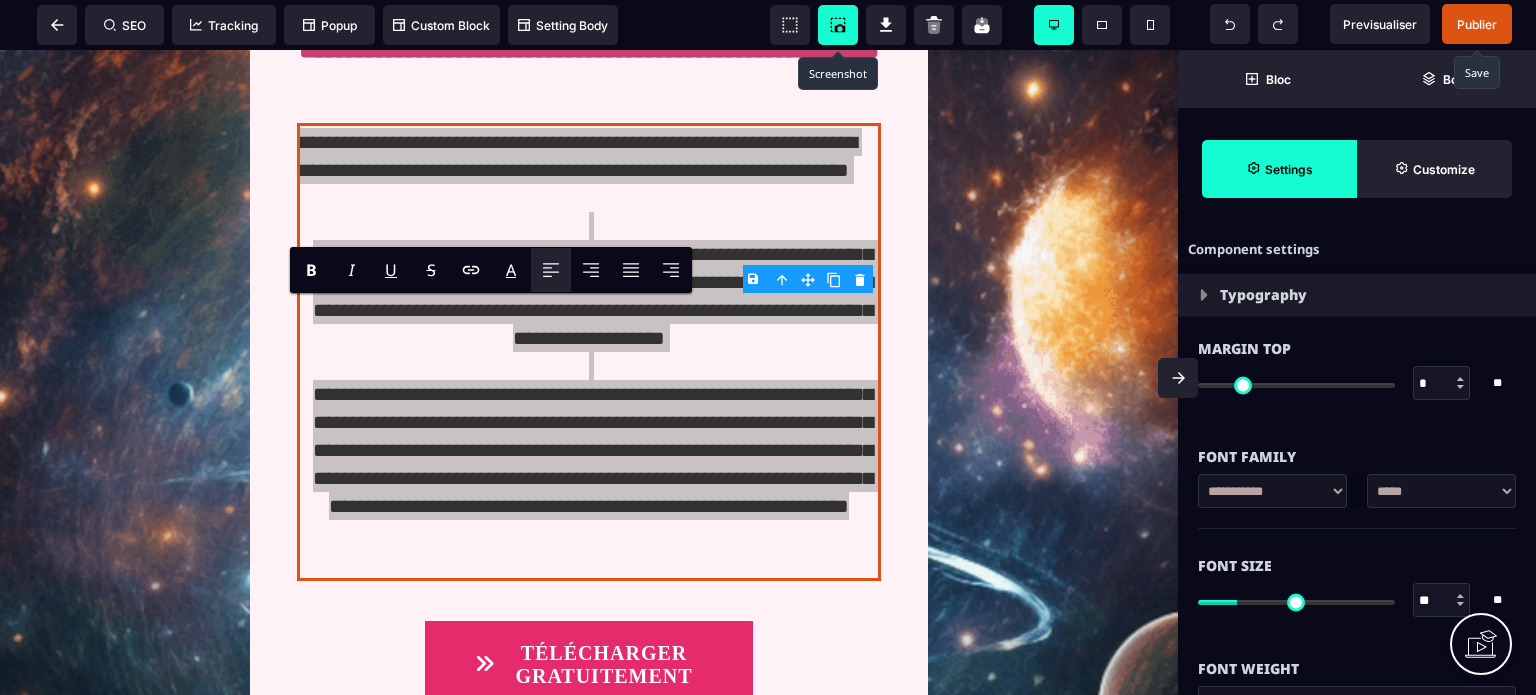 click 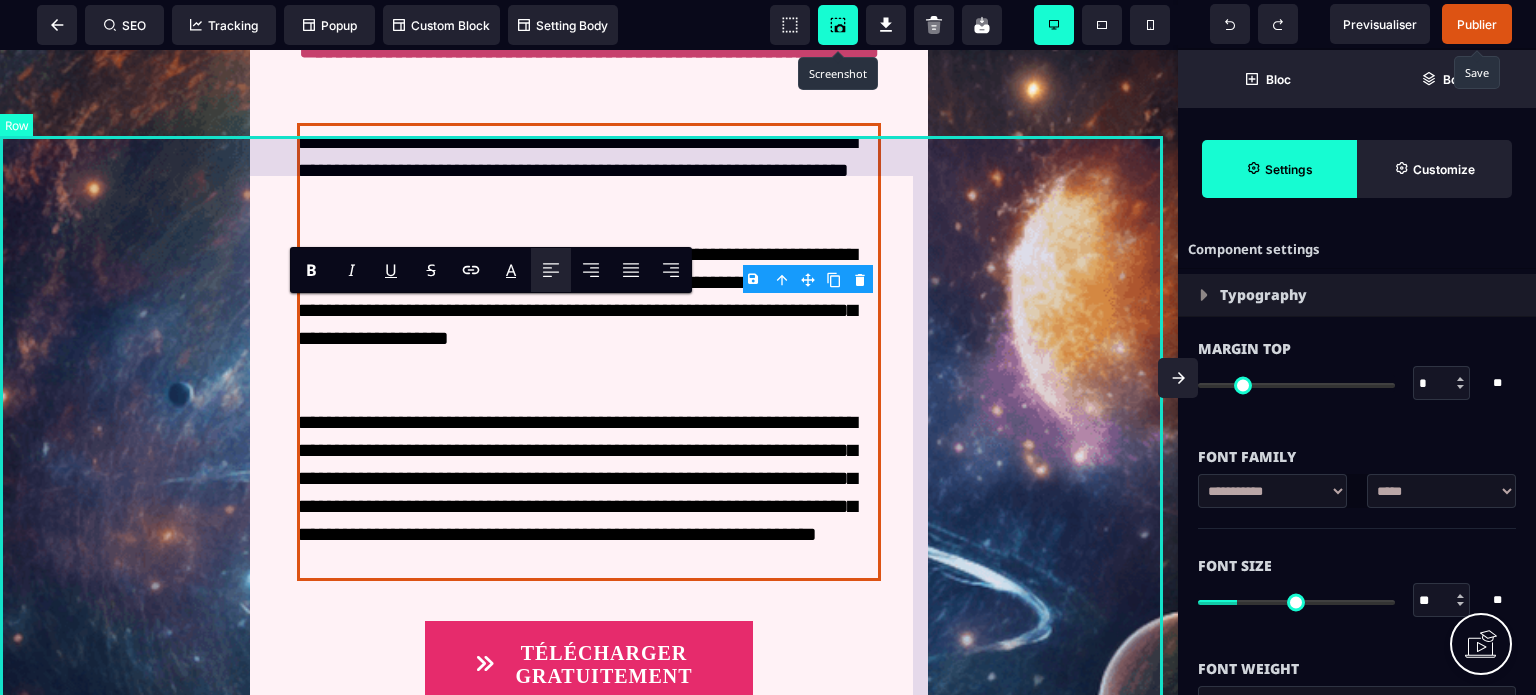 click on "**********" at bounding box center (589, 1018) 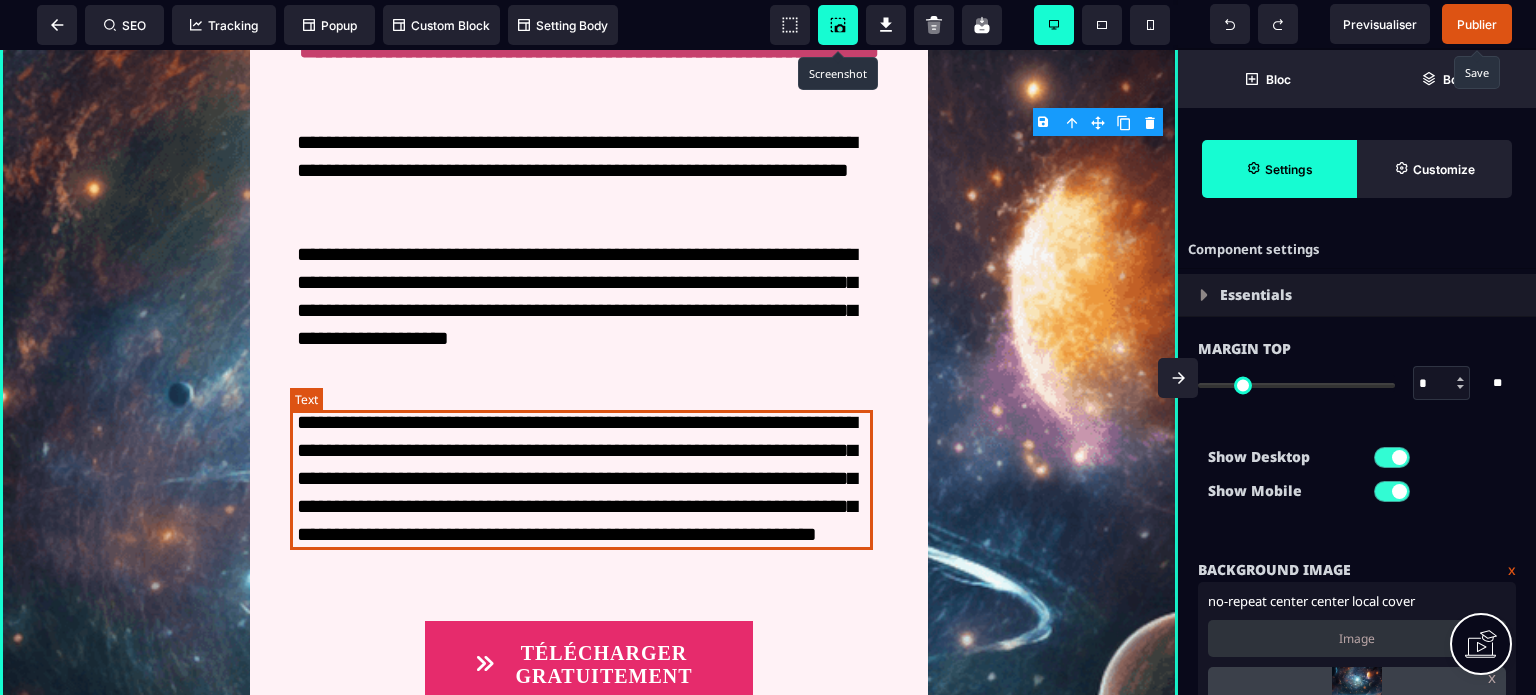 click on "**********" at bounding box center [588, 310] 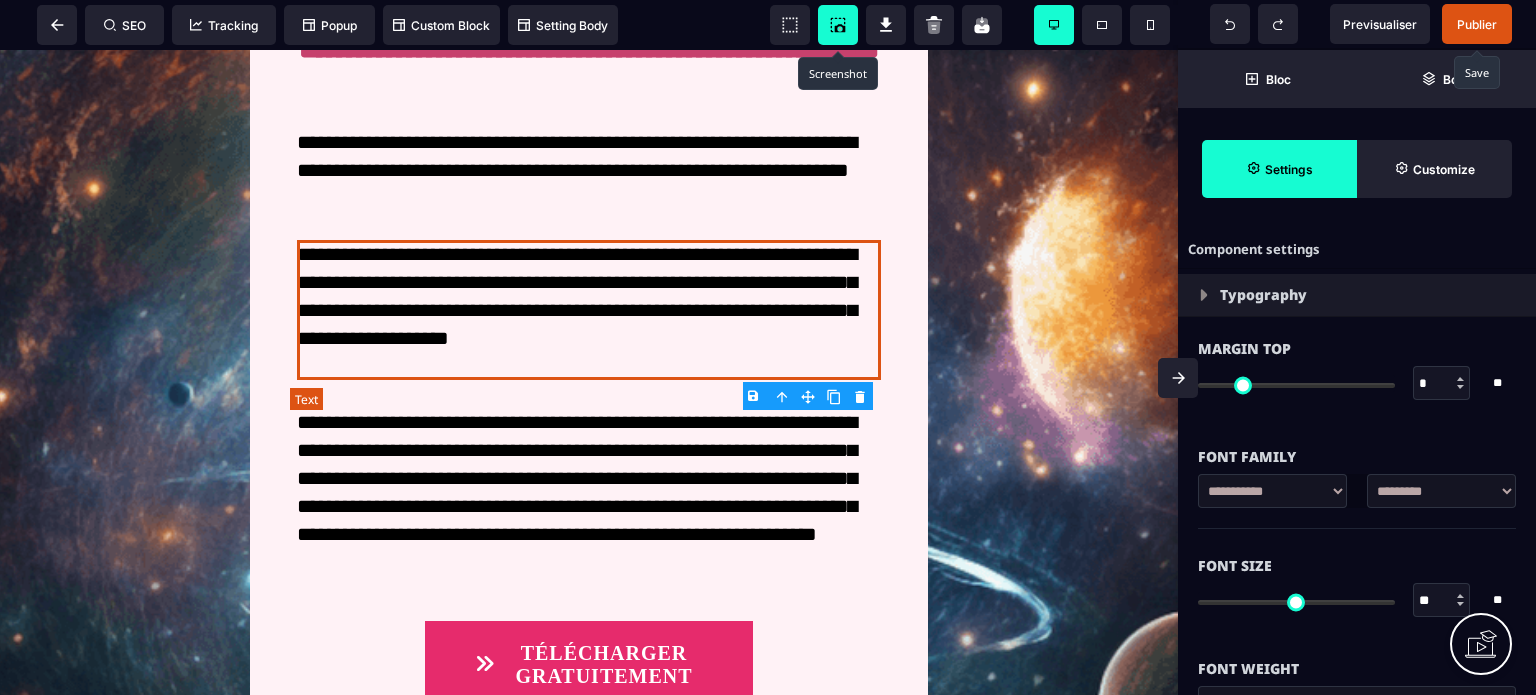 click on "**********" at bounding box center [588, 310] 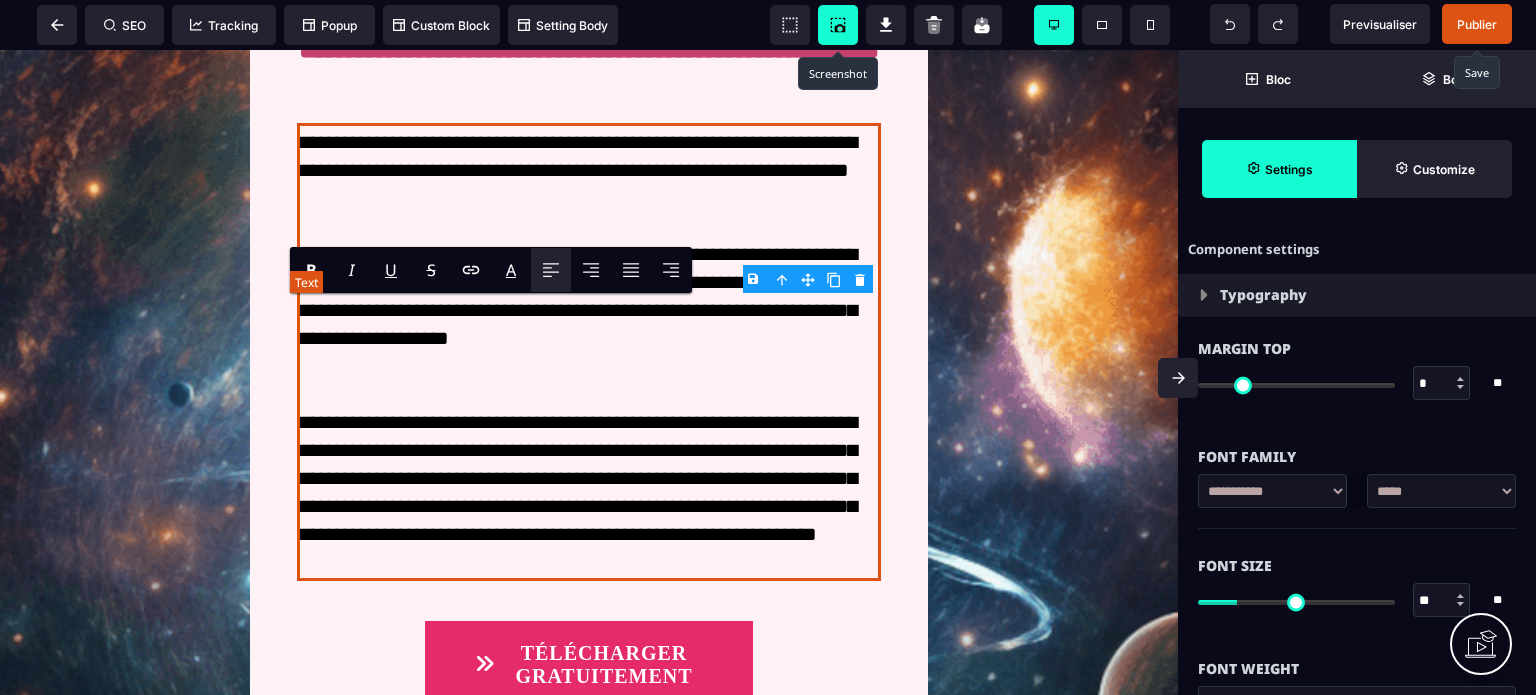 click on "**********" at bounding box center [588, 310] 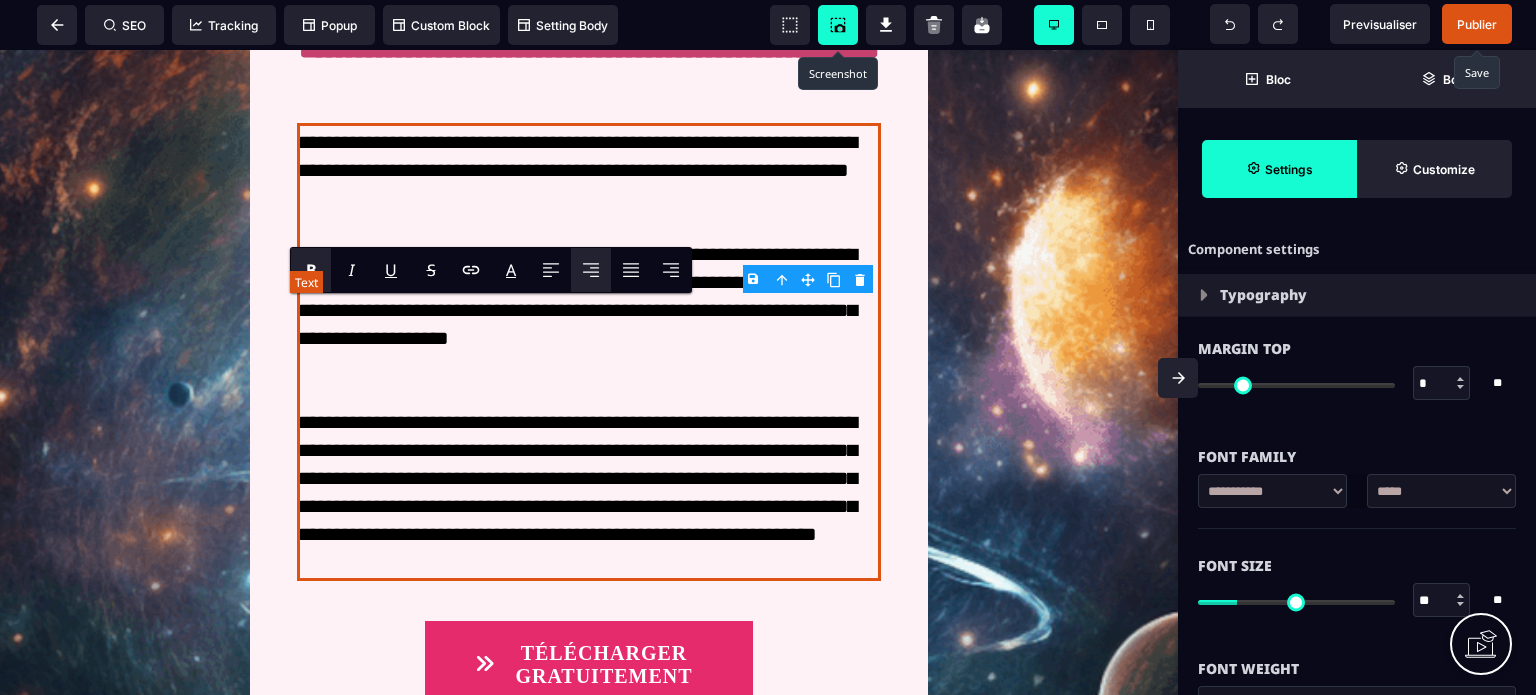 click on "**********" at bounding box center (588, 310) 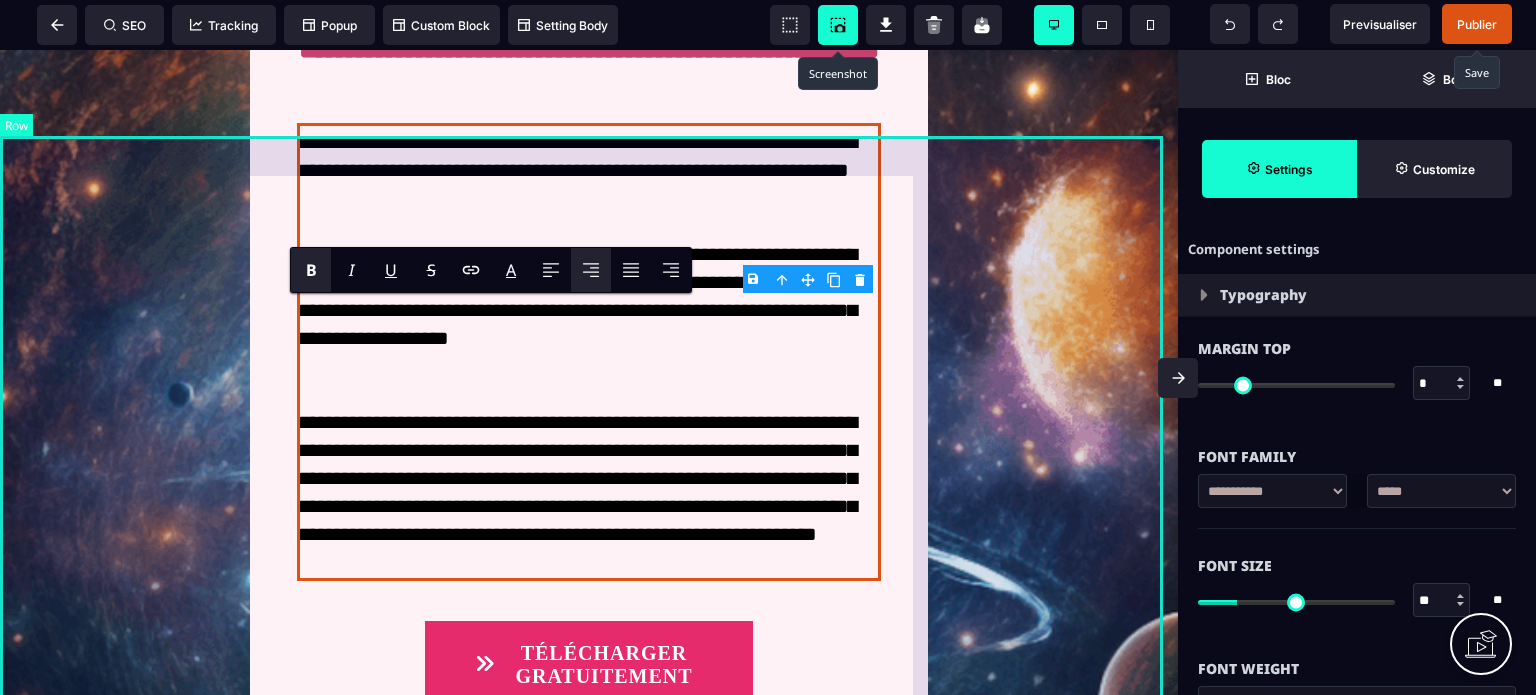 click on "**********" at bounding box center (589, 1018) 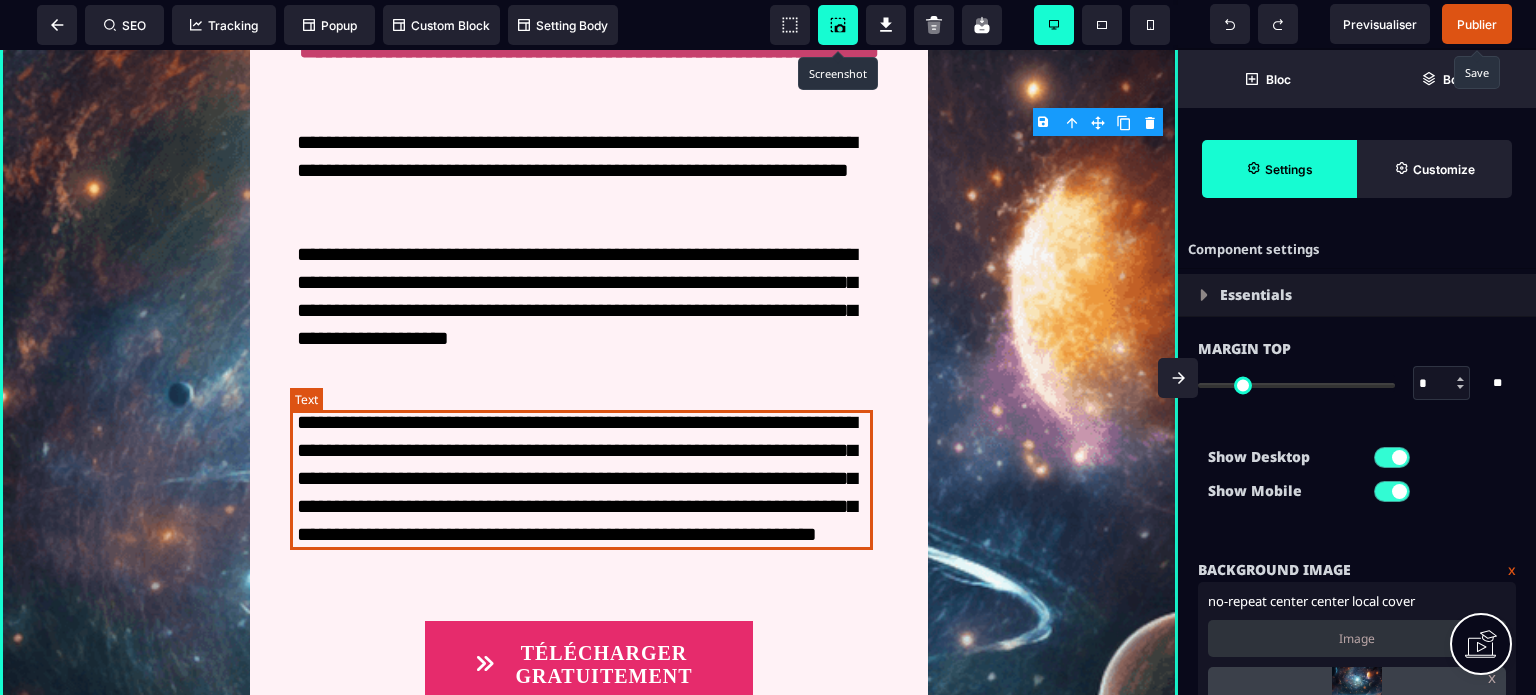 click on "**********" at bounding box center [588, 310] 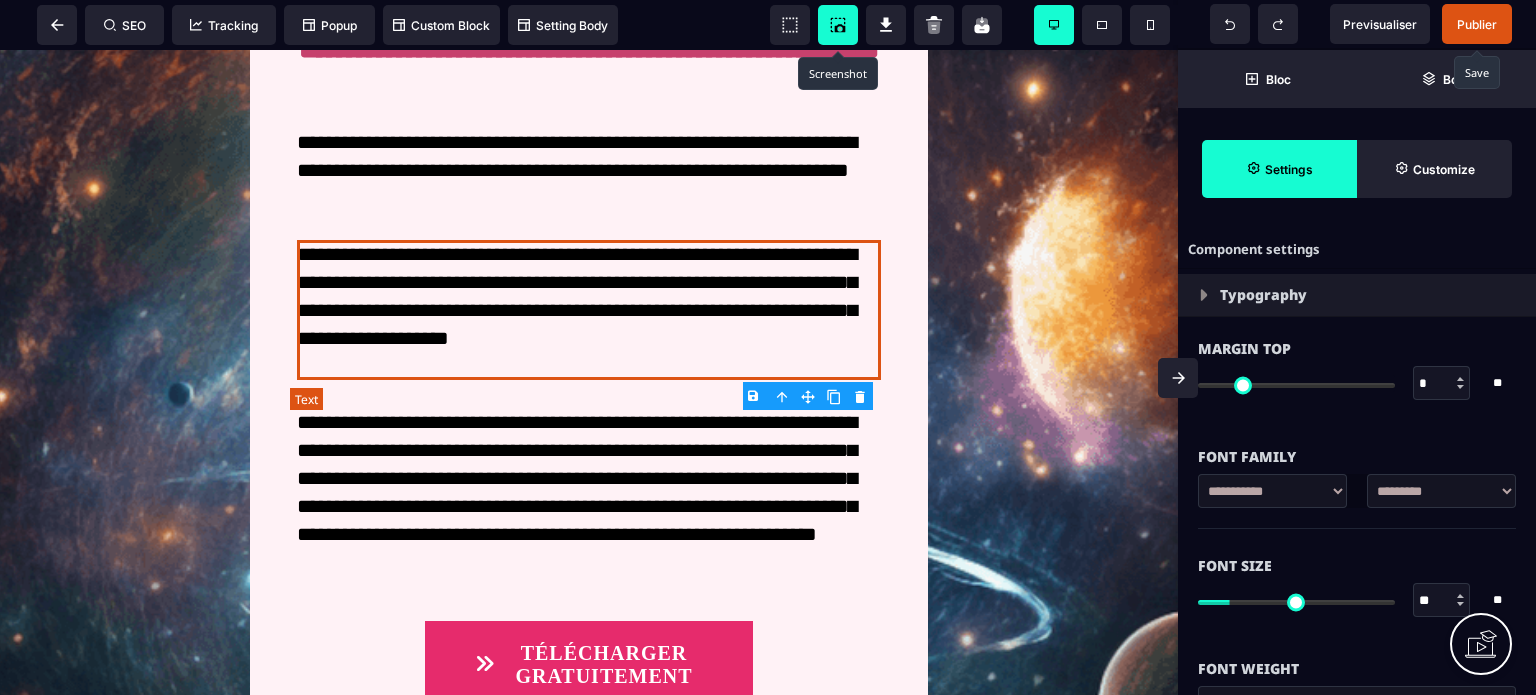 click on "**********" at bounding box center [588, 310] 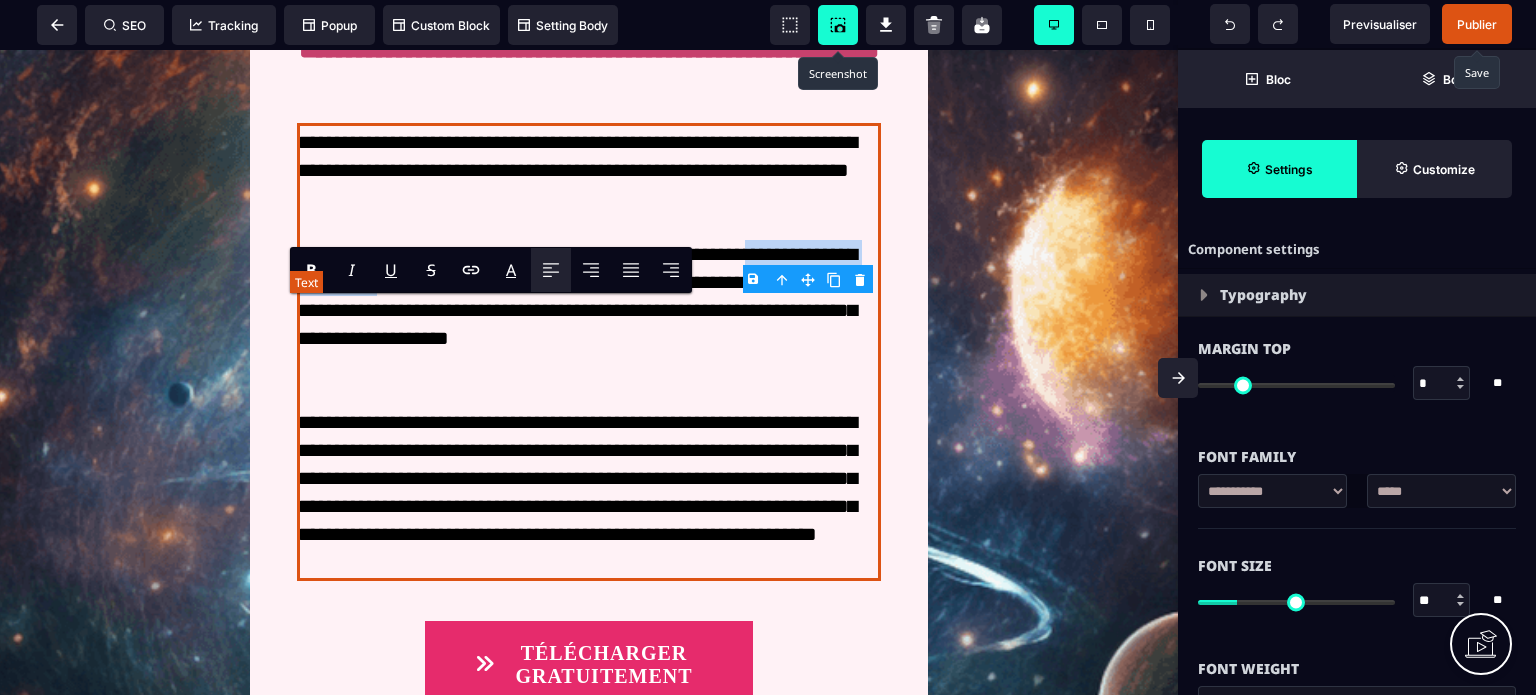 drag, startPoint x: 400, startPoint y: 451, endPoint x: 627, endPoint y: 455, distance: 227.03523 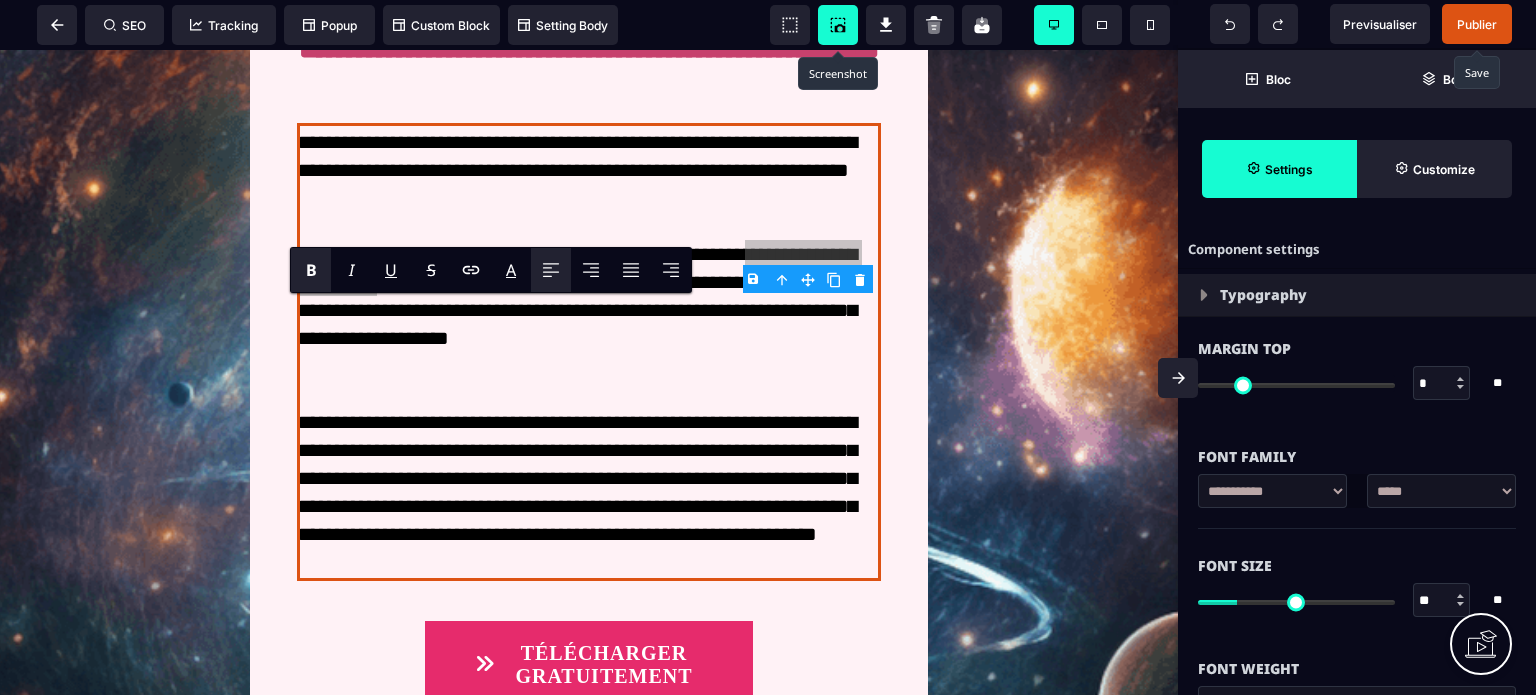 click on "B" at bounding box center [311, 270] 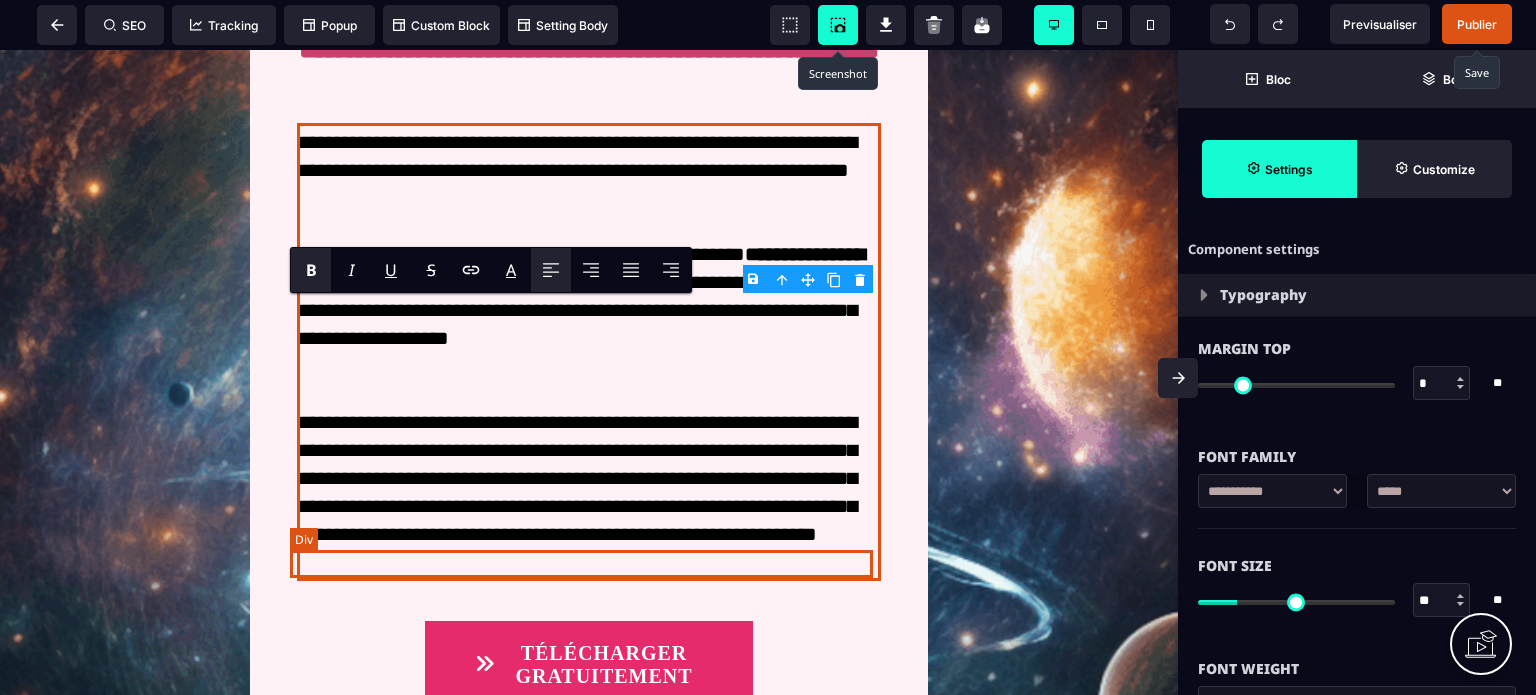 click at bounding box center [588, 394] 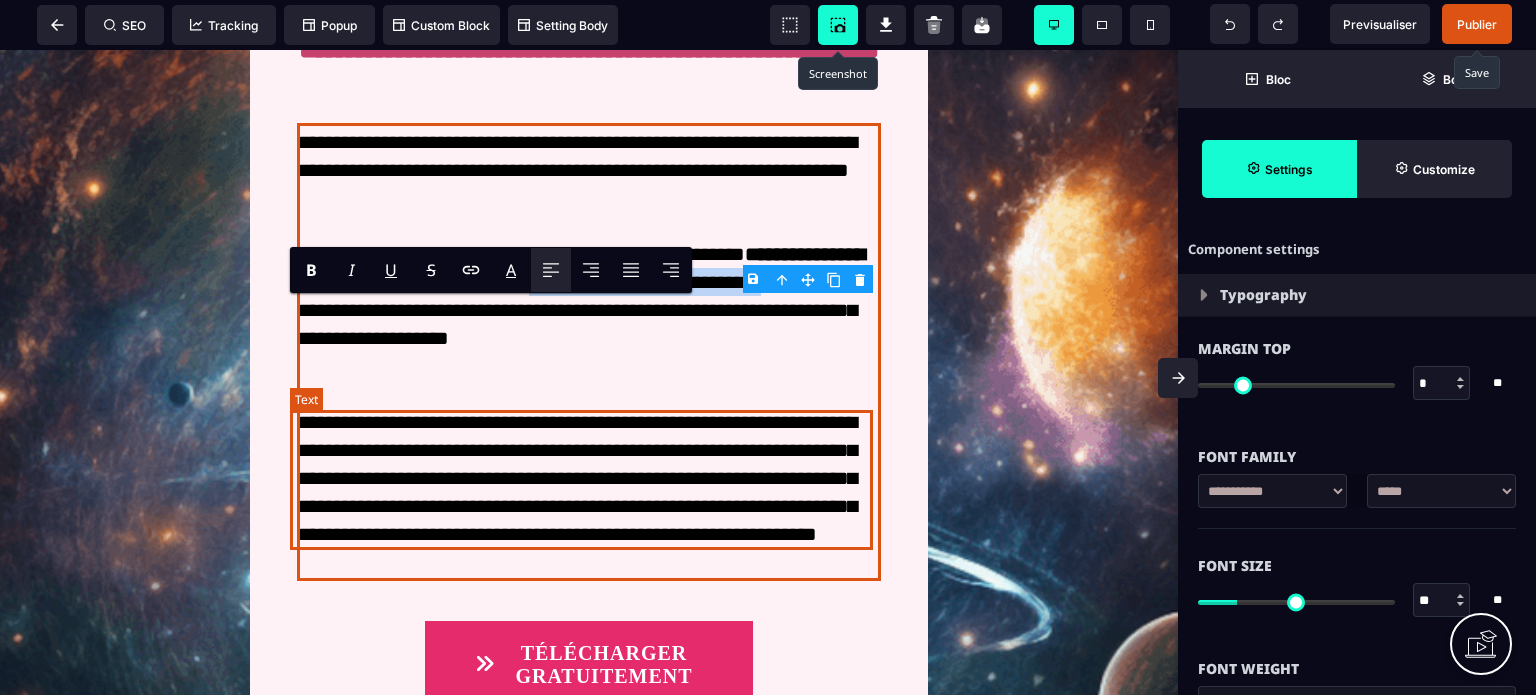 drag, startPoint x: 537, startPoint y: 482, endPoint x: 294, endPoint y: 486, distance: 243.03291 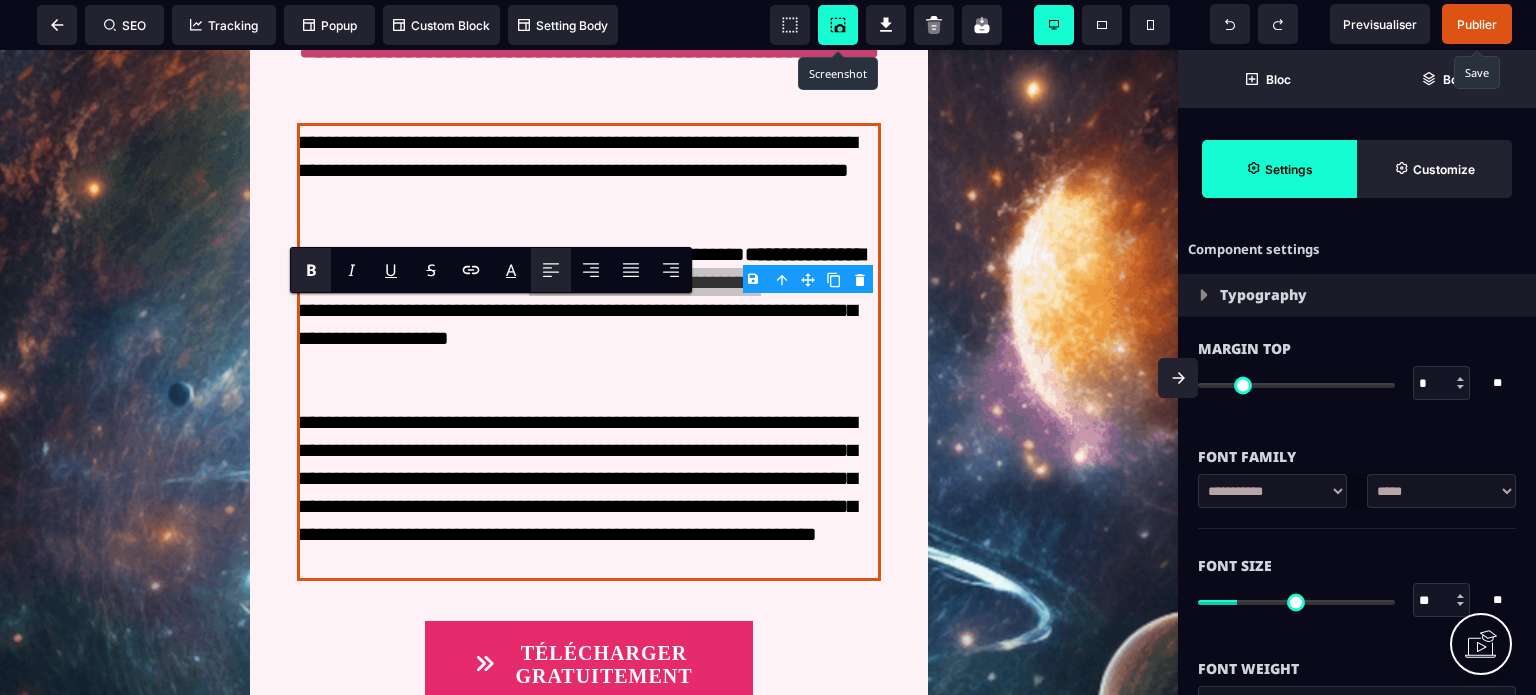 click on "B" at bounding box center [311, 270] 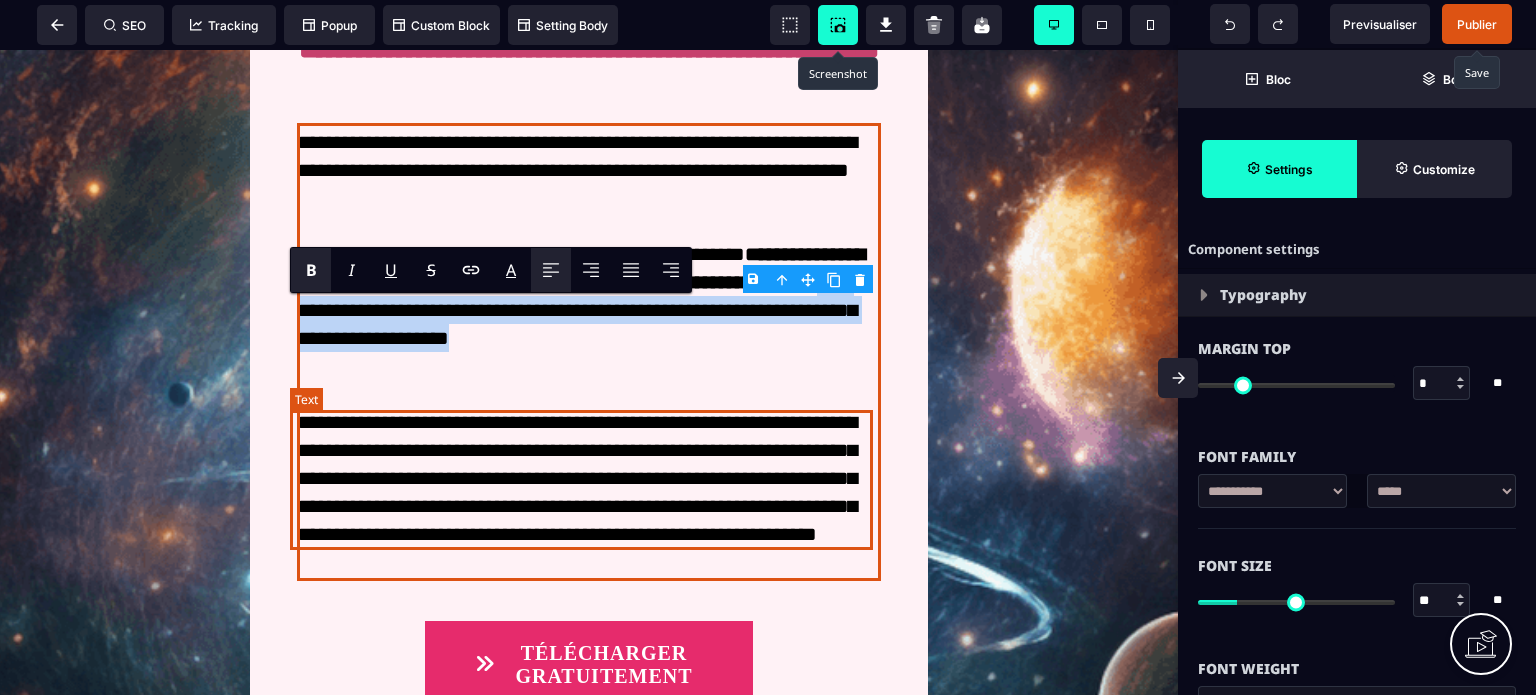 drag, startPoint x: 609, startPoint y: 479, endPoint x: 483, endPoint y: 539, distance: 139.55644 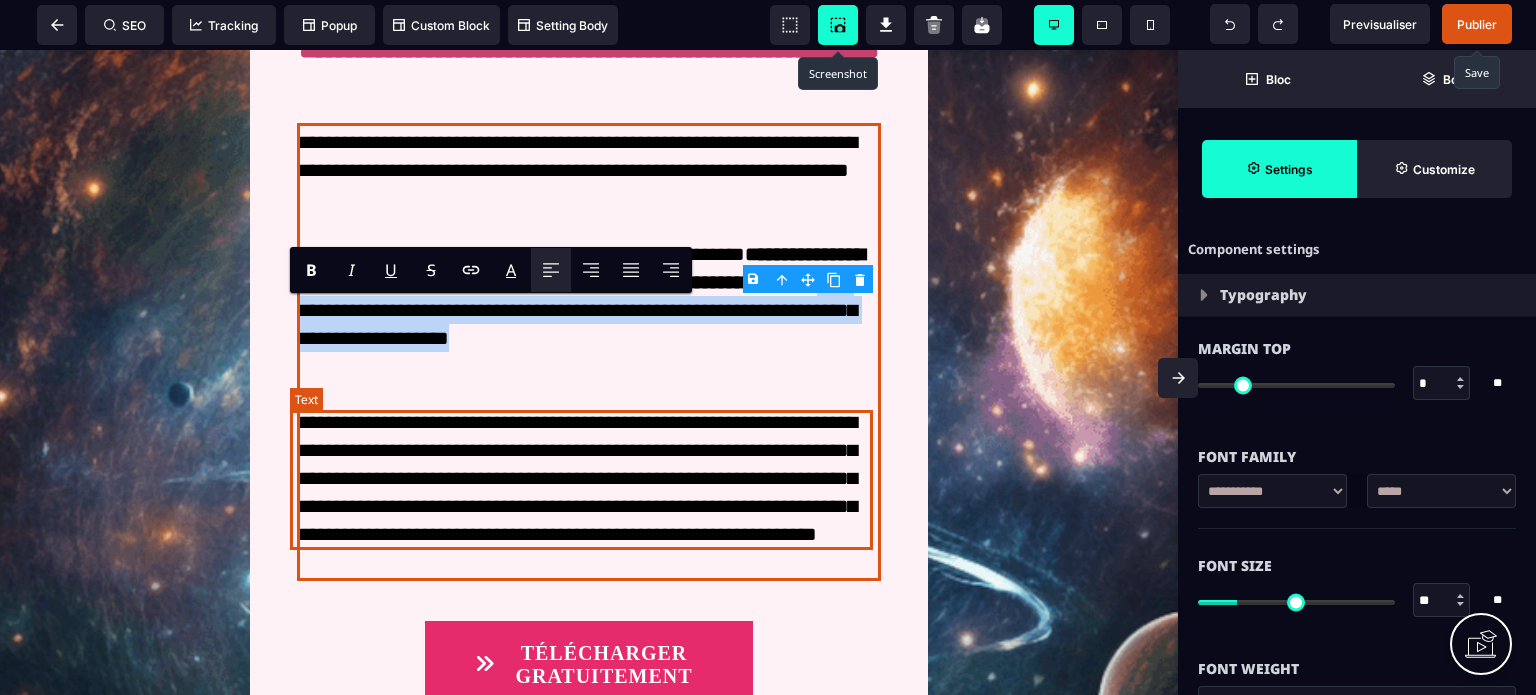 click on "**********" at bounding box center (588, 310) 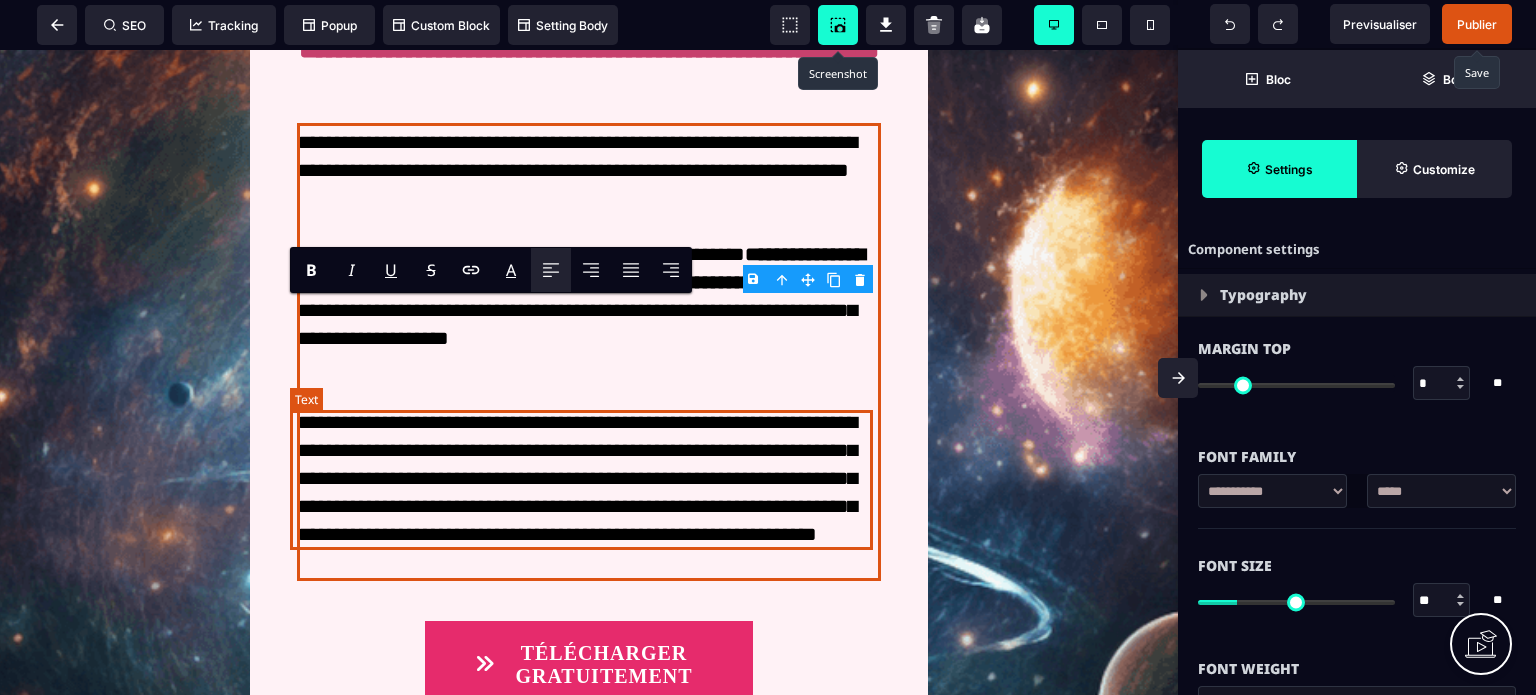 click on "**********" at bounding box center (588, 310) 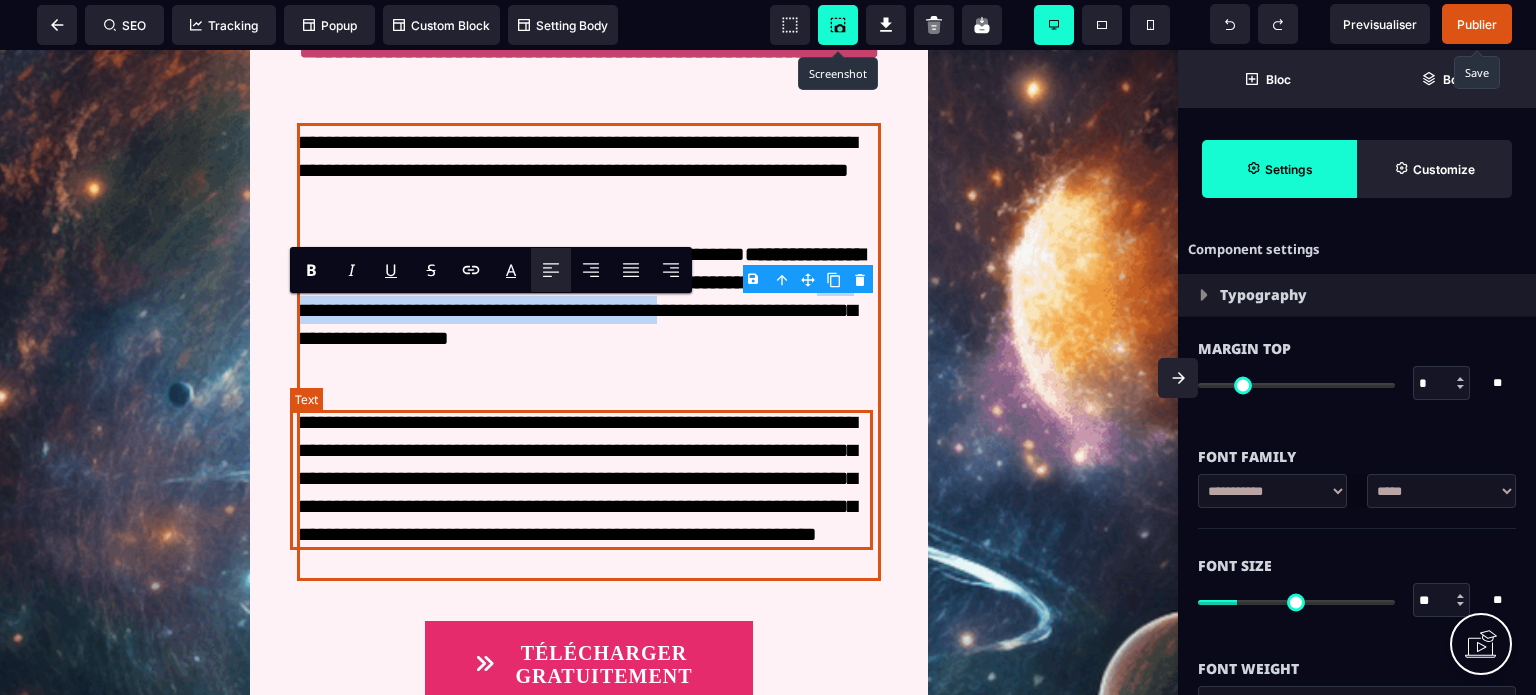 drag, startPoint x: 513, startPoint y: 514, endPoint x: 608, endPoint y: 486, distance: 99.0404 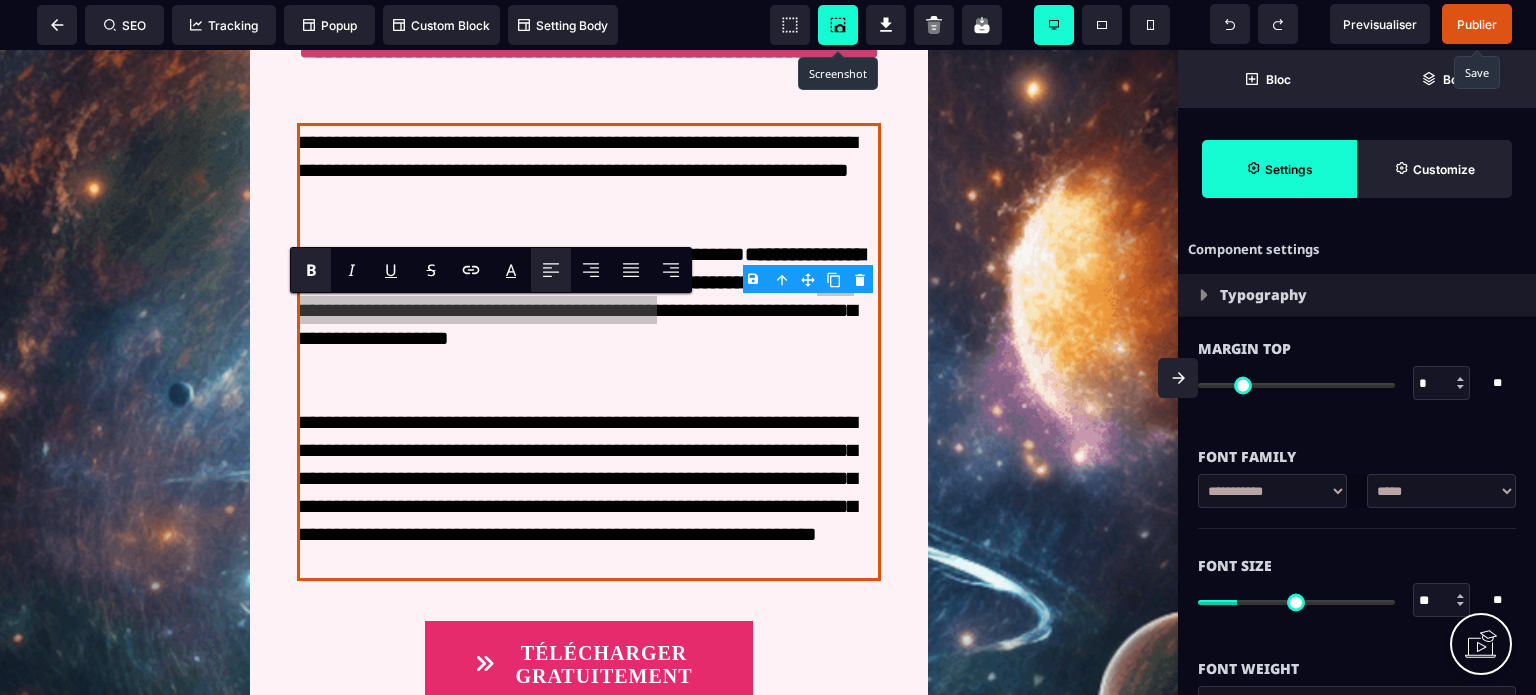 click on "B" at bounding box center (311, 270) 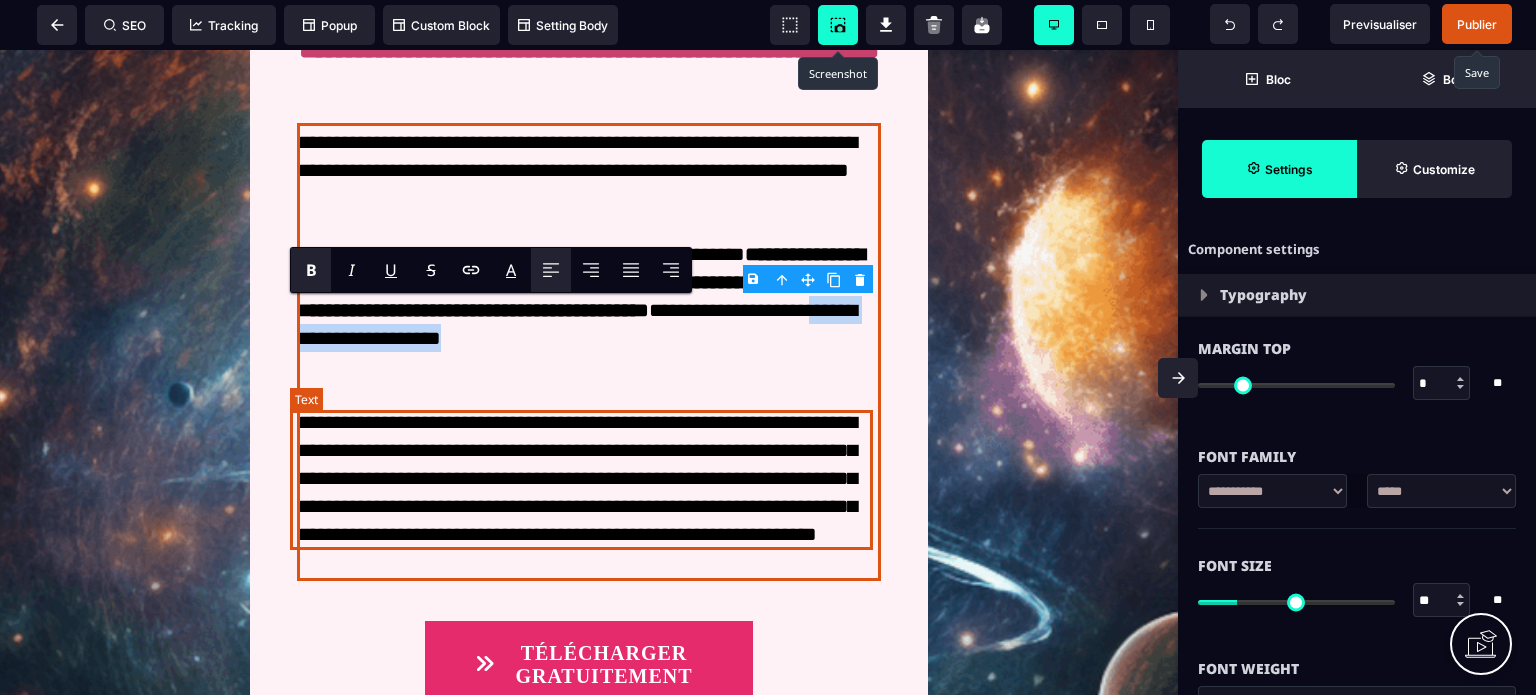 drag, startPoint x: 712, startPoint y: 507, endPoint x: 715, endPoint y: 525, distance: 18.248287 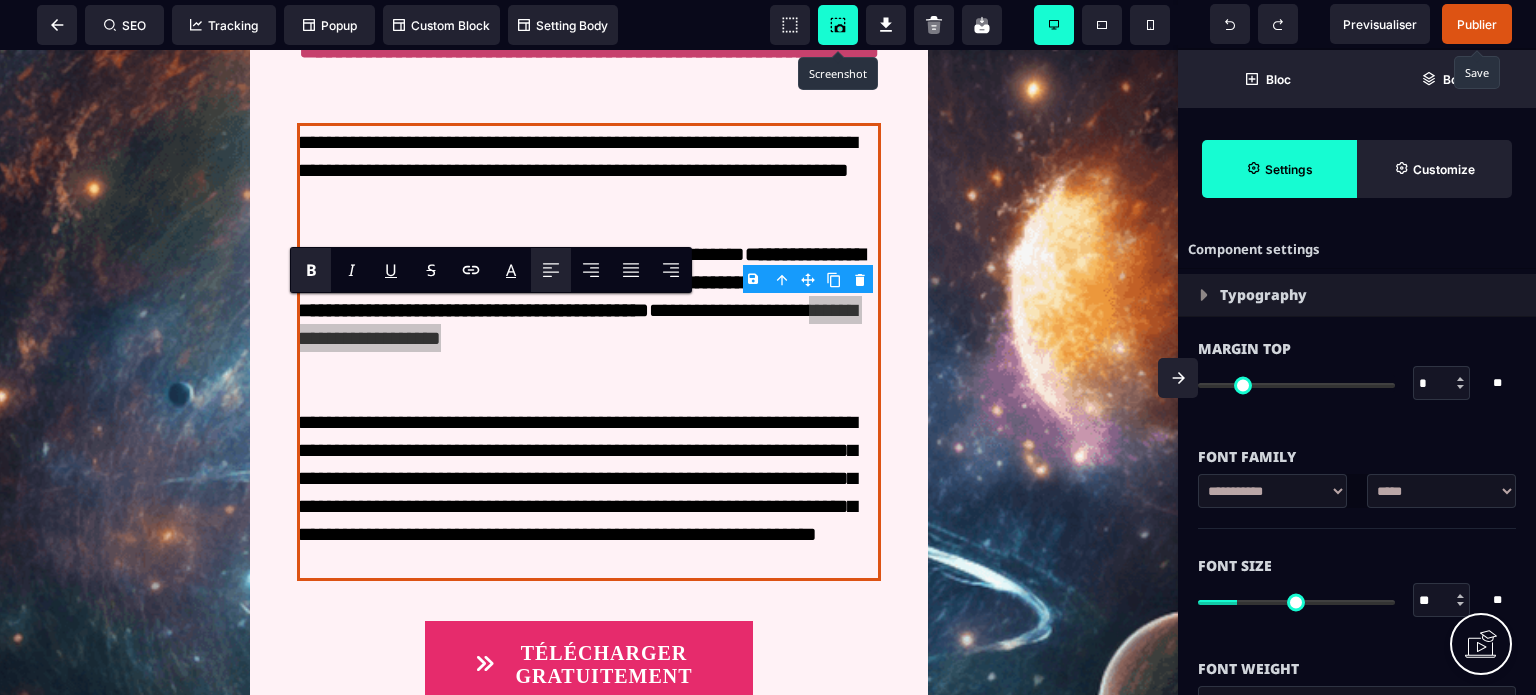 click on "B" at bounding box center (311, 270) 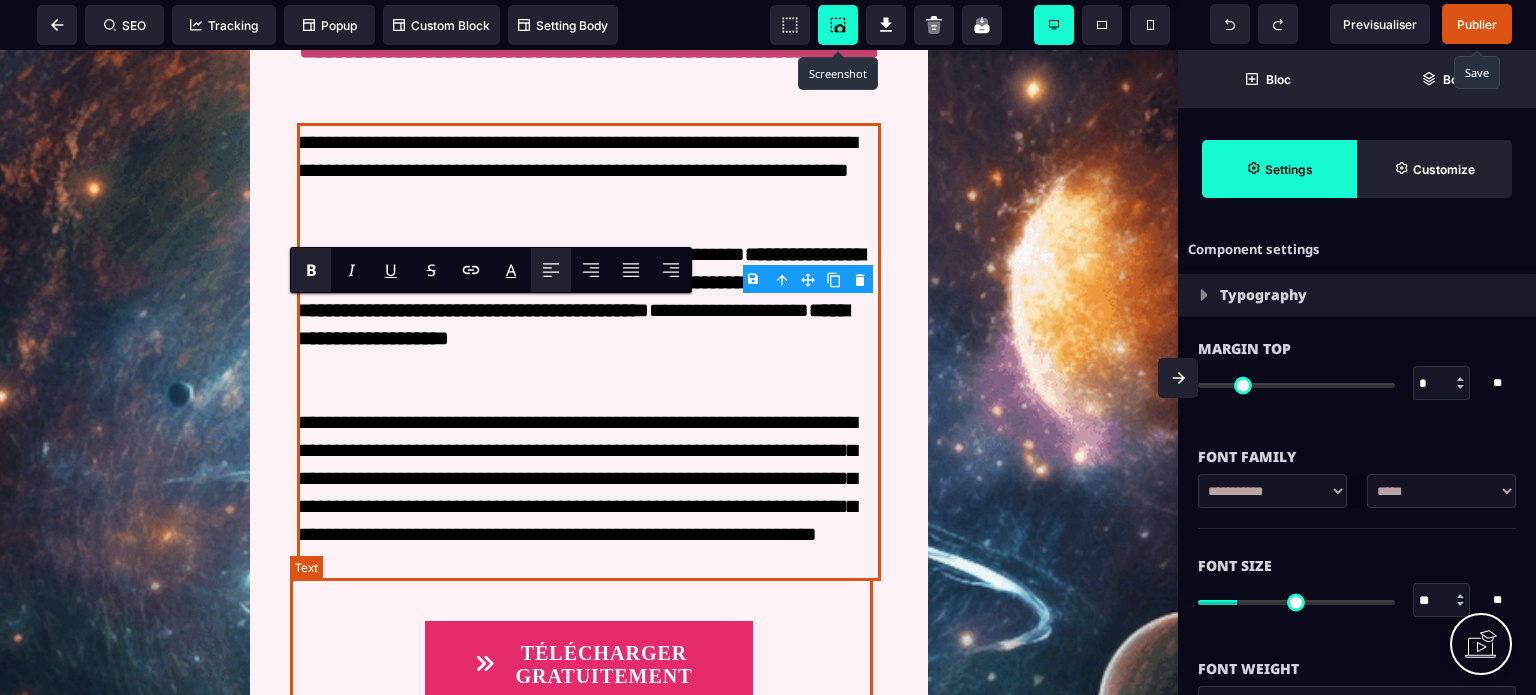 click on "**********" at bounding box center (588, 492) 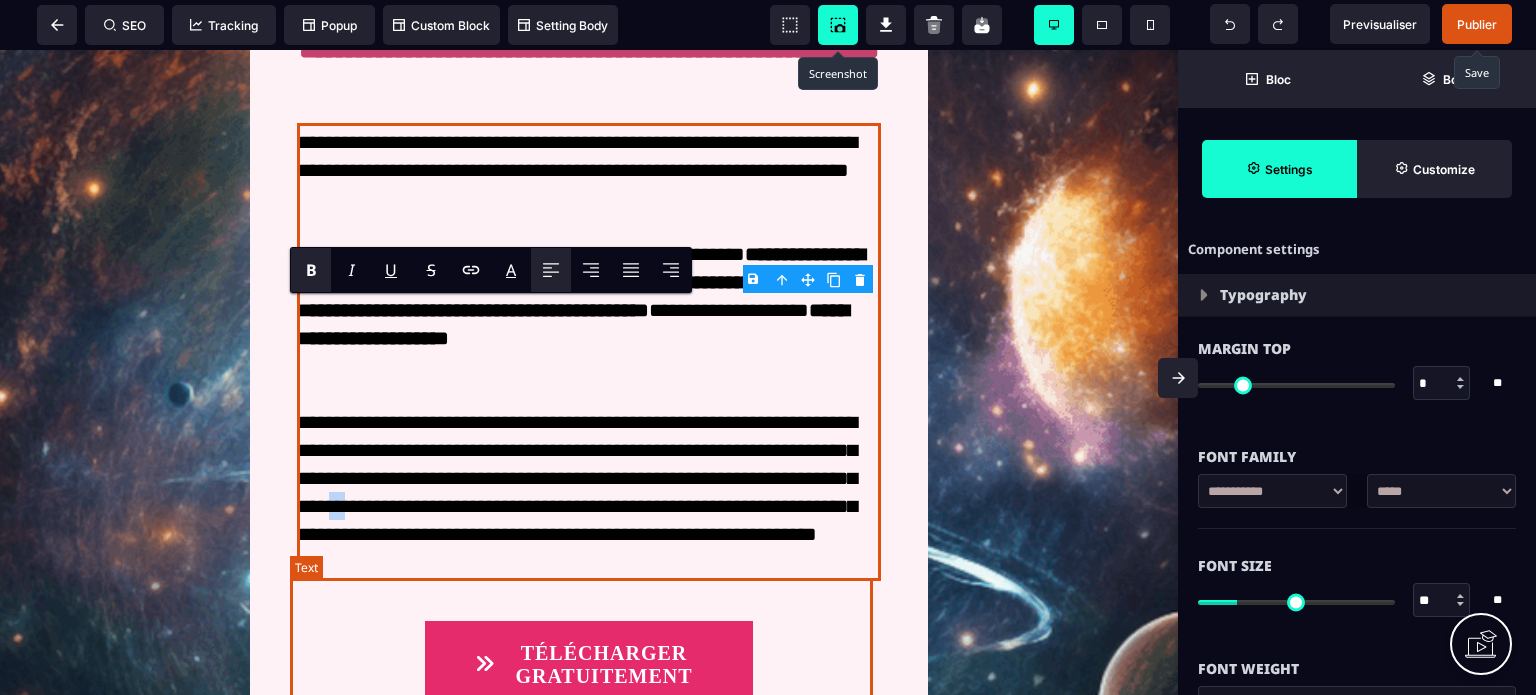click on "**********" at bounding box center (588, 492) 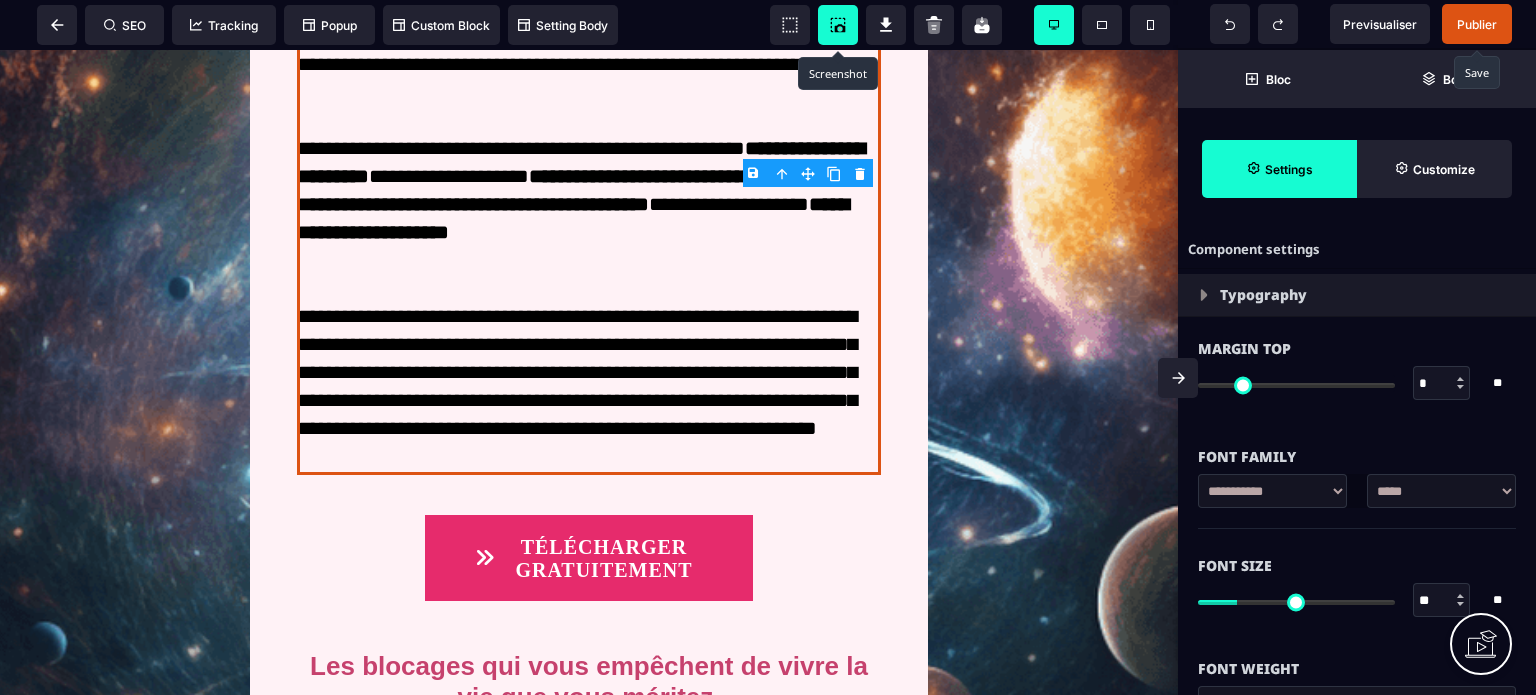 scroll, scrollTop: 2697, scrollLeft: 0, axis: vertical 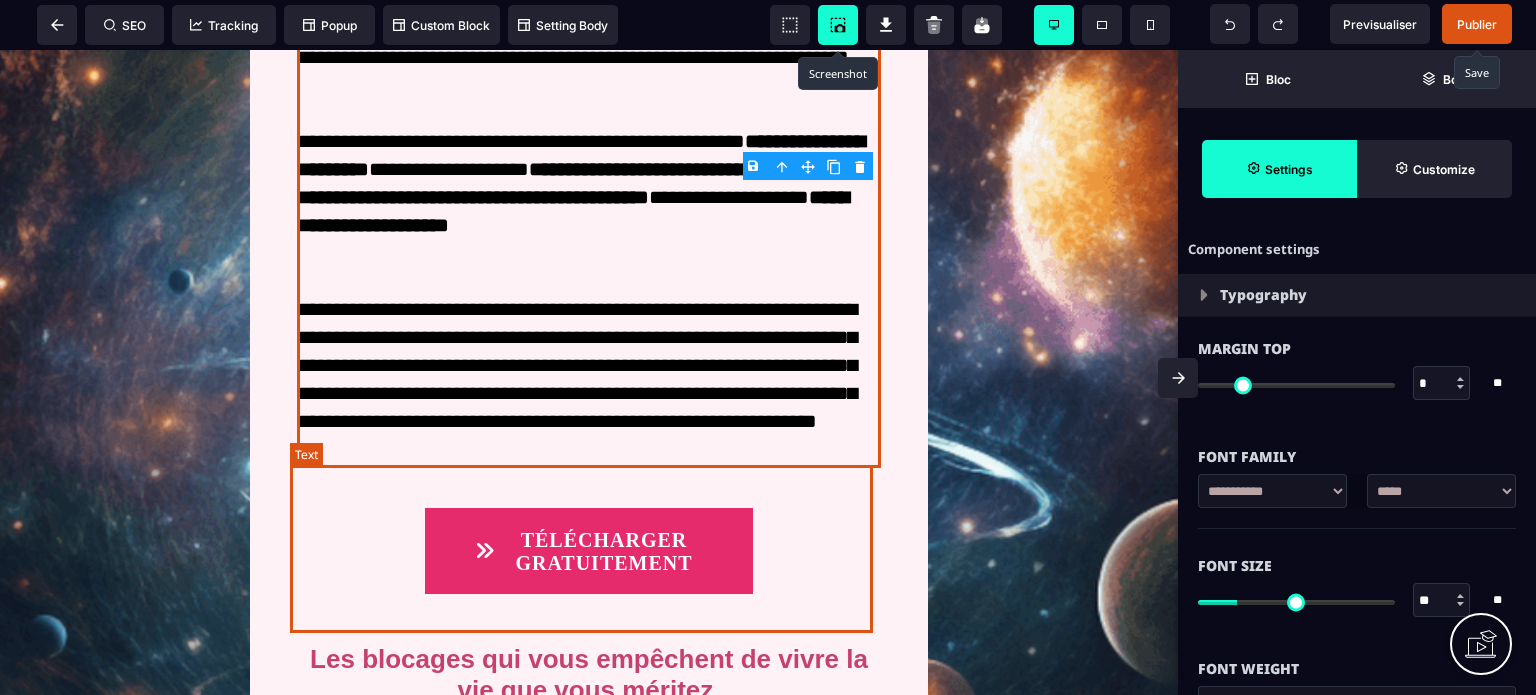 click on "**********" at bounding box center (588, 379) 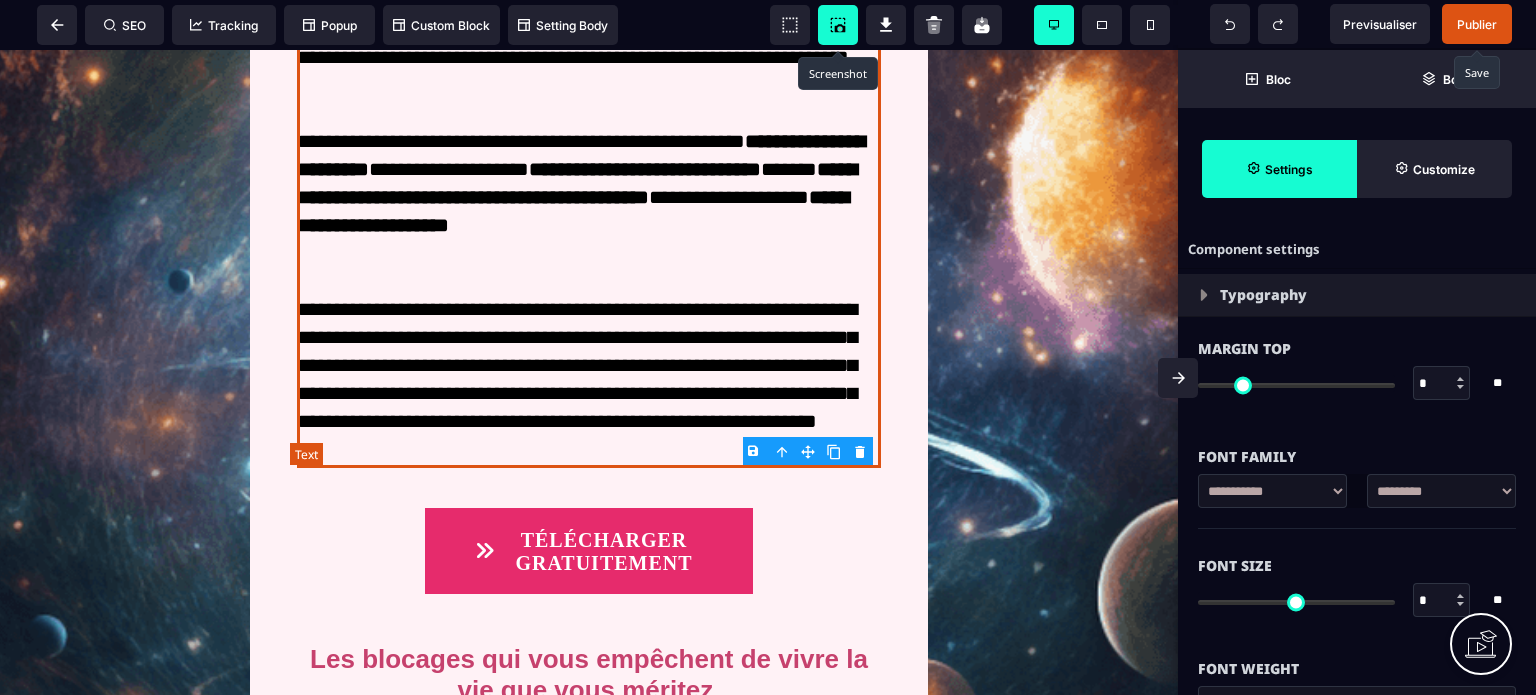 click on "**********" at bounding box center (588, 379) 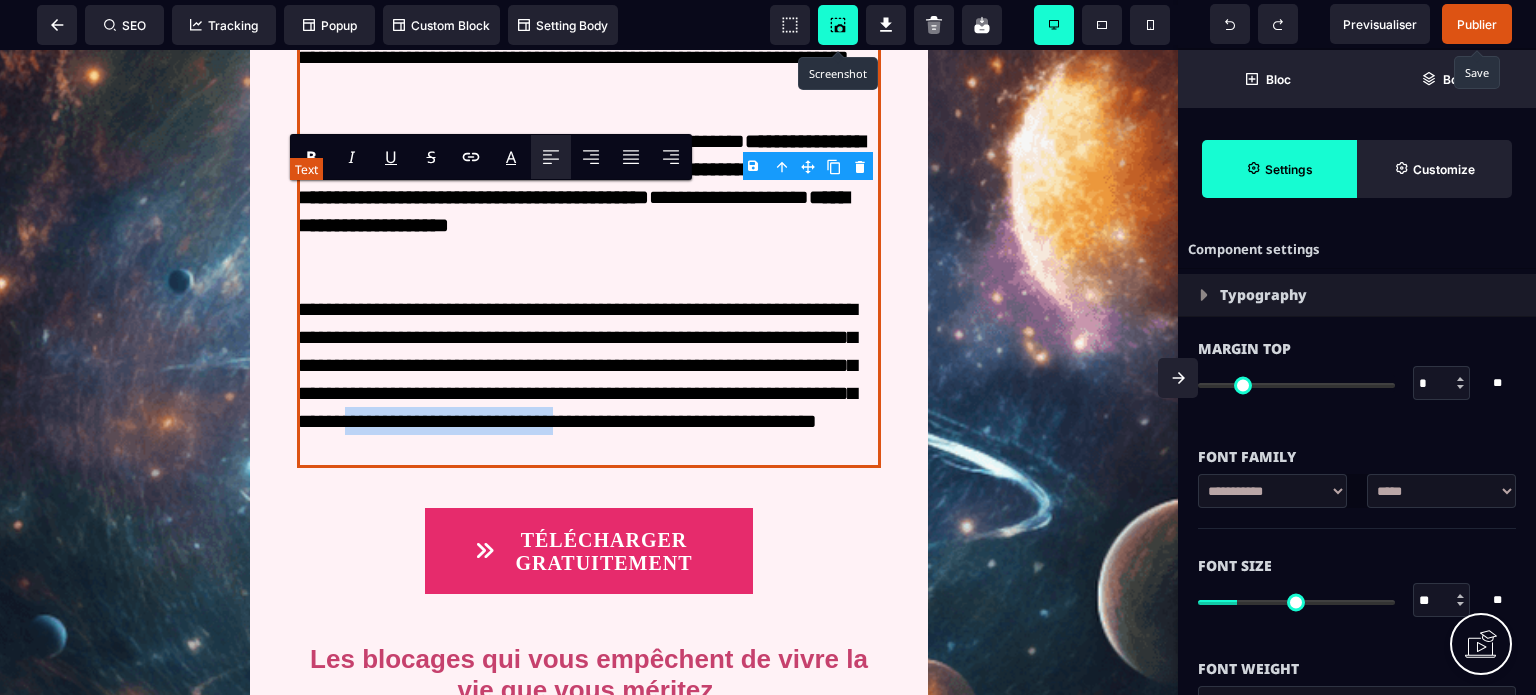 drag, startPoint x: 726, startPoint y: 592, endPoint x: 407, endPoint y: 621, distance: 320.31546 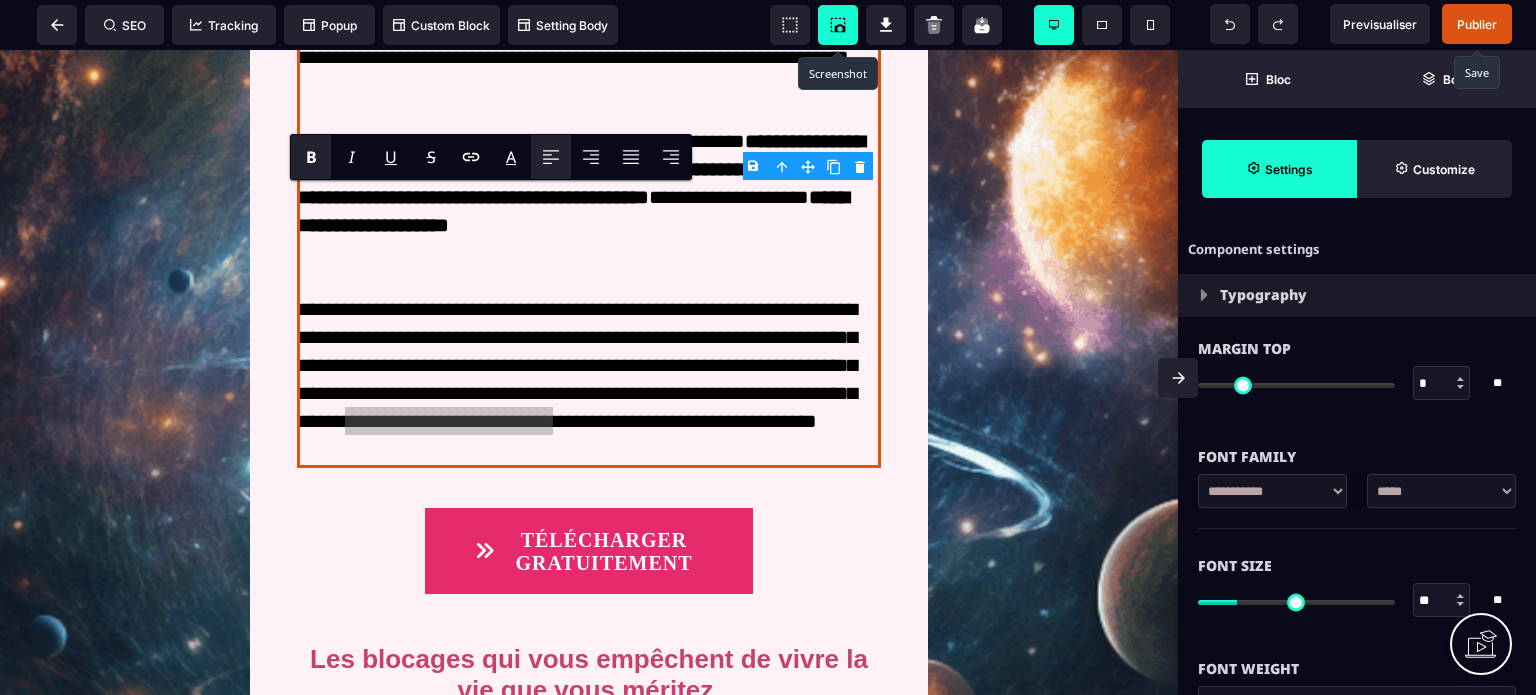 click on "B" at bounding box center (311, 157) 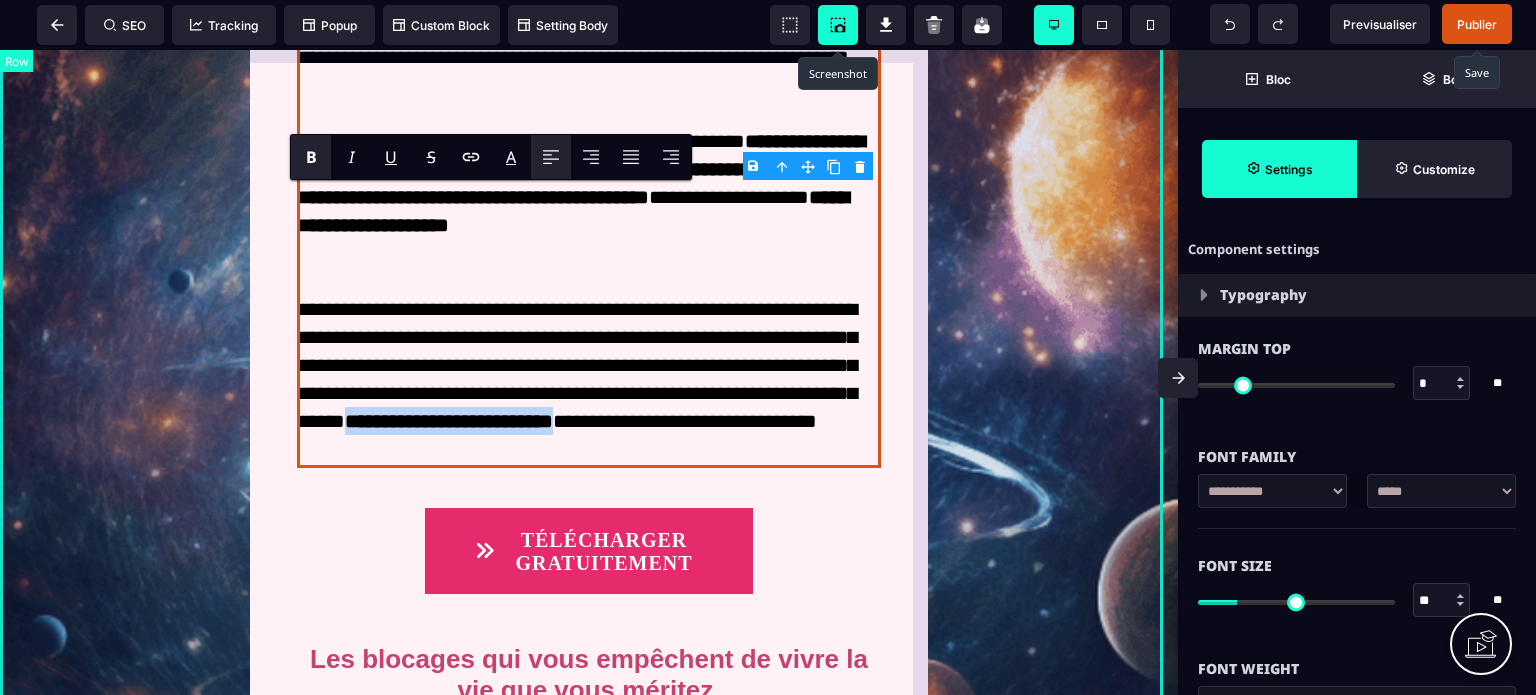click on "**********" at bounding box center [589, 905] 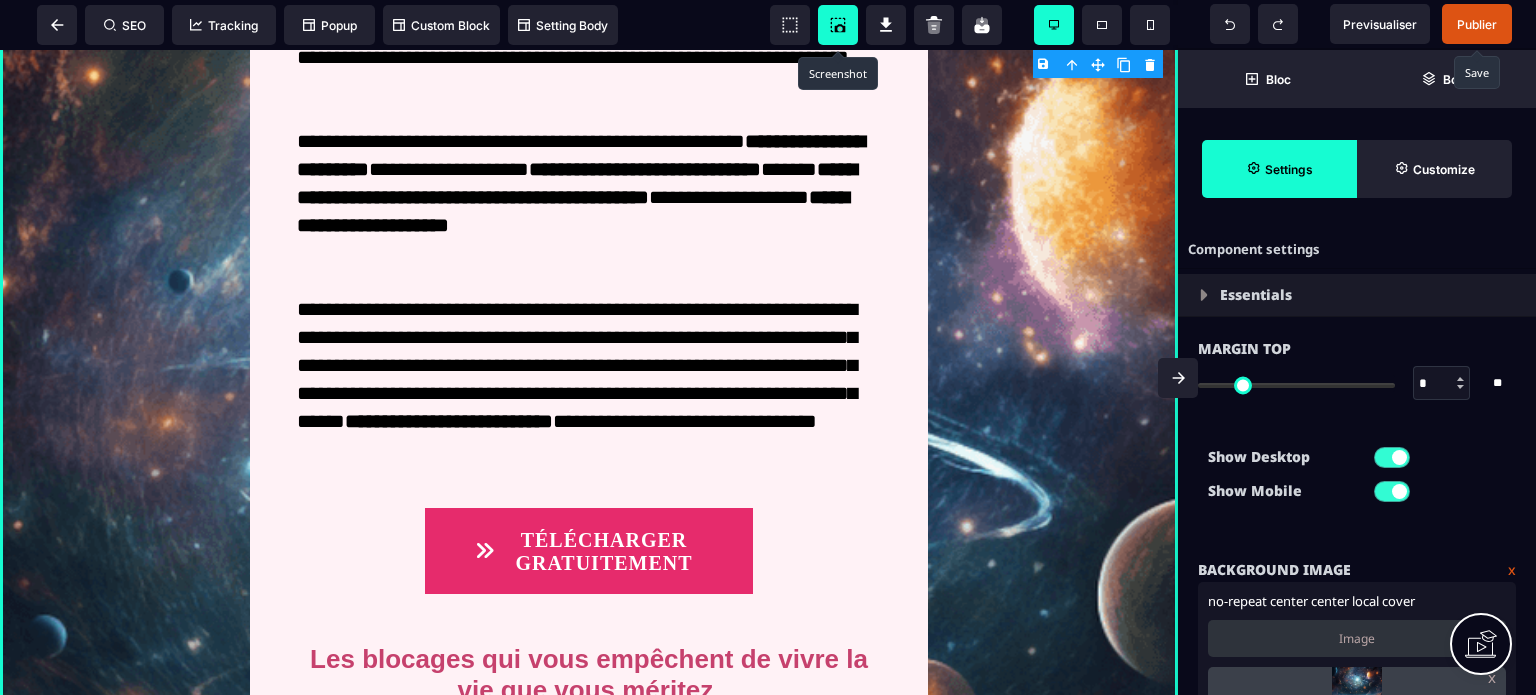 click on "Publier" at bounding box center [1477, 24] 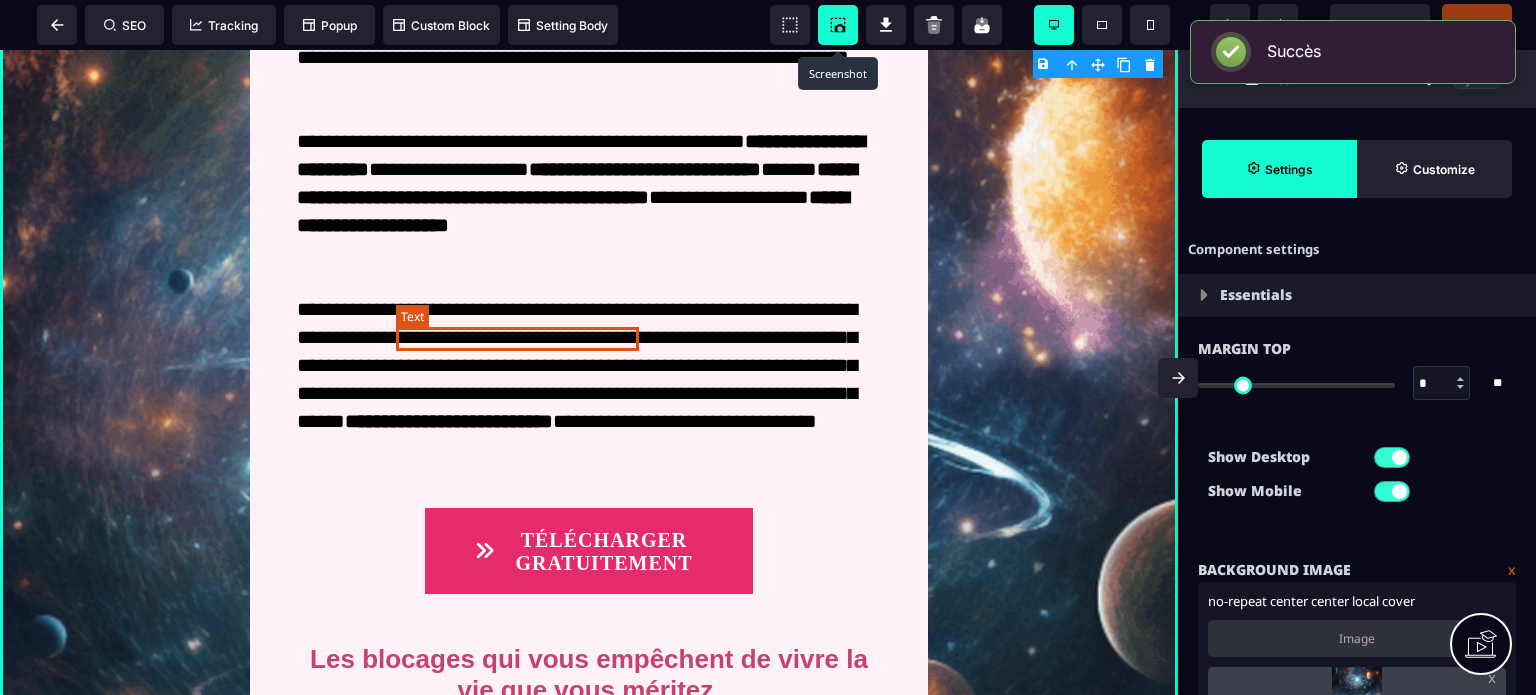 click on "**********" at bounding box center [581, 155] 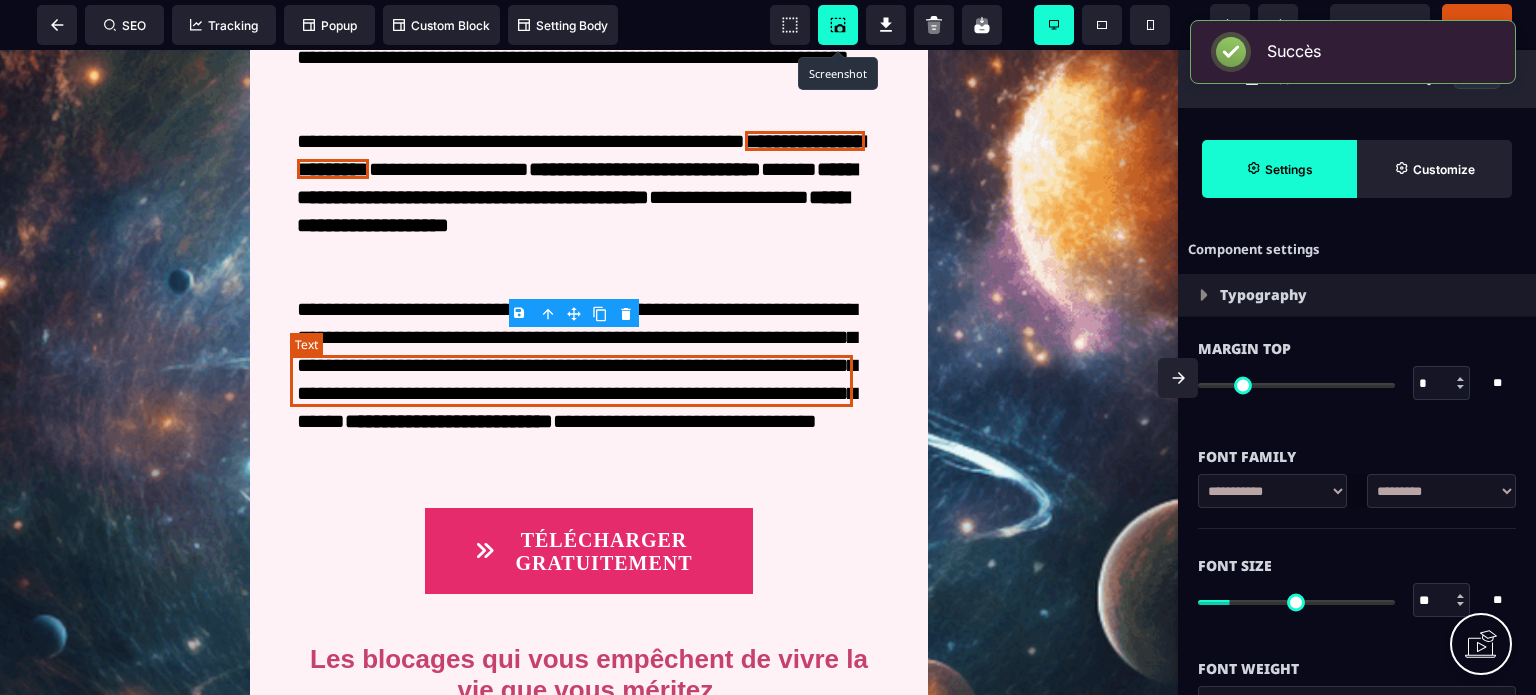 click on "**********" at bounding box center [577, 183] 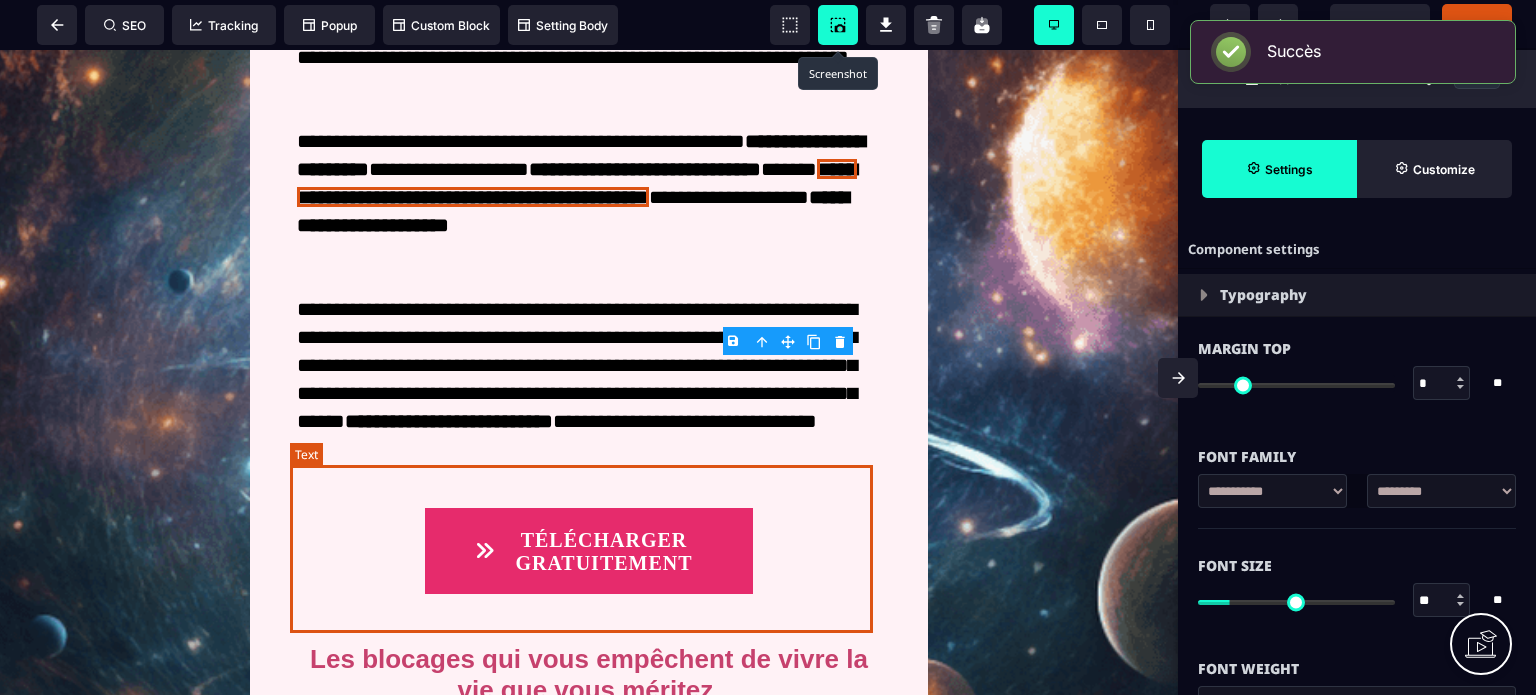 click on "**********" at bounding box center [588, 379] 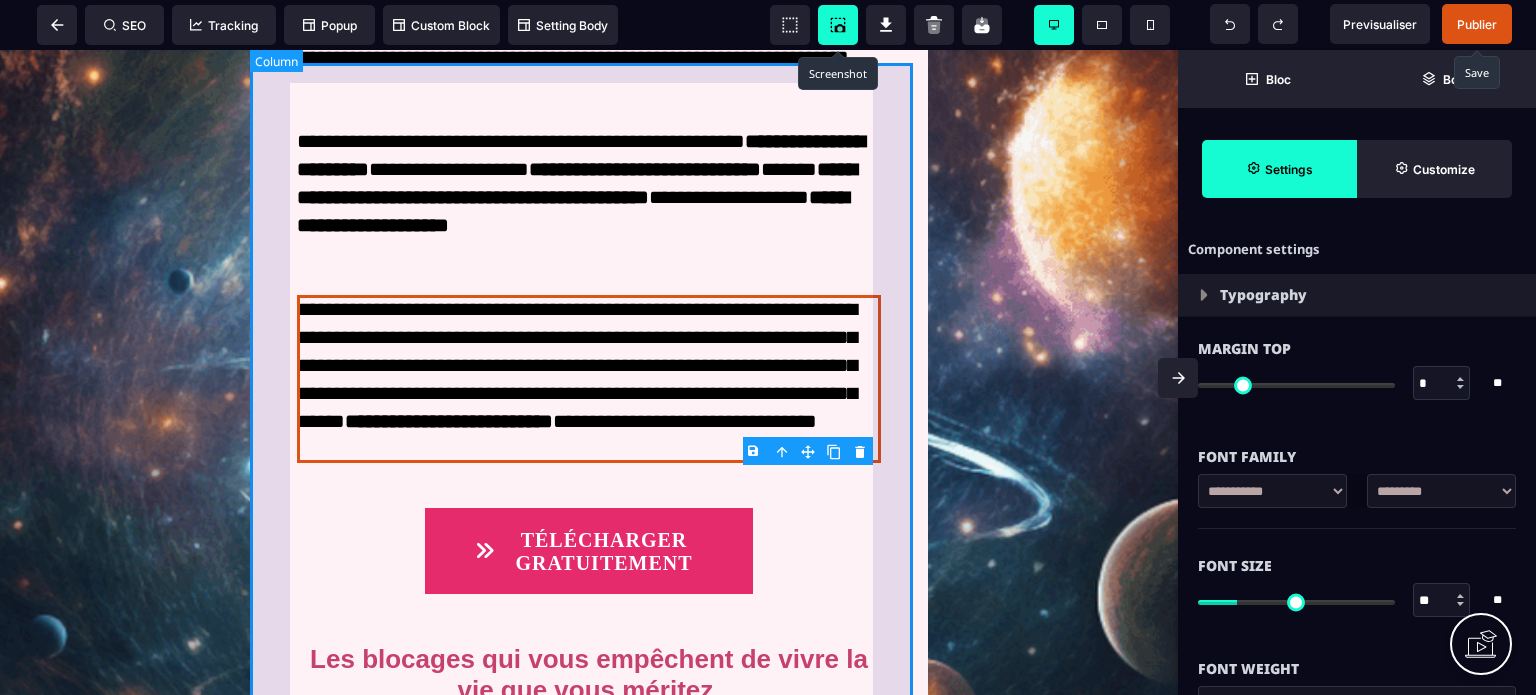 click on "**********" at bounding box center (589, 895) 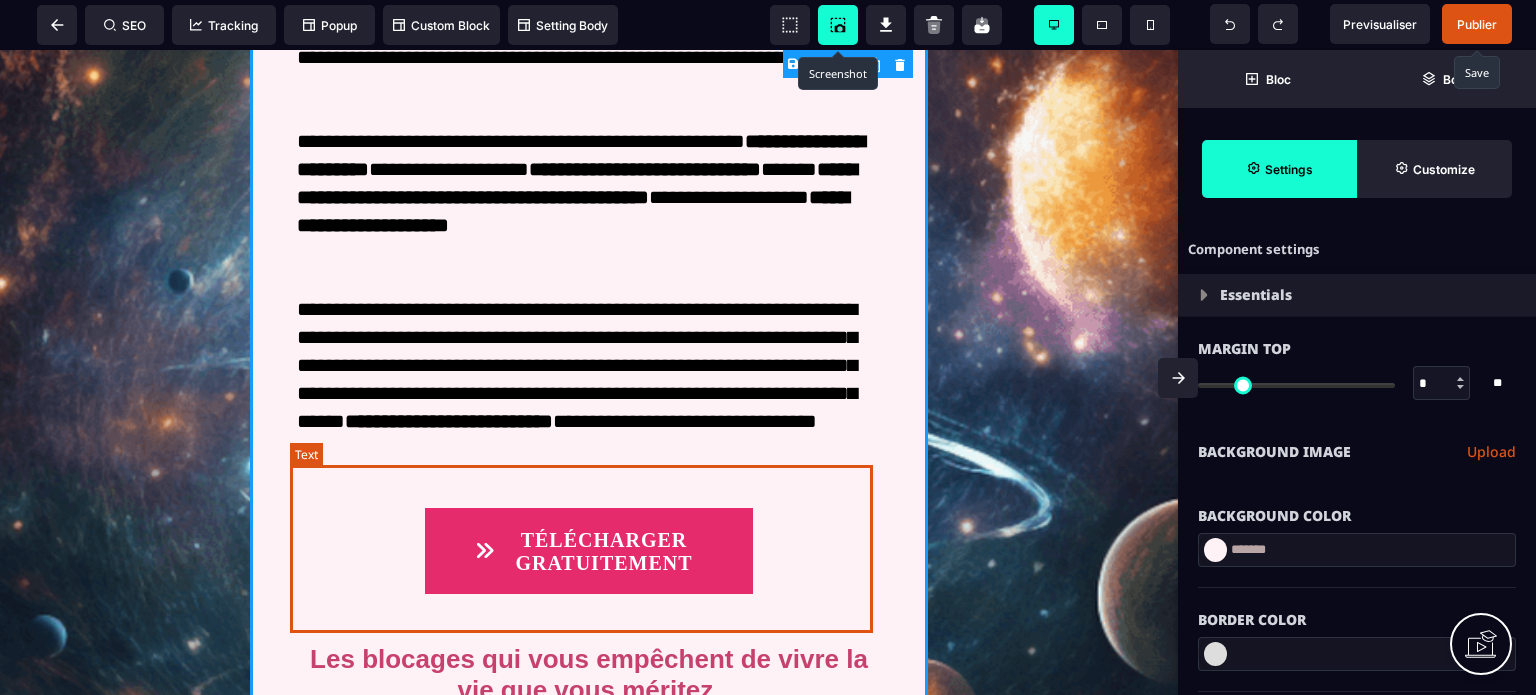 click on "**********" at bounding box center [588, 379] 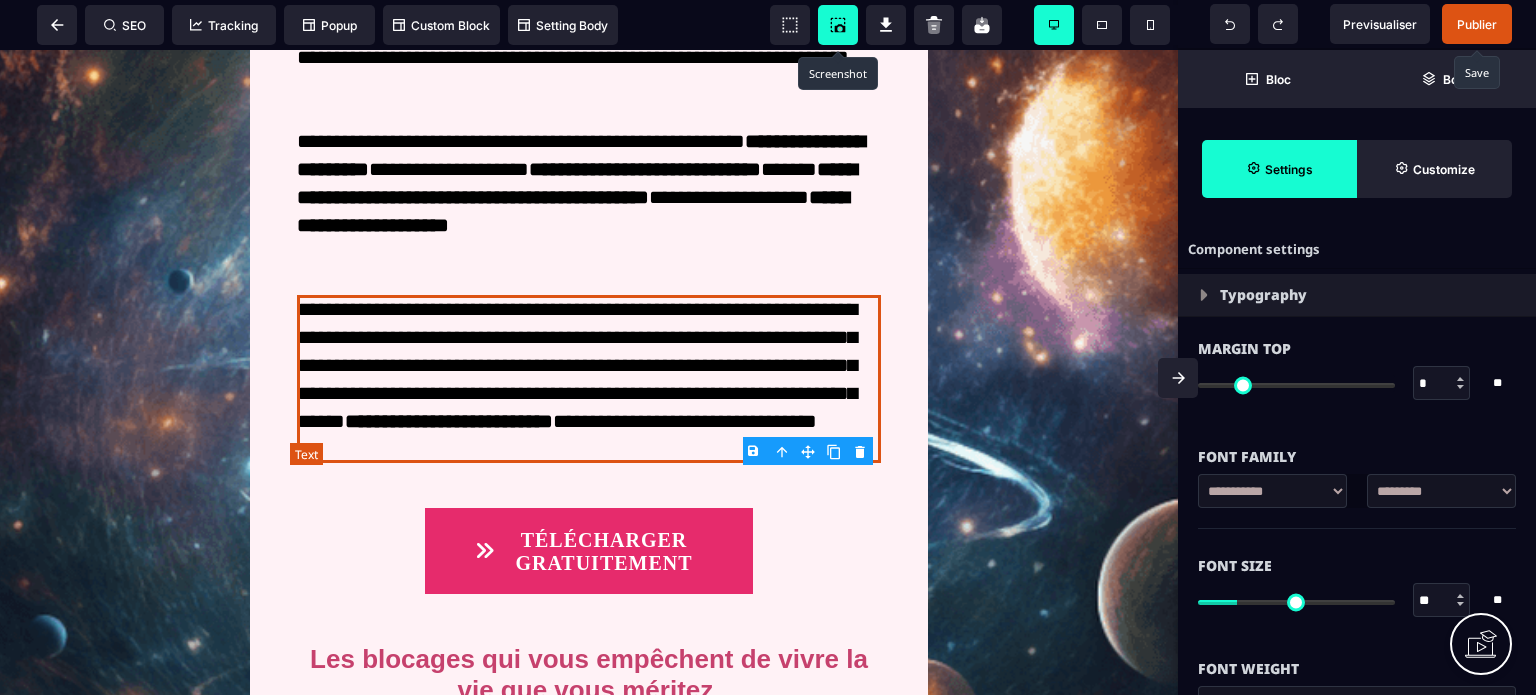 click on "**********" at bounding box center [588, 379] 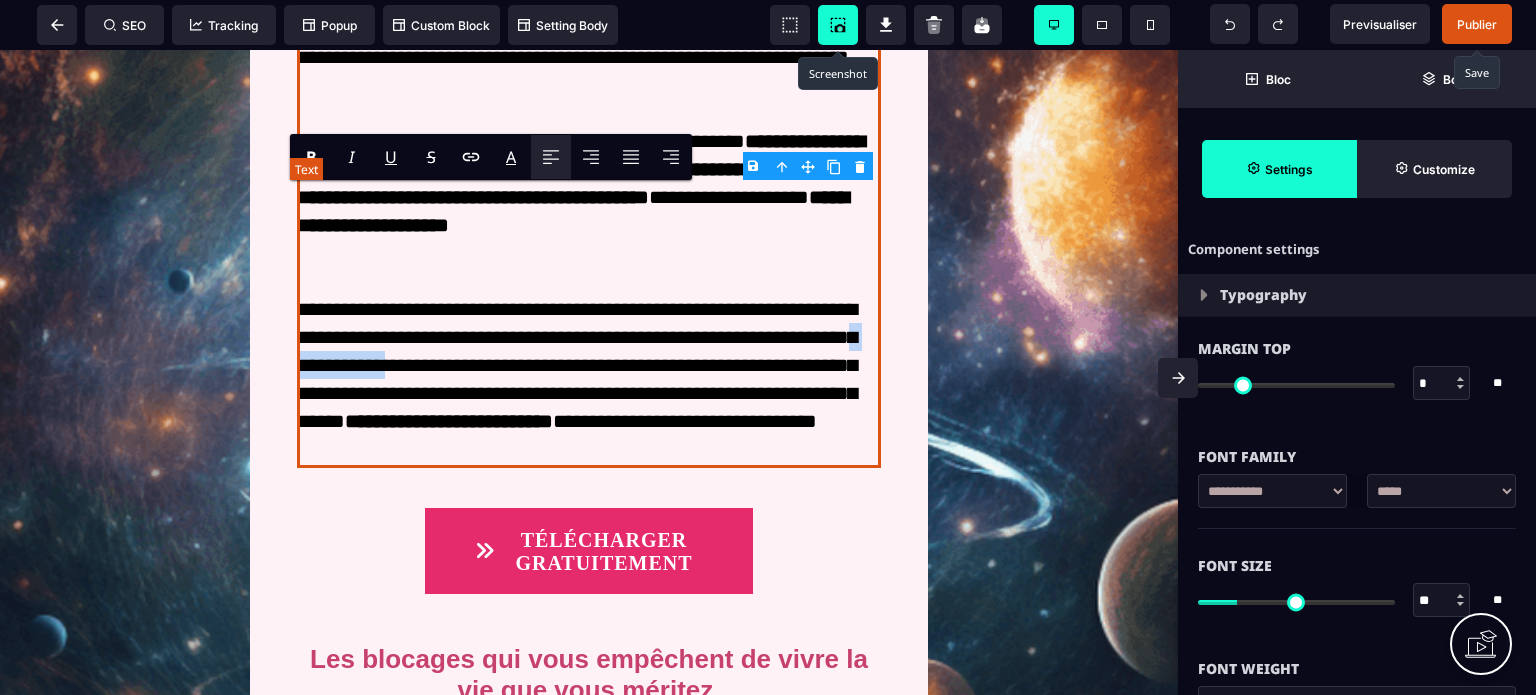 drag, startPoint x: 583, startPoint y: 523, endPoint x: 454, endPoint y: 526, distance: 129.03488 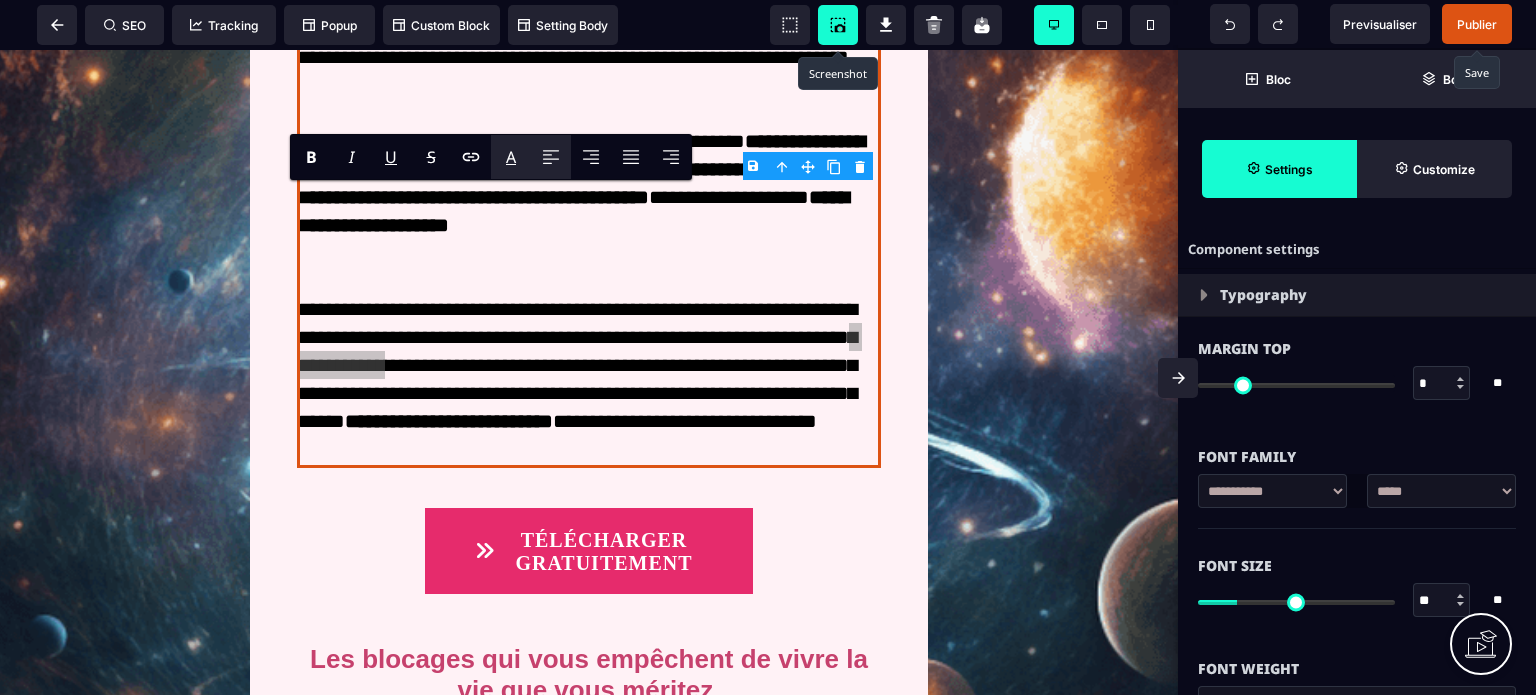 click on "A" at bounding box center (511, 157) 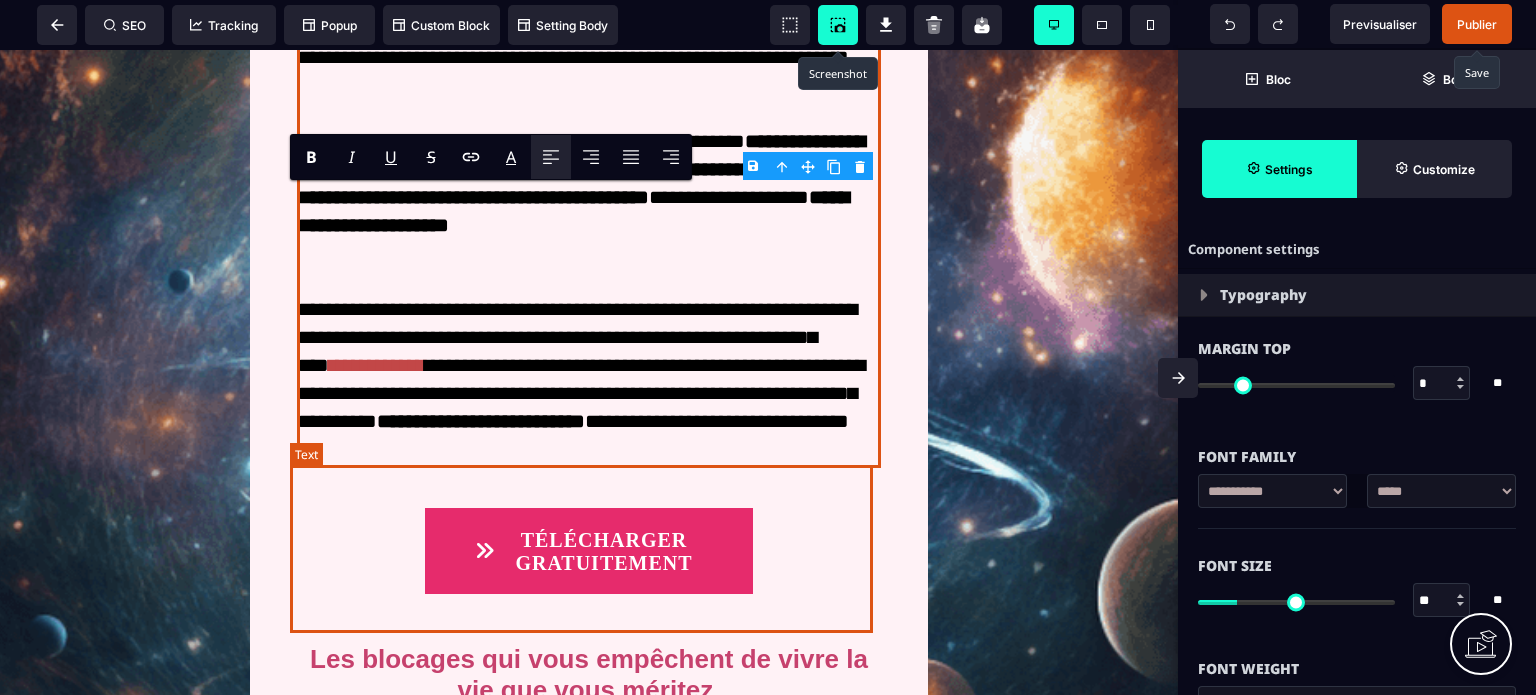 click on "**********" at bounding box center (588, 379) 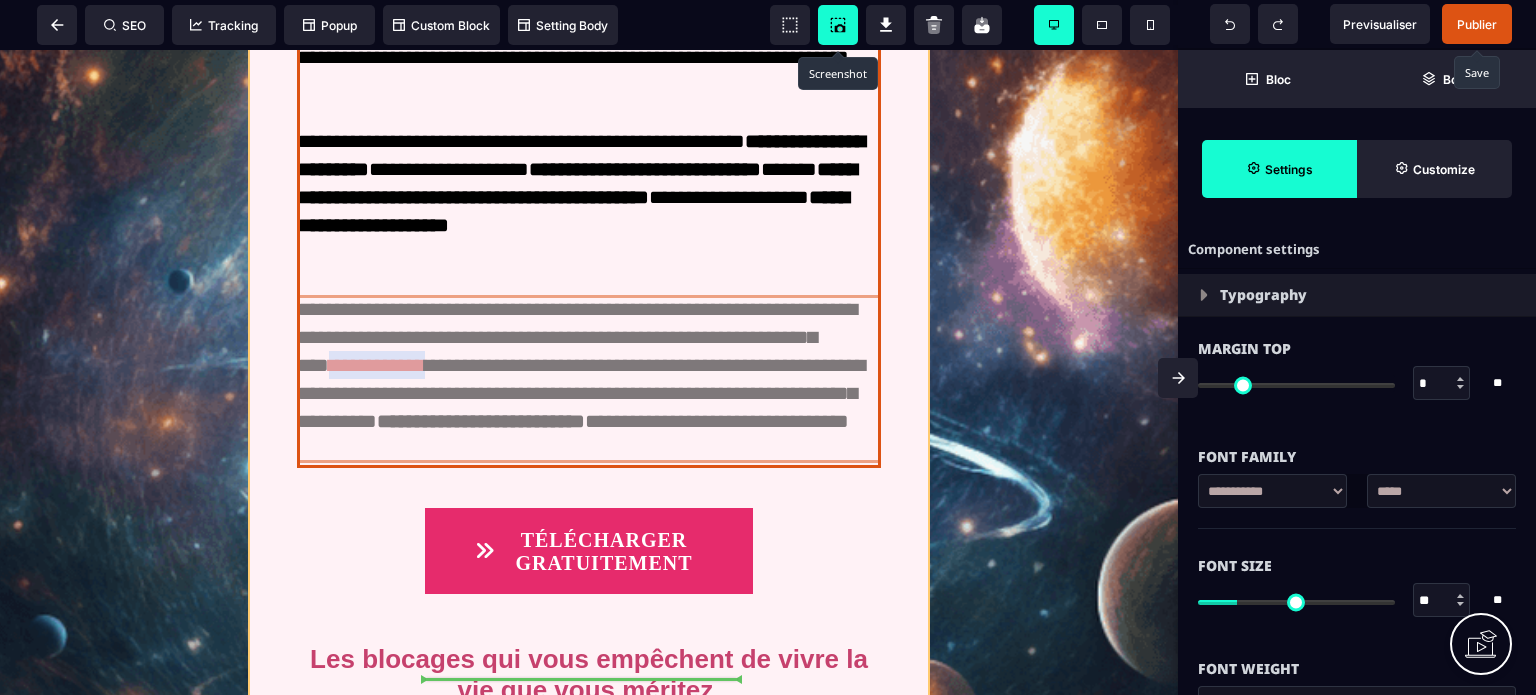 drag, startPoint x: 580, startPoint y: 534, endPoint x: 453, endPoint y: 532, distance: 127.01575 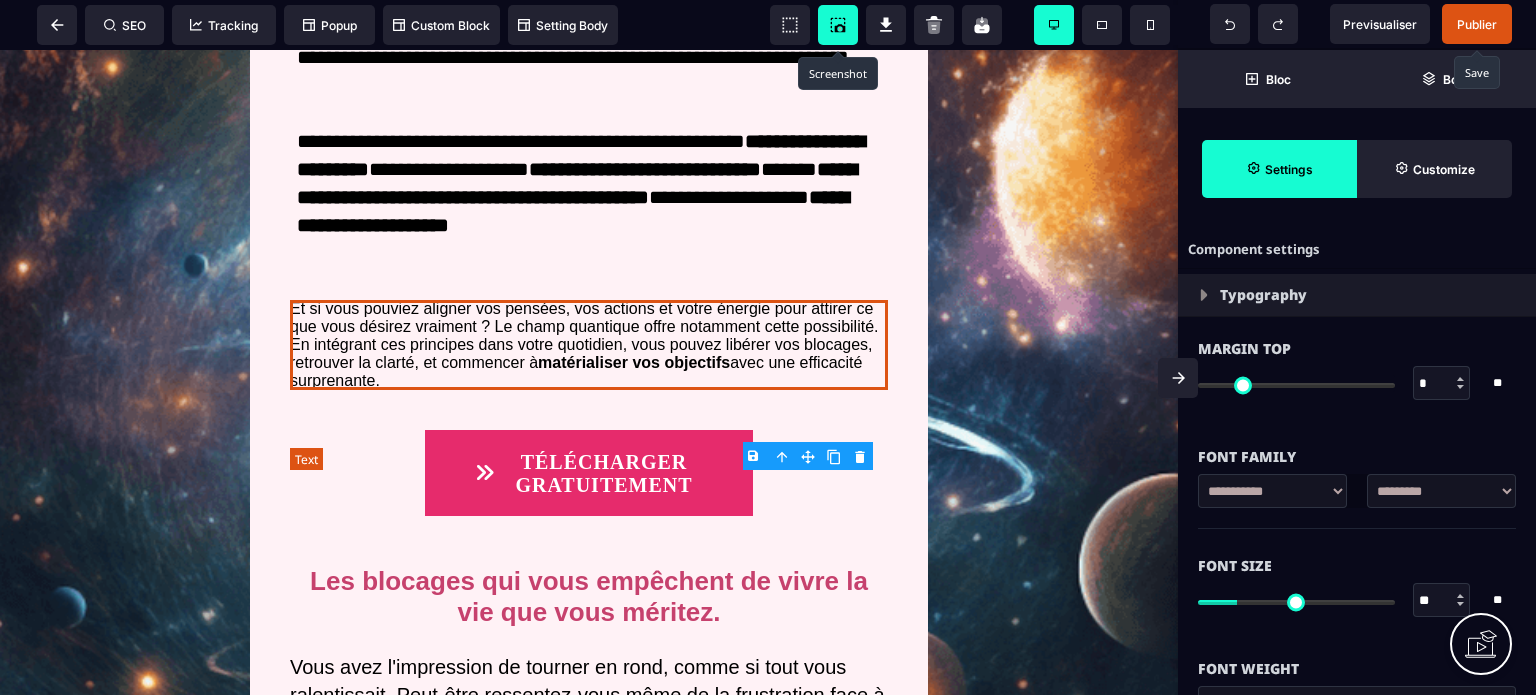click on "Et si vous pouviez aligner vos pensées, vos actions et votre énergie pour attirer ce que vous désirez vraiment ? Le champ quantique offre notamment cette possibilité. En intégrant ces principes dans votre quotidien, vous pouvez libérer vos blocages, retrouver la clarté, et commencer à  matérialiser vos objectifs  avec une efficacité surprenante." at bounding box center (589, 345) 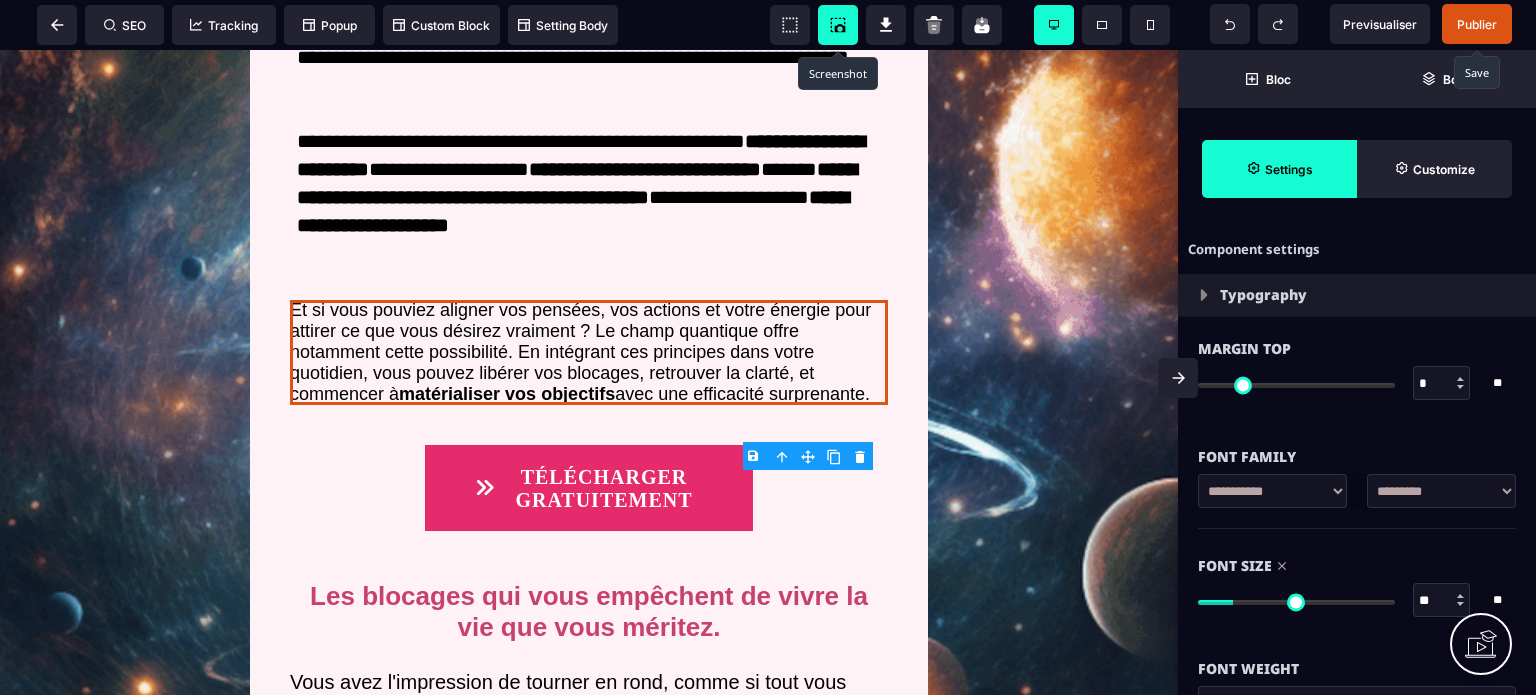 click at bounding box center [1296, 602] 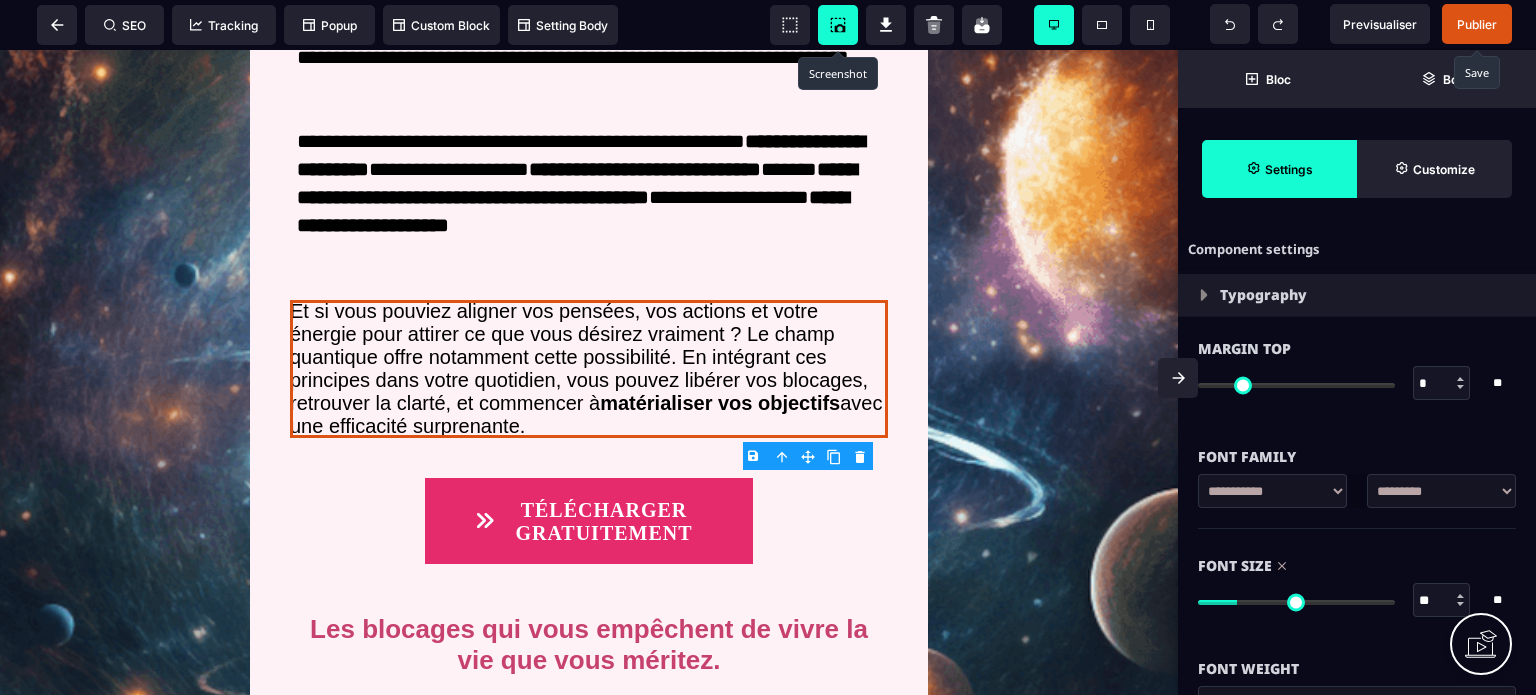 click on "**********" at bounding box center (1441, 491) 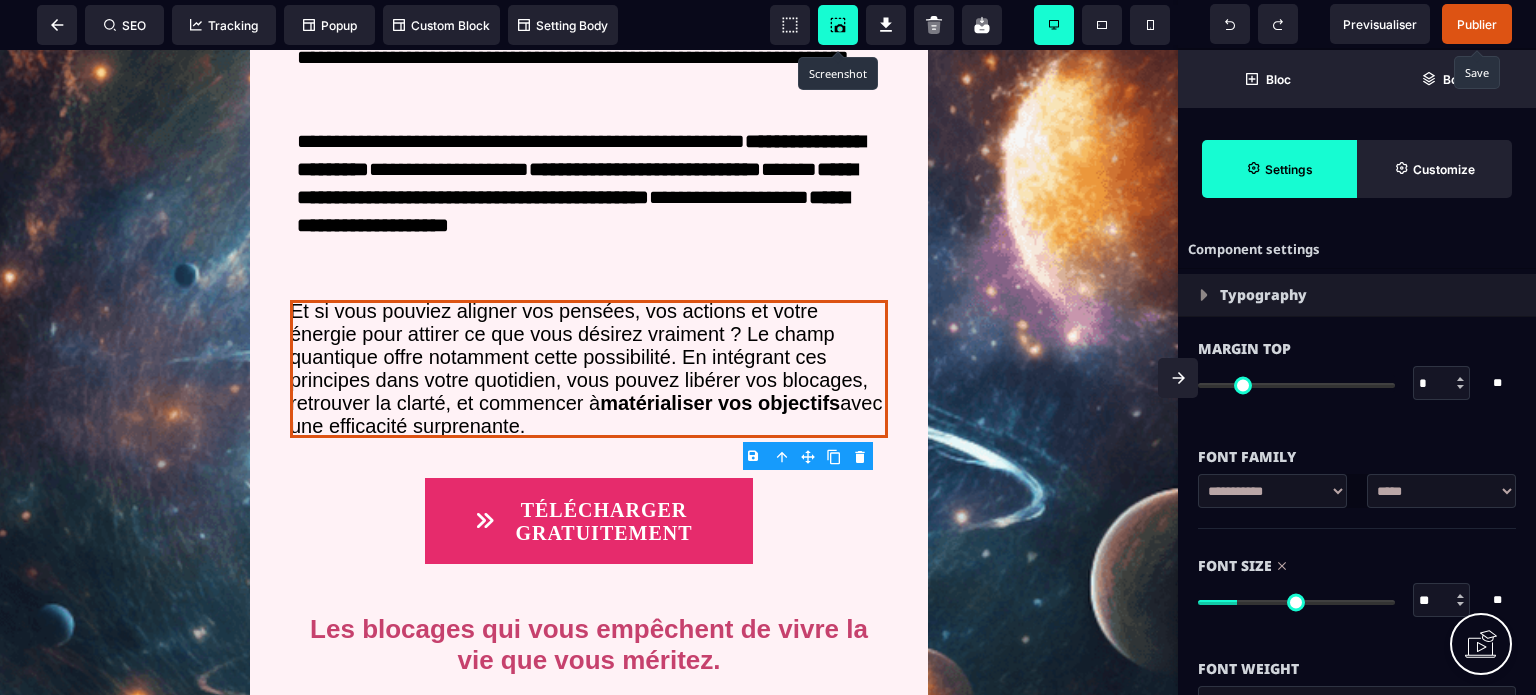 click on "**********" at bounding box center (1441, 491) 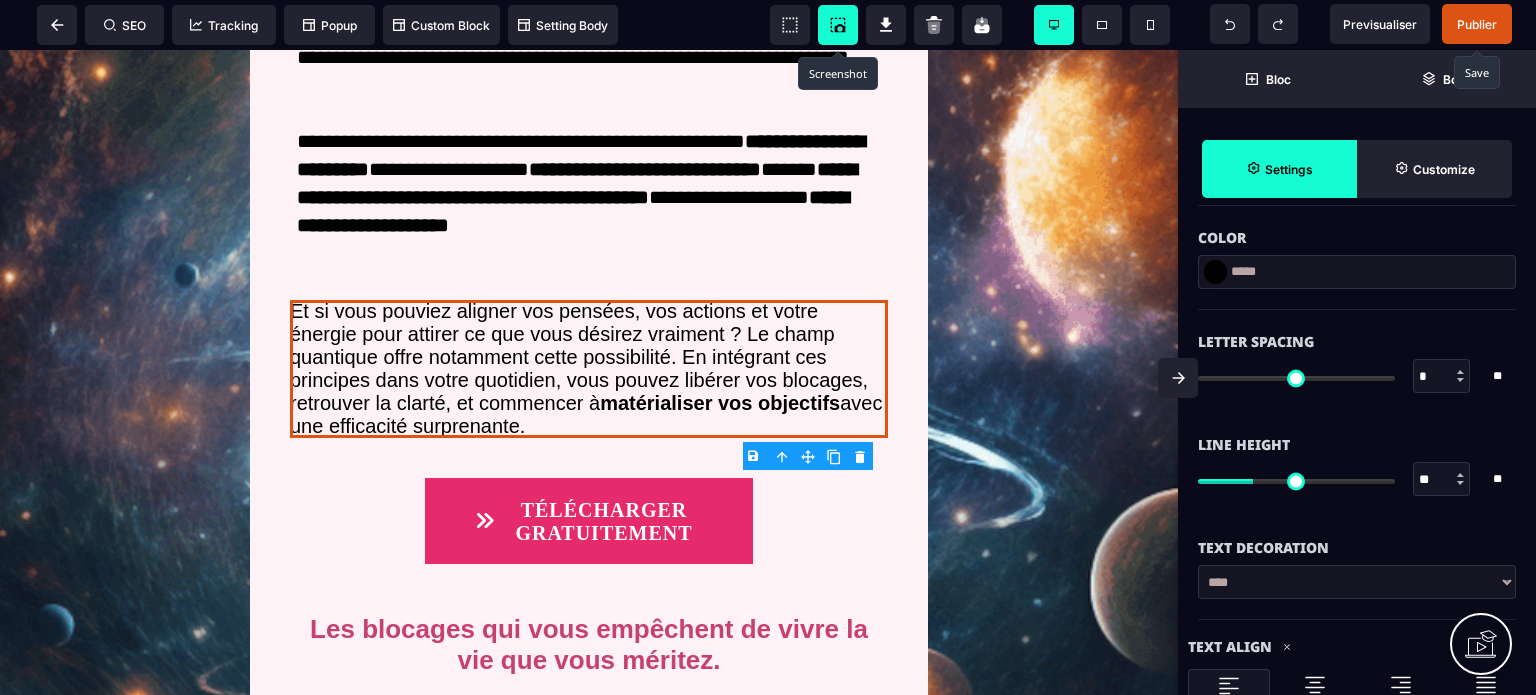 scroll, scrollTop: 640, scrollLeft: 0, axis: vertical 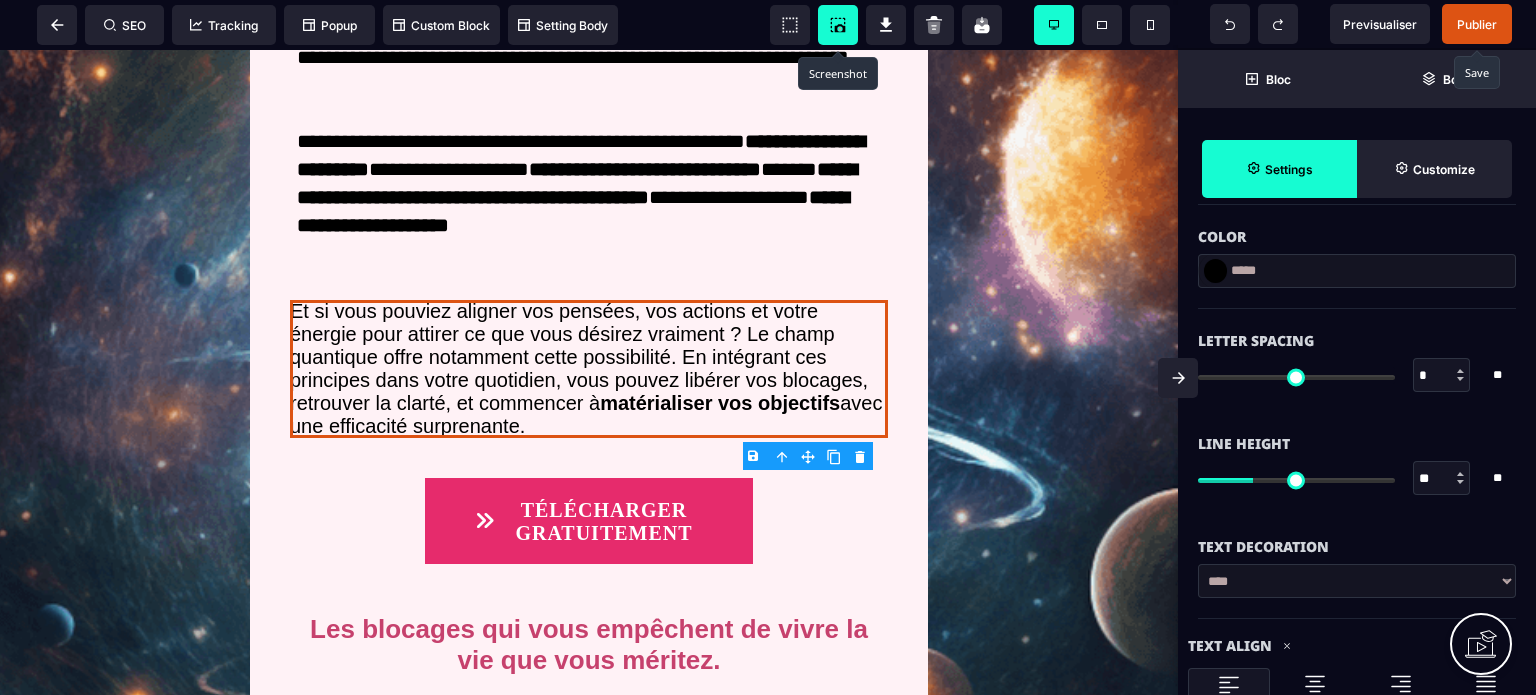 click on "**" at bounding box center (1442, 479) 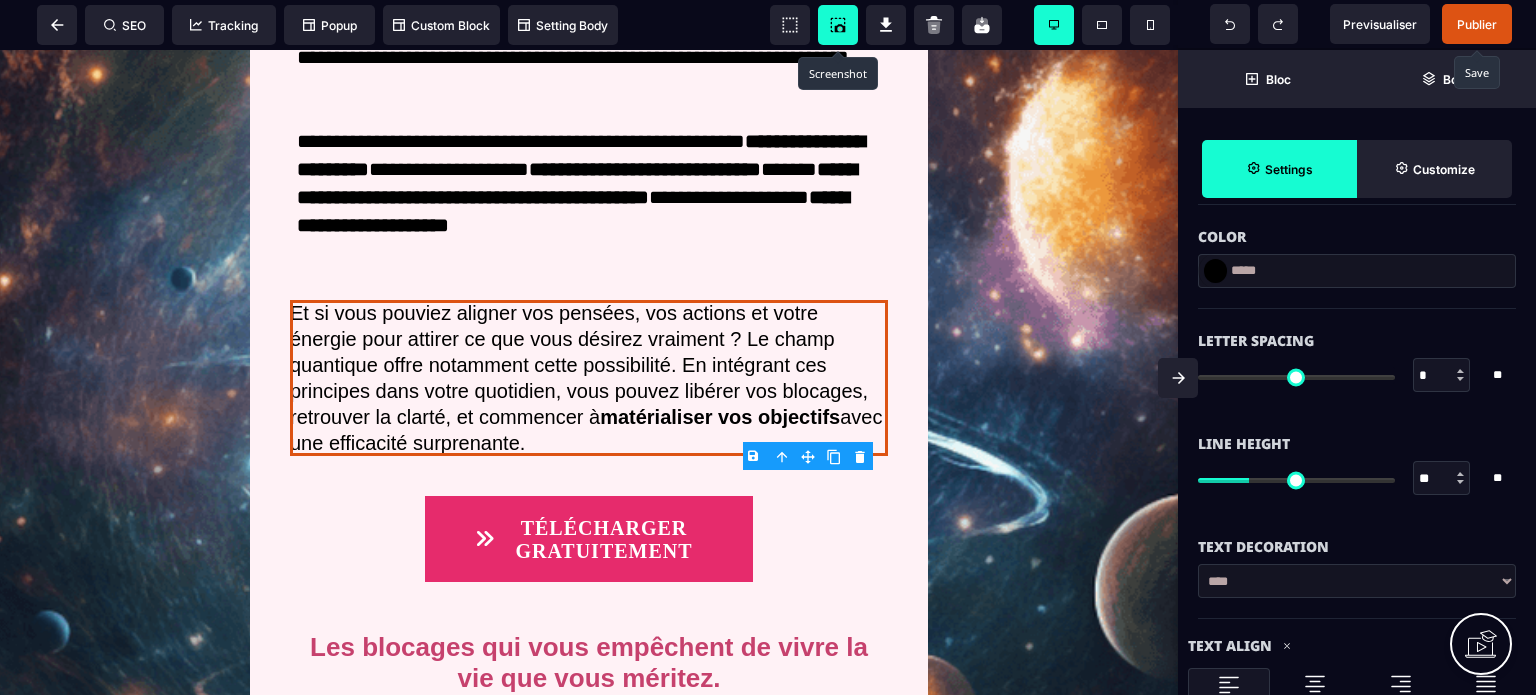 click on "**" at bounding box center [1442, 479] 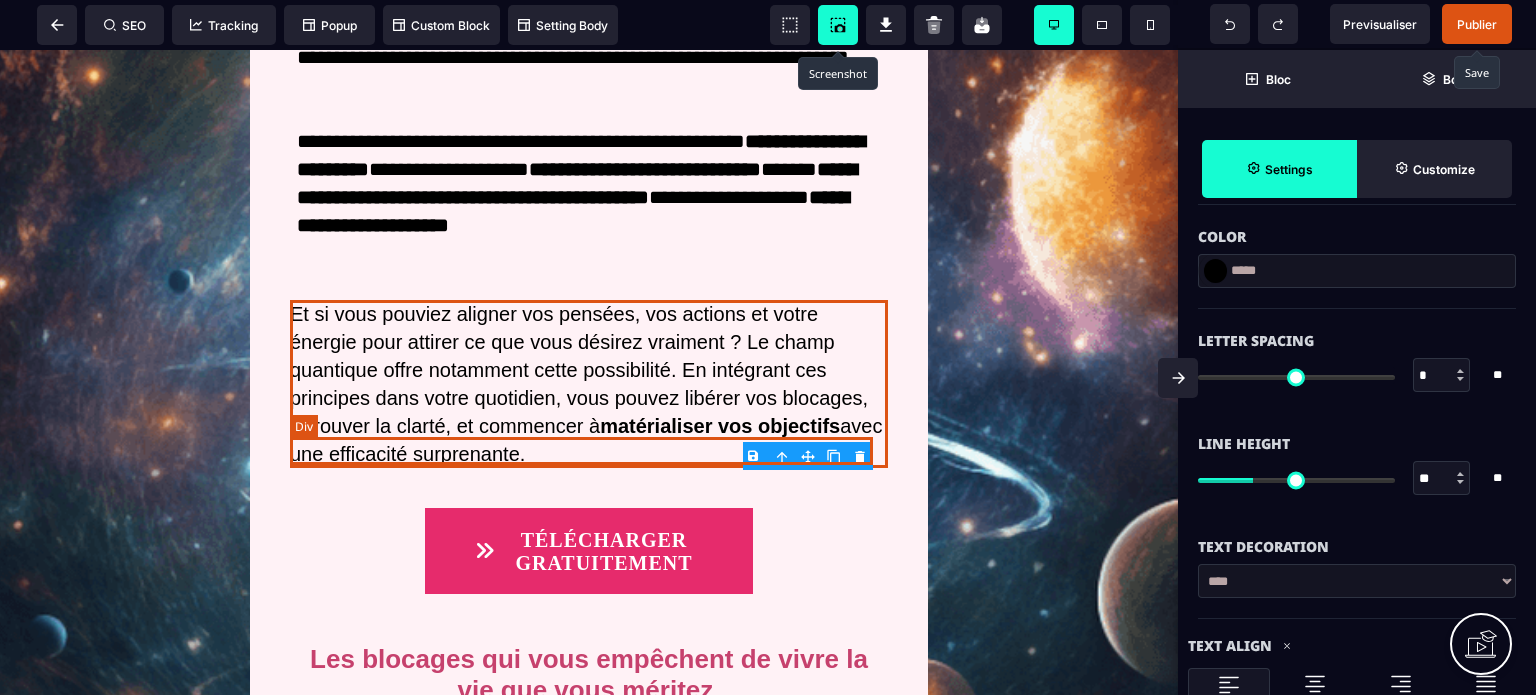 click at bounding box center (588, 281) 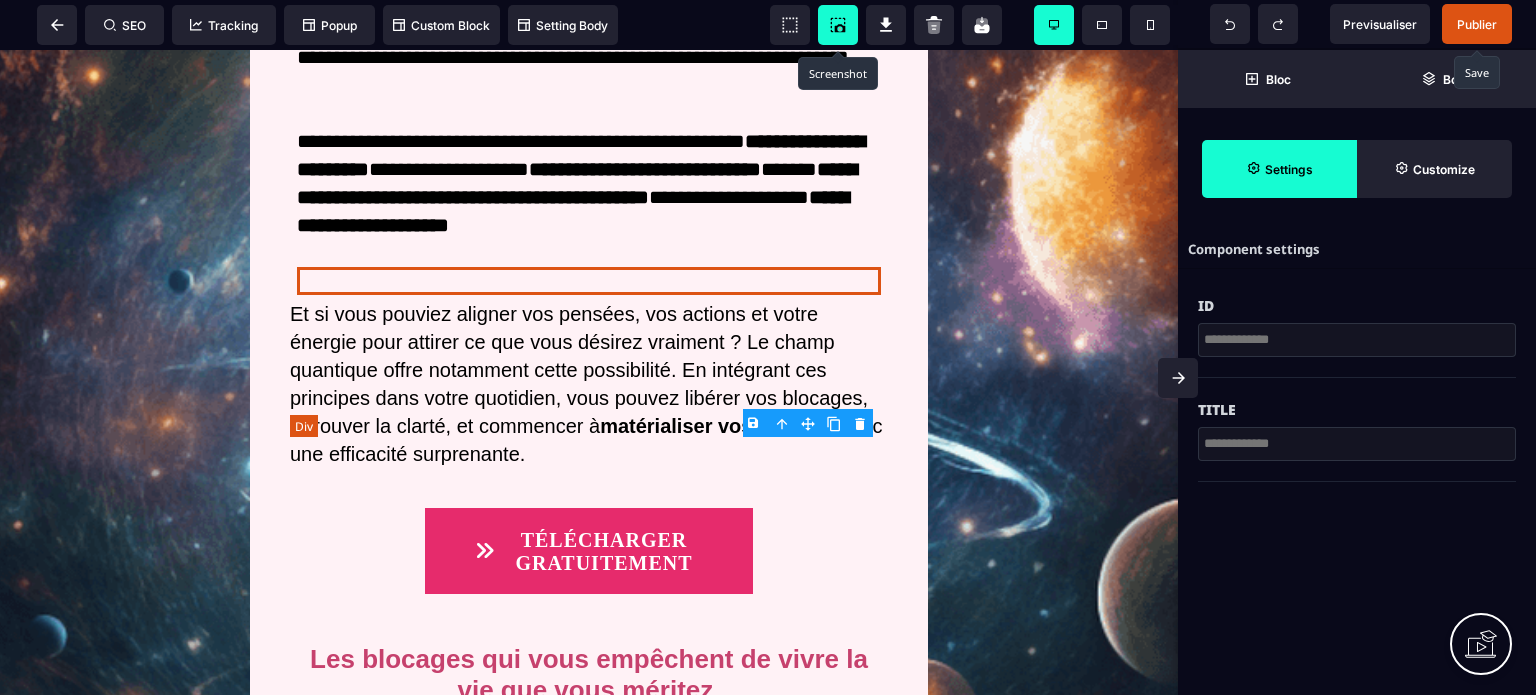 scroll, scrollTop: 0, scrollLeft: 0, axis: both 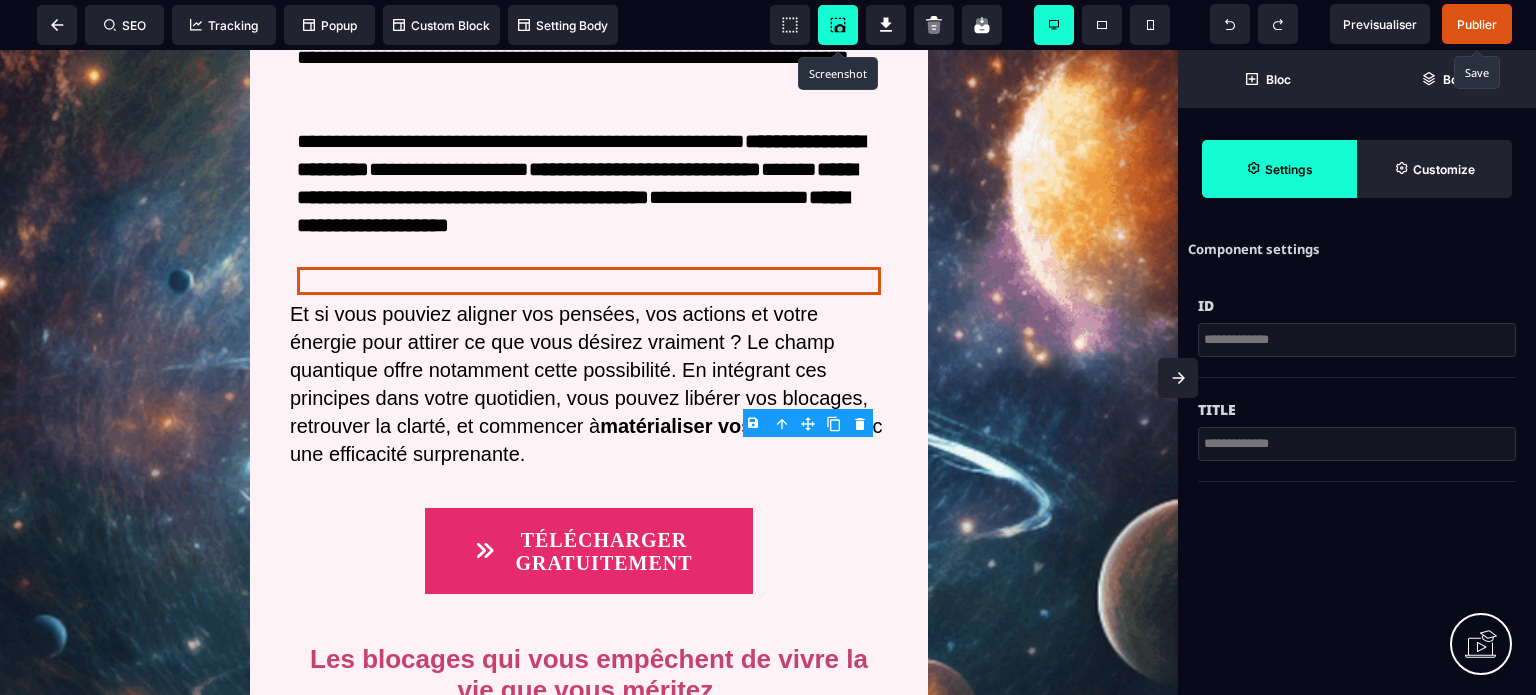 click on "B I U S
A *******
[GEOGRAPHIC_DATA]
SEO
Tracking" at bounding box center (768, 347) 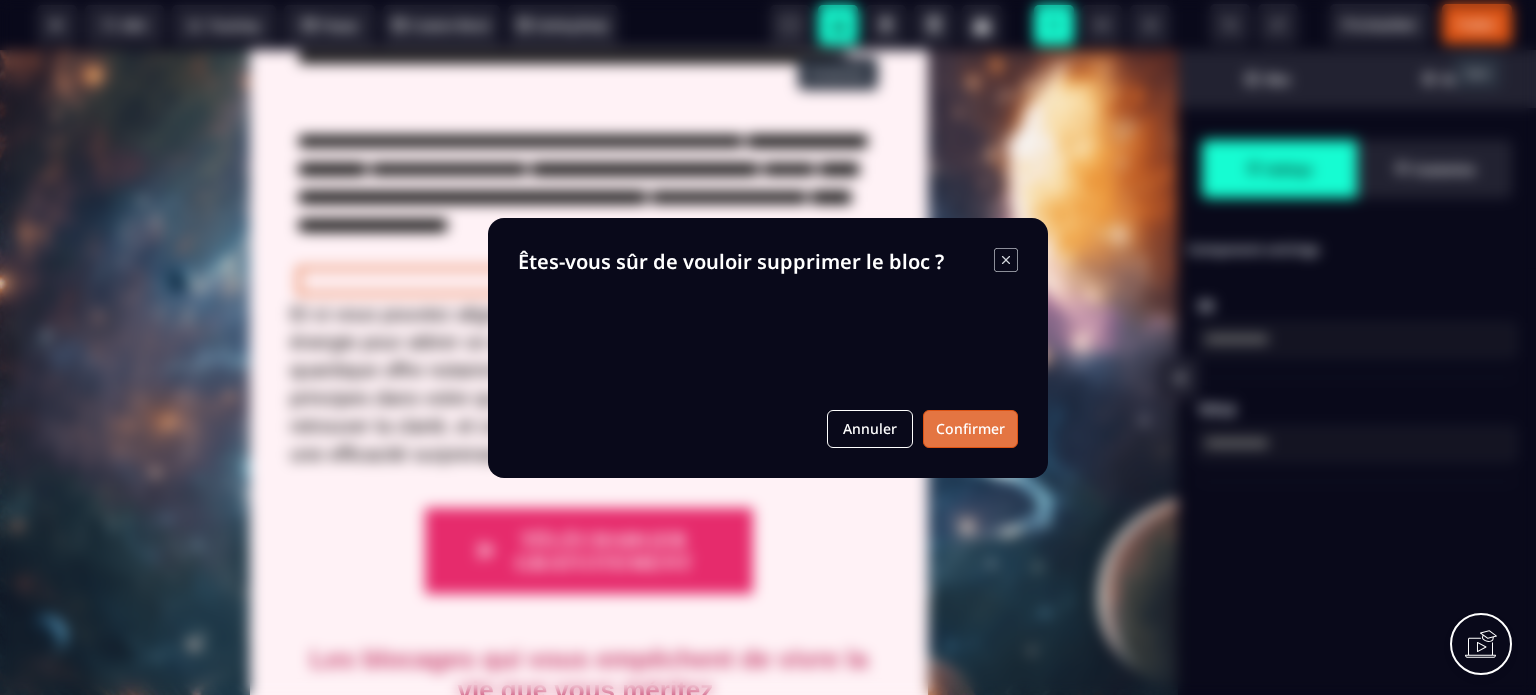 click on "Confirmer" at bounding box center (970, 429) 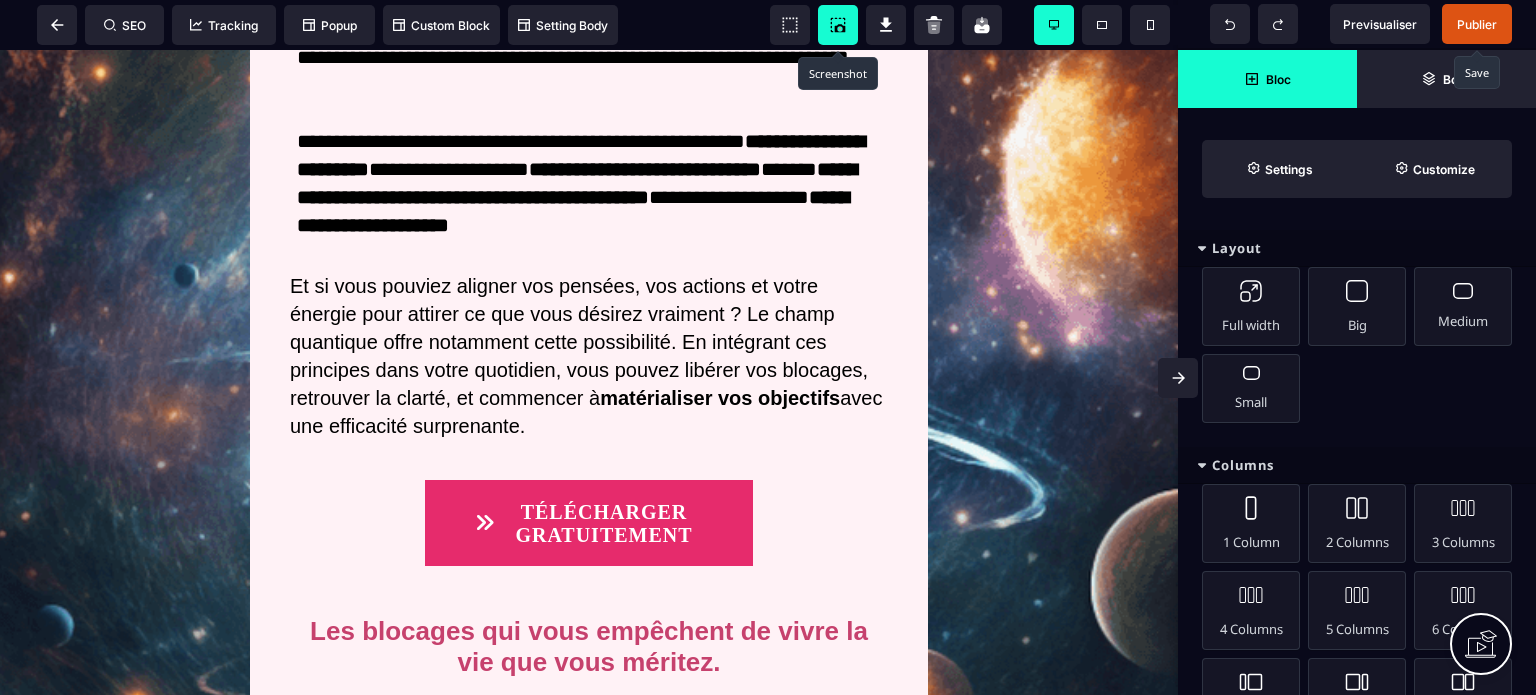 click at bounding box center (1178, 378) 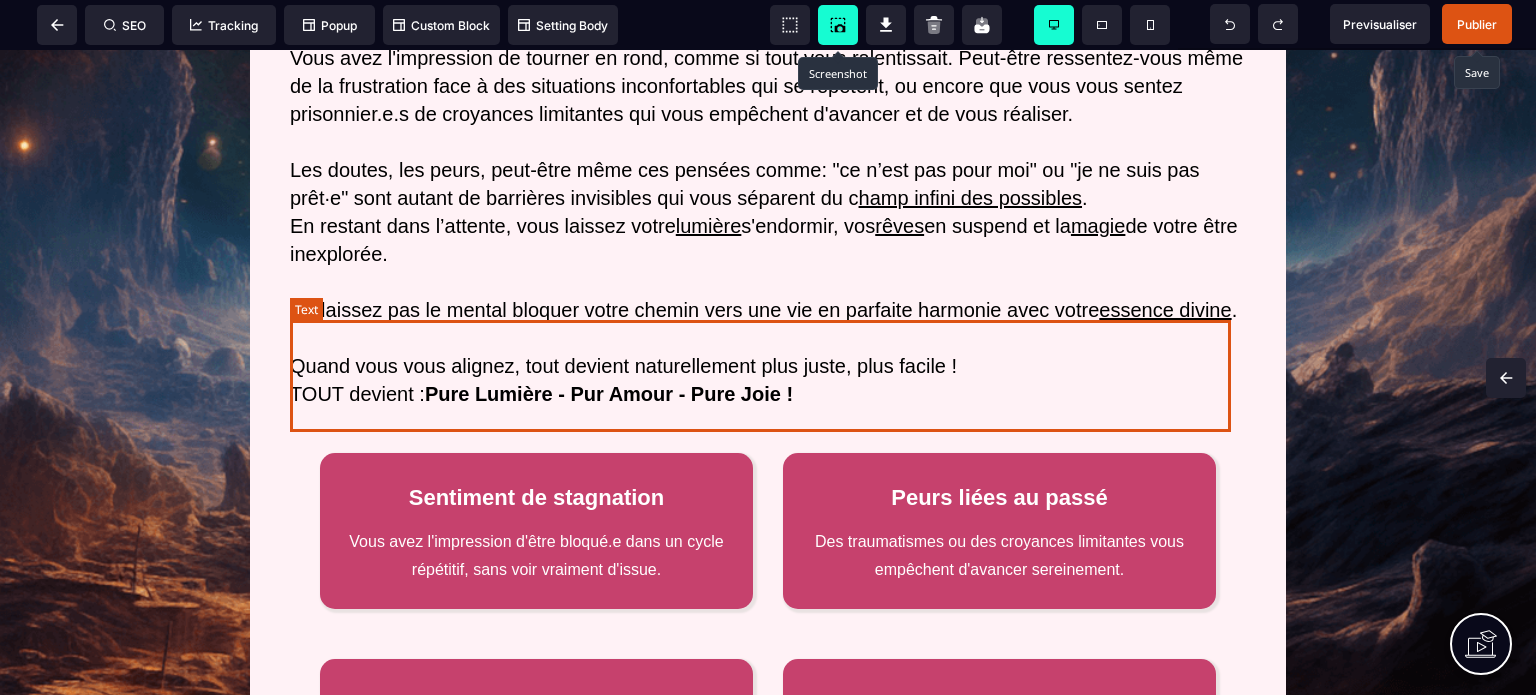 scroll, scrollTop: 2183, scrollLeft: 0, axis: vertical 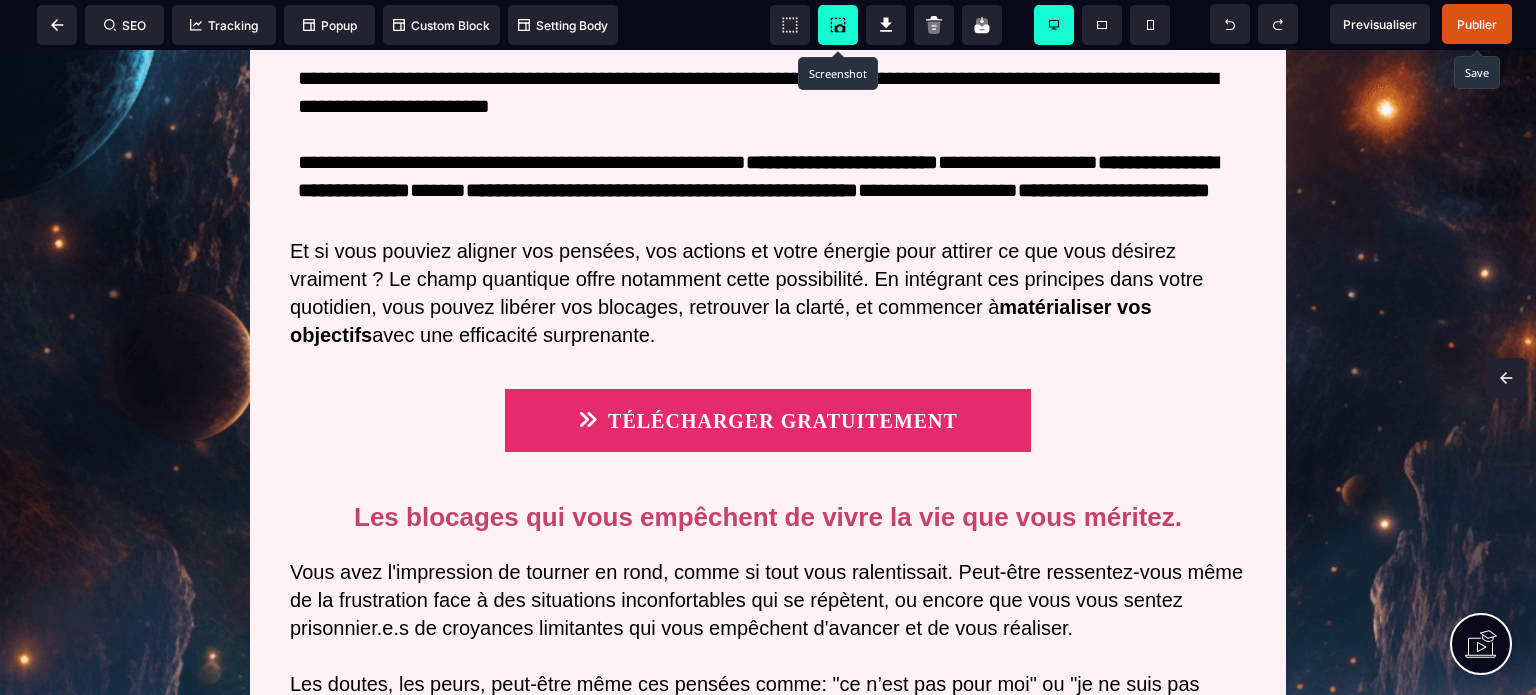 click on "Publier" at bounding box center (1477, 24) 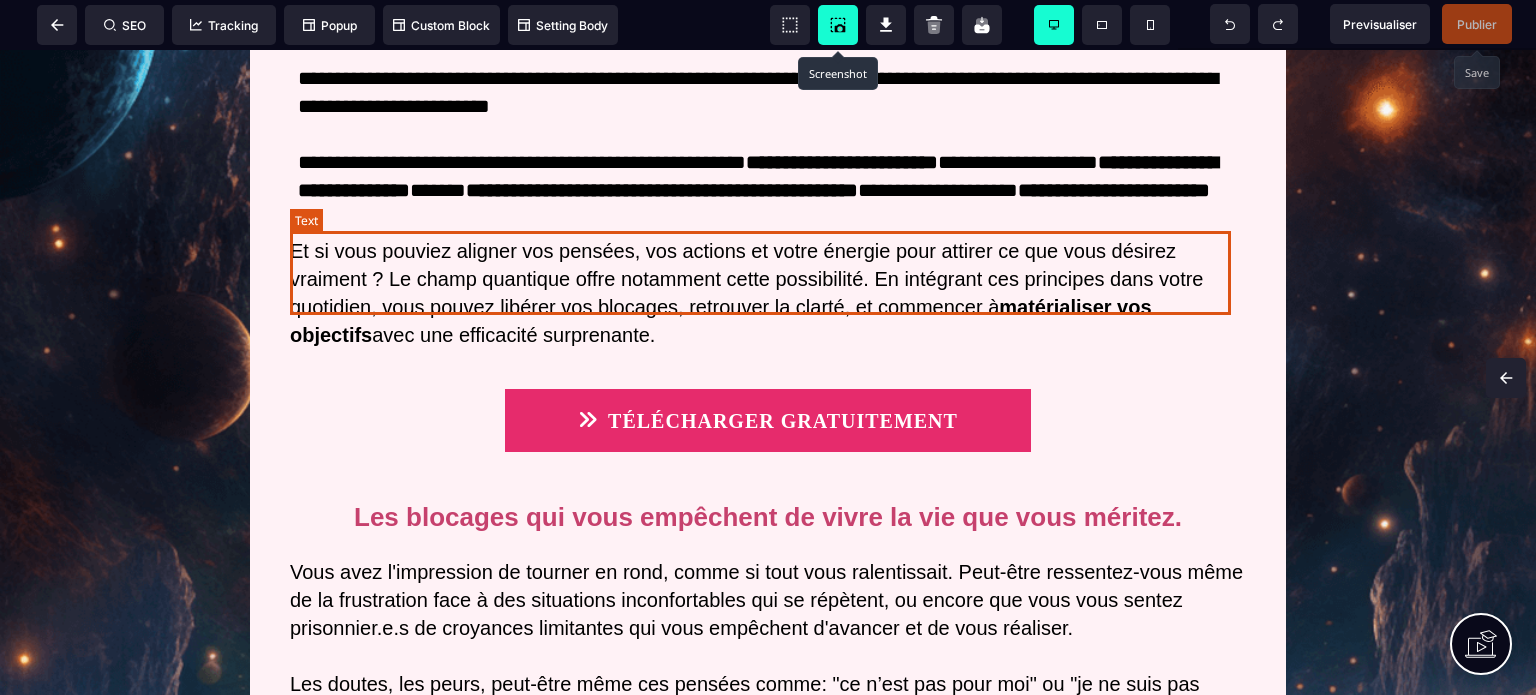 click on "**********" at bounding box center [768, 190] 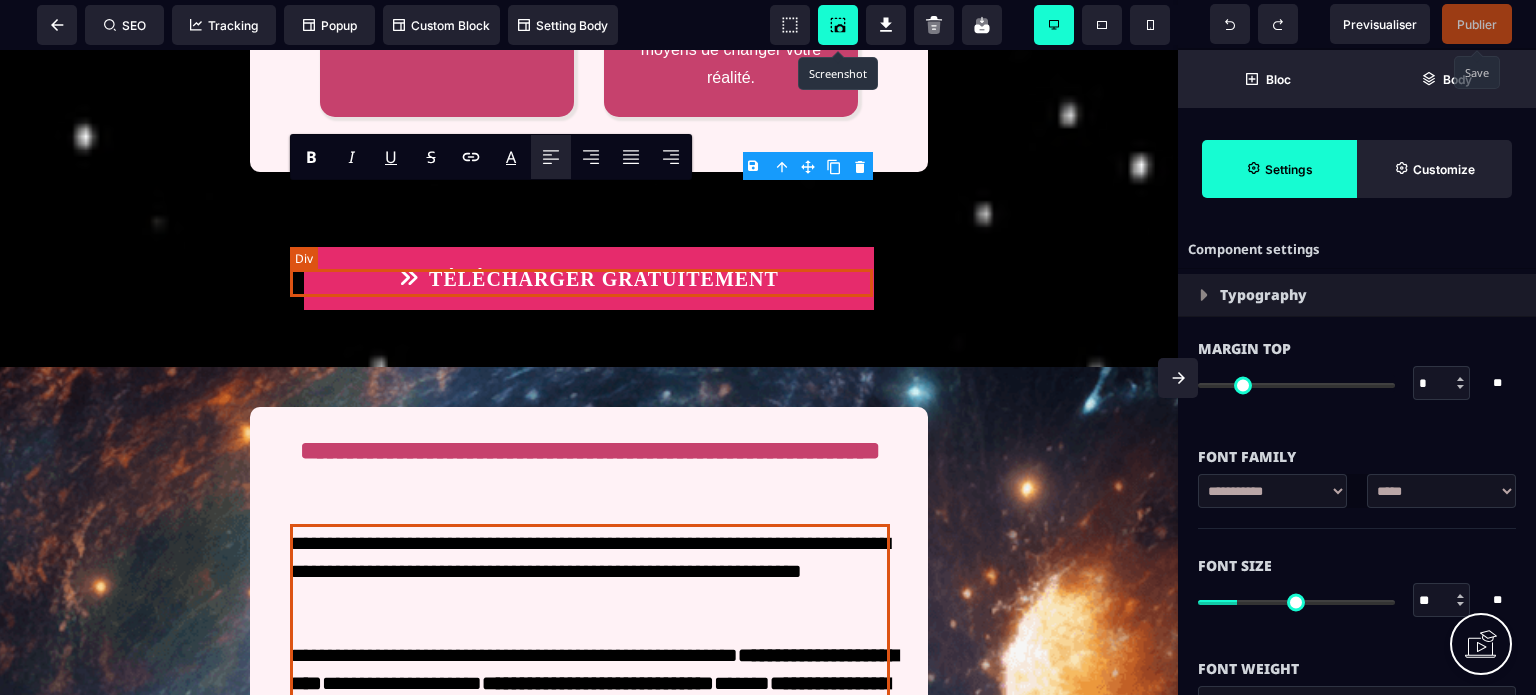 scroll, scrollTop: 2697, scrollLeft: 0, axis: vertical 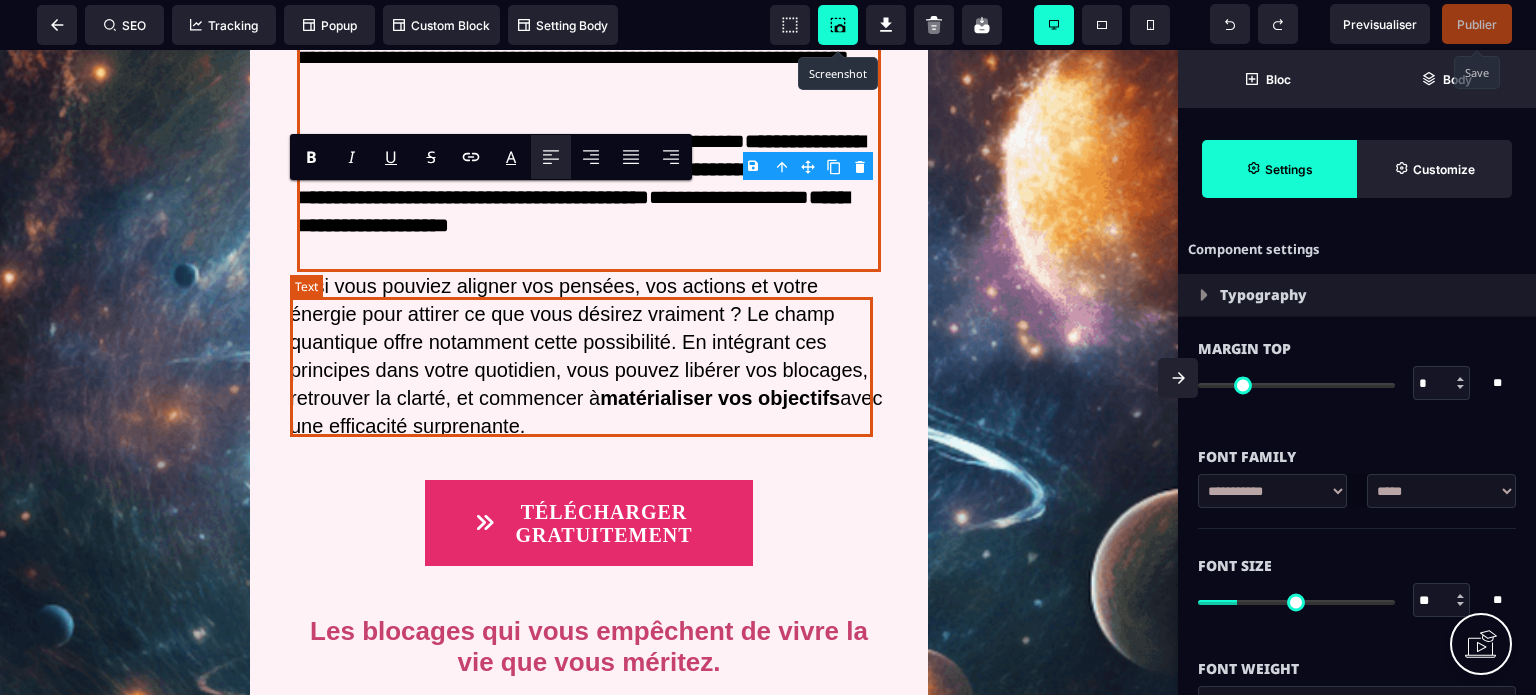 click on "**********" at bounding box center (588, 197) 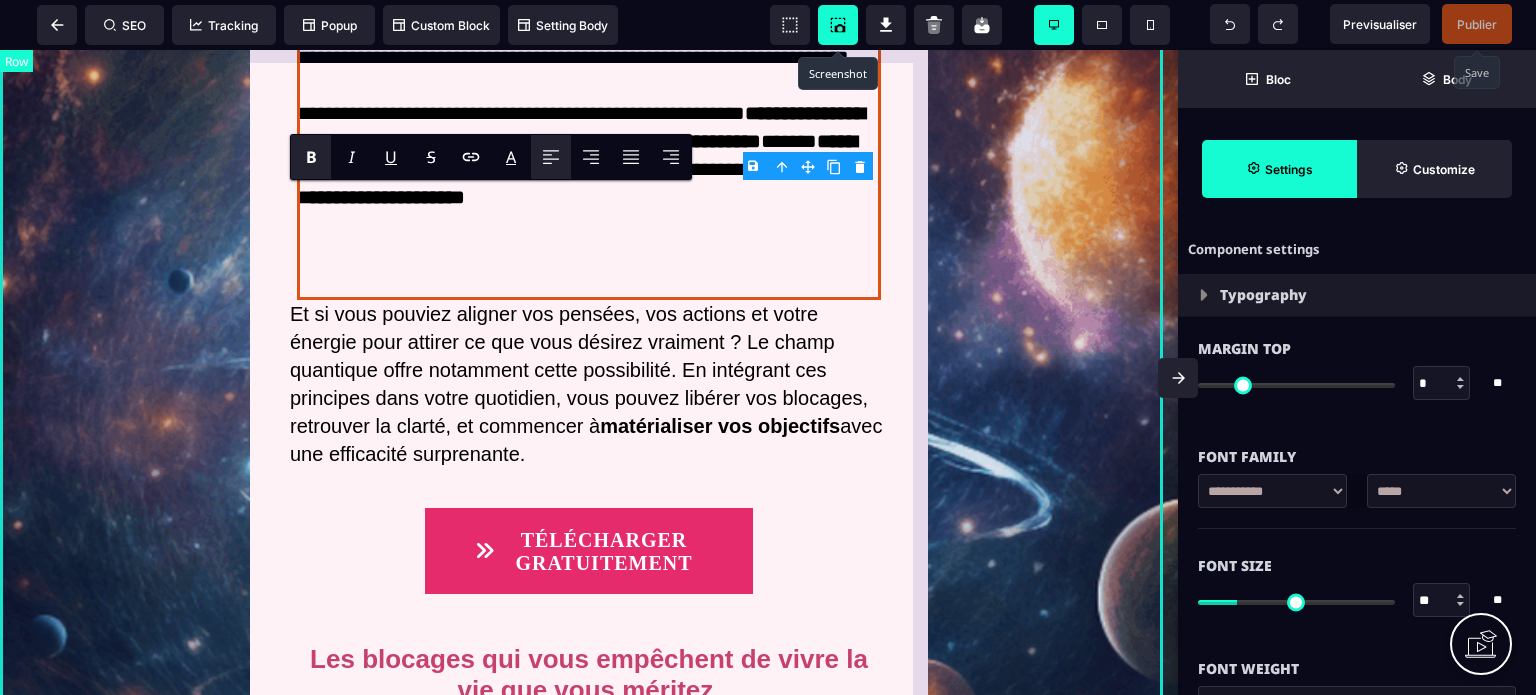 click on "**********" at bounding box center (589, 905) 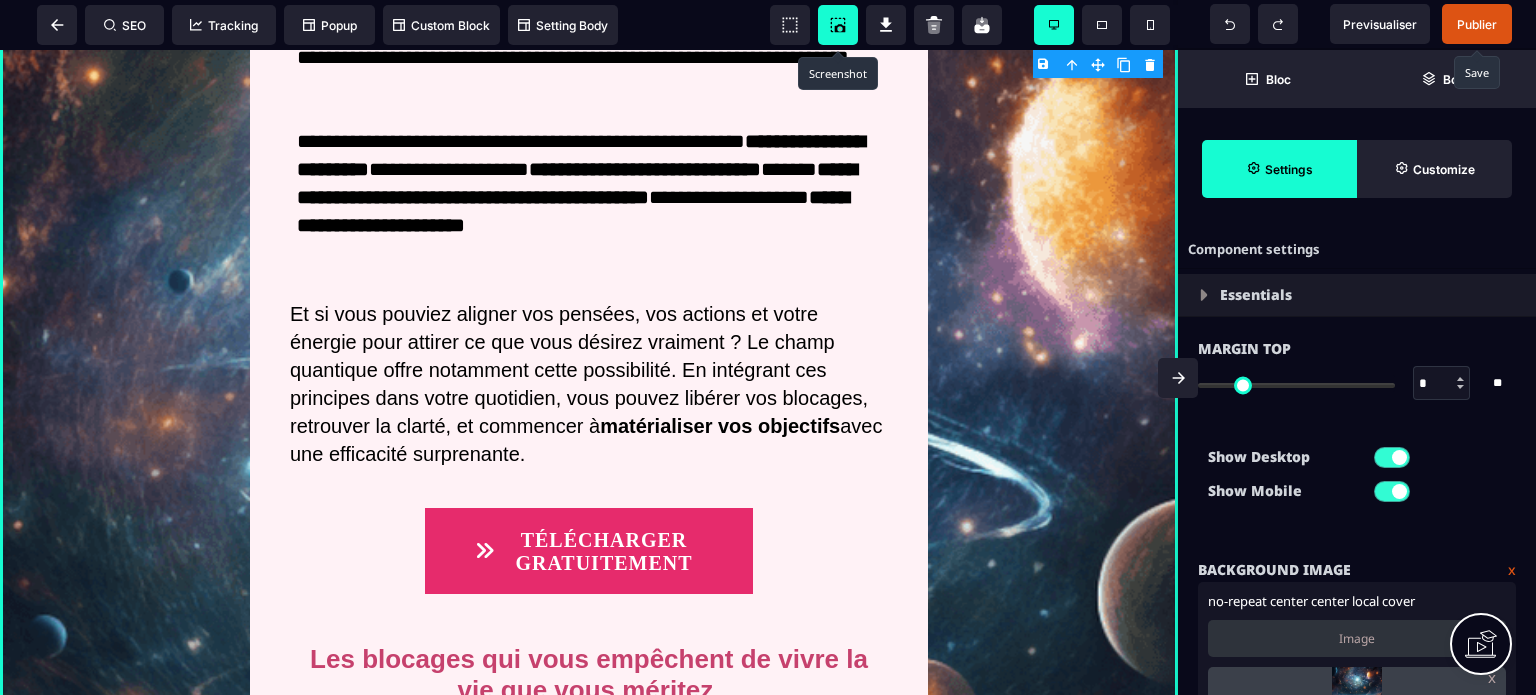 drag, startPoint x: 1171, startPoint y: 363, endPoint x: 1293, endPoint y: 105, distance: 285.39096 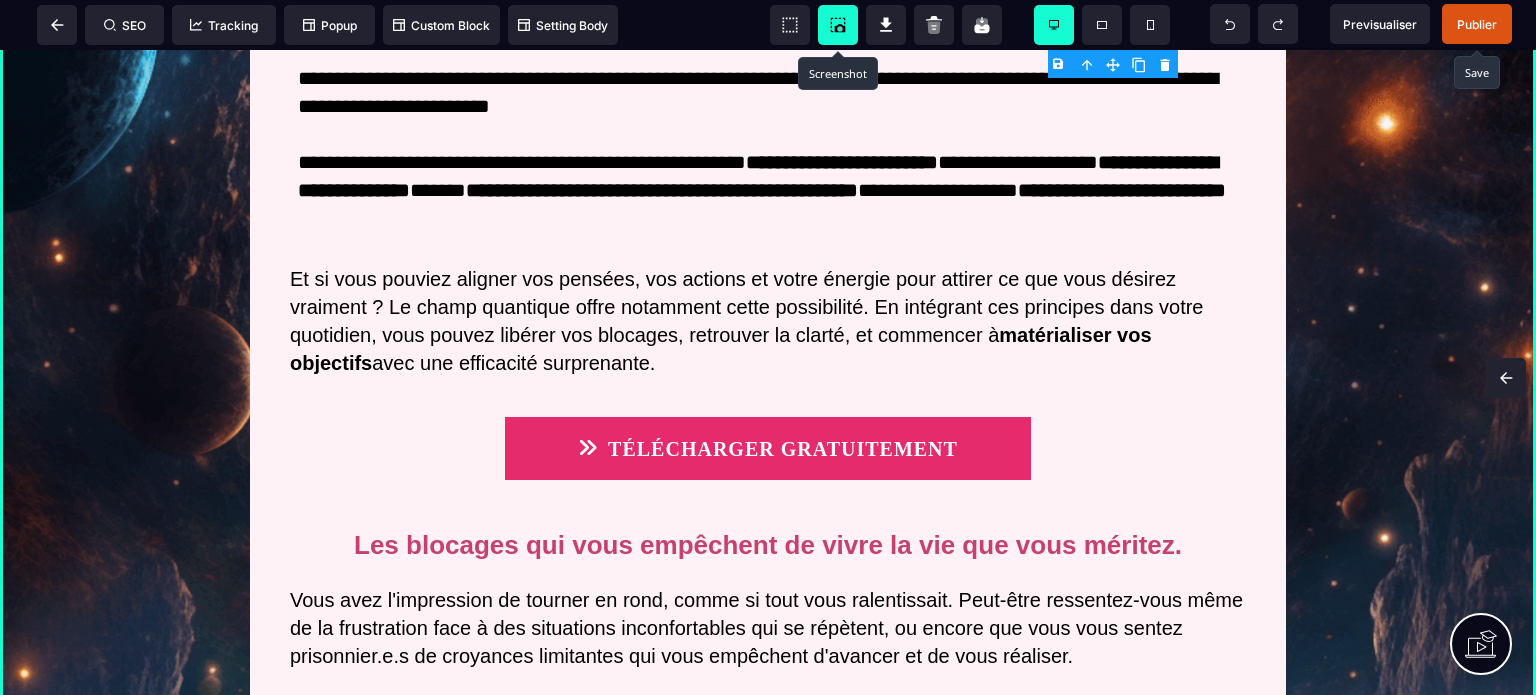 click on "Publier" at bounding box center [1477, 24] 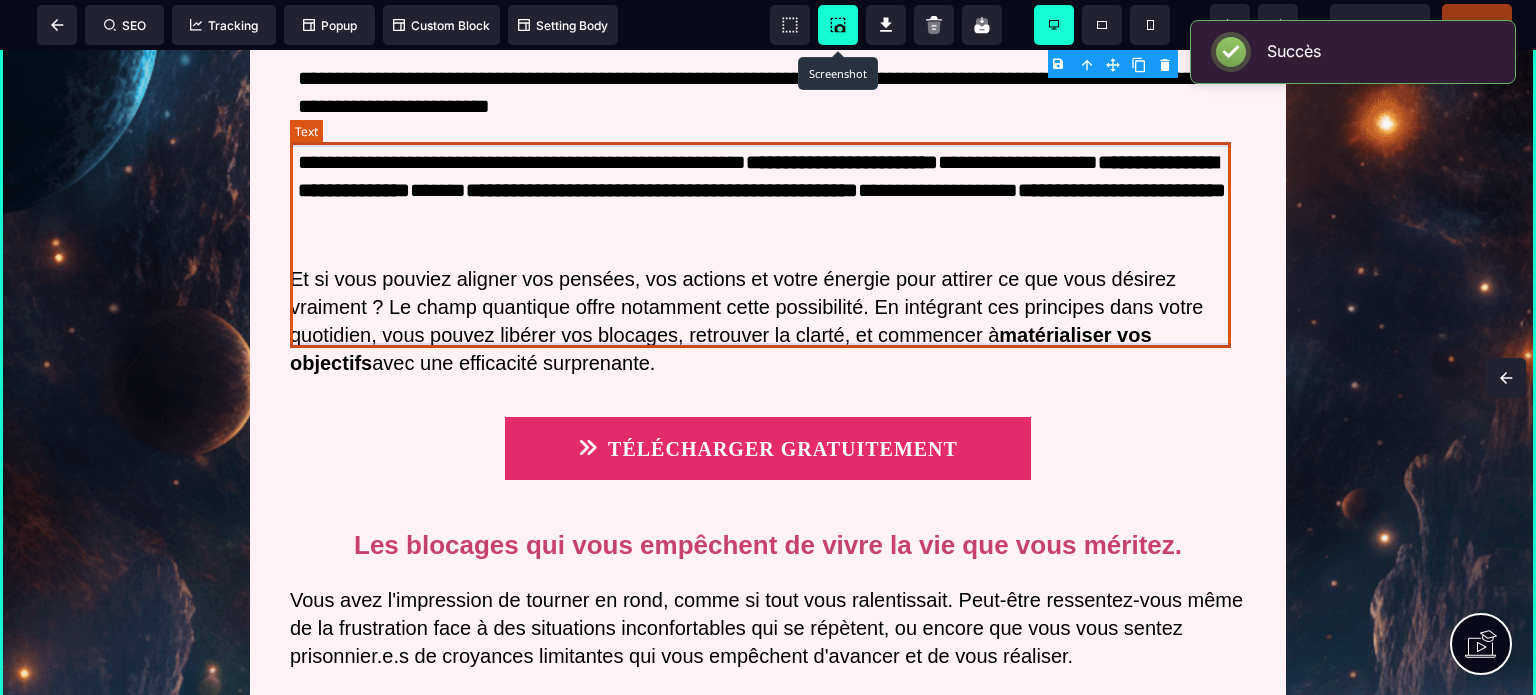 click on "**********" at bounding box center (768, 162) 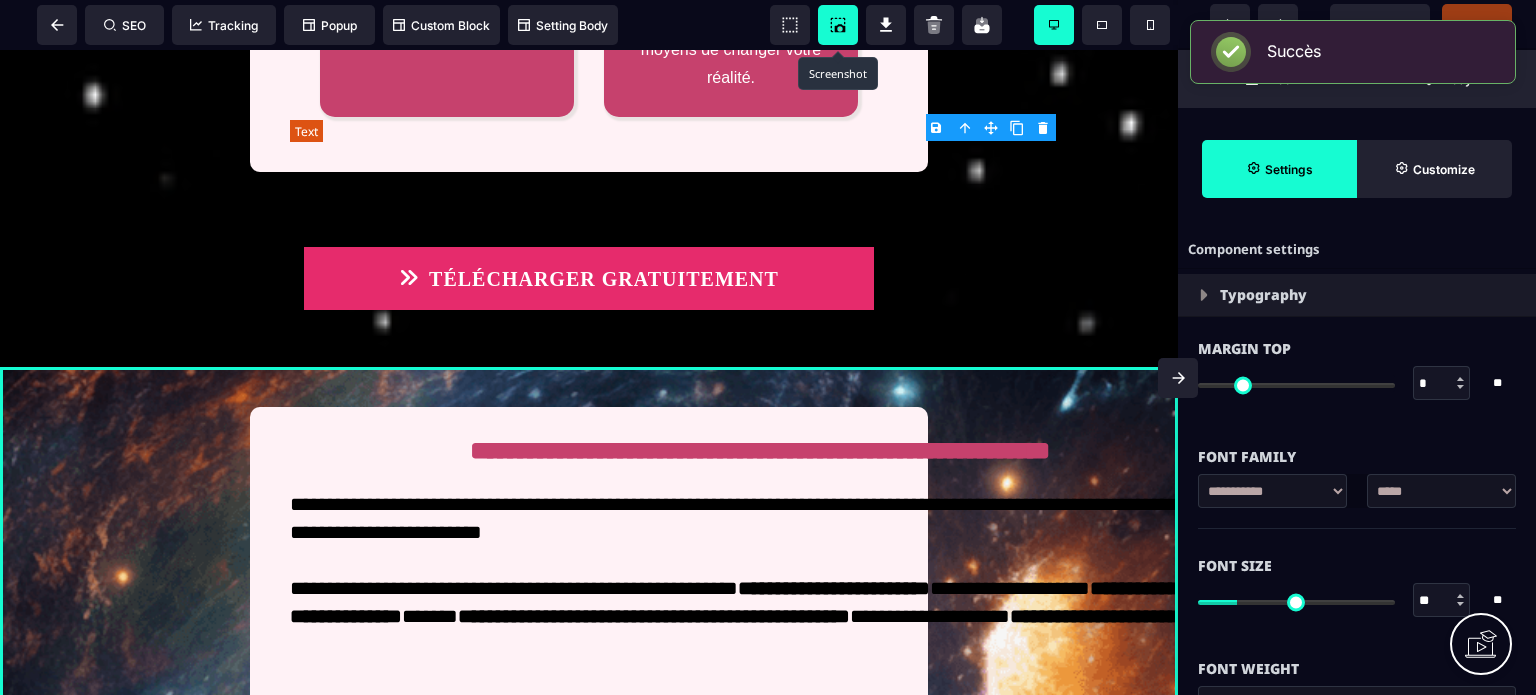 scroll, scrollTop: 2697, scrollLeft: 0, axis: vertical 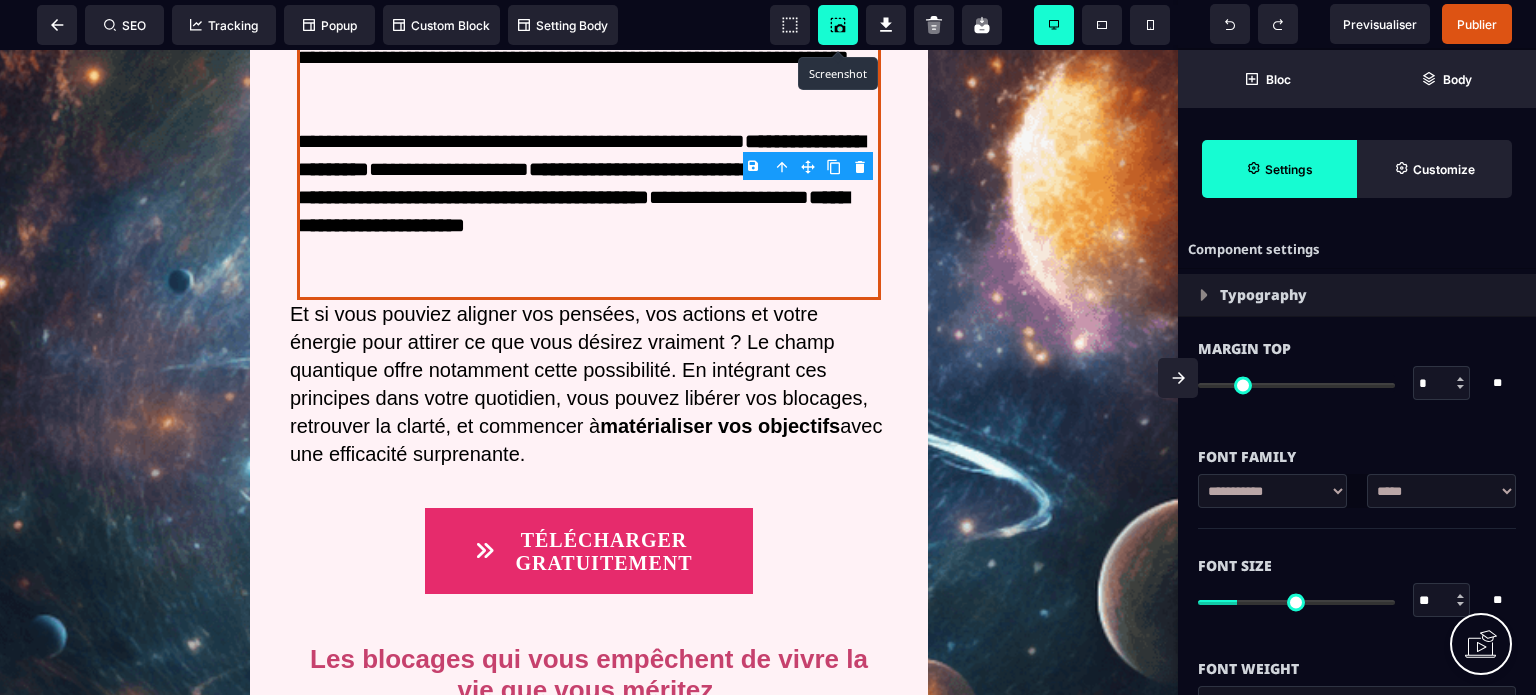 drag, startPoint x: 1416, startPoint y: 382, endPoint x: 1435, endPoint y: 382, distance: 19 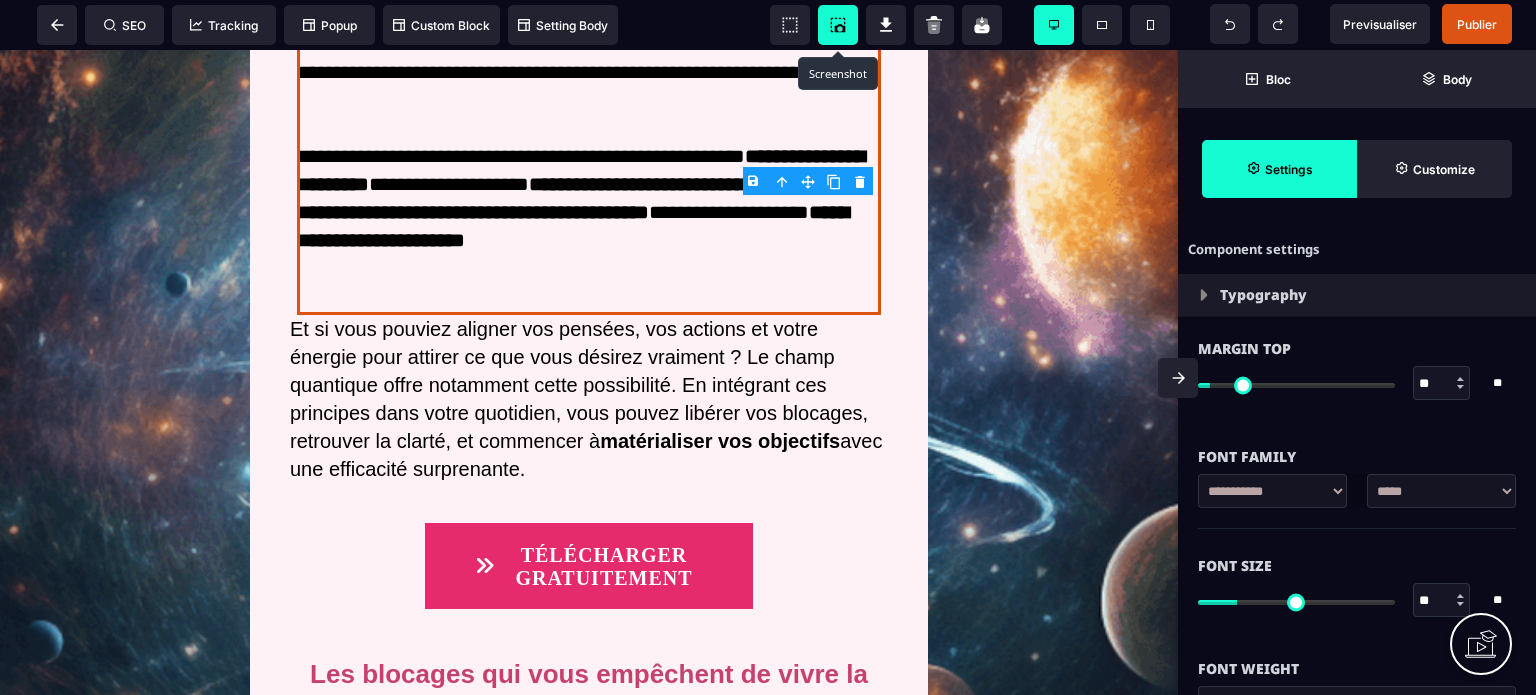 click at bounding box center [1178, 378] 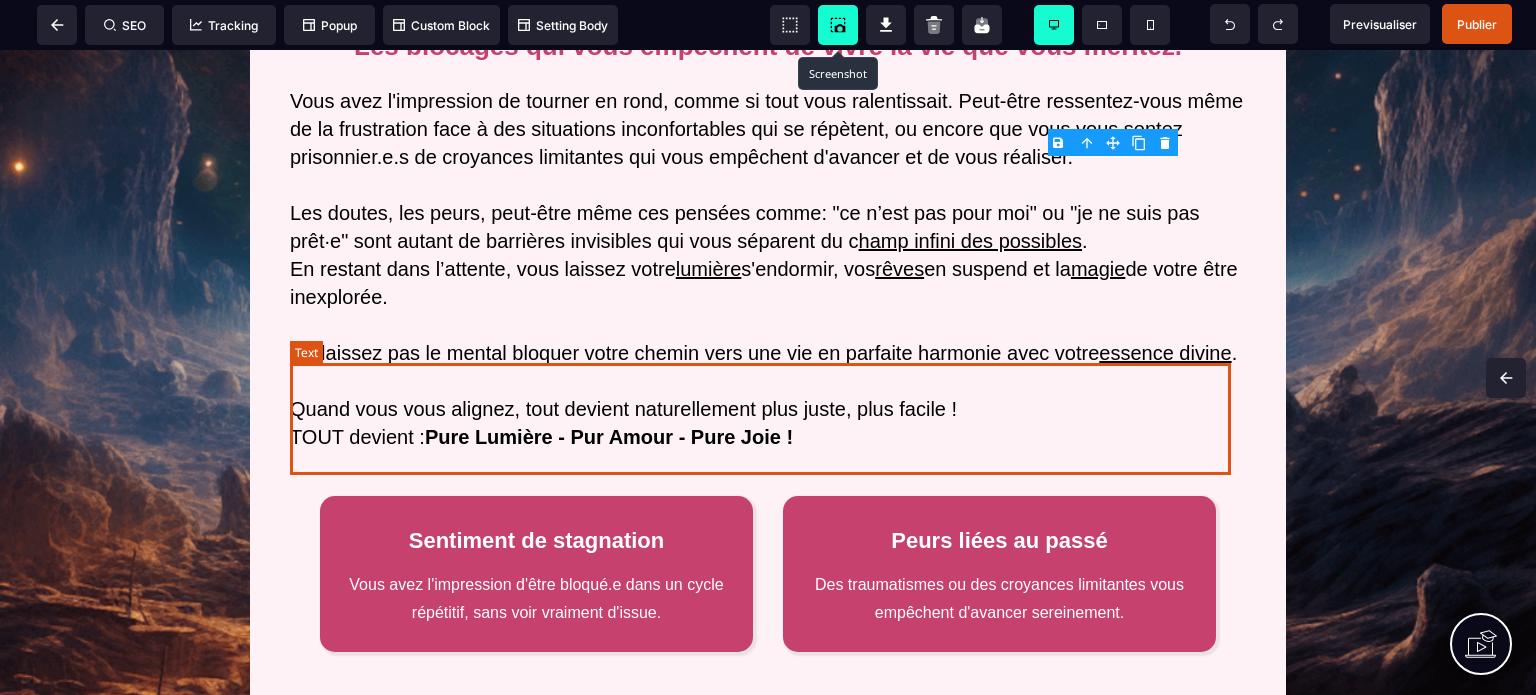 scroll, scrollTop: 2183, scrollLeft: 0, axis: vertical 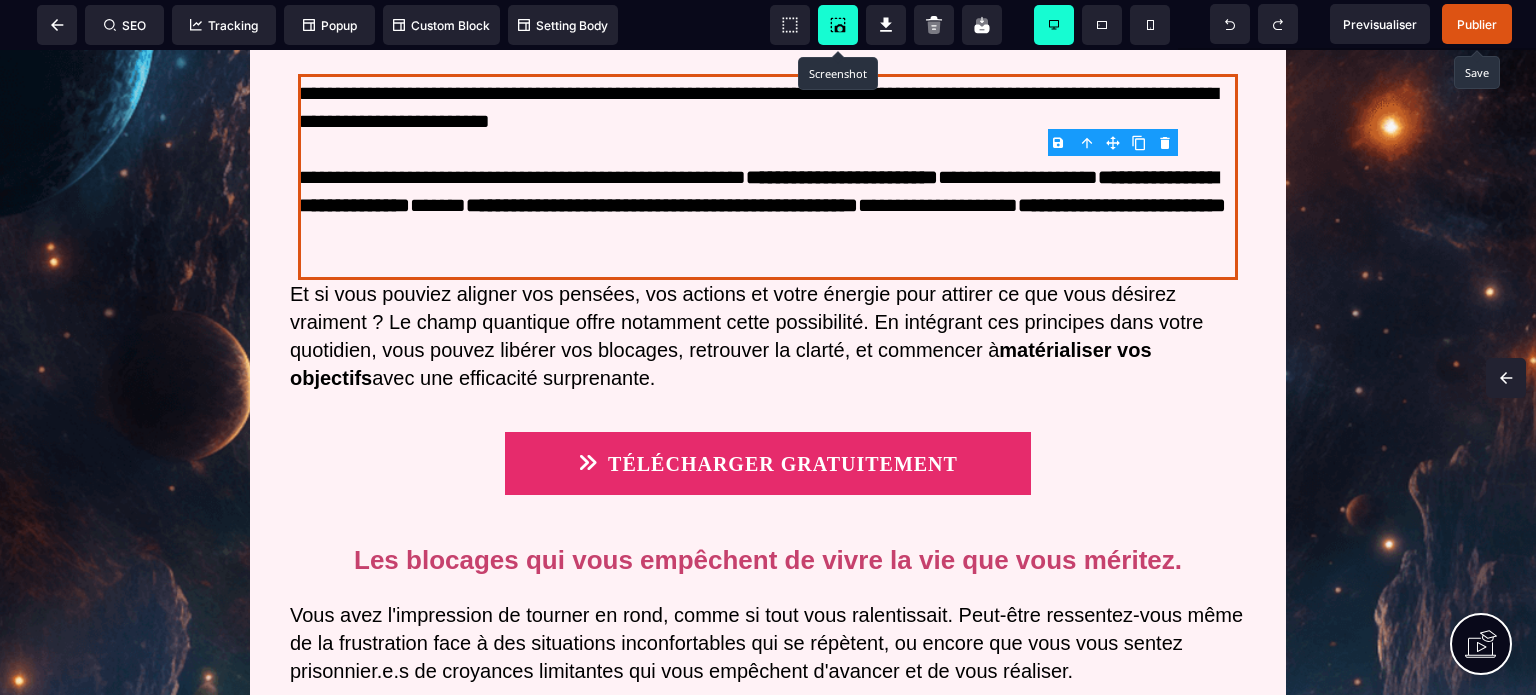click on "Publier" at bounding box center (1477, 24) 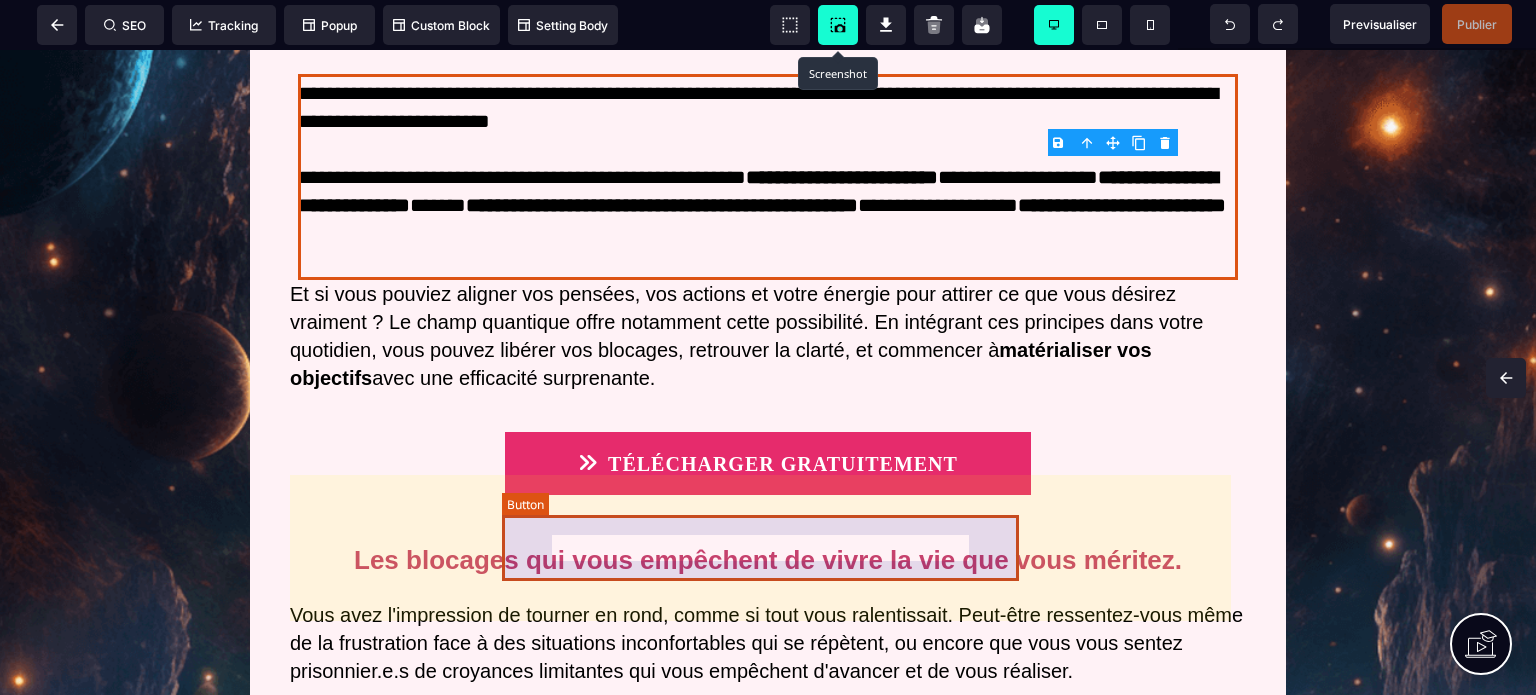 click on "TÉLÉCHARGER GRATUITEMENT" at bounding box center (768, 463) 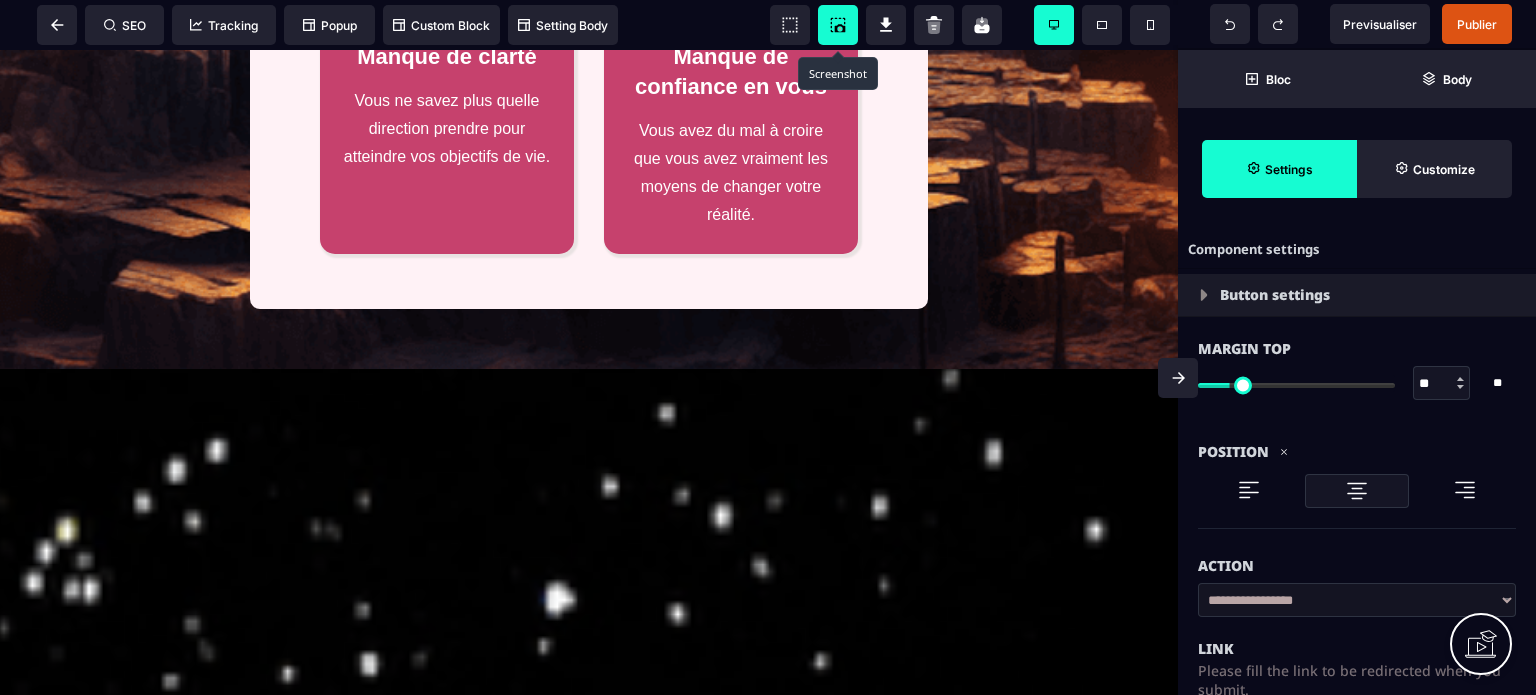 scroll, scrollTop: 4377, scrollLeft: 0, axis: vertical 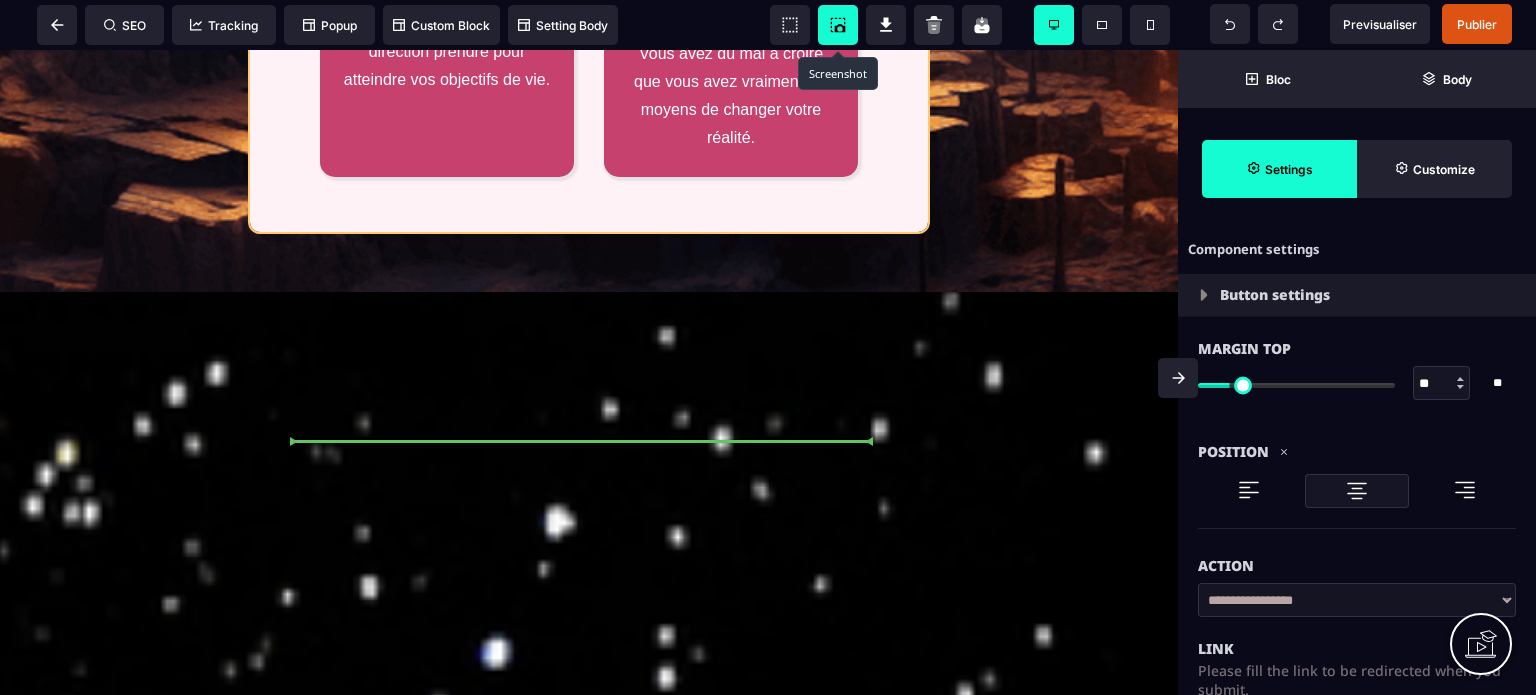 drag, startPoint x: 678, startPoint y: 273, endPoint x: 281, endPoint y: 477, distance: 446.34628 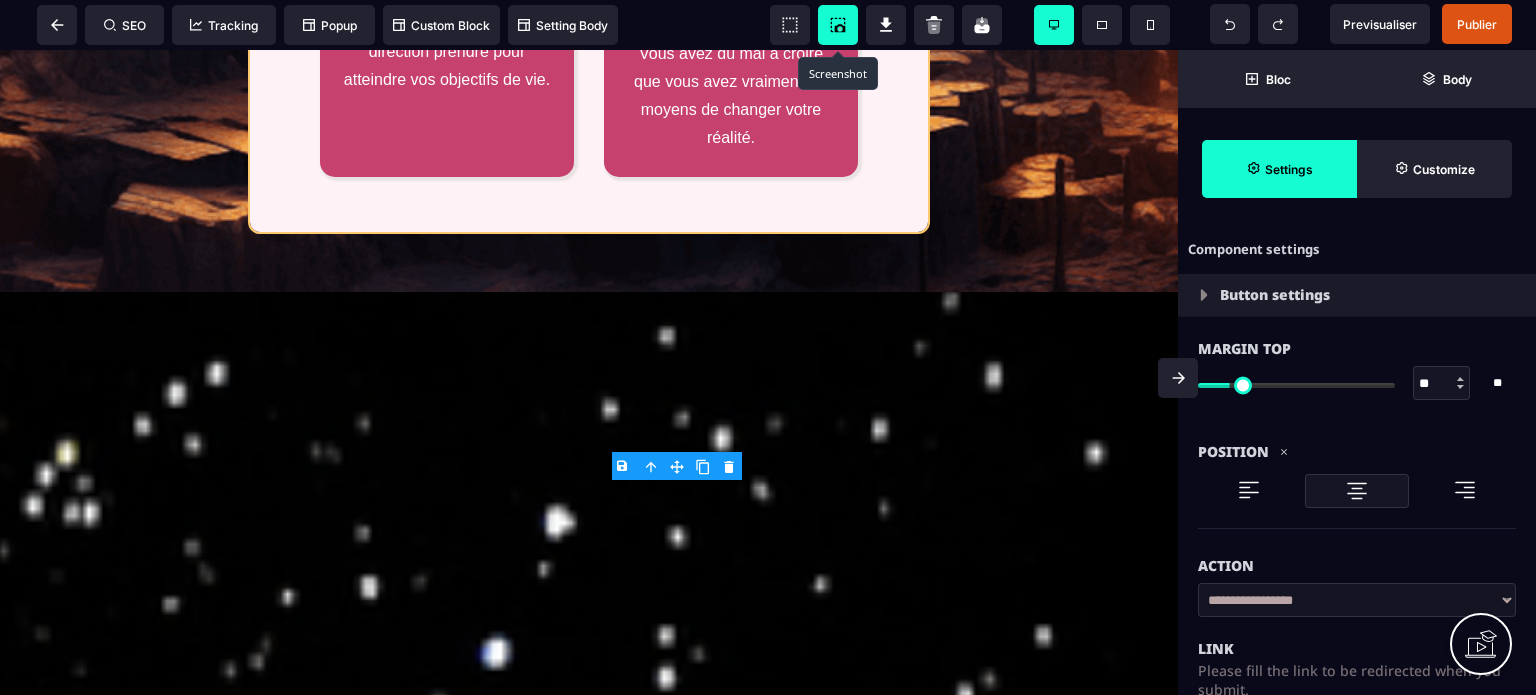 scroll, scrollTop: 4204, scrollLeft: 0, axis: vertical 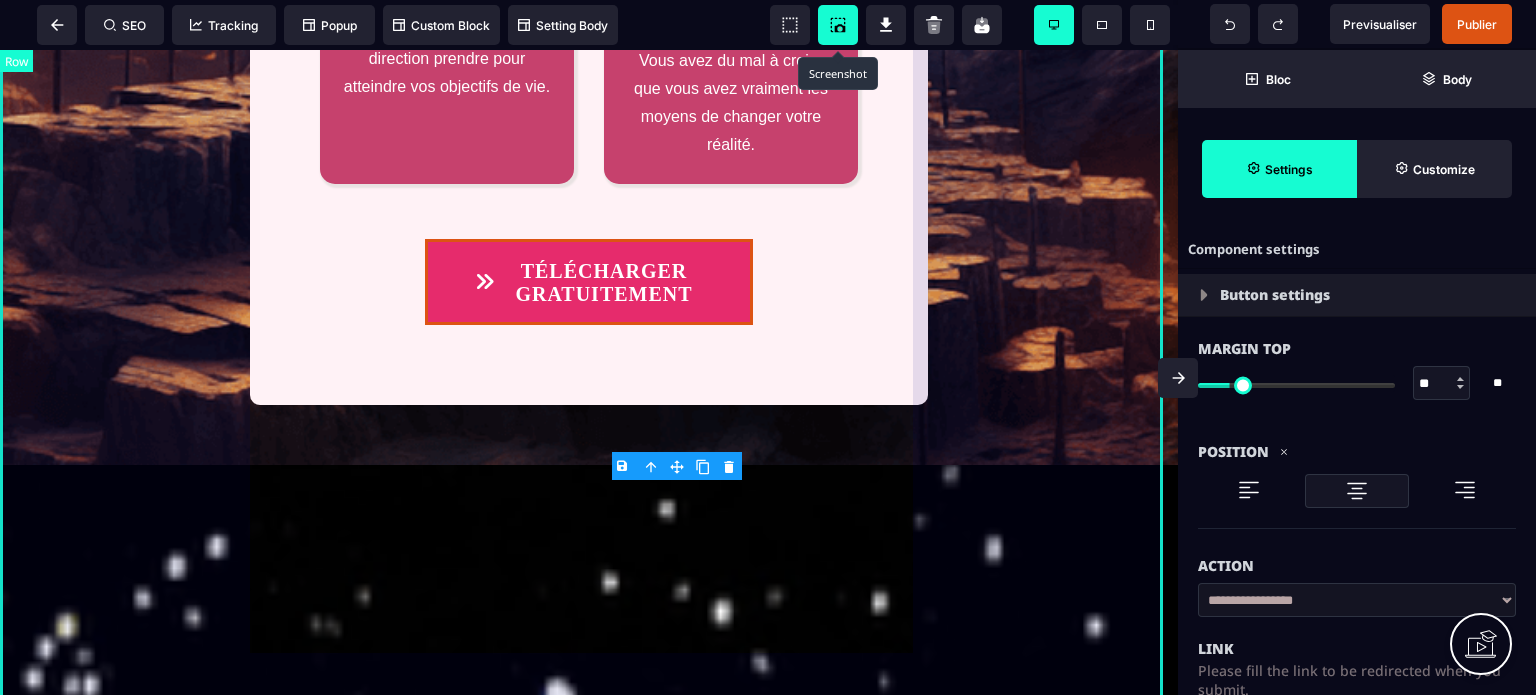 click on "**********" at bounding box center [589, -595] 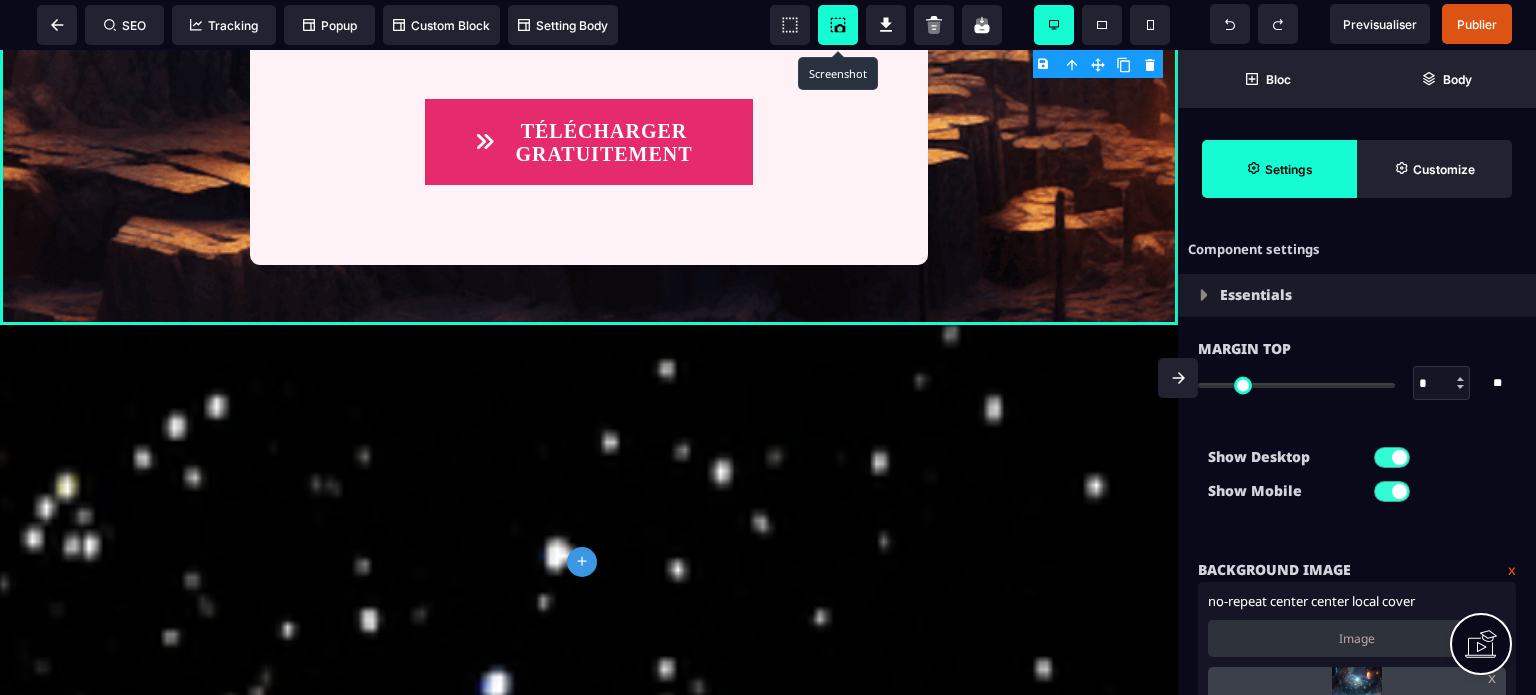 scroll, scrollTop: 4352, scrollLeft: 0, axis: vertical 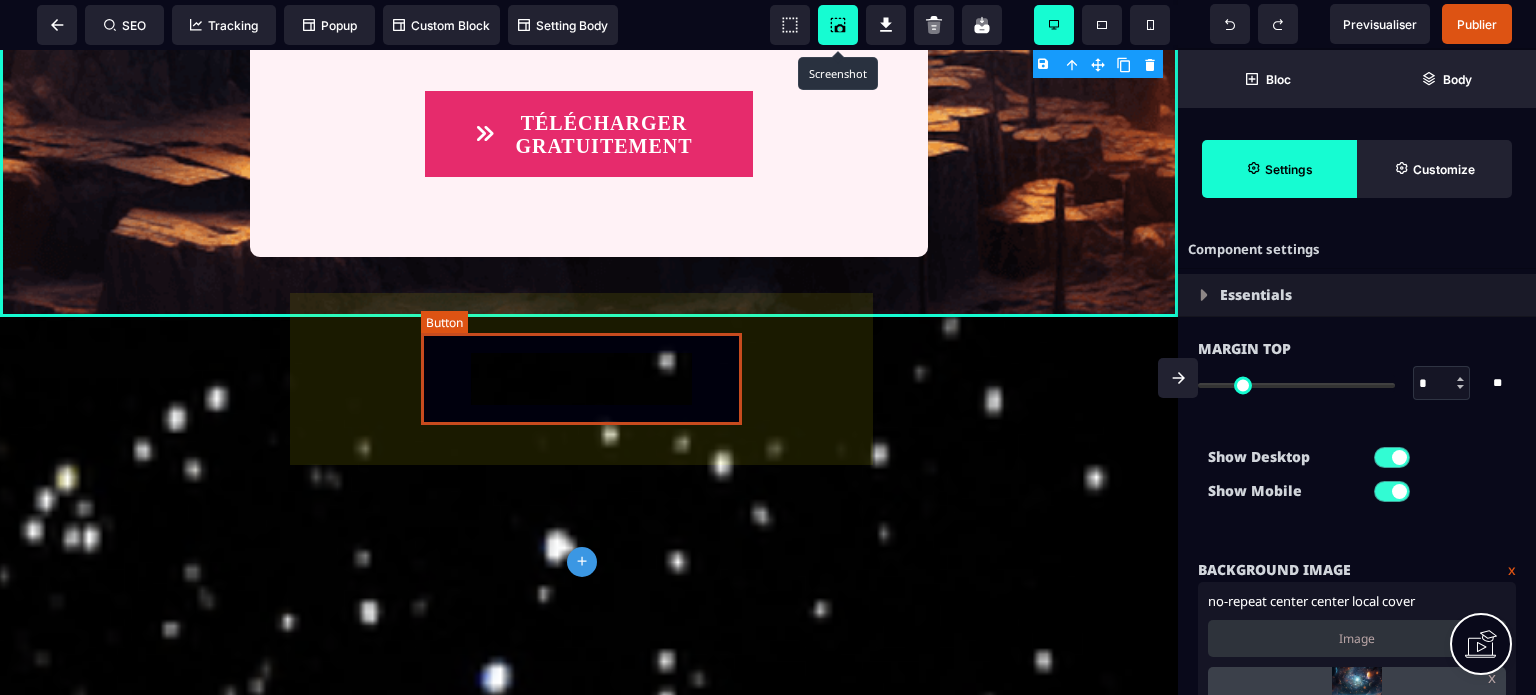 click on "TÉLÉCHARGER GRATUITEMENT" at bounding box center (604, 135) 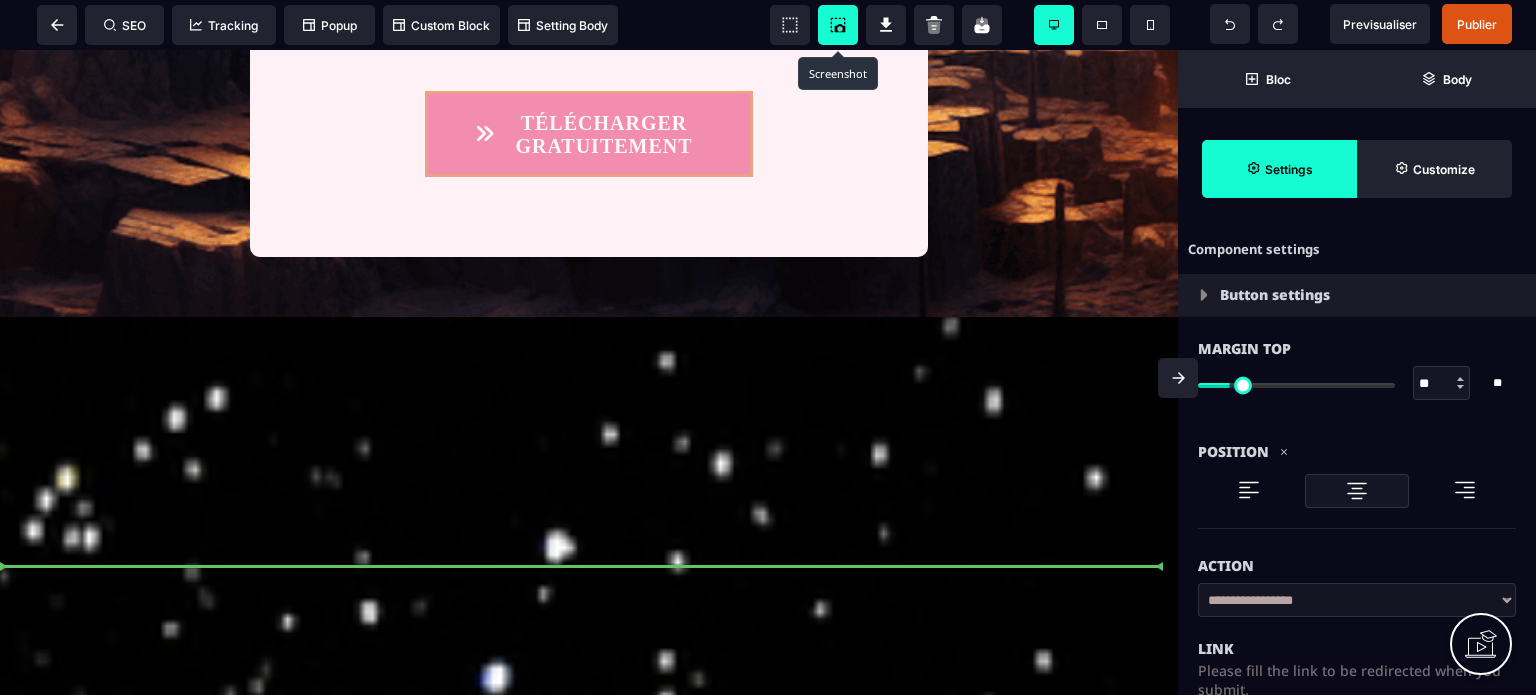 drag, startPoint x: 680, startPoint y: 367, endPoint x: 528, endPoint y: 523, distance: 217.80725 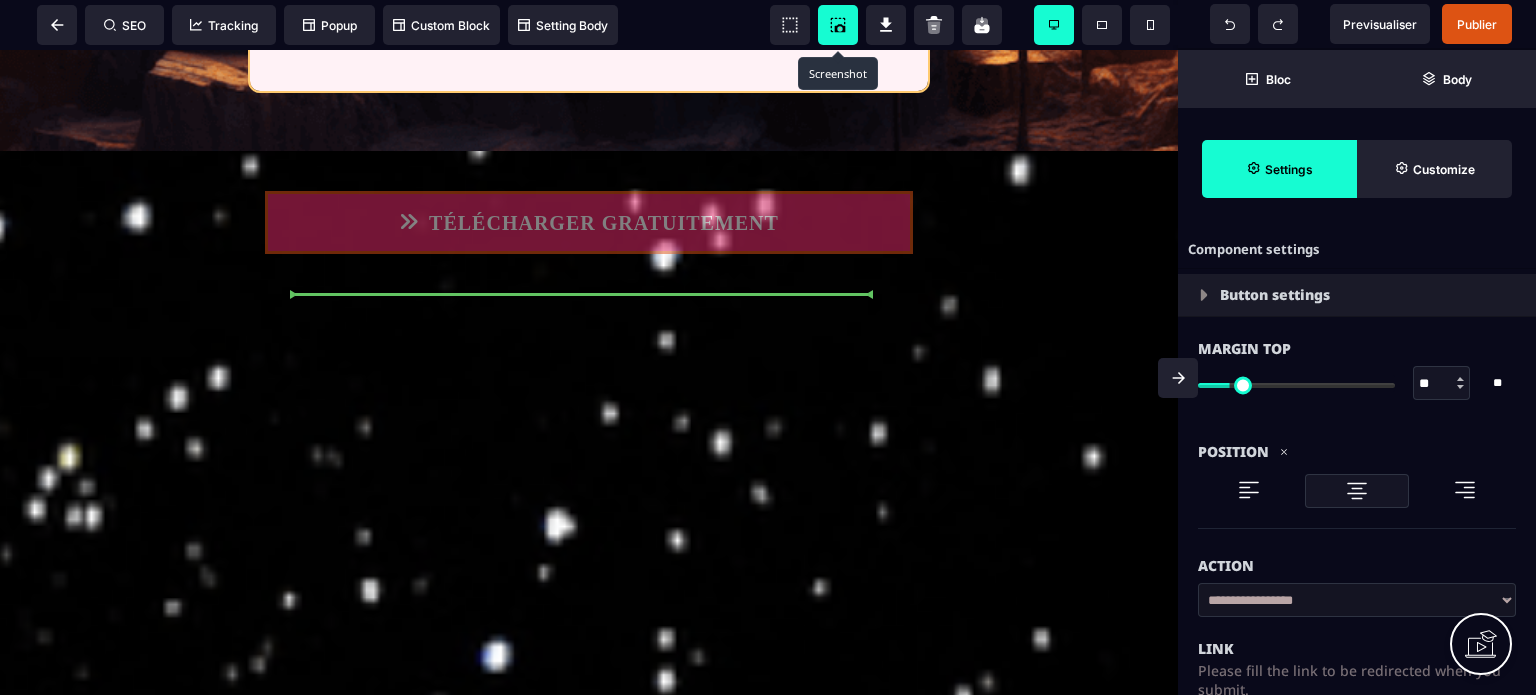 drag, startPoint x: 820, startPoint y: 407, endPoint x: 716, endPoint y: 309, distance: 142.89856 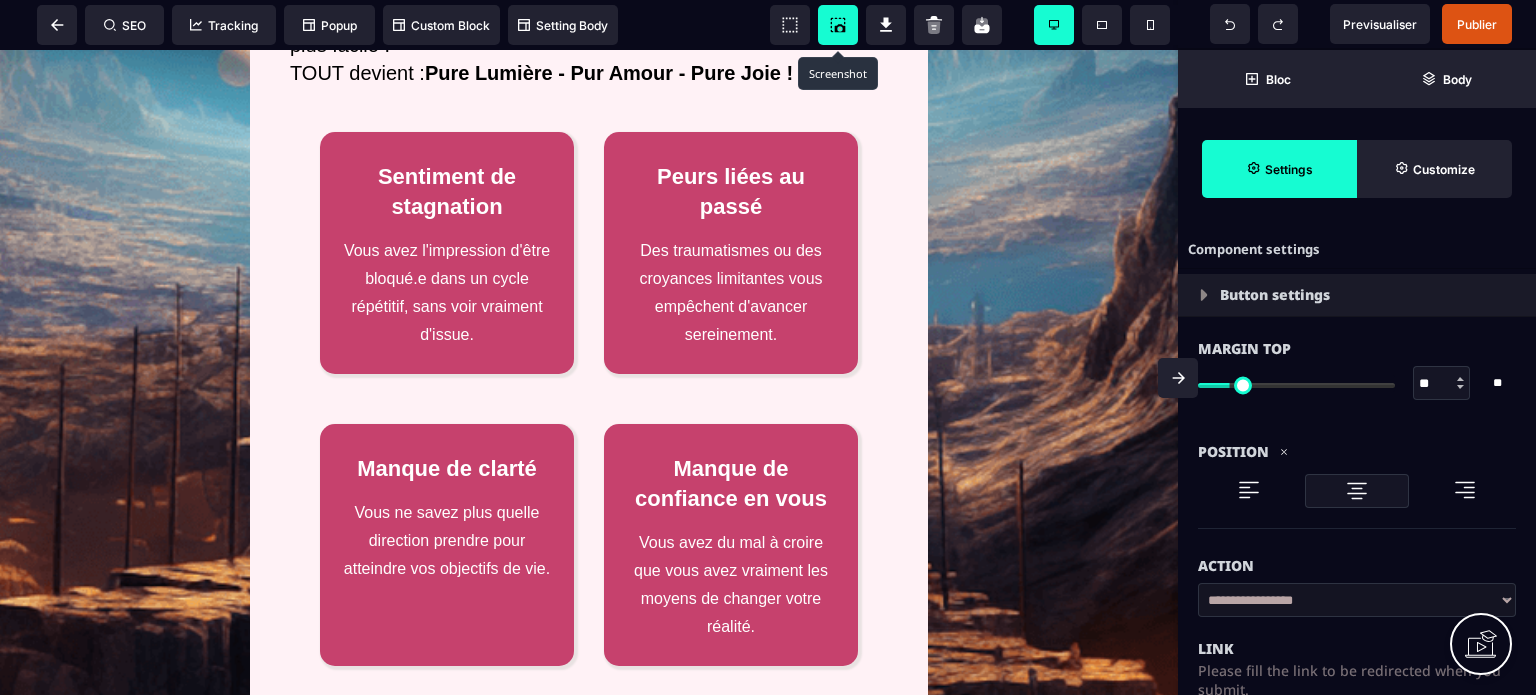scroll, scrollTop: 3736, scrollLeft: 0, axis: vertical 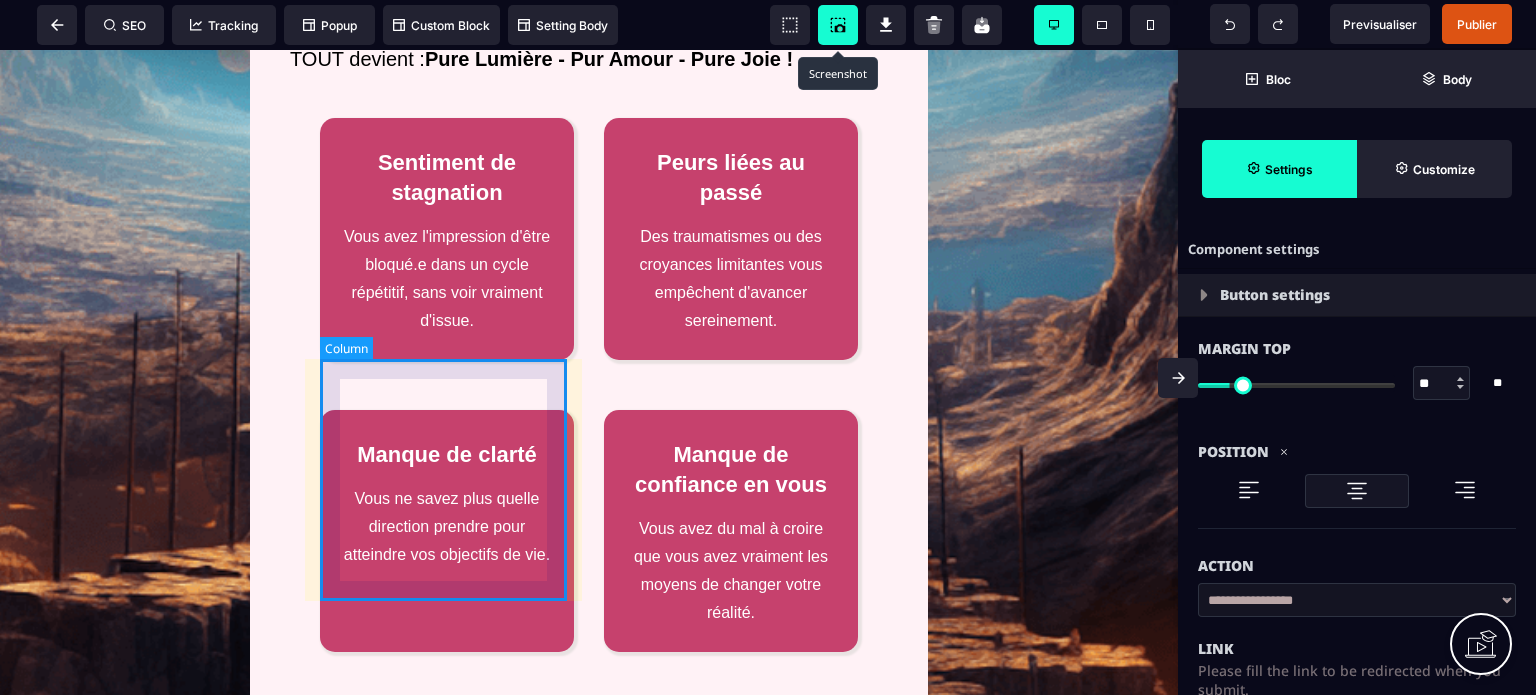 click on "Sentiment de stagnation Vous avez l'impression d'être bloqué.e dans un cycle répétitif, sans voir vraiment d'issue." at bounding box center (447, 239) 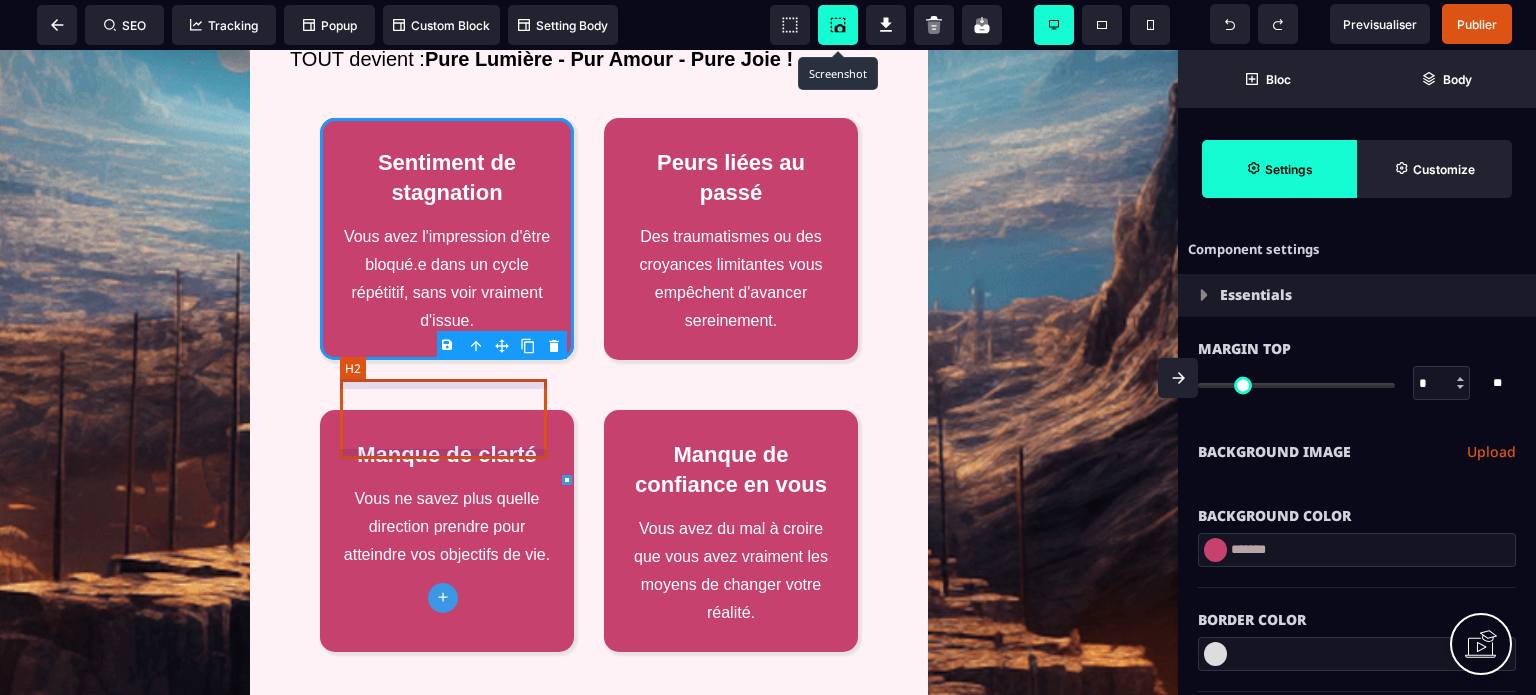 click on "Sentiment de stagnation" at bounding box center [447, 178] 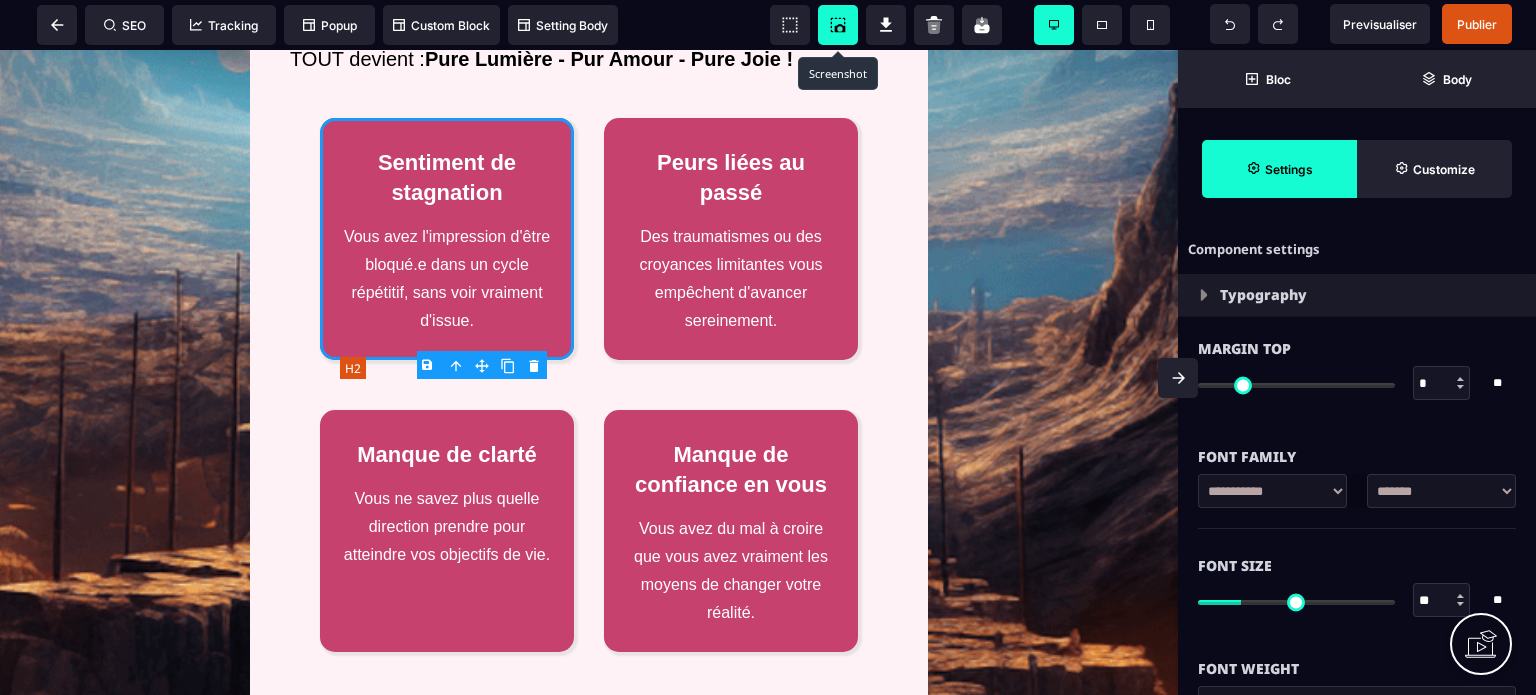 click on "Sentiment de stagnation" at bounding box center [447, 178] 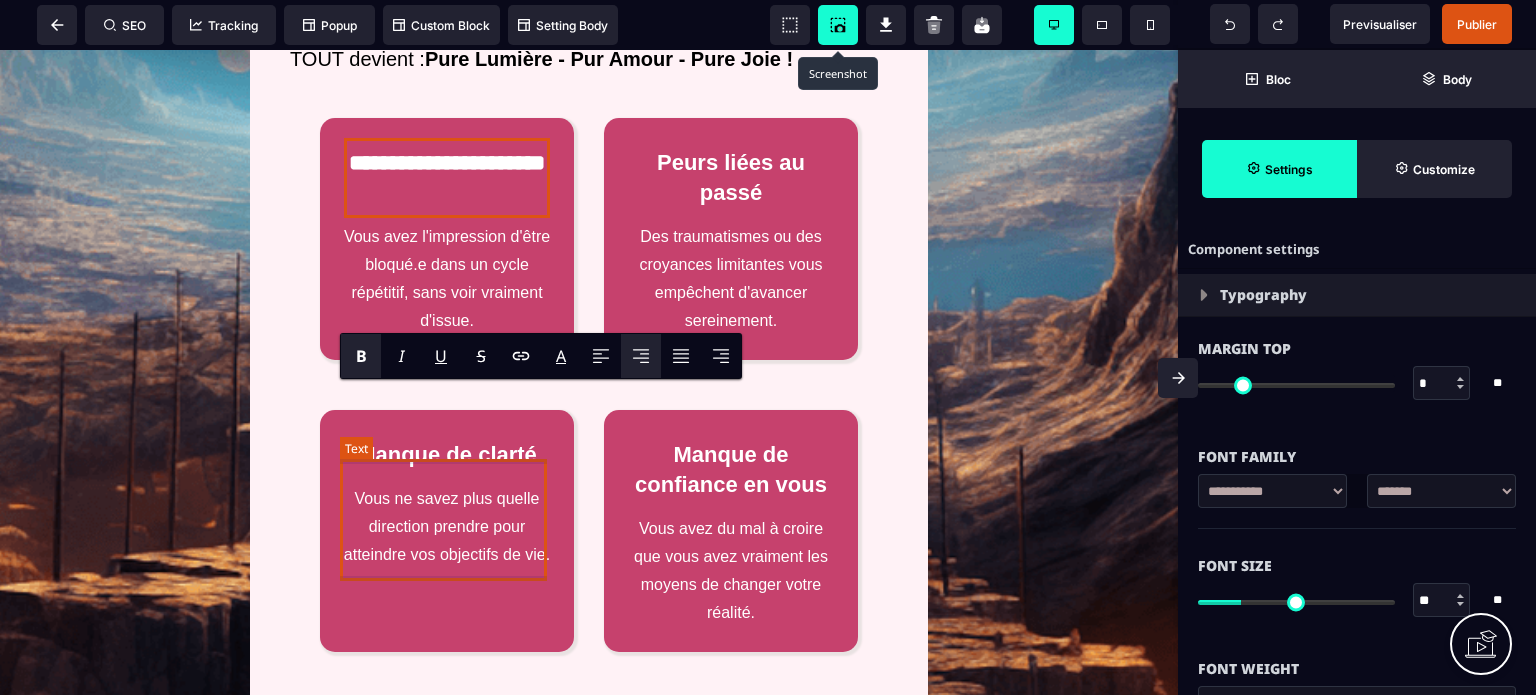 click on "Vous avez l'impression d'être bloqué.e dans un cycle répétitif, sans voir vraiment d'issue." at bounding box center (447, 279) 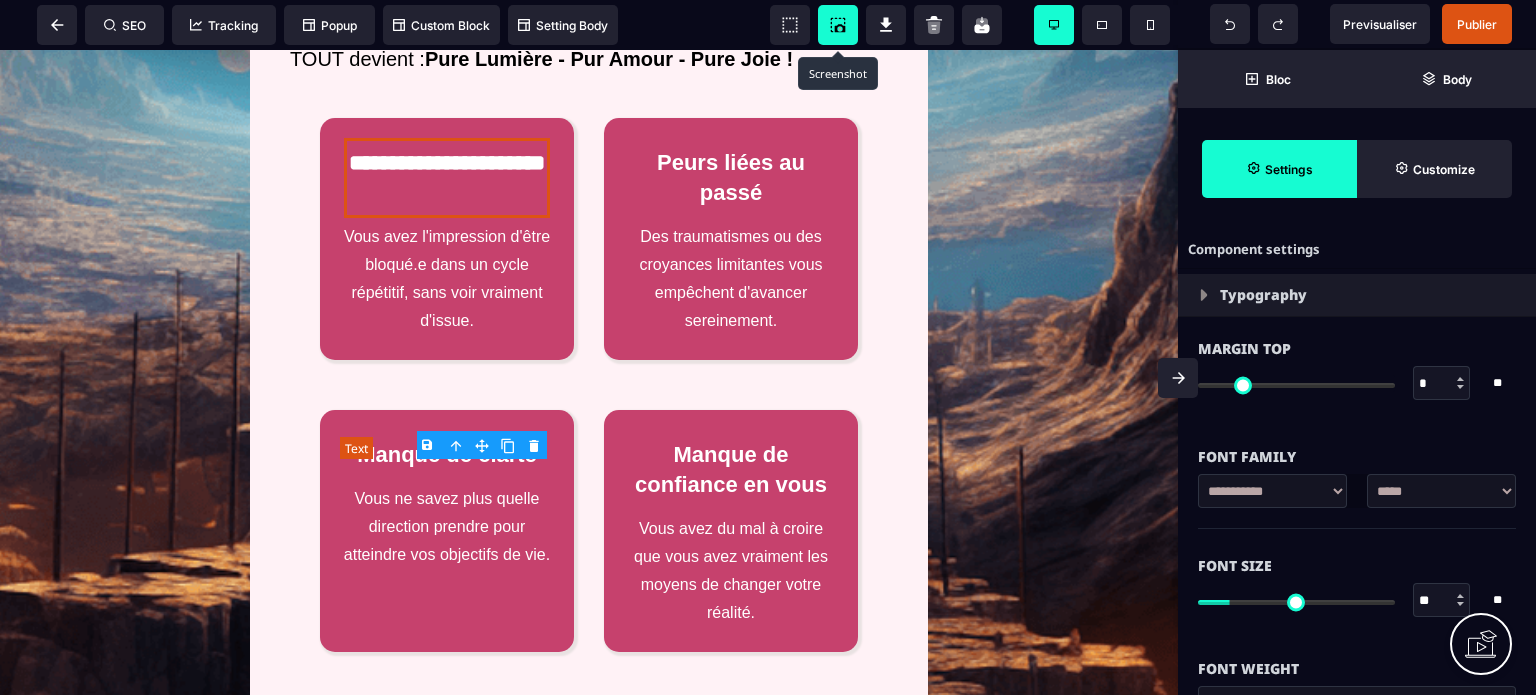 click on "Vous avez l'impression d'être bloqué.e dans un cycle répétitif, sans voir vraiment d'issue." at bounding box center (447, 279) 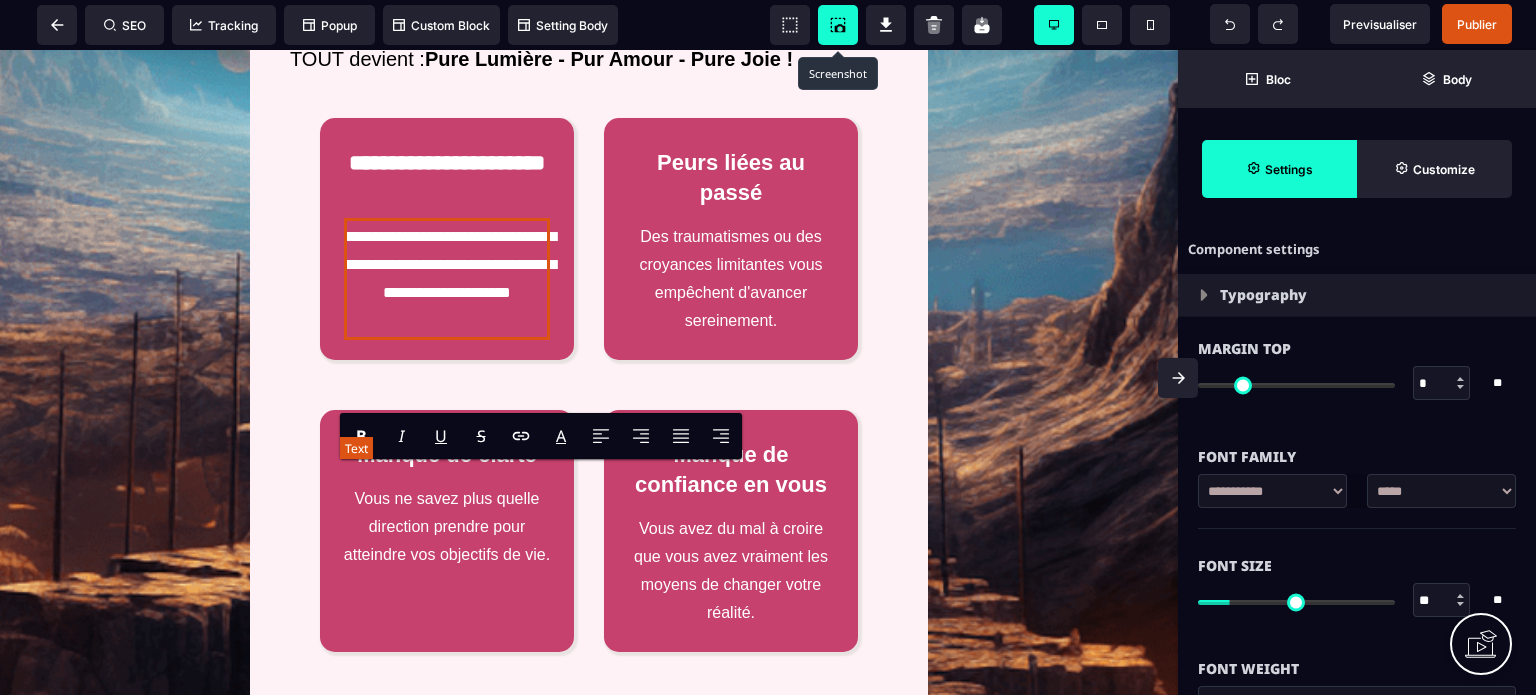 click on "**********" at bounding box center [447, 279] 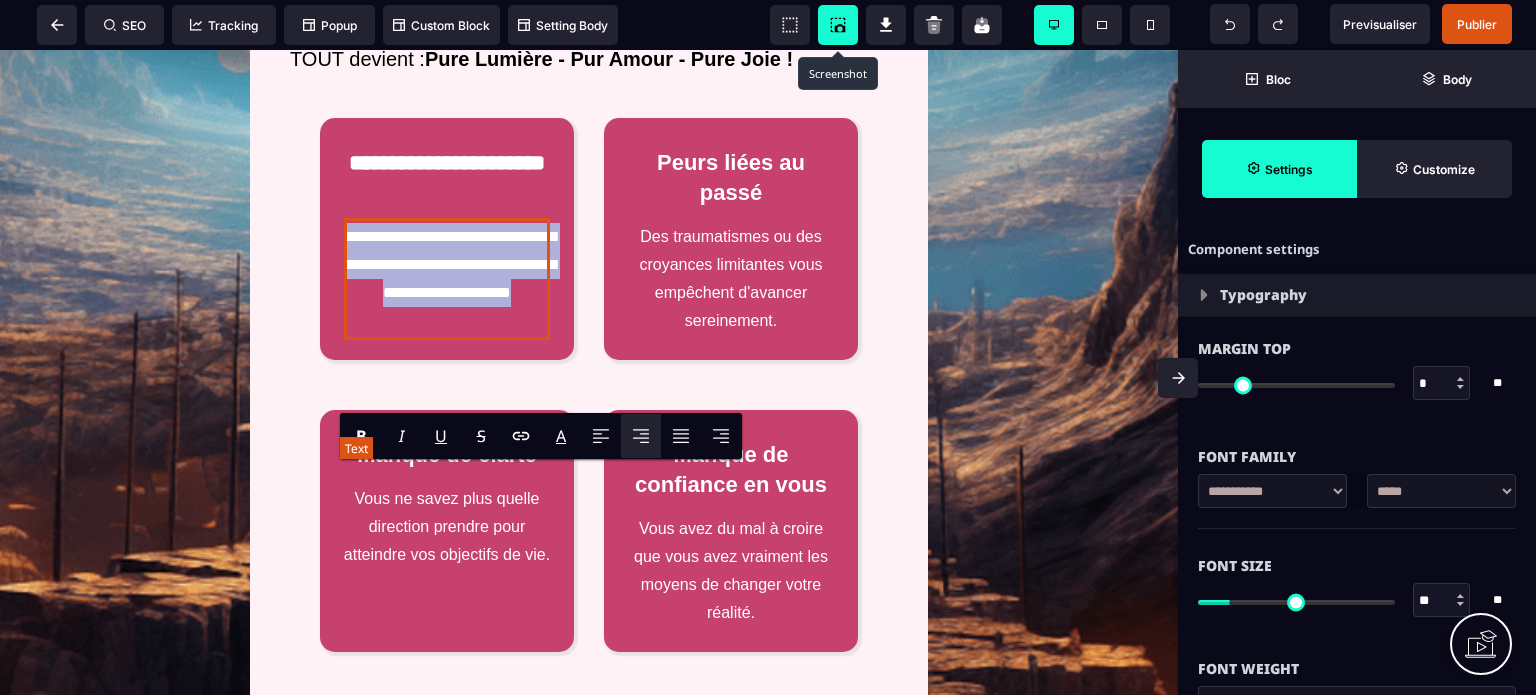 paste 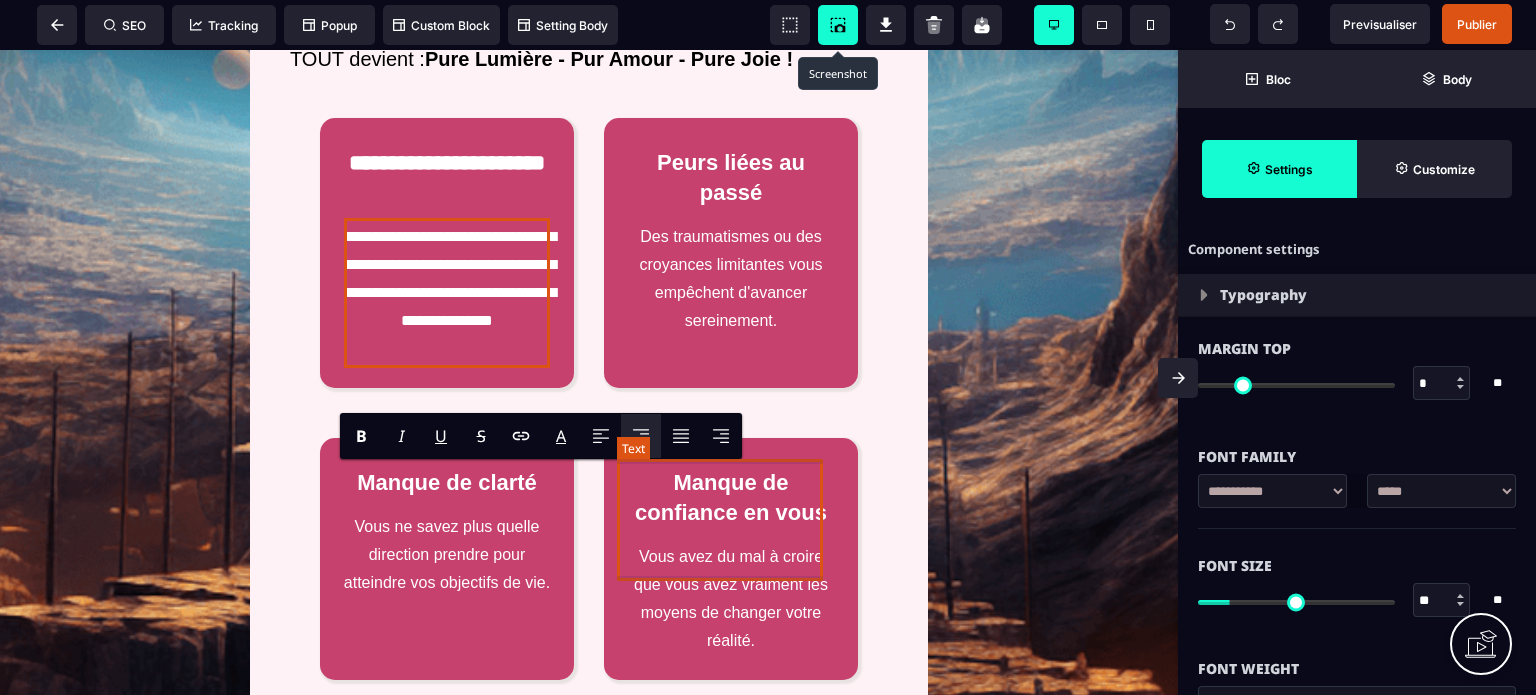 click on "Des traumatismes ou des croyances limitantes vous empêchent d'avancer sereinement." at bounding box center (731, 279) 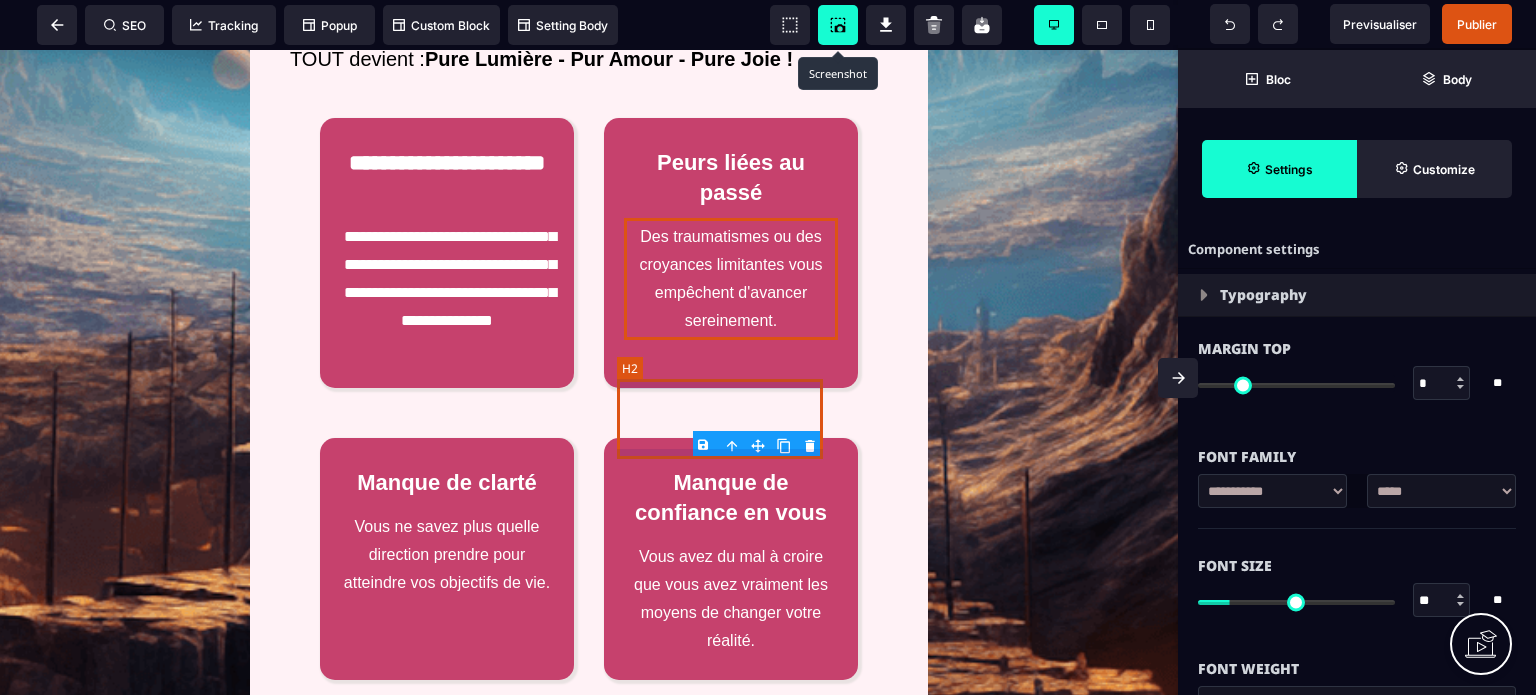 click on "Peurs liées au passé" at bounding box center (731, 178) 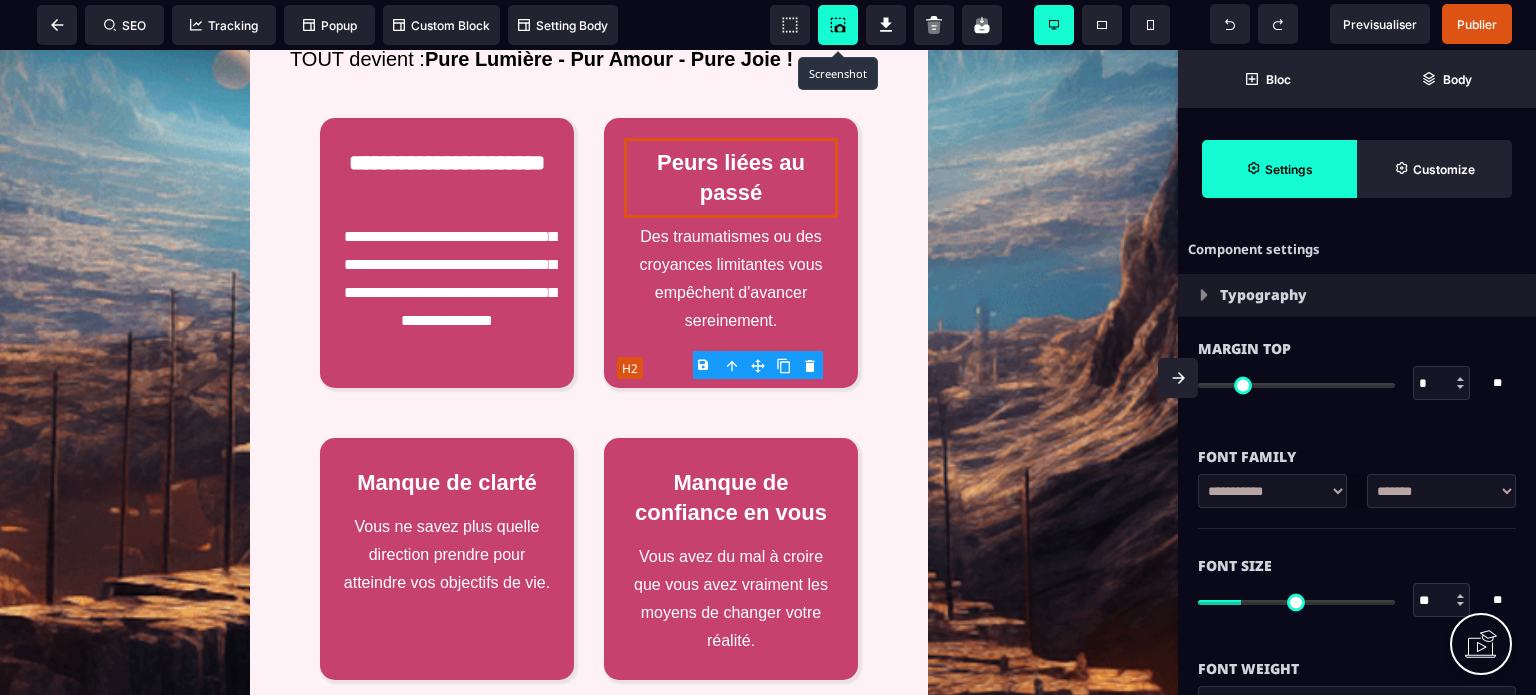 click on "Peurs liées au passé" at bounding box center [731, 178] 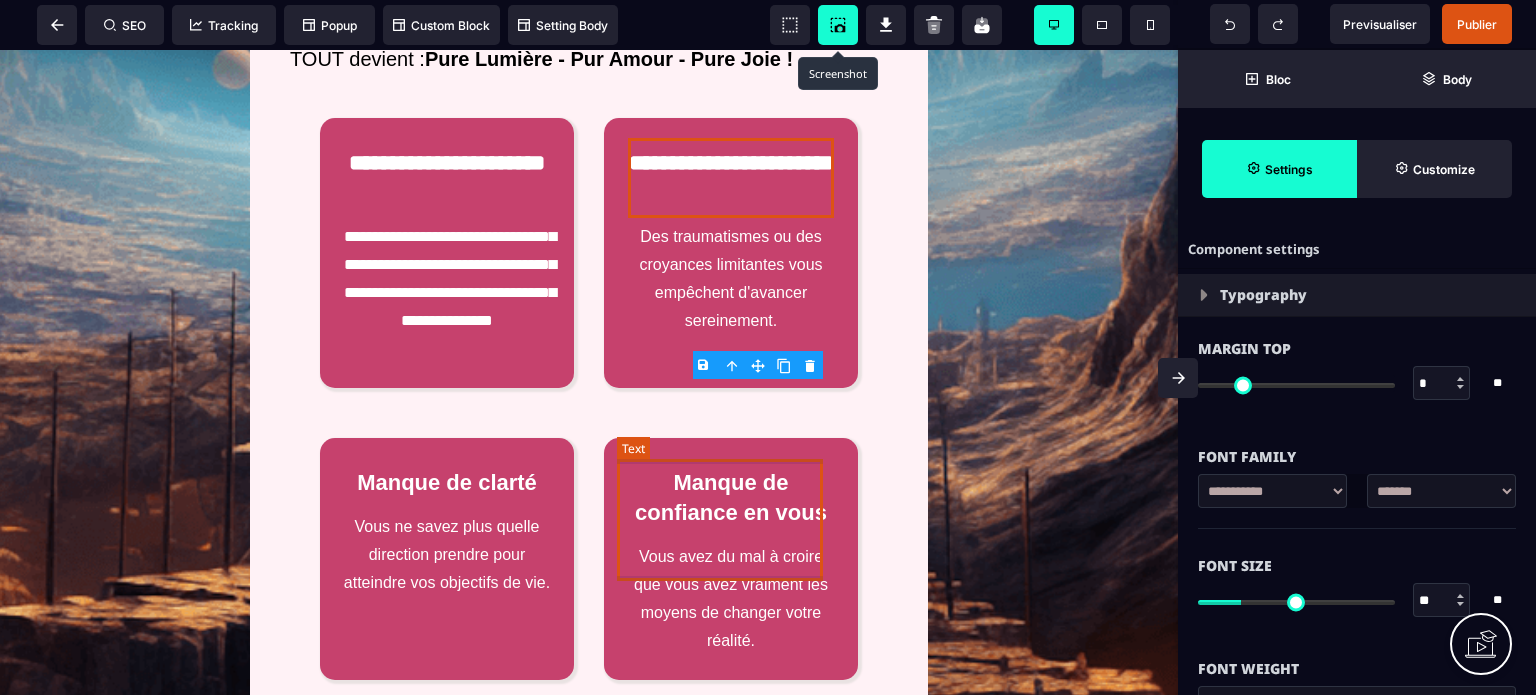 click on "Des traumatismes ou des croyances limitantes vous empêchent d'avancer sereinement." at bounding box center (731, 279) 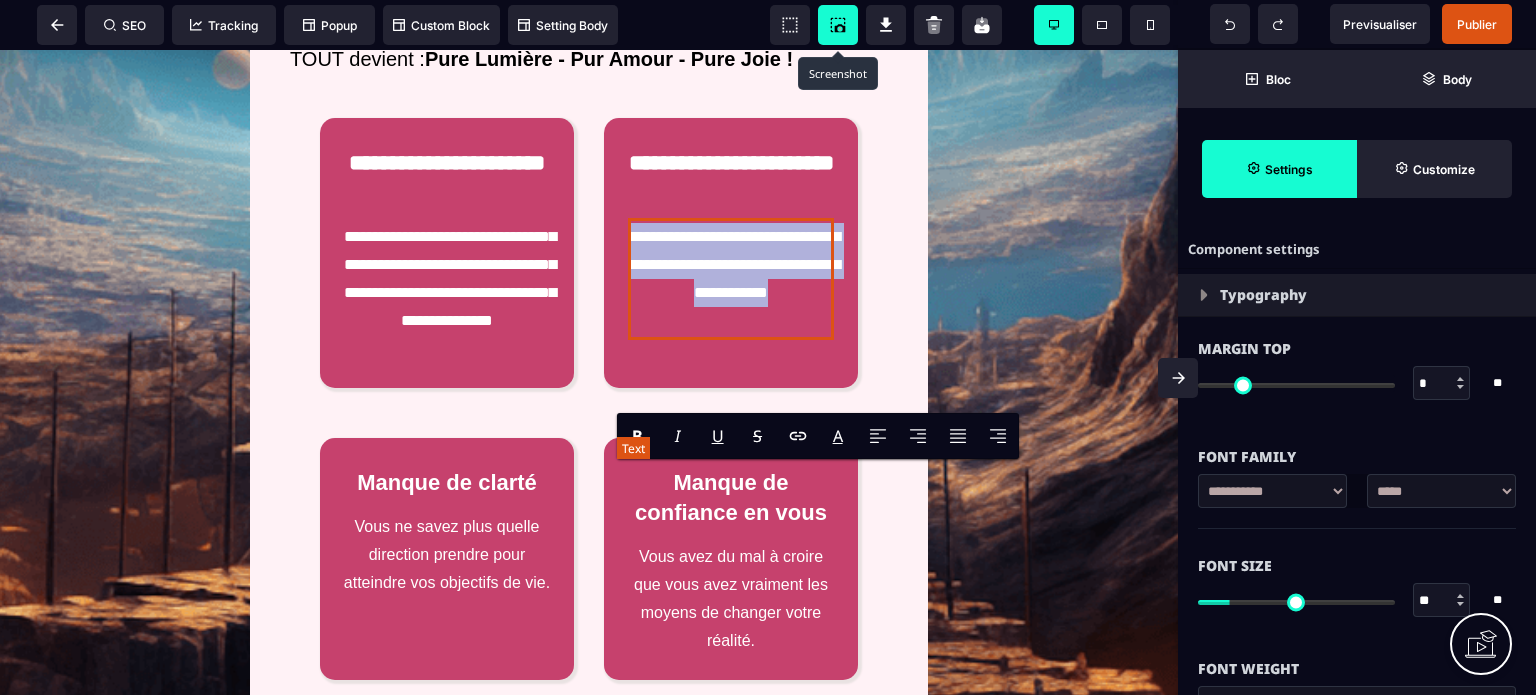 paste 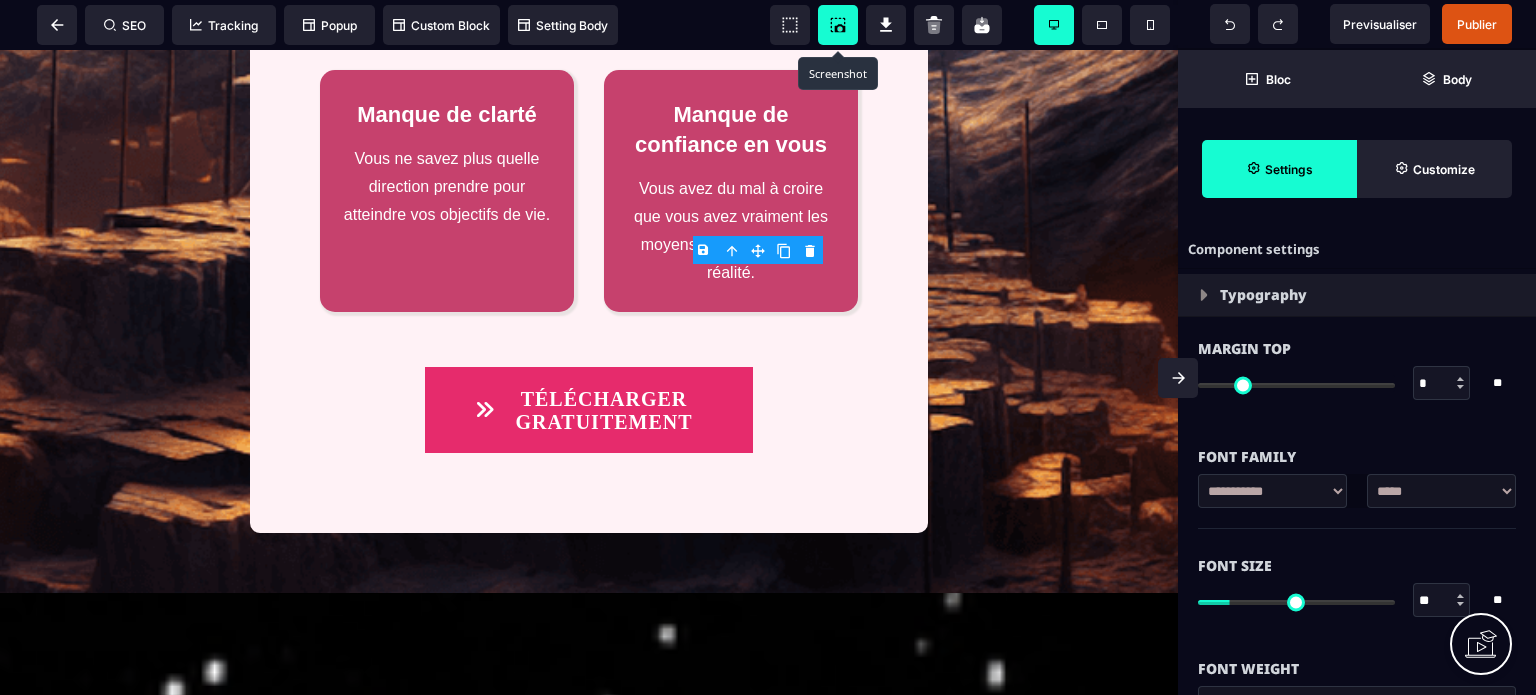 scroll, scrollTop: 4118, scrollLeft: 0, axis: vertical 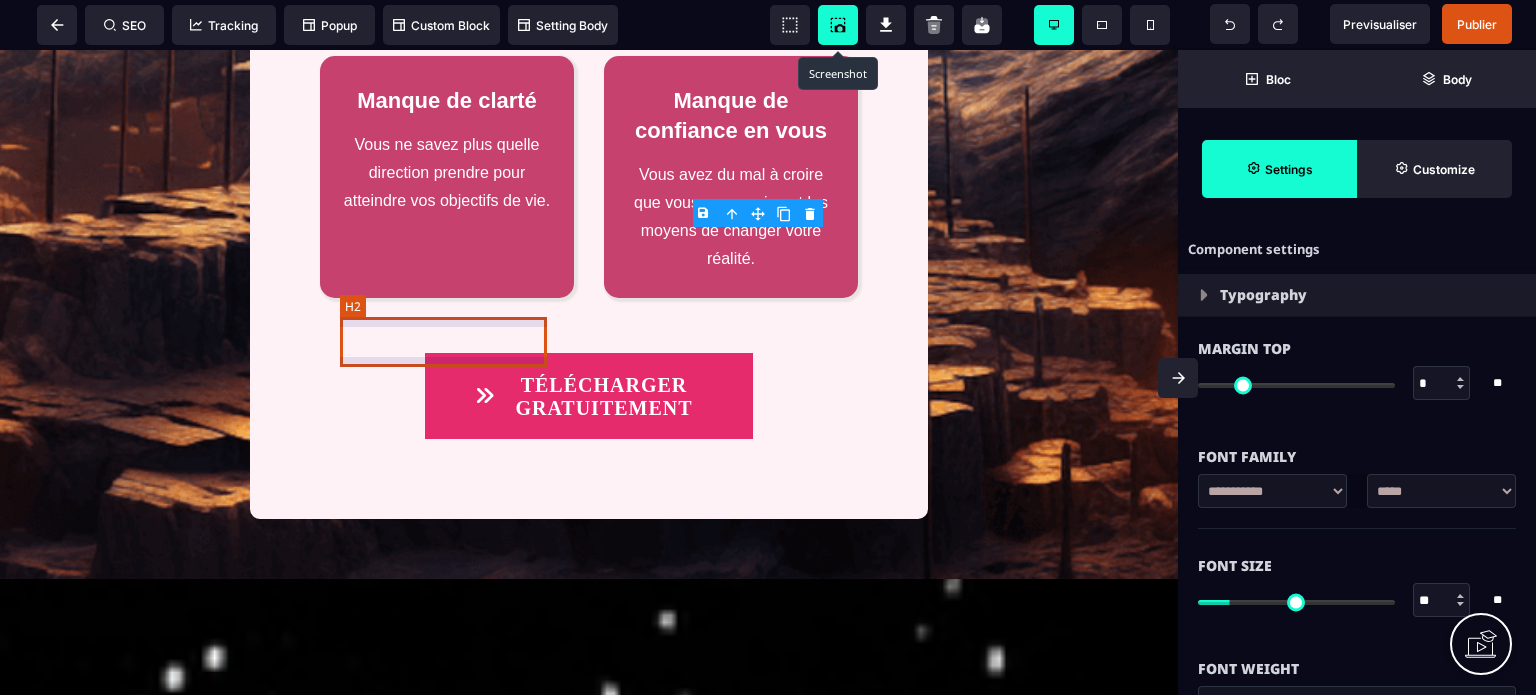 click on "Manque de clarté" at bounding box center (447, 101) 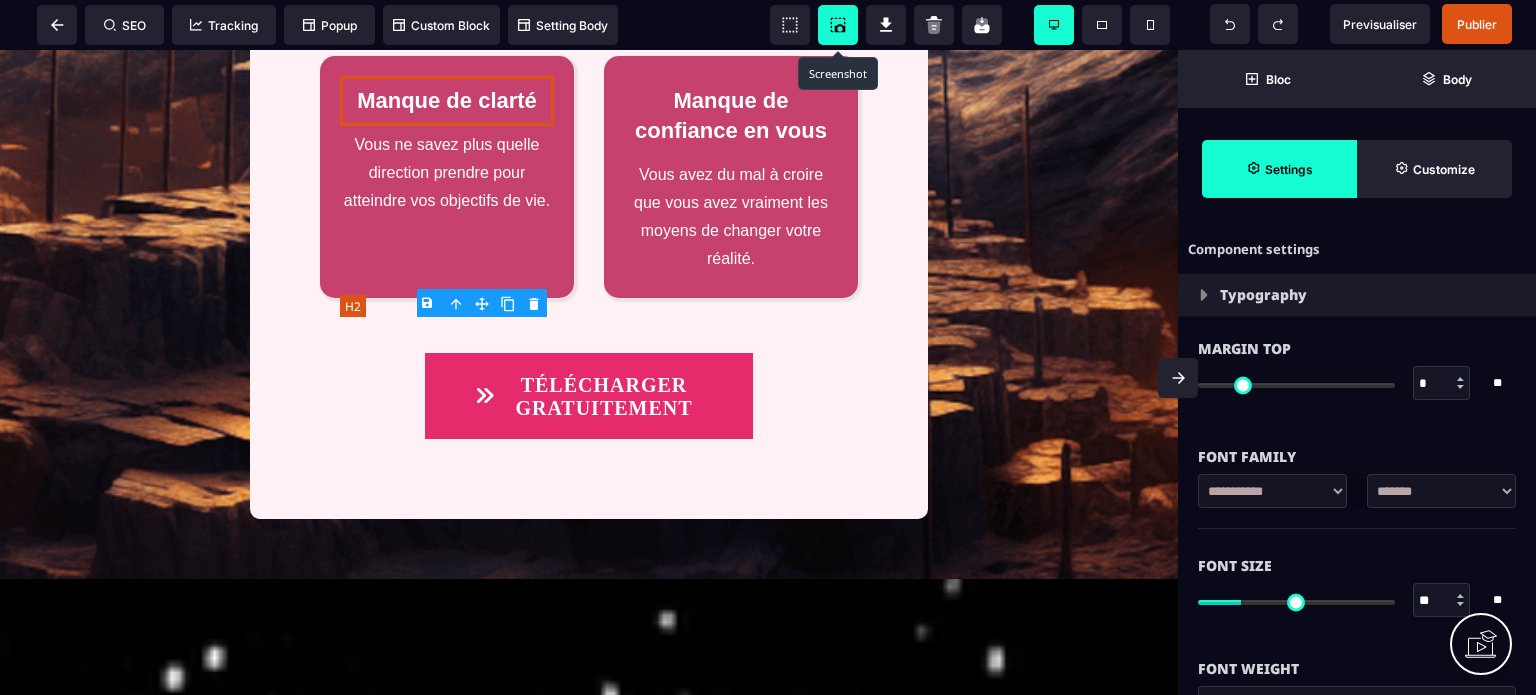 click on "Manque de clarté" at bounding box center (447, 101) 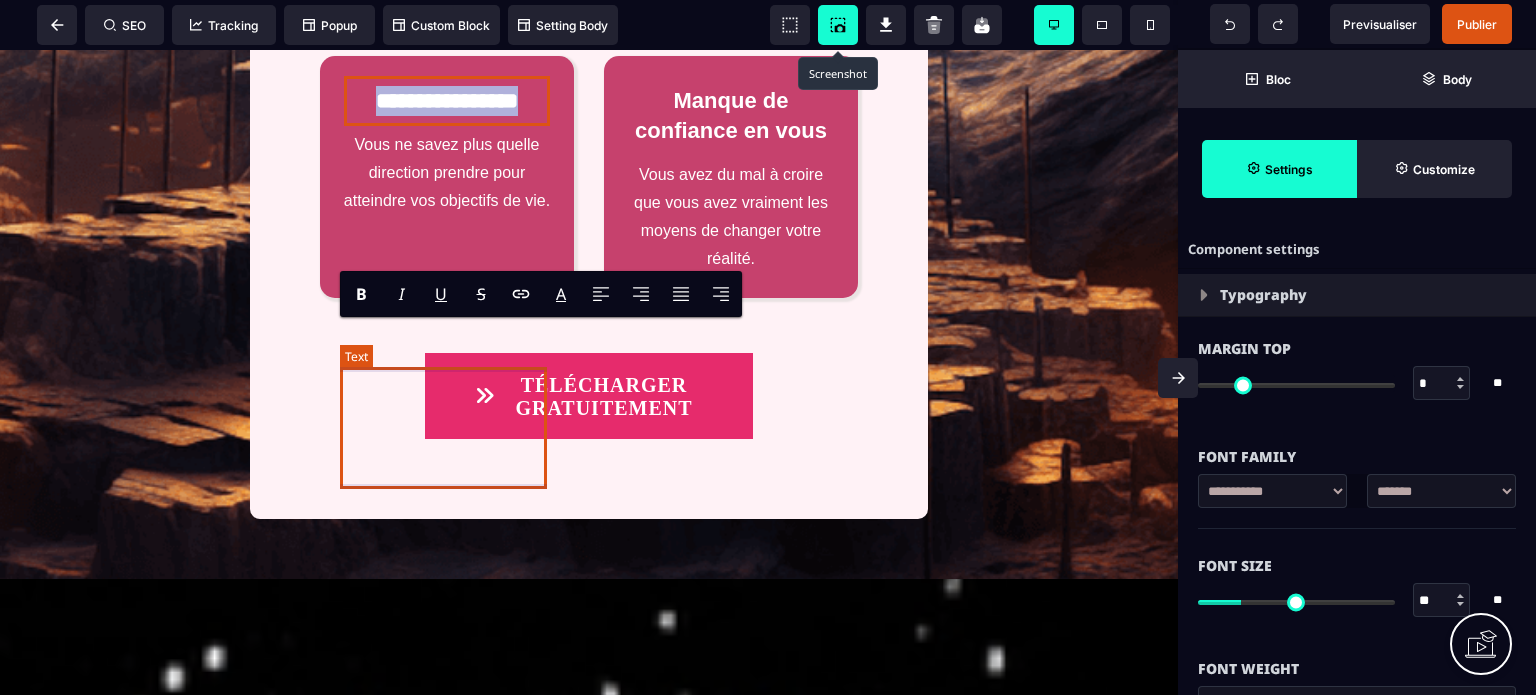 paste 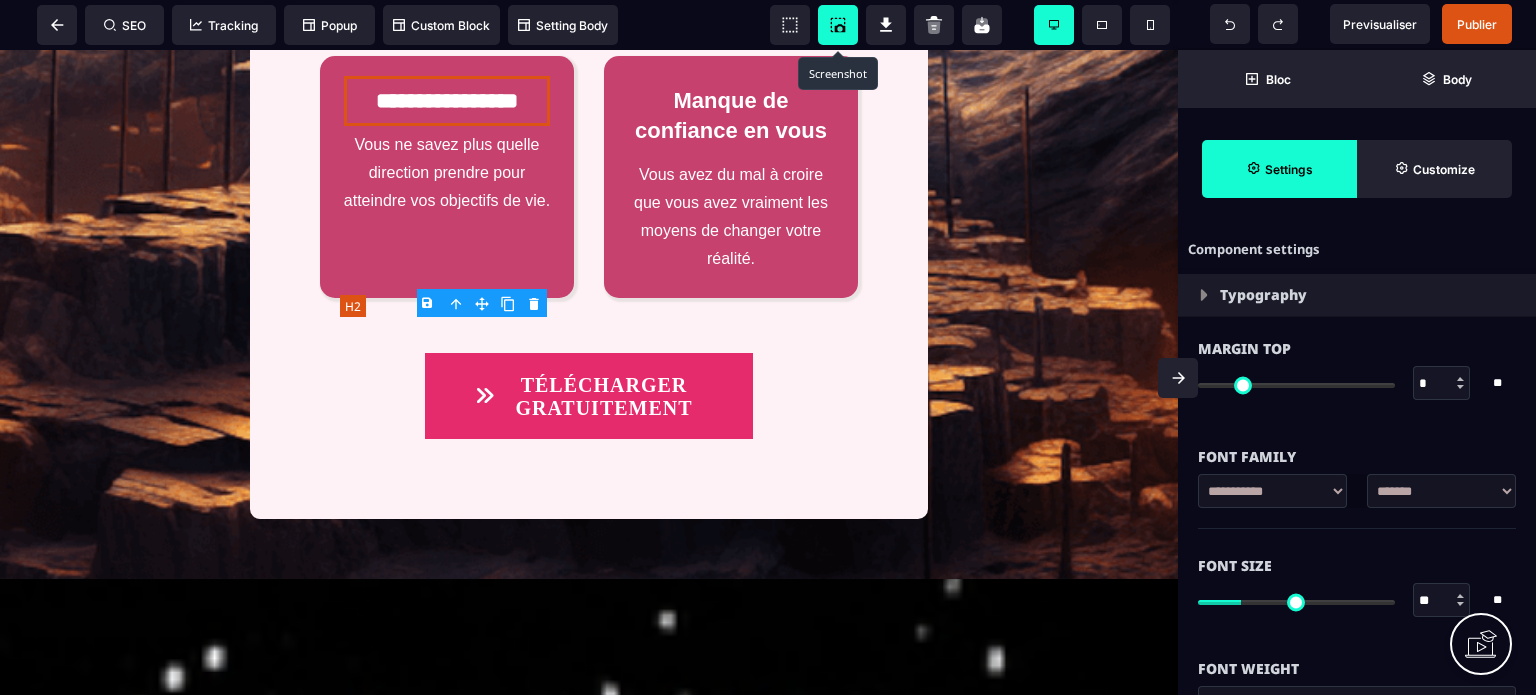 click on "Vous ne savez plus quelle direction prendre pour atteindre vos objectifs de vie." at bounding box center [447, 173] 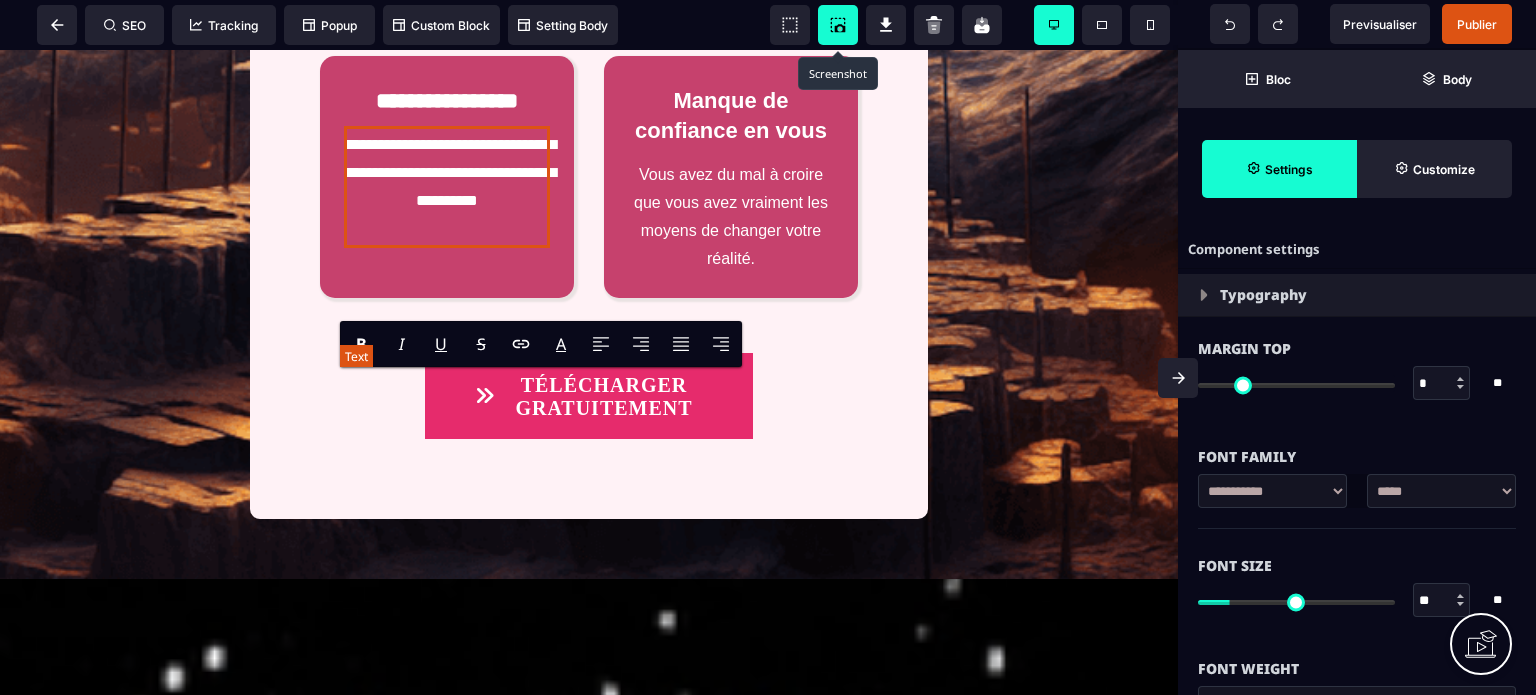 click on "**********" at bounding box center (447, 187) 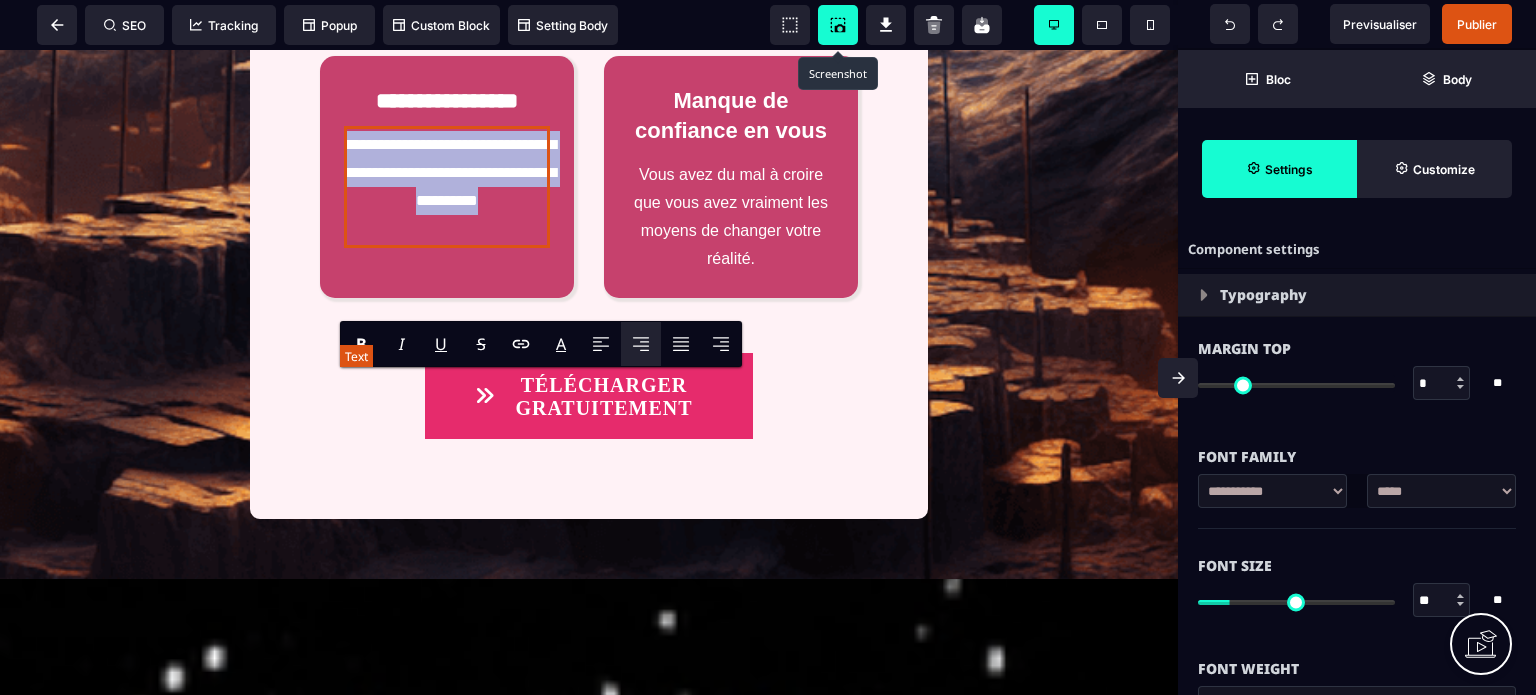 paste 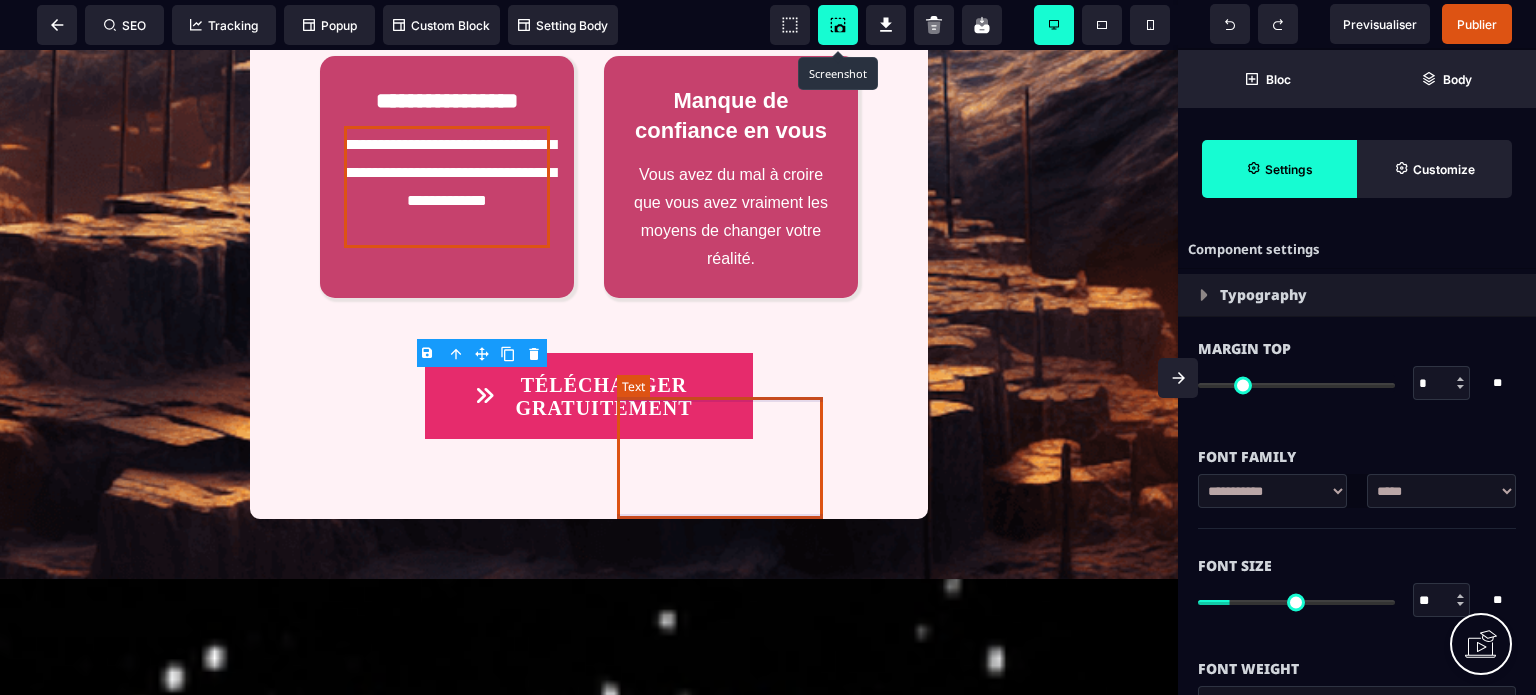click on "Vous avez du mal à croire que vous avez vraiment les moyens de changer votre réalité." at bounding box center [731, 217] 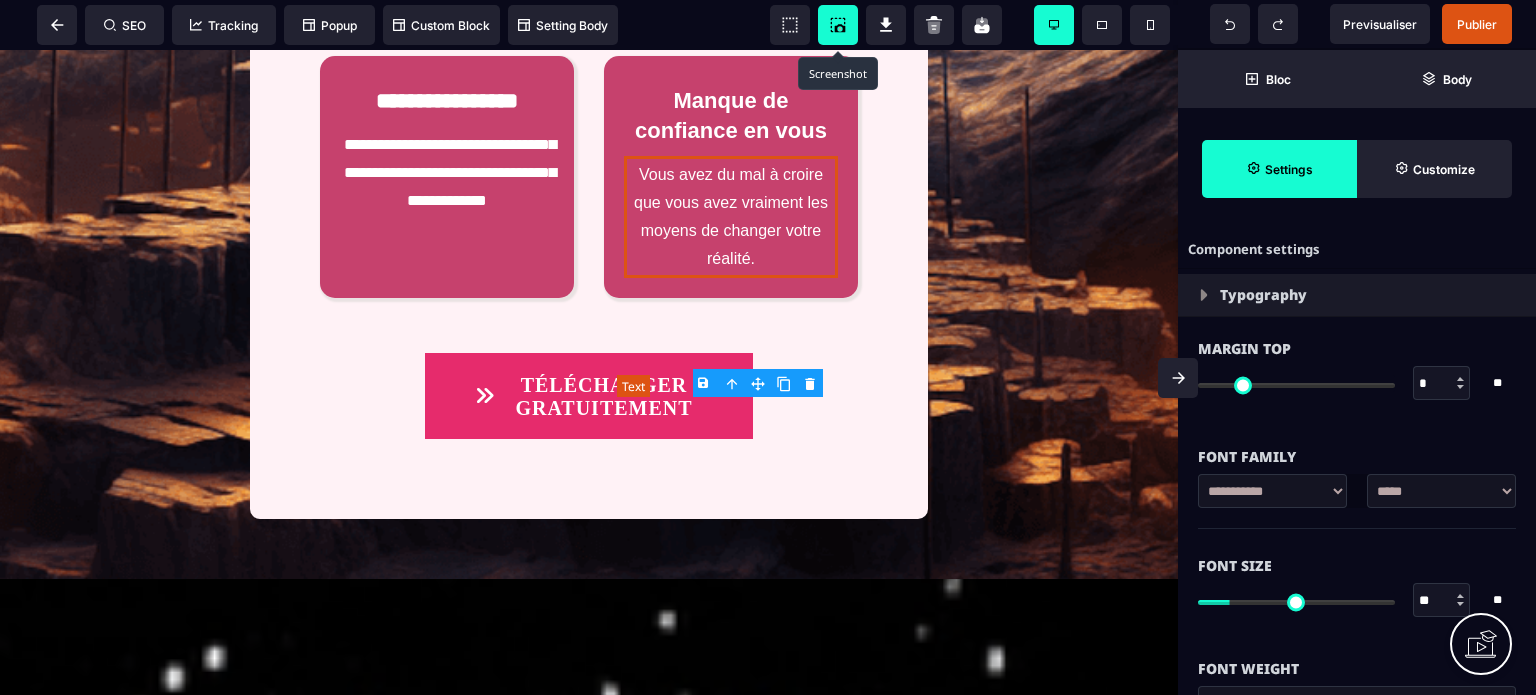 click on "Vous avez du mal à croire que vous avez vraiment les moyens de changer votre réalité." at bounding box center [731, 217] 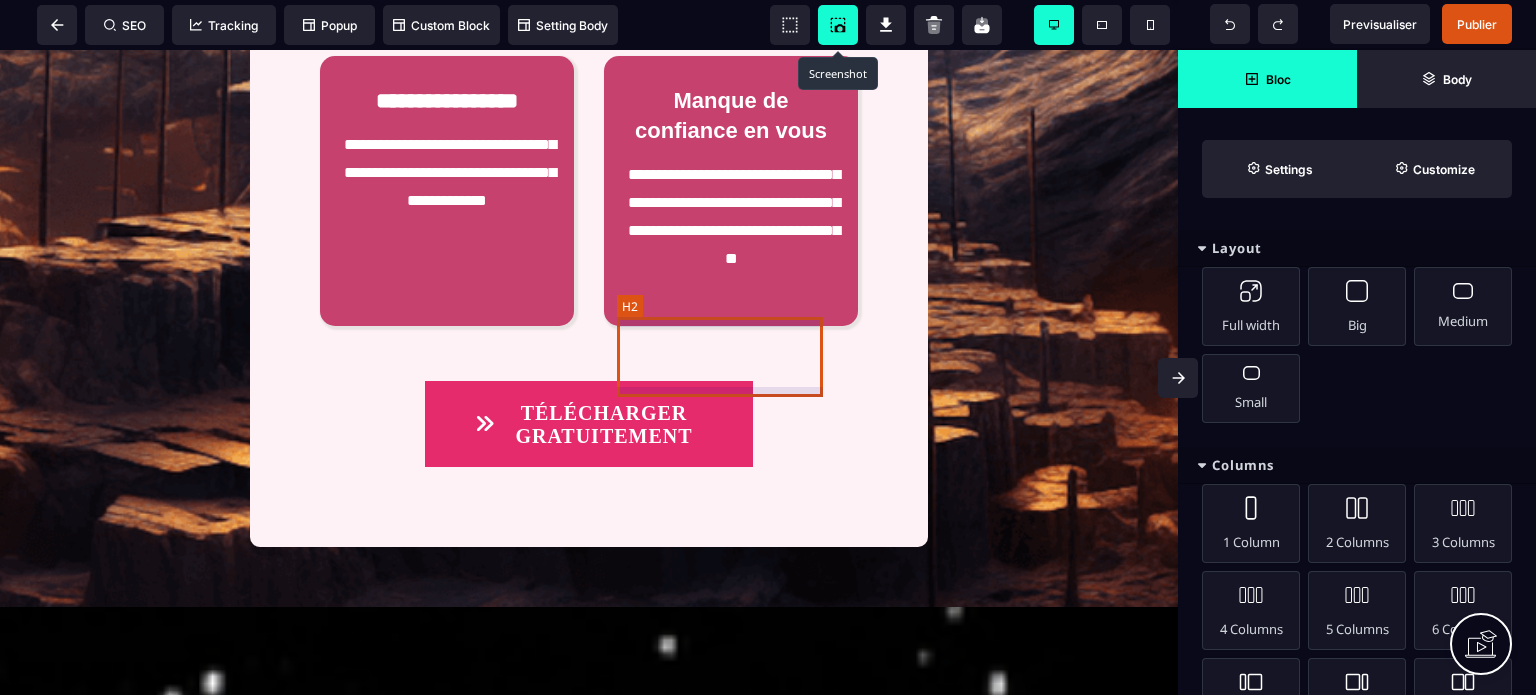 click on "Manque de confiance en vous" at bounding box center [731, 116] 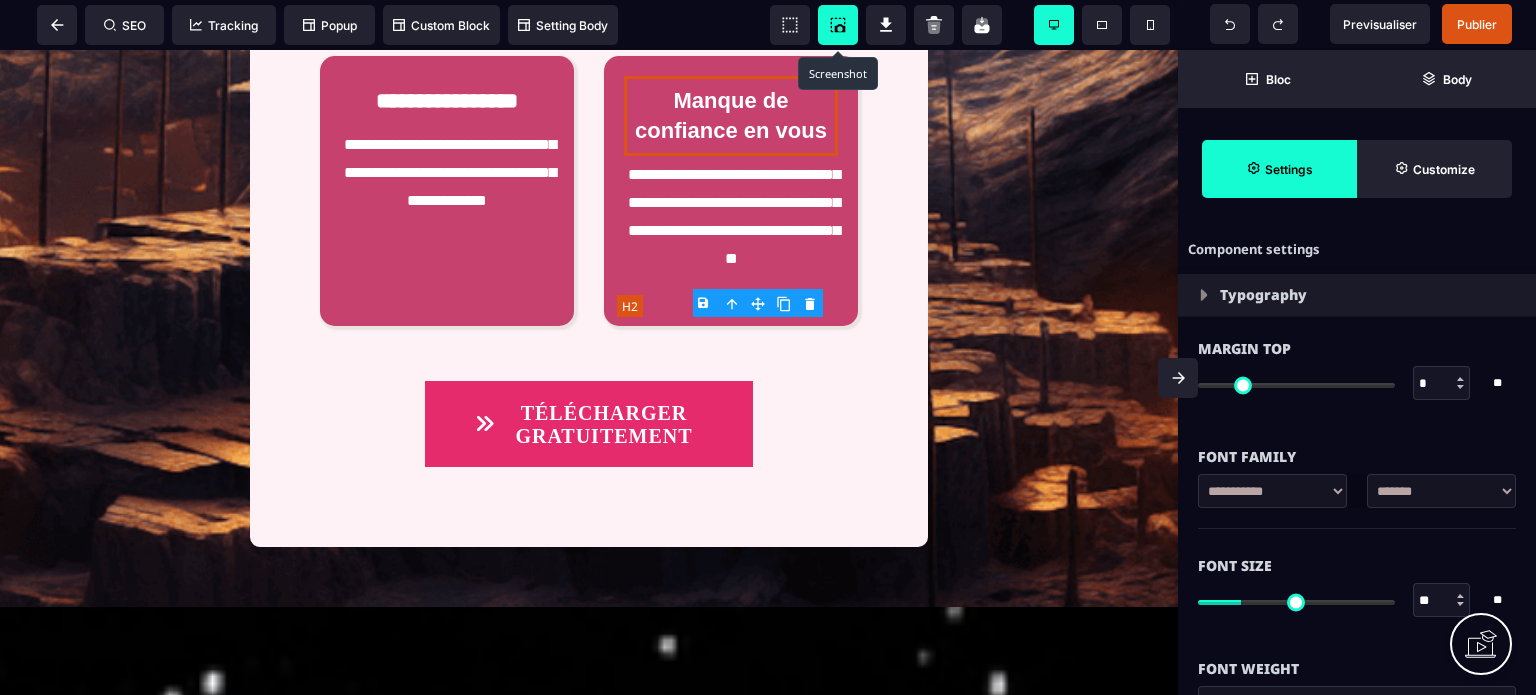 click on "Manque de confiance en vous" at bounding box center (731, 116) 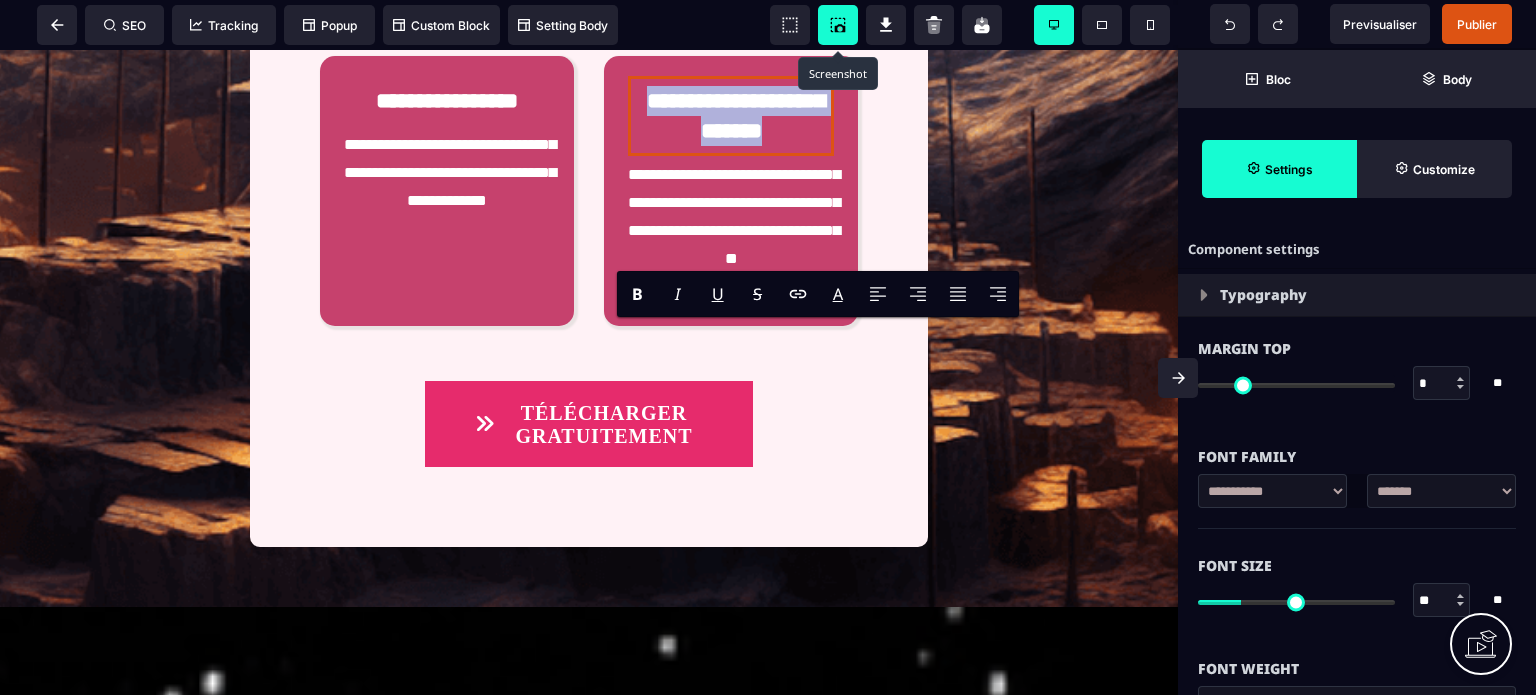 paste 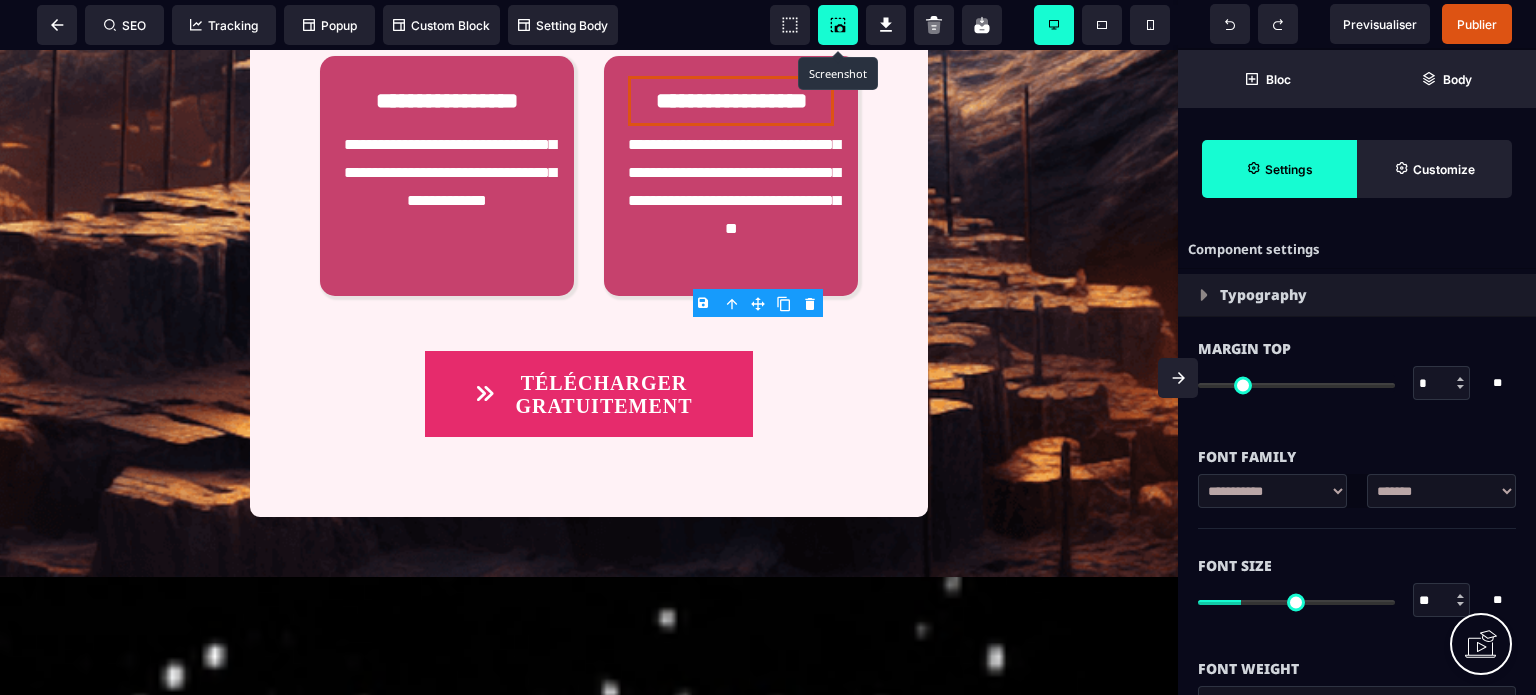 click 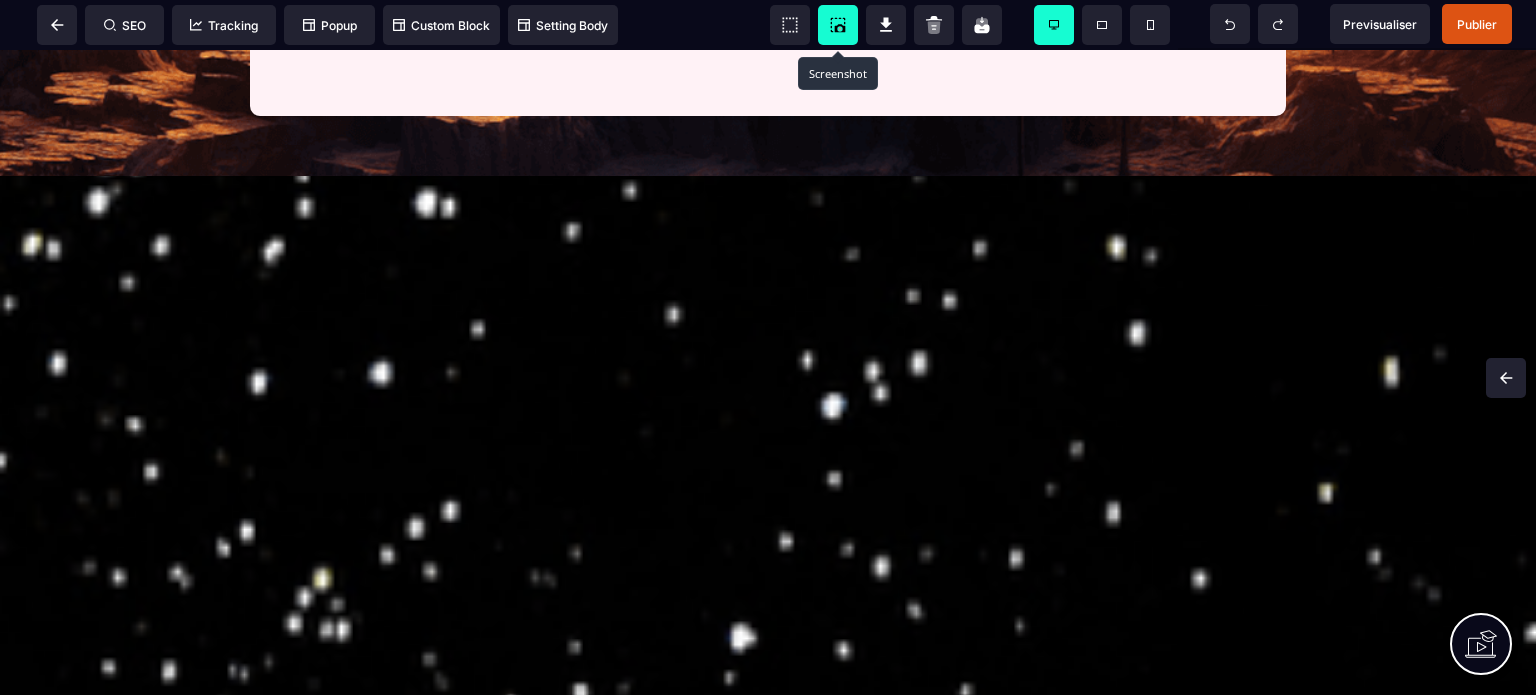 scroll, scrollTop: 3508, scrollLeft: 0, axis: vertical 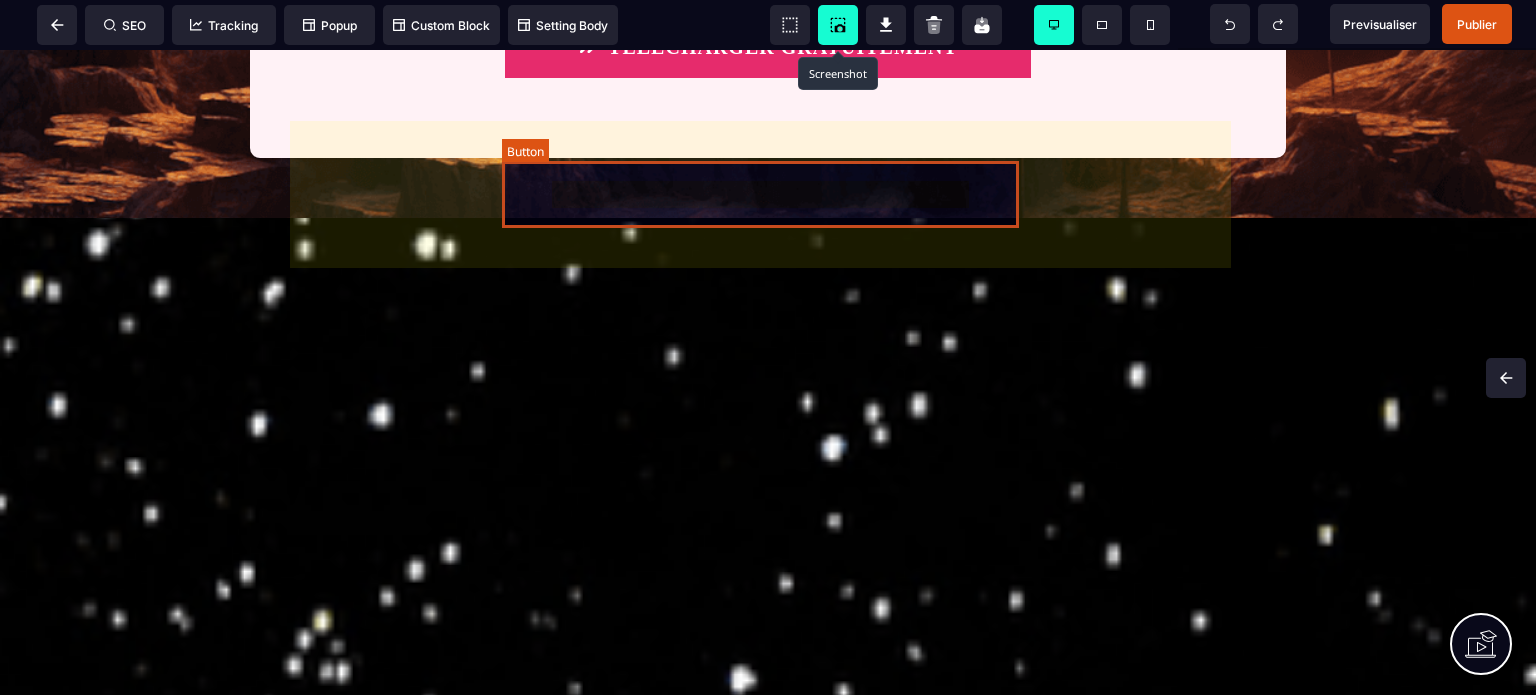 click on "TÉLÉCHARGER GRATUITEMENT" at bounding box center [768, 46] 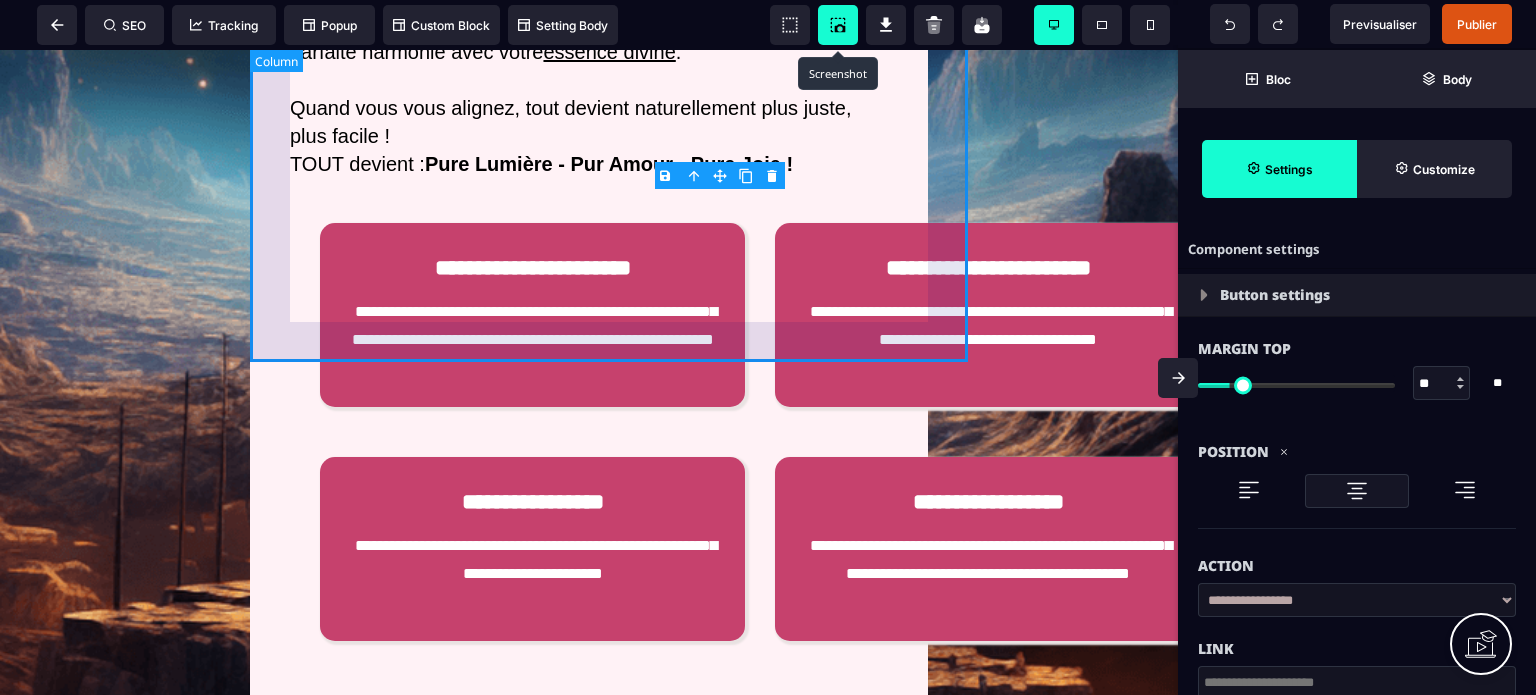scroll, scrollTop: 4492, scrollLeft: 0, axis: vertical 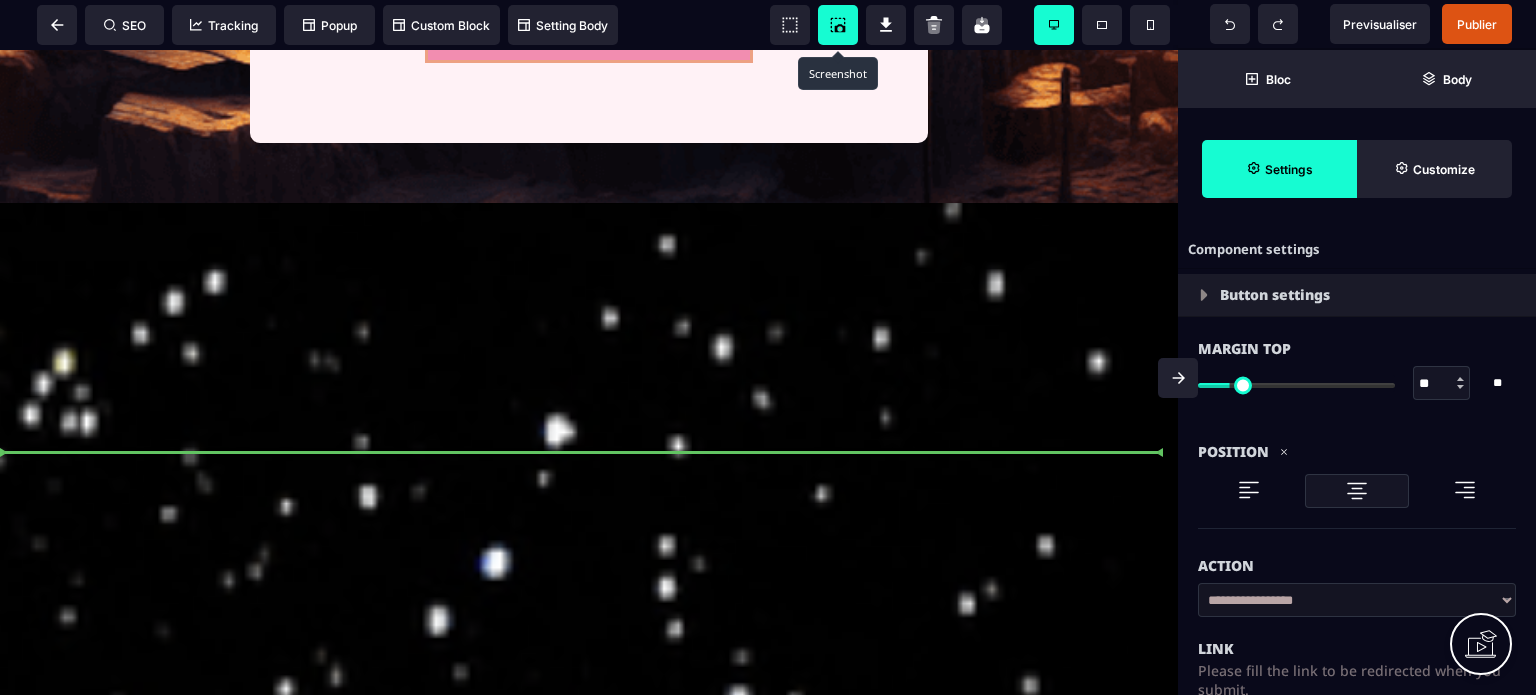 drag, startPoint x: 664, startPoint y: 347, endPoint x: 686, endPoint y: 427, distance: 82.96987 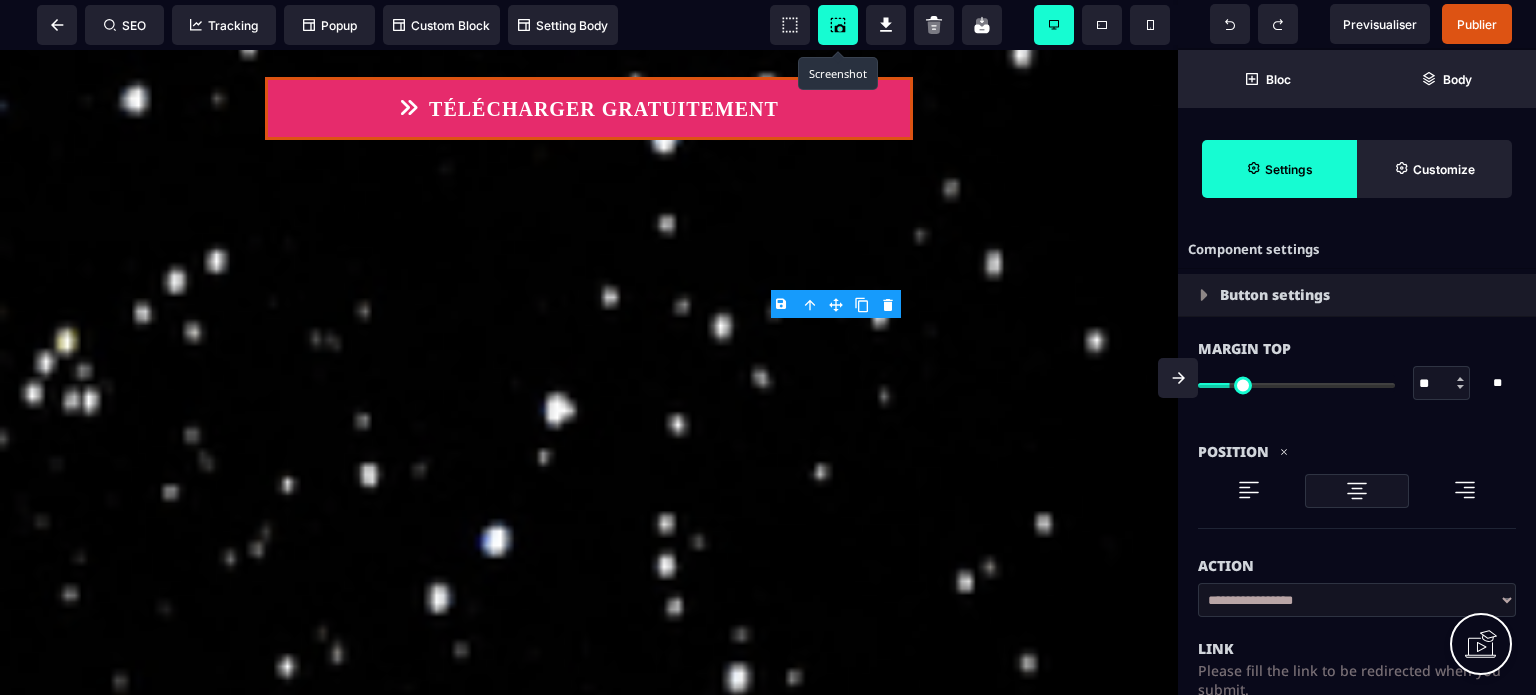 click on "Découvrez quelques secrets sur le quantique pour transformer votre vie avec 11 clés simples et puissantes ! Découvrez la puissance du champ quantique pour transformez votre vie et réaliser vos plus grands rêves ! Bienvenue dans un voyage au cœur de l’invisible, là où énergie et magie se rencontrent pour créer l’extraordinaire. ✨ Je vous invite à plonger dans  11 concepts [DEMOGRAPHIC_DATA]  qui révèlent des clés essentielles pour activer votre transformation intérieure. Ces concepts, soutenus par mes  11 clés magiques,  ne sont pas de simples idées. Ce sont des ponts entre votre essence divine et votre réalité, des outils pour aligner votre vie sur la grandeur de votre être véritable. TÉLÉCHARGER GRATUITEMENT Les blocages qui vous empêchent de vivre la vie que vous méritez. Les doutes, les peurs, peut-être même ces pensées comme: "ce n’est pas pour moi" ou "je ne suis pas prêt·e" sont autant de barrières invisibles qui vous séparent du c hamp infini des possibles . lumière ." at bounding box center (589, -1837) 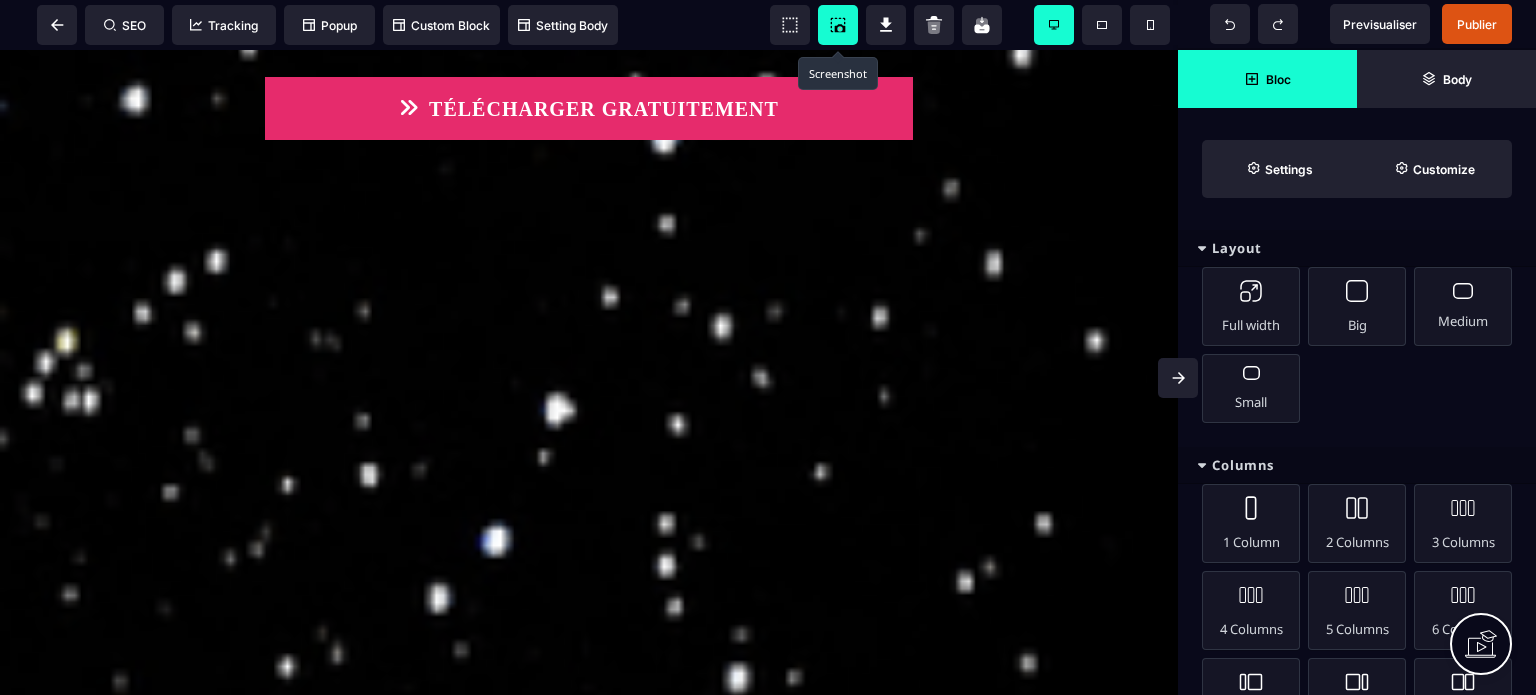 click on "Découvrez quelques secrets sur le quantique pour transformer votre vie avec 11 clés simples et puissantes ! Découvrez la puissance du champ quantique pour transformez votre vie et réaliser vos plus grands rêves ! Bienvenue dans un voyage au cœur de l’invisible, là où énergie et magie se rencontrent pour créer l’extraordinaire. ✨ Je vous invite à plonger dans  11 concepts [DEMOGRAPHIC_DATA]  qui révèlent des clés essentielles pour activer votre transformation intérieure. Ces concepts, soutenus par mes  11 clés magiques,  ne sont pas de simples idées. Ce sont des ponts entre votre essence divine et votre réalité, des outils pour aligner votre vie sur la grandeur de votre être véritable. TÉLÉCHARGER GRATUITEMENT Les blocages qui vous empêchent de vivre la vie que vous méritez. Les doutes, les peurs, peut-être même ces pensées comme: "ce n’est pas pour moi" ou "je ne suis pas prêt·e" sont autant de barrières invisibles qui vous séparent du c hamp infini des possibles . lumière ." at bounding box center (589, -1837) 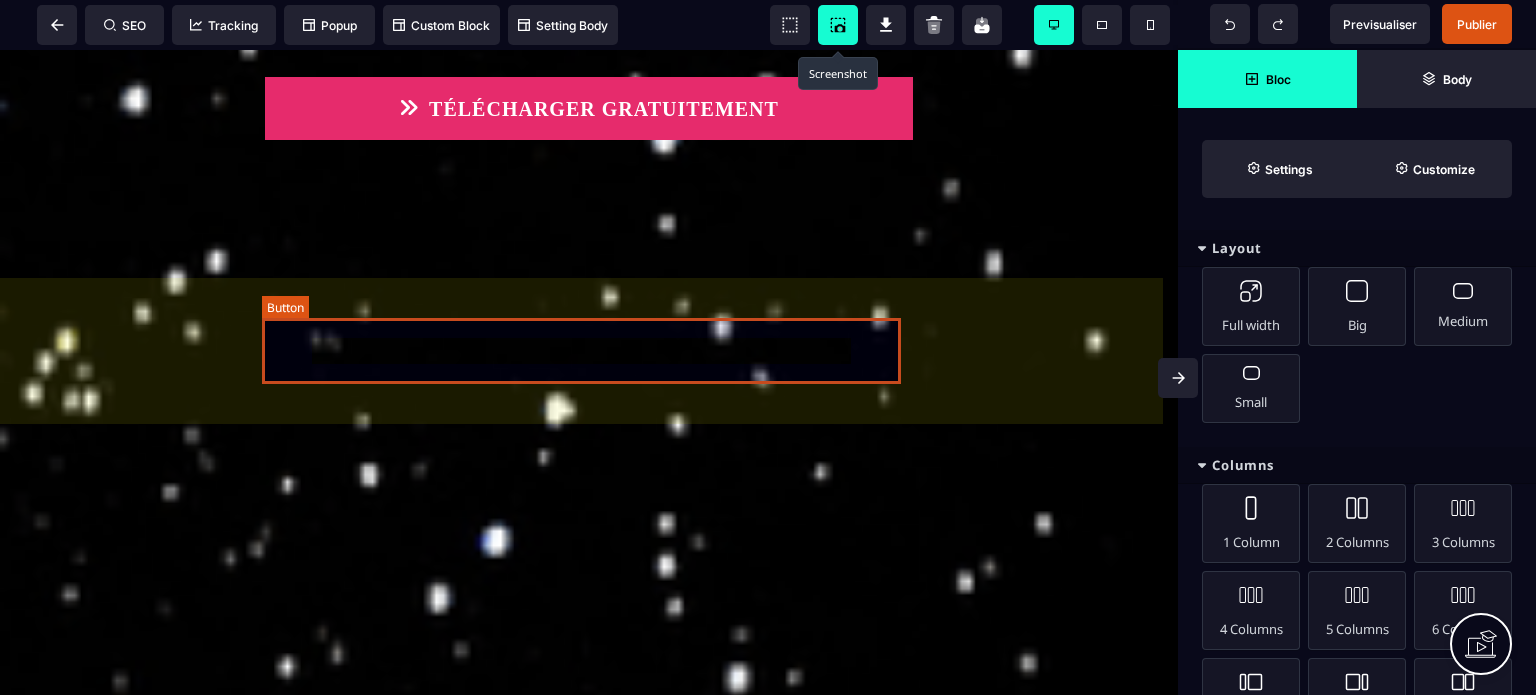 click on "TÉLÉCHARGER GRATUITEMENT" at bounding box center (589, 108) 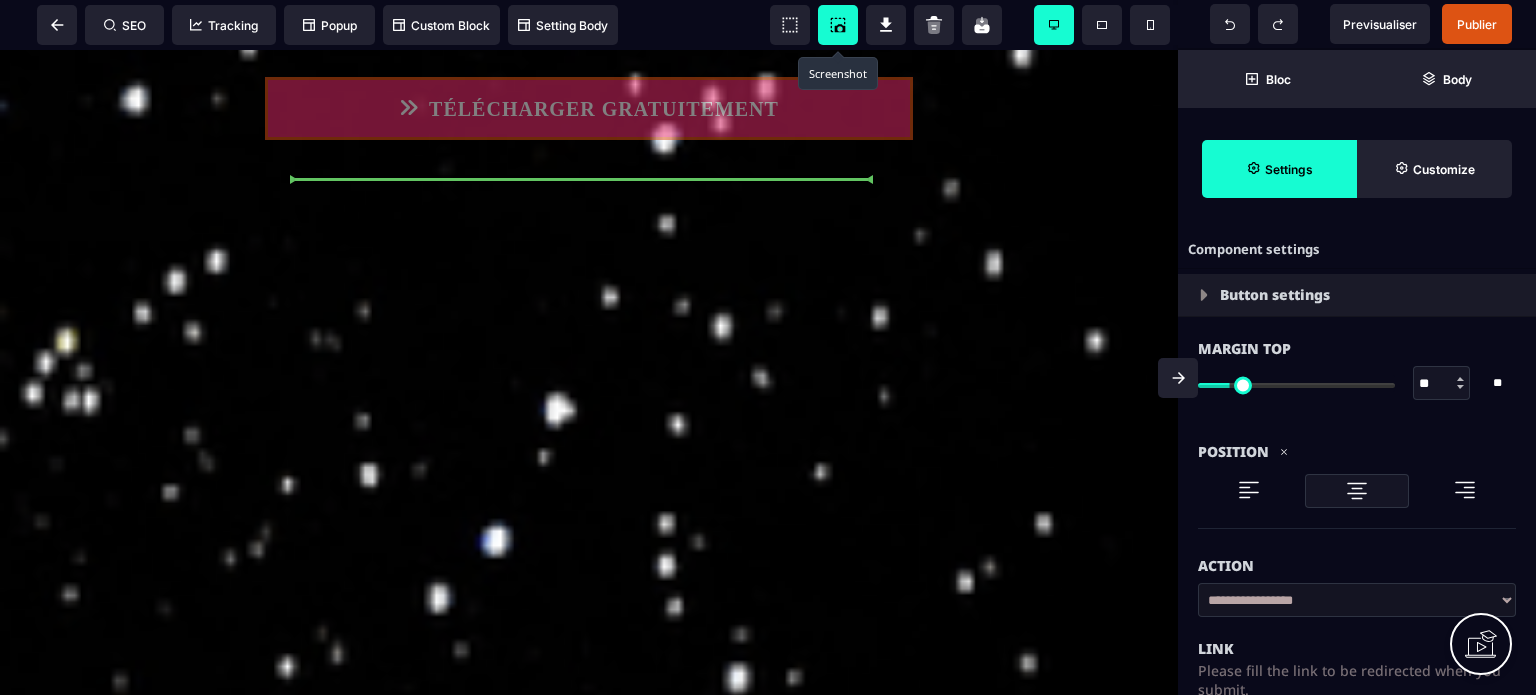 drag, startPoint x: 840, startPoint y: 353, endPoint x: 688, endPoint y: 194, distance: 219.96591 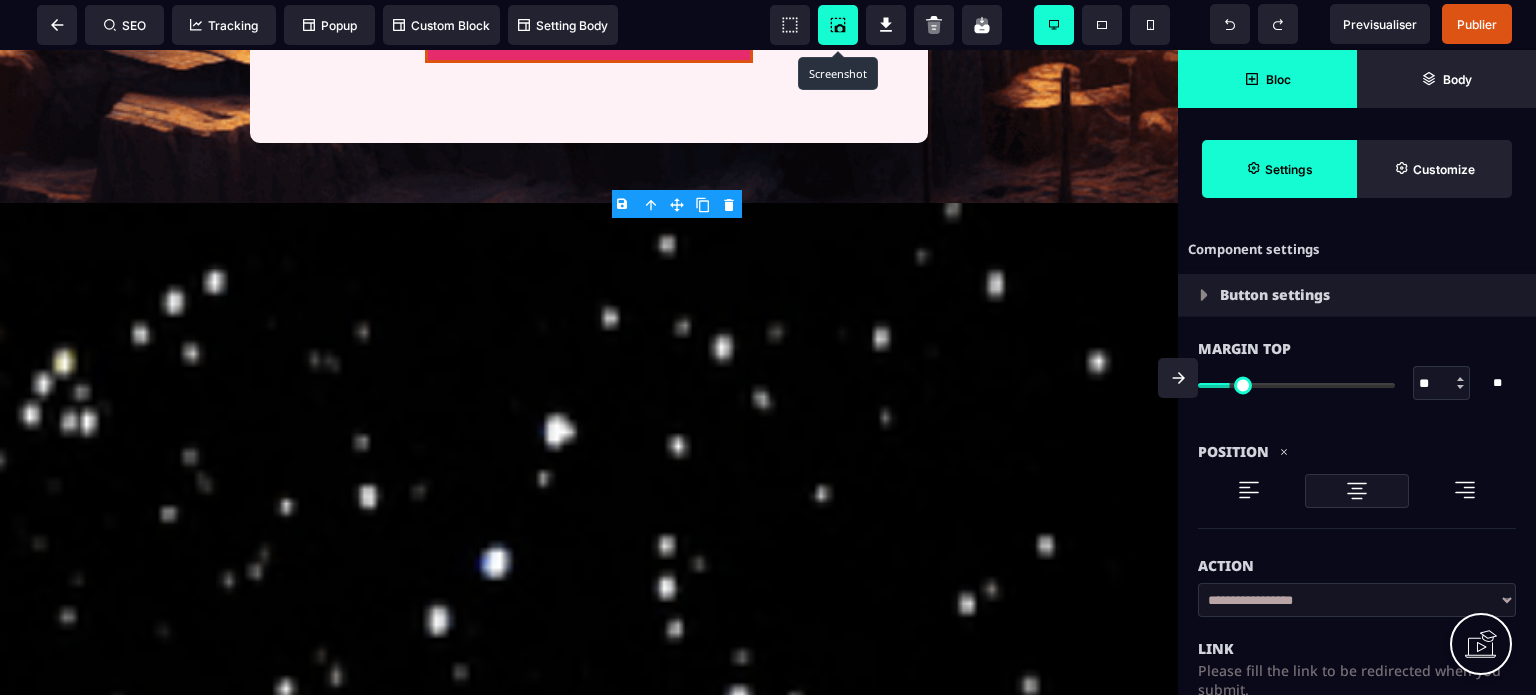 click on "Bloc" at bounding box center (1267, 79) 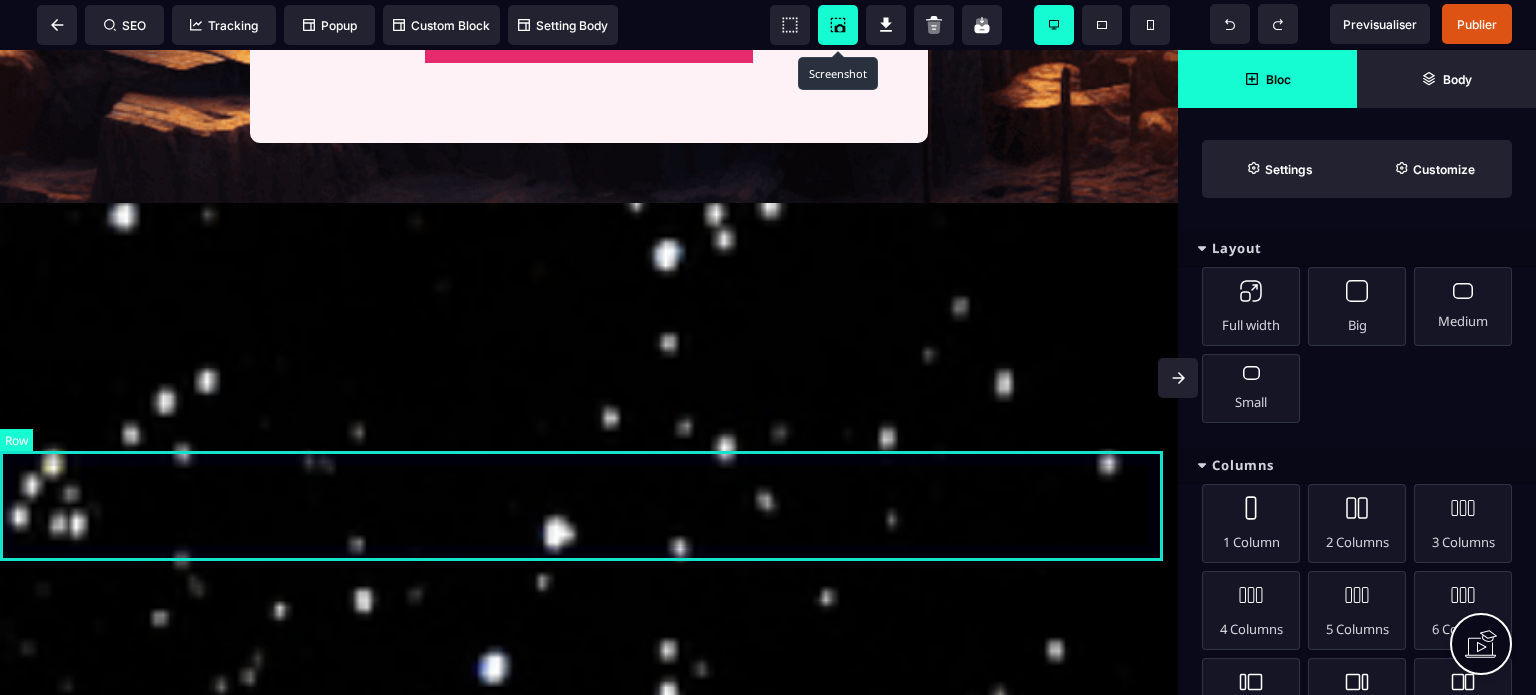 click at bounding box center (589, 258) 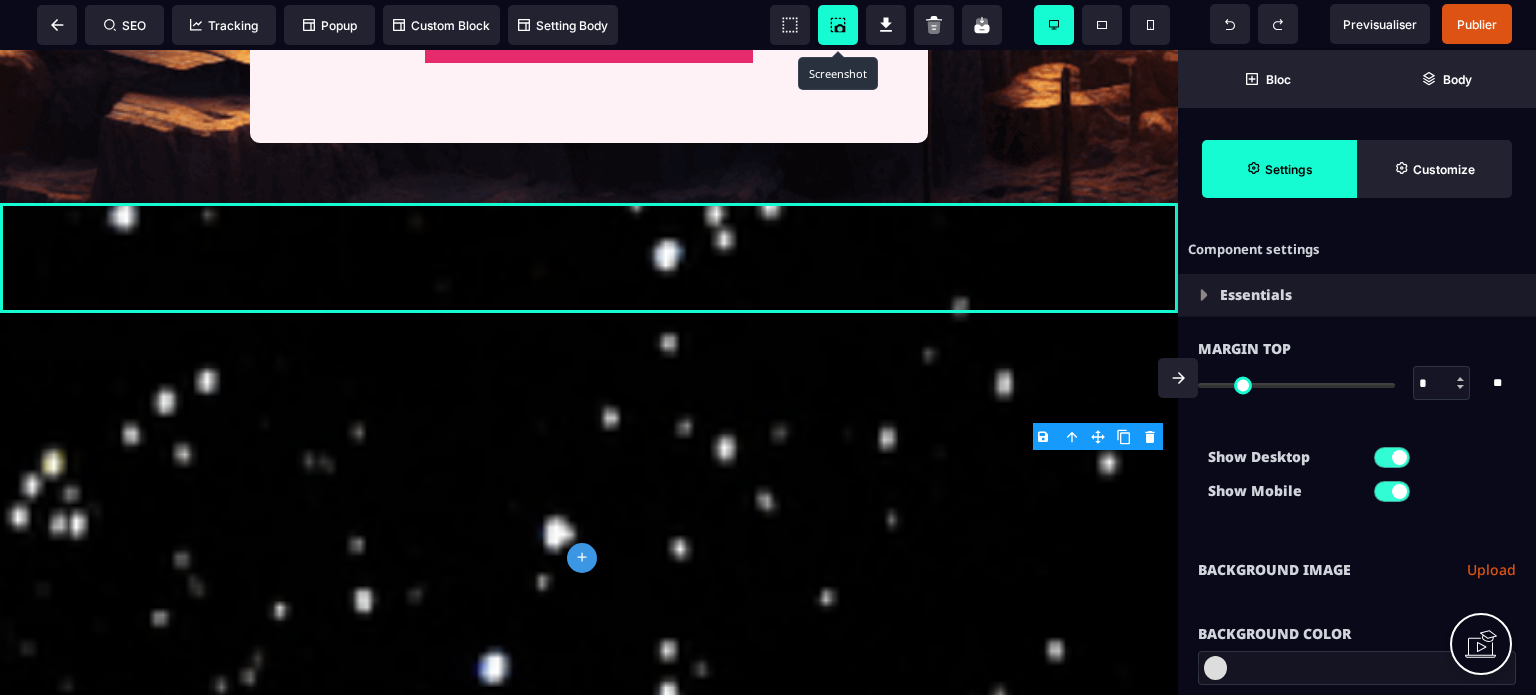 click at bounding box center [1215, 668] 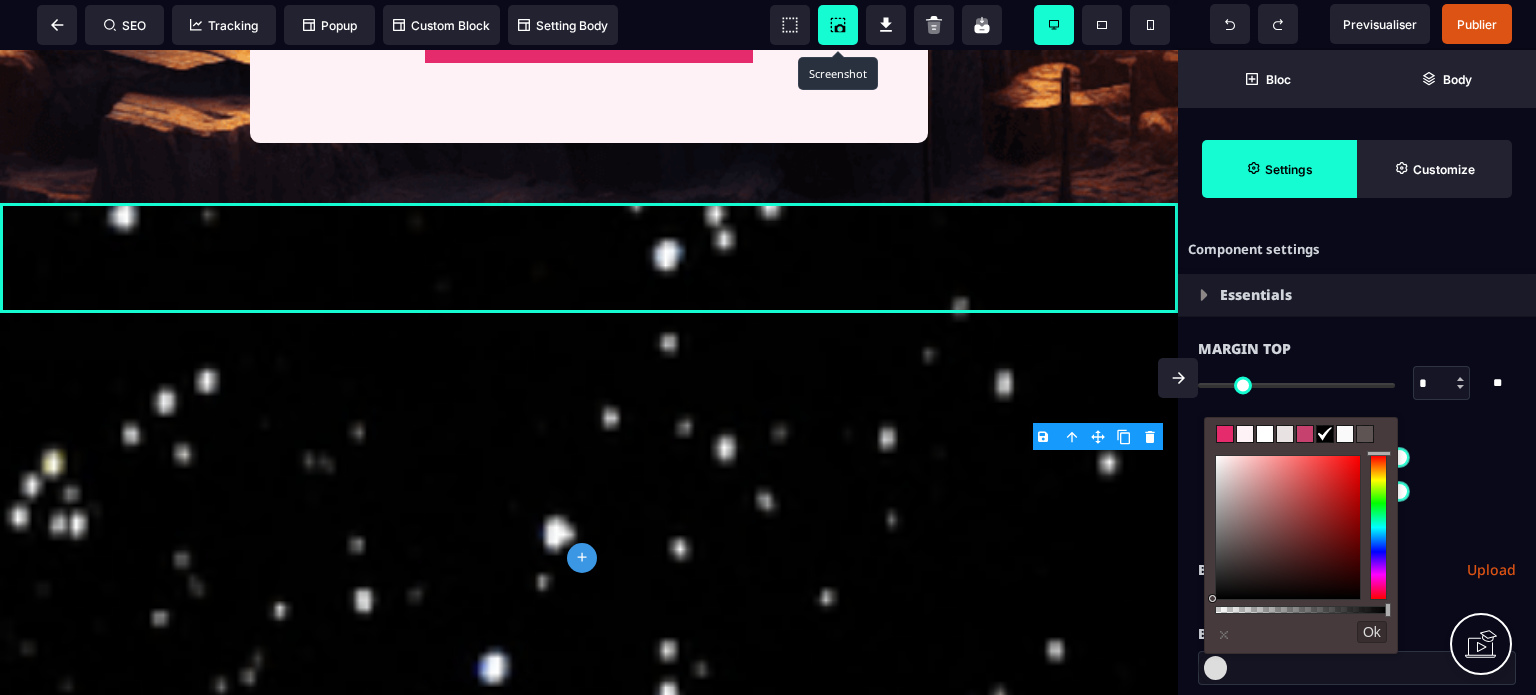 click on "Background Image
Upload" at bounding box center [1357, 570] 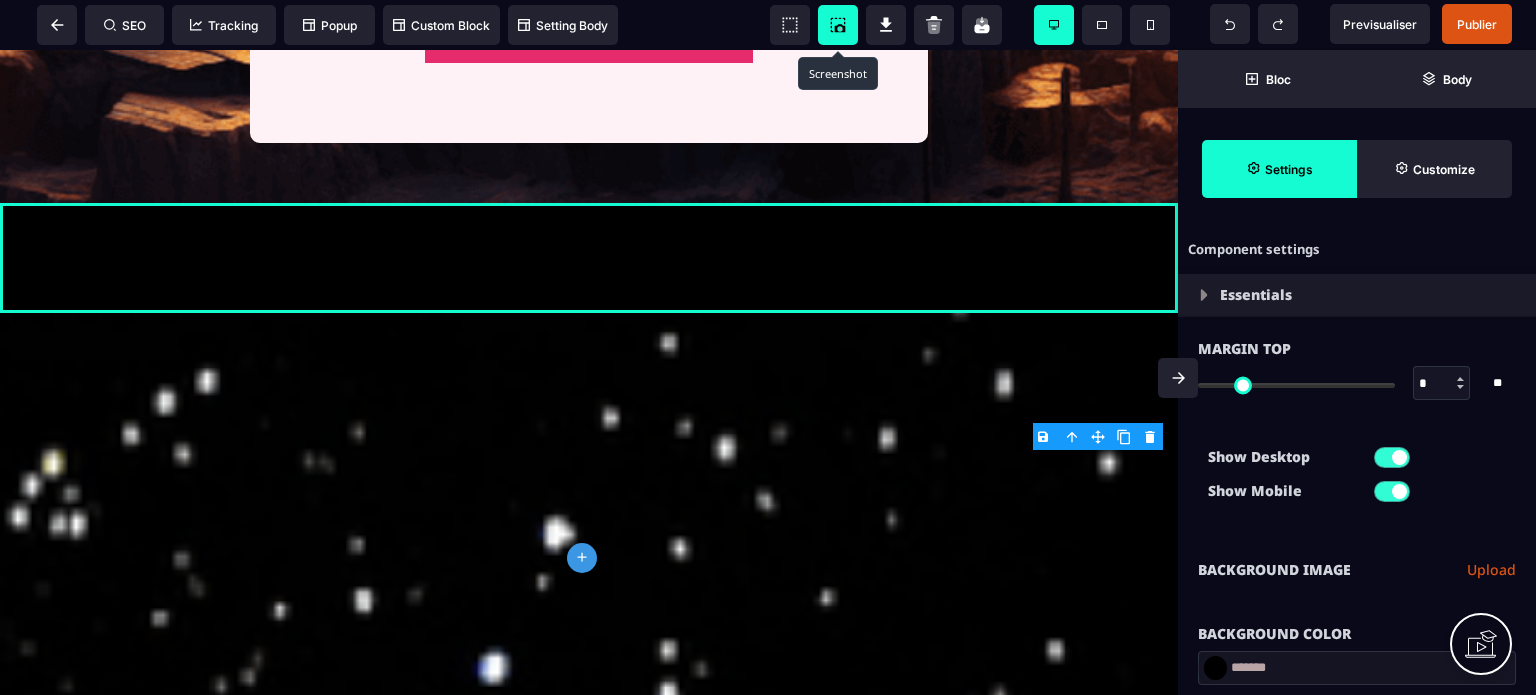 click on "Upload" at bounding box center (1491, 570) 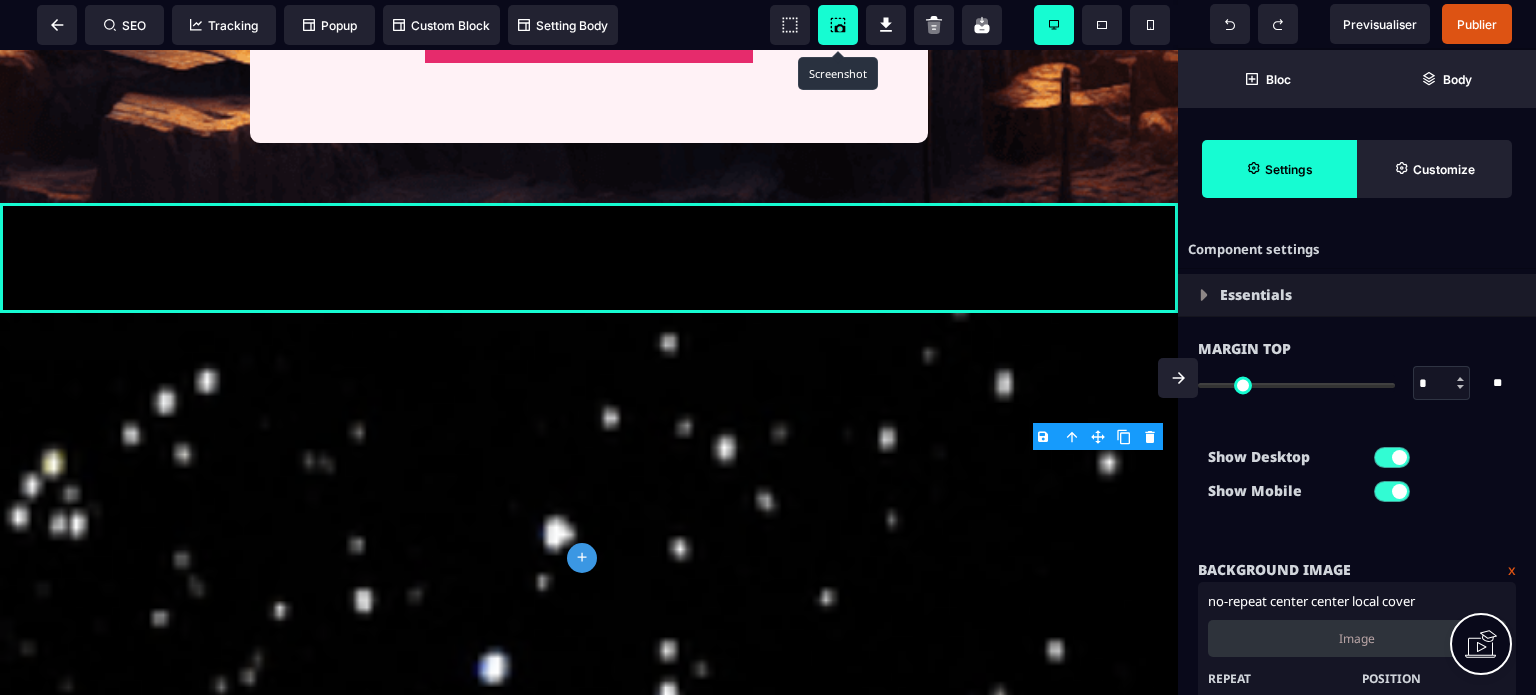 click on "Image" at bounding box center (1357, 638) 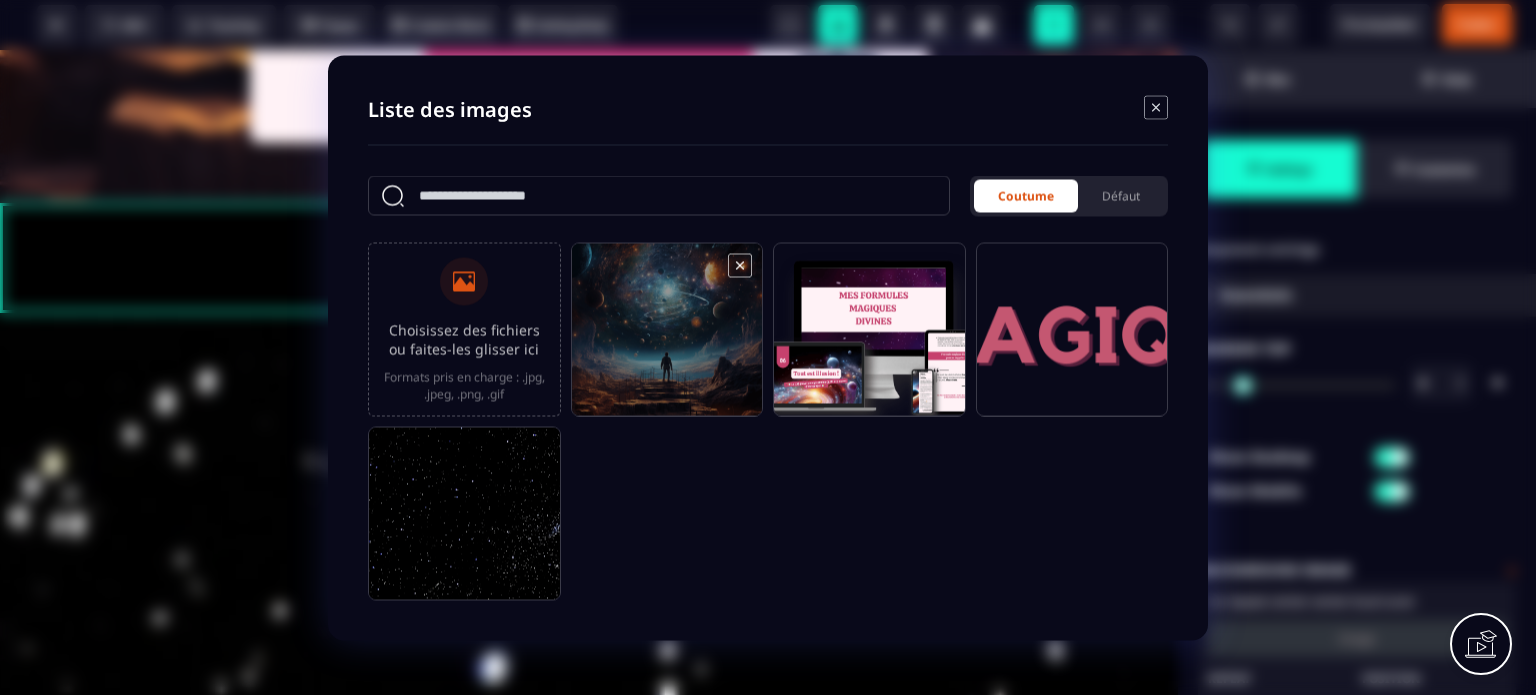click at bounding box center (667, 338) 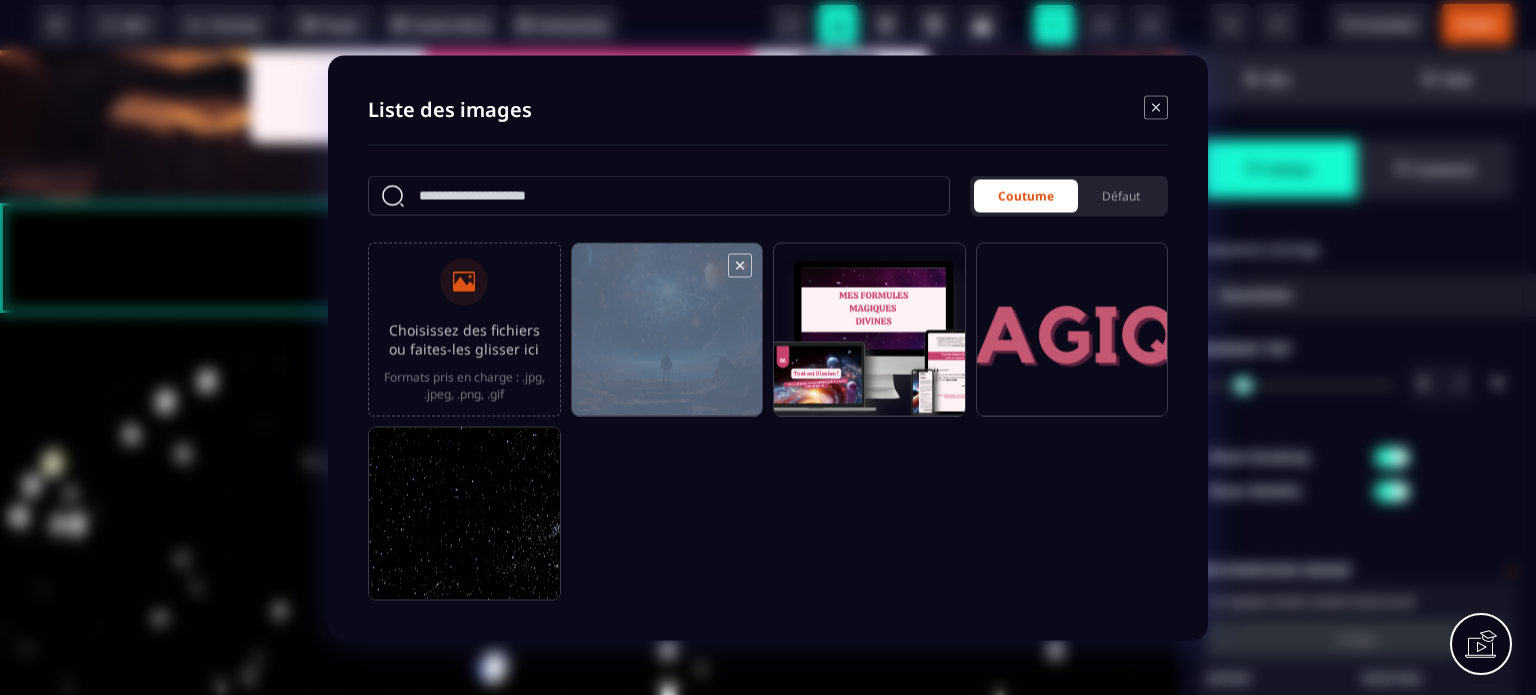 click at bounding box center (667, 338) 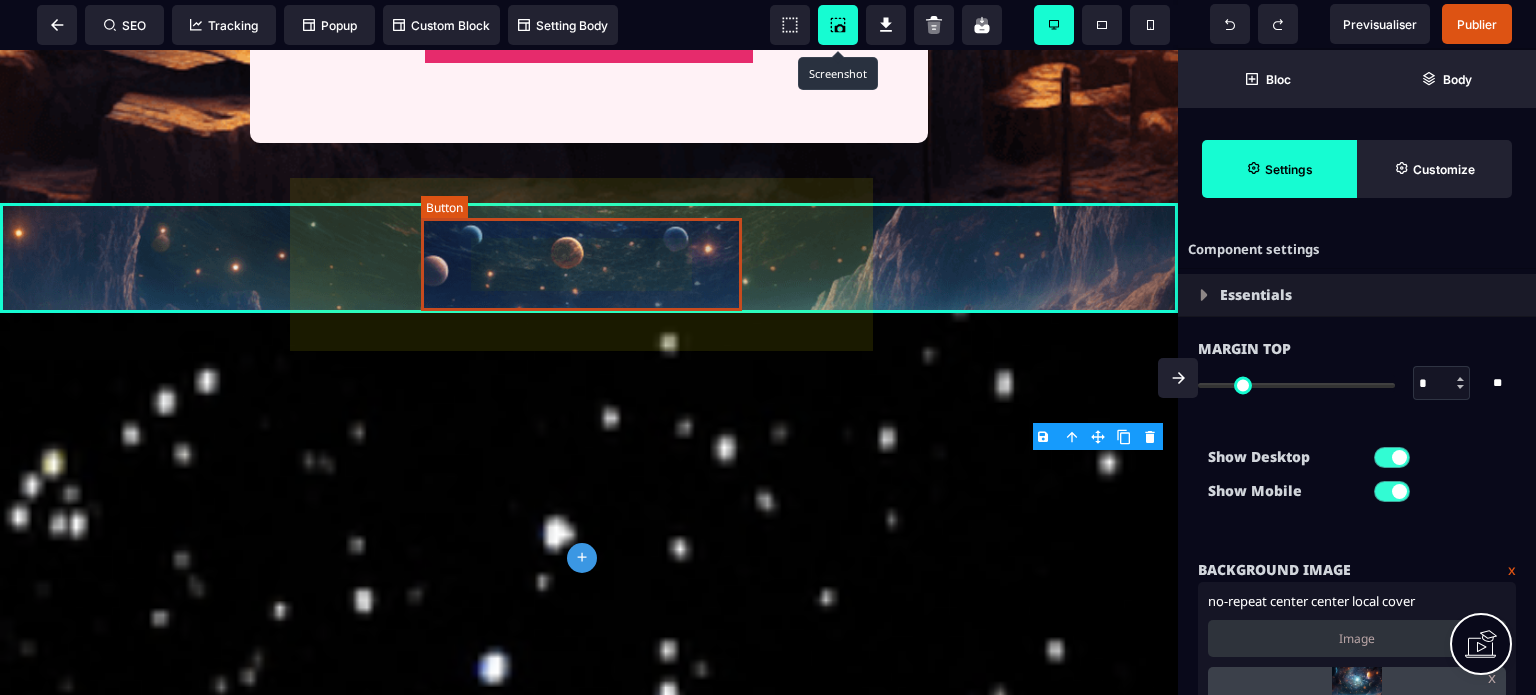 click on "TÉLÉCHARGER GRATUITEMENT" at bounding box center [589, 20] 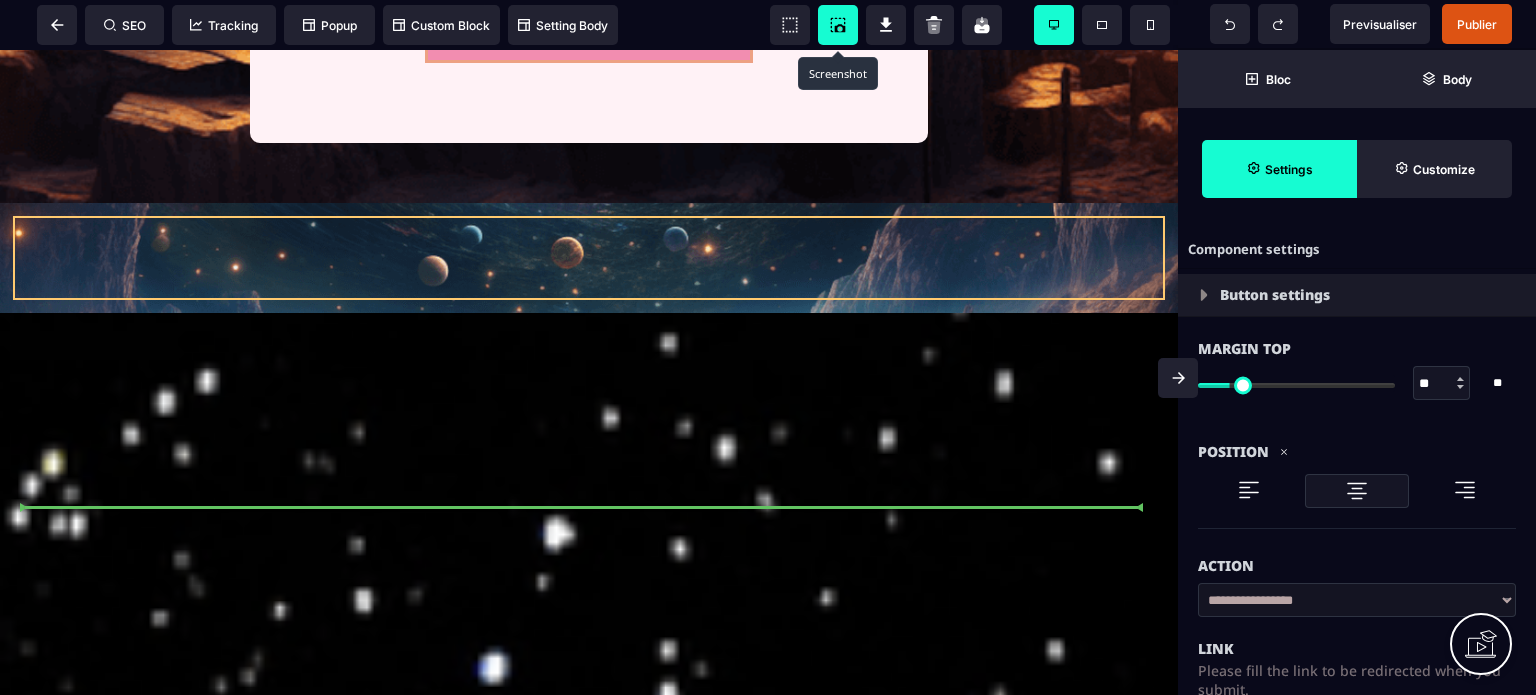 drag, startPoint x: 671, startPoint y: 249, endPoint x: 586, endPoint y: 486, distance: 251.78165 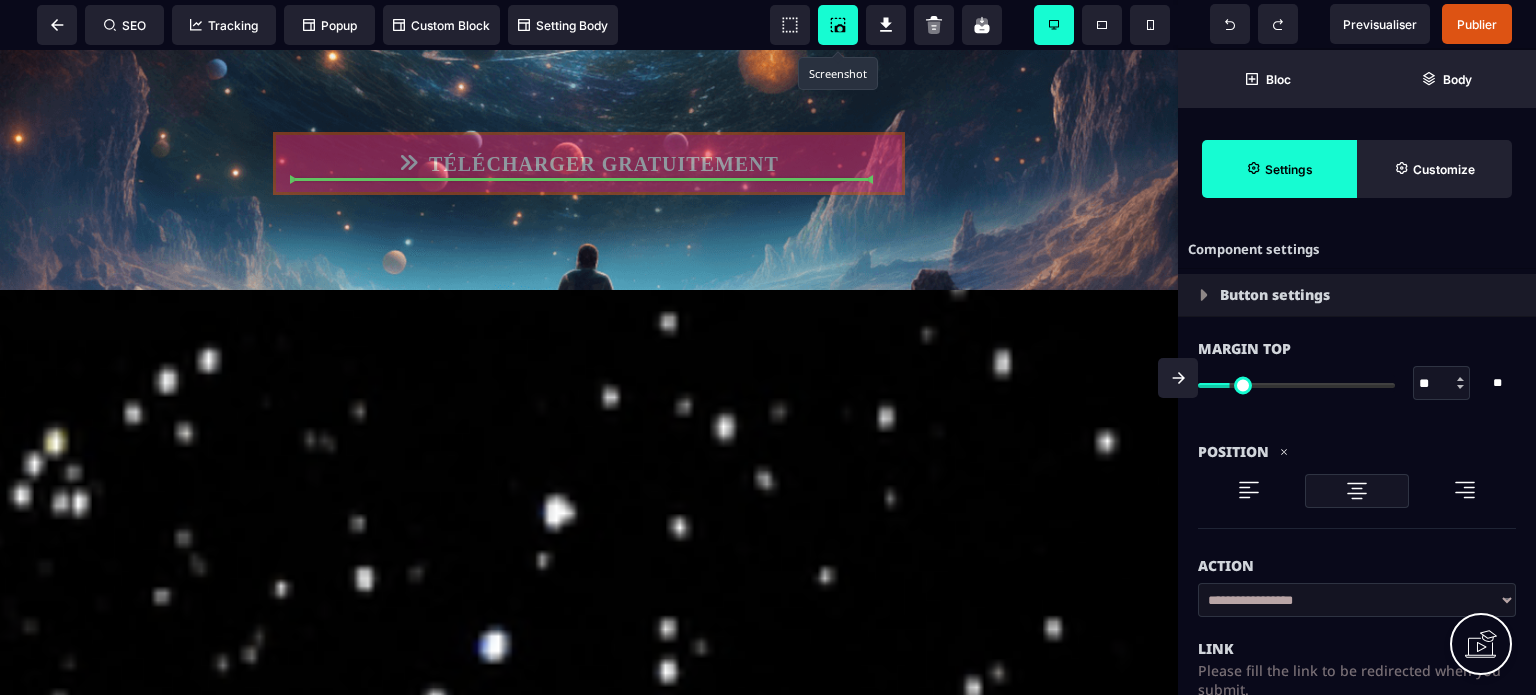 drag, startPoint x: 828, startPoint y: 413, endPoint x: 721, endPoint y: 183, distance: 253.67105 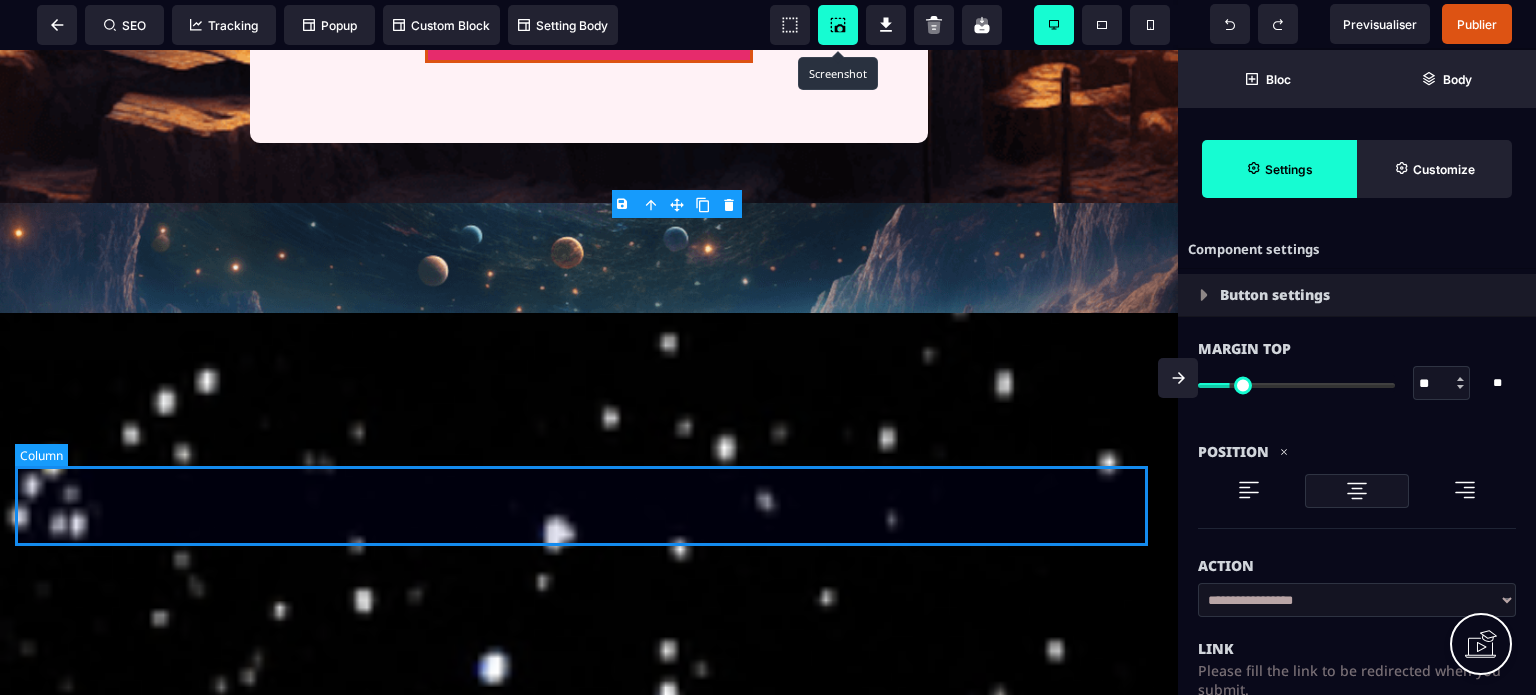 click at bounding box center (589, 258) 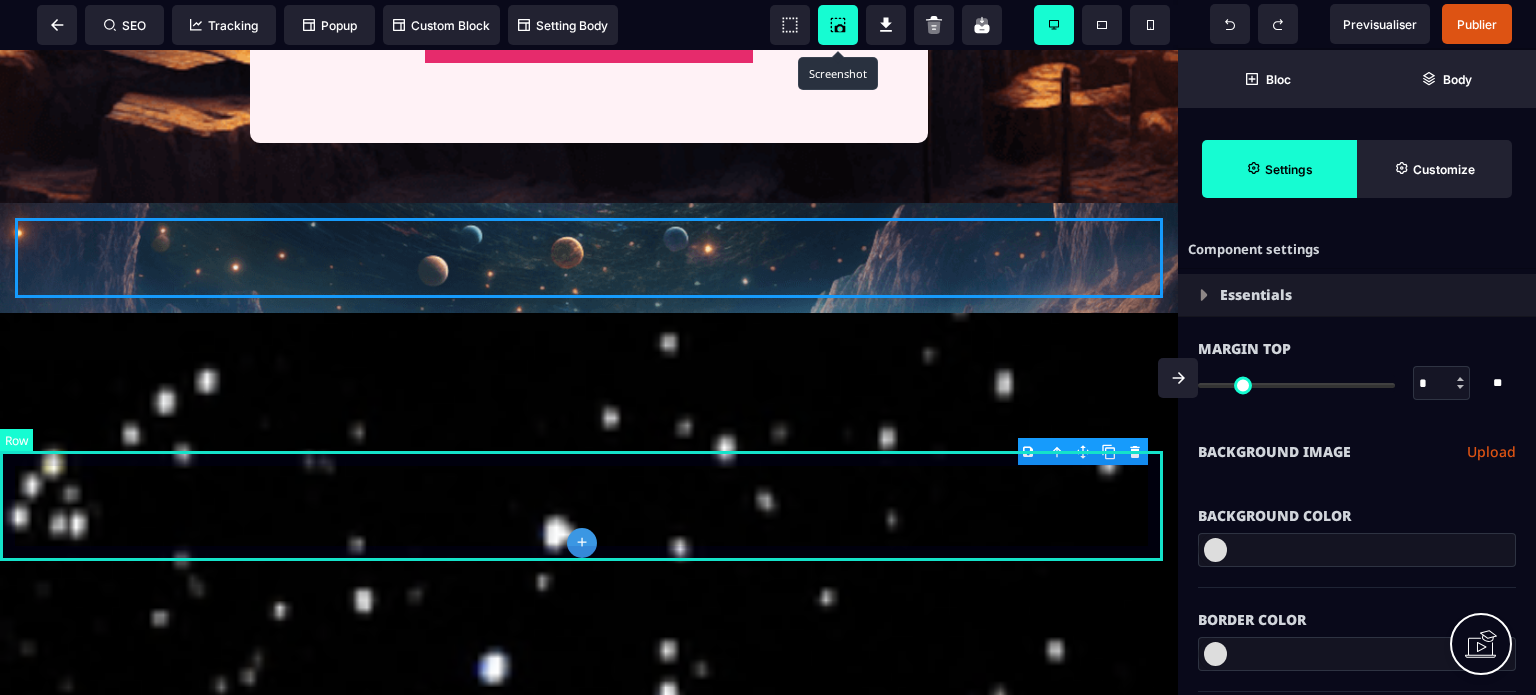 click at bounding box center [589, 258] 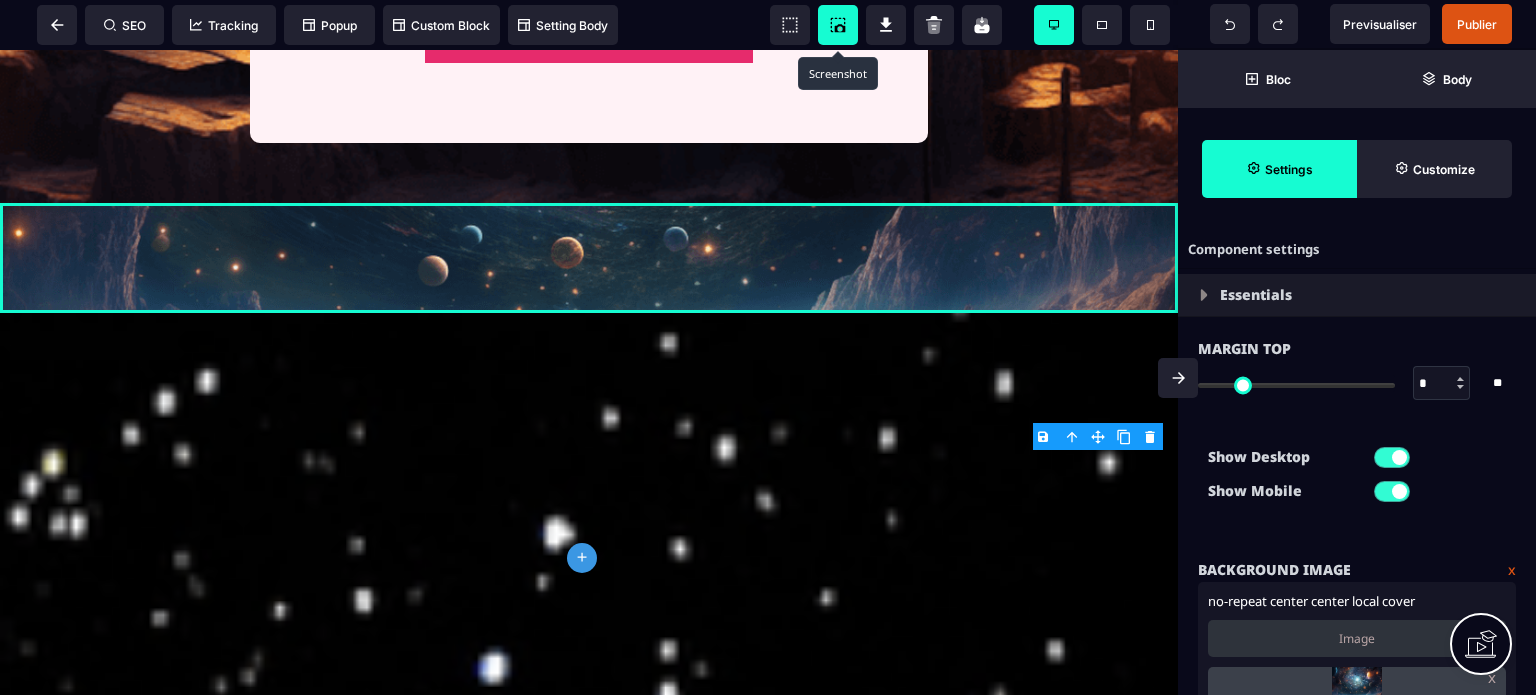 click on "x" at bounding box center [1512, 570] 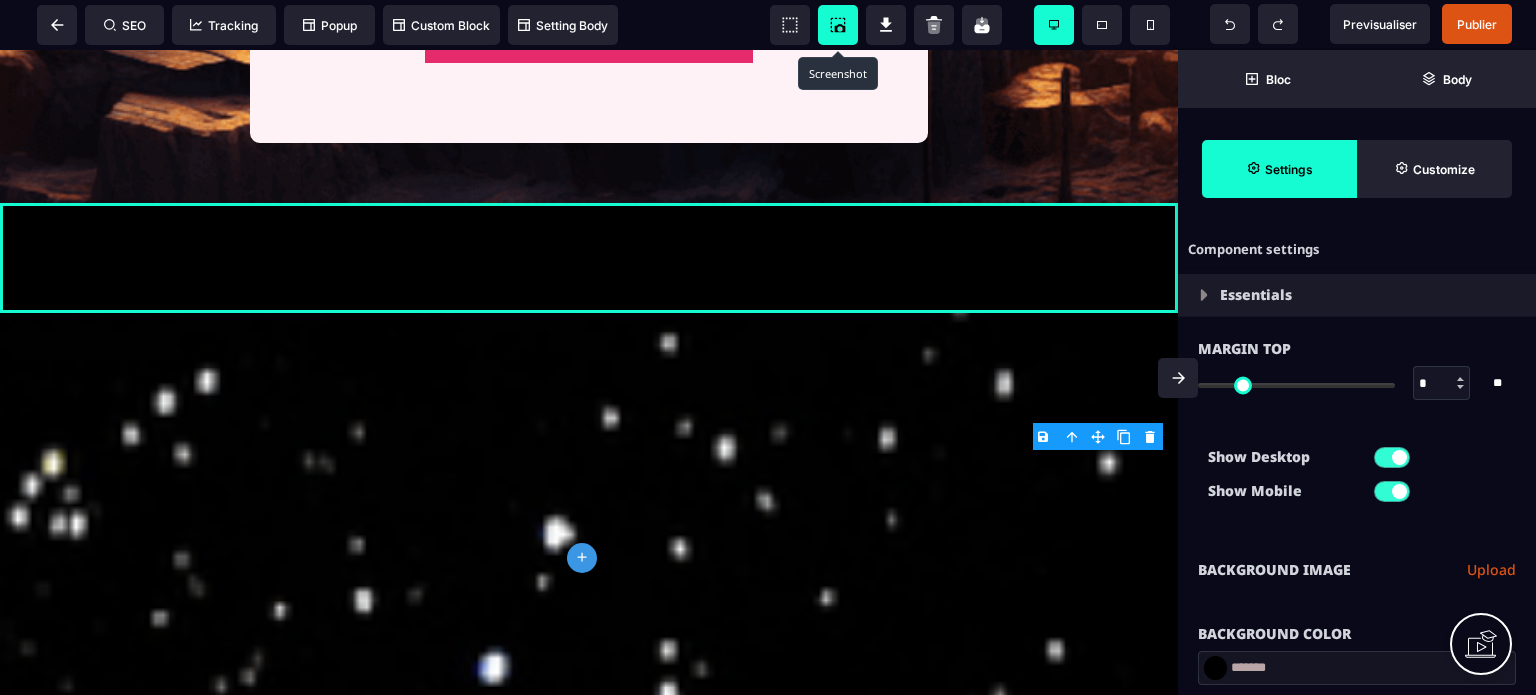 click on "Show Desktop
Show Mobile" at bounding box center (1357, 479) 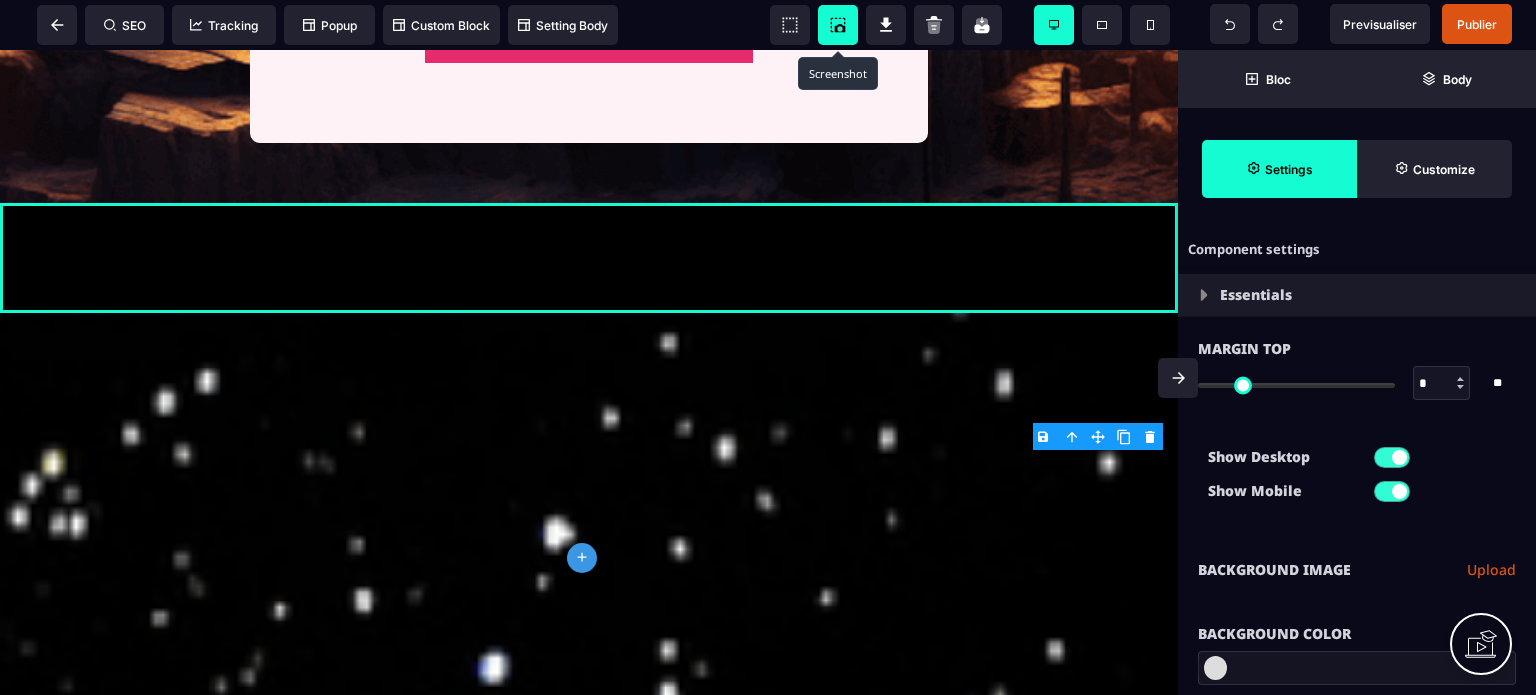 click on "Show Desktop
Show Mobile" at bounding box center (1357, 479) 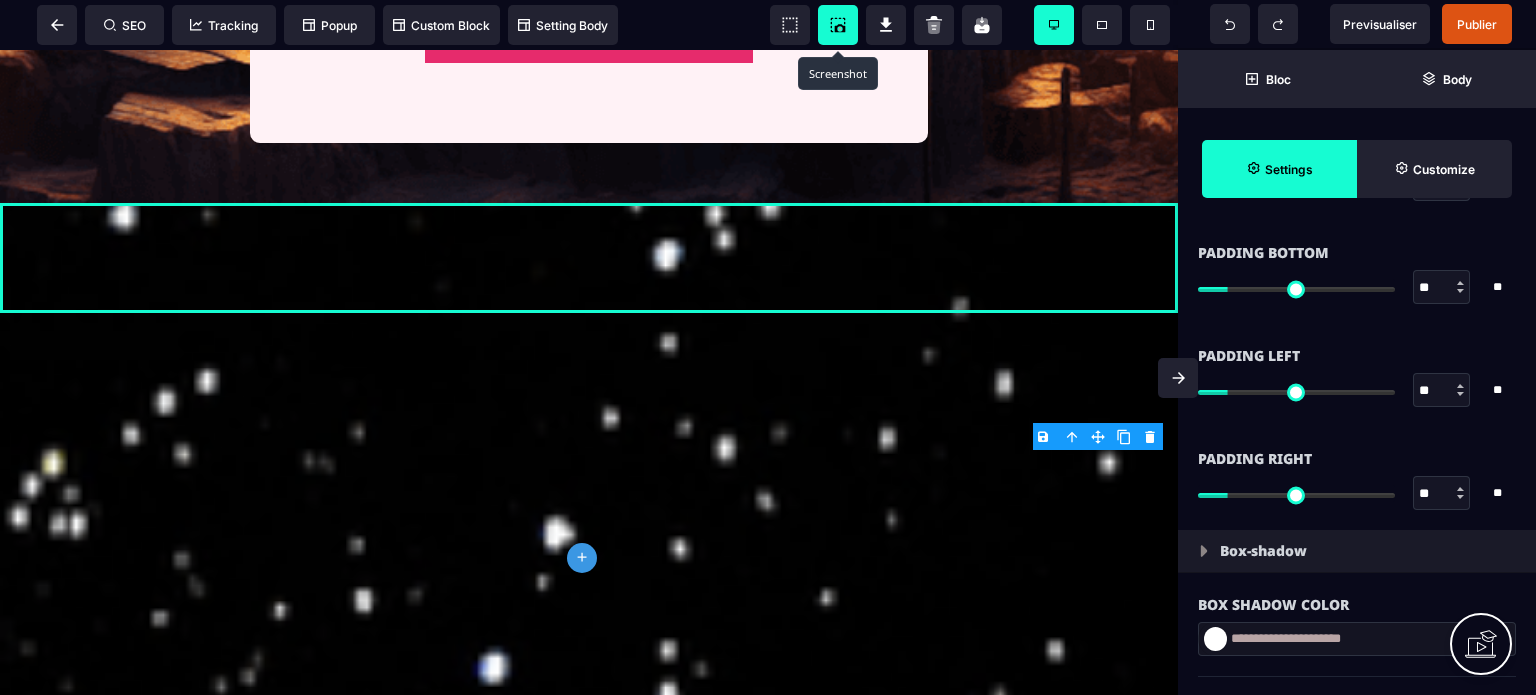scroll, scrollTop: 1920, scrollLeft: 0, axis: vertical 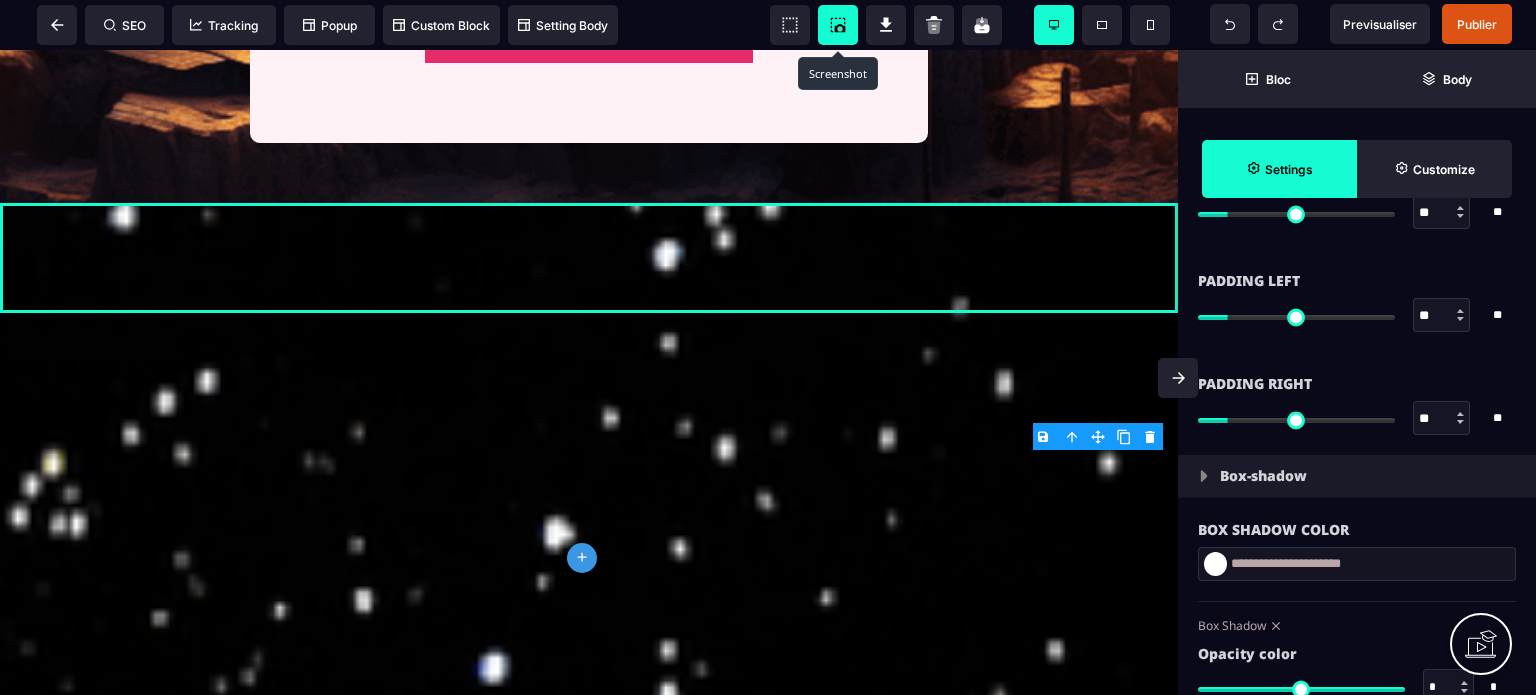 drag, startPoint x: 1438, startPoint y: 403, endPoint x: 1412, endPoint y: 411, distance: 27.202942 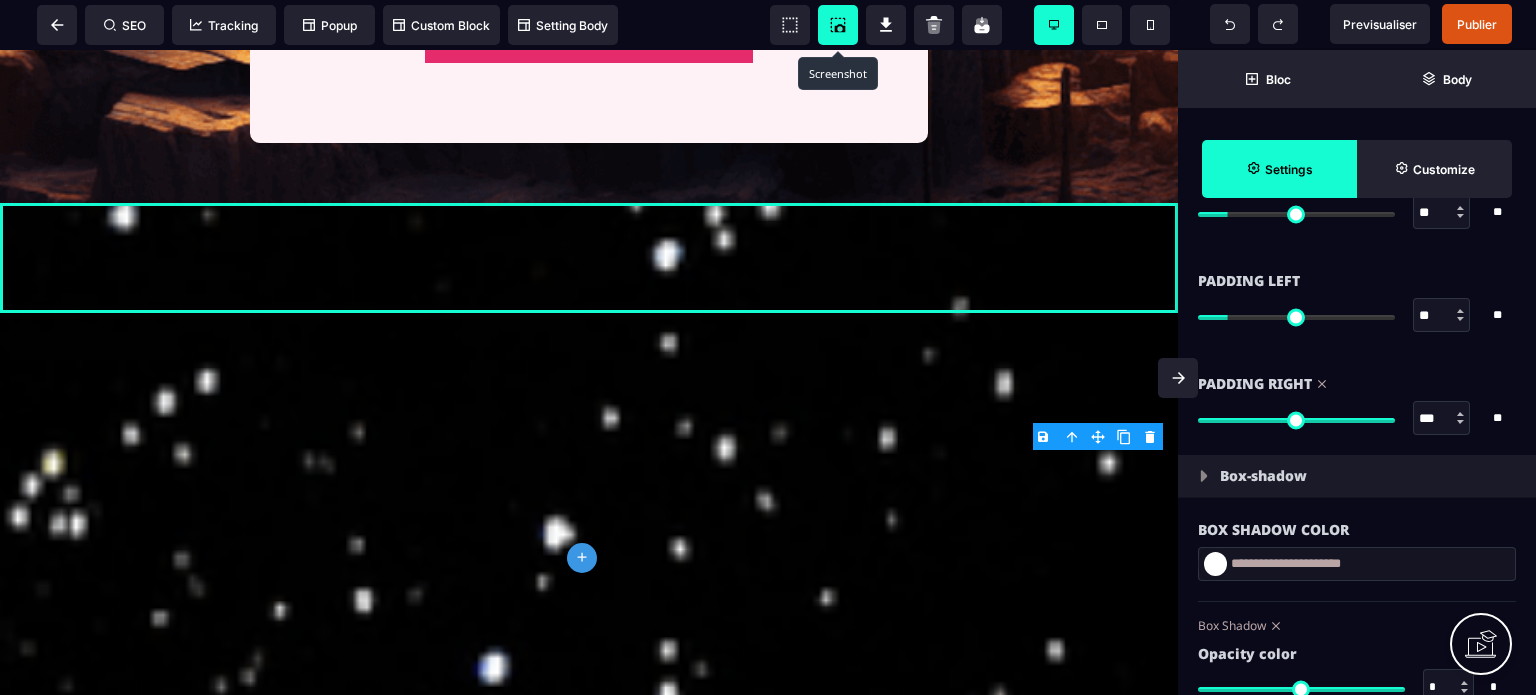 drag, startPoint x: 1439, startPoint y: 304, endPoint x: 1376, endPoint y: 320, distance: 65 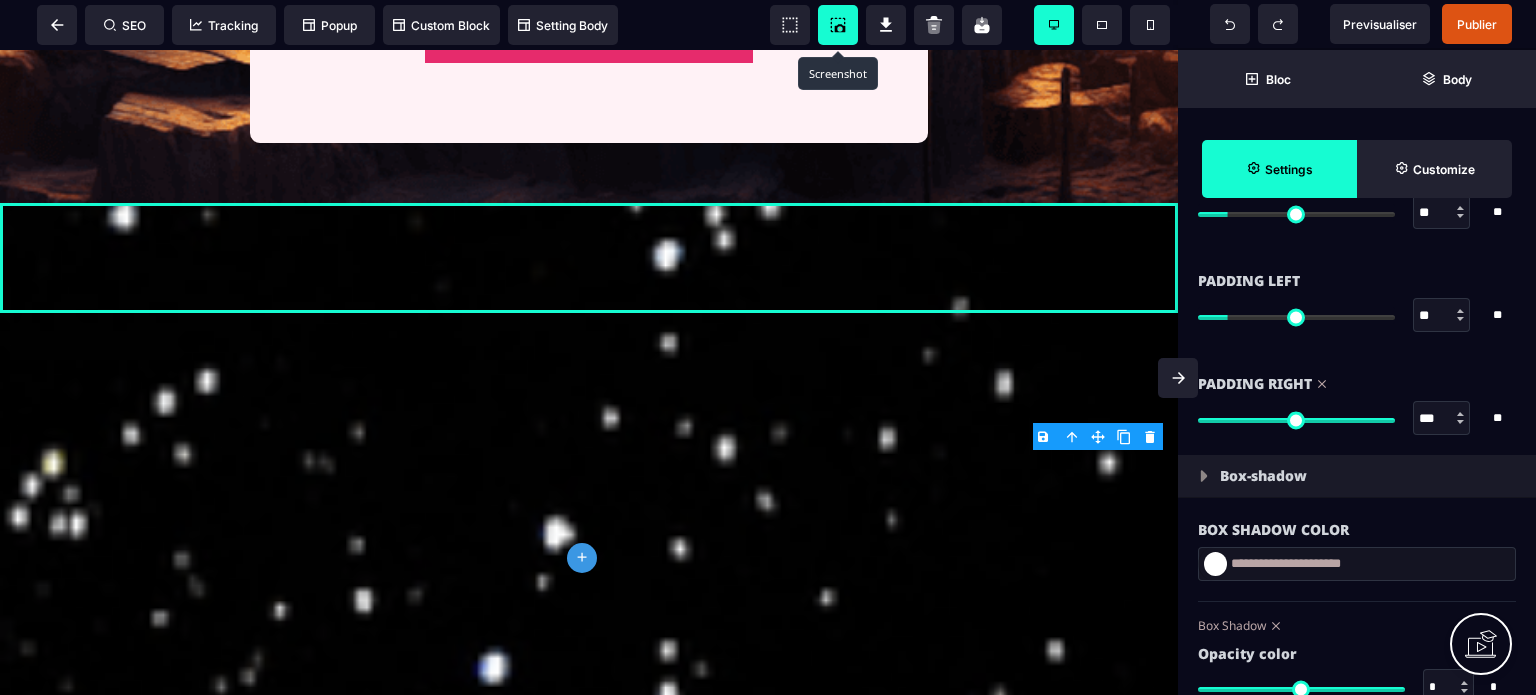 click on "**
*
**" at bounding box center (1357, 315) 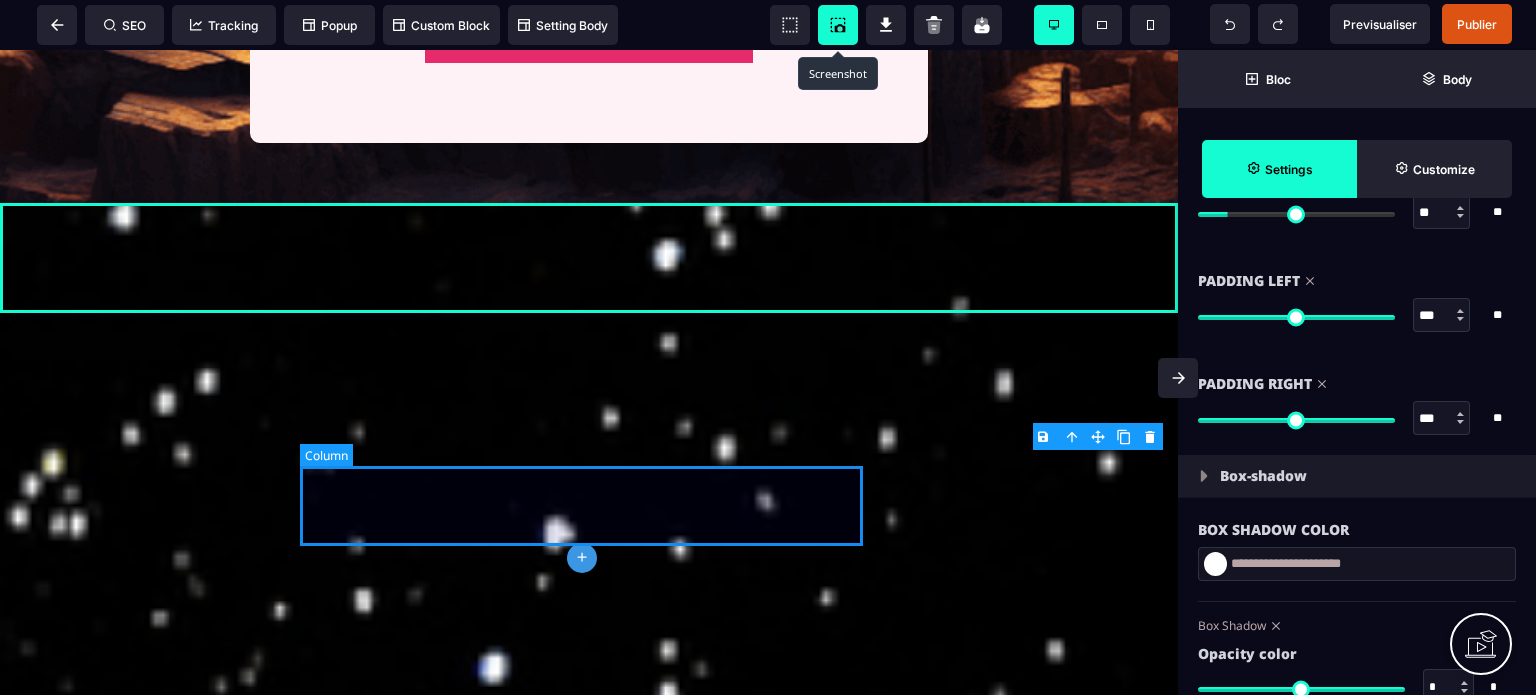 click at bounding box center (589, 258) 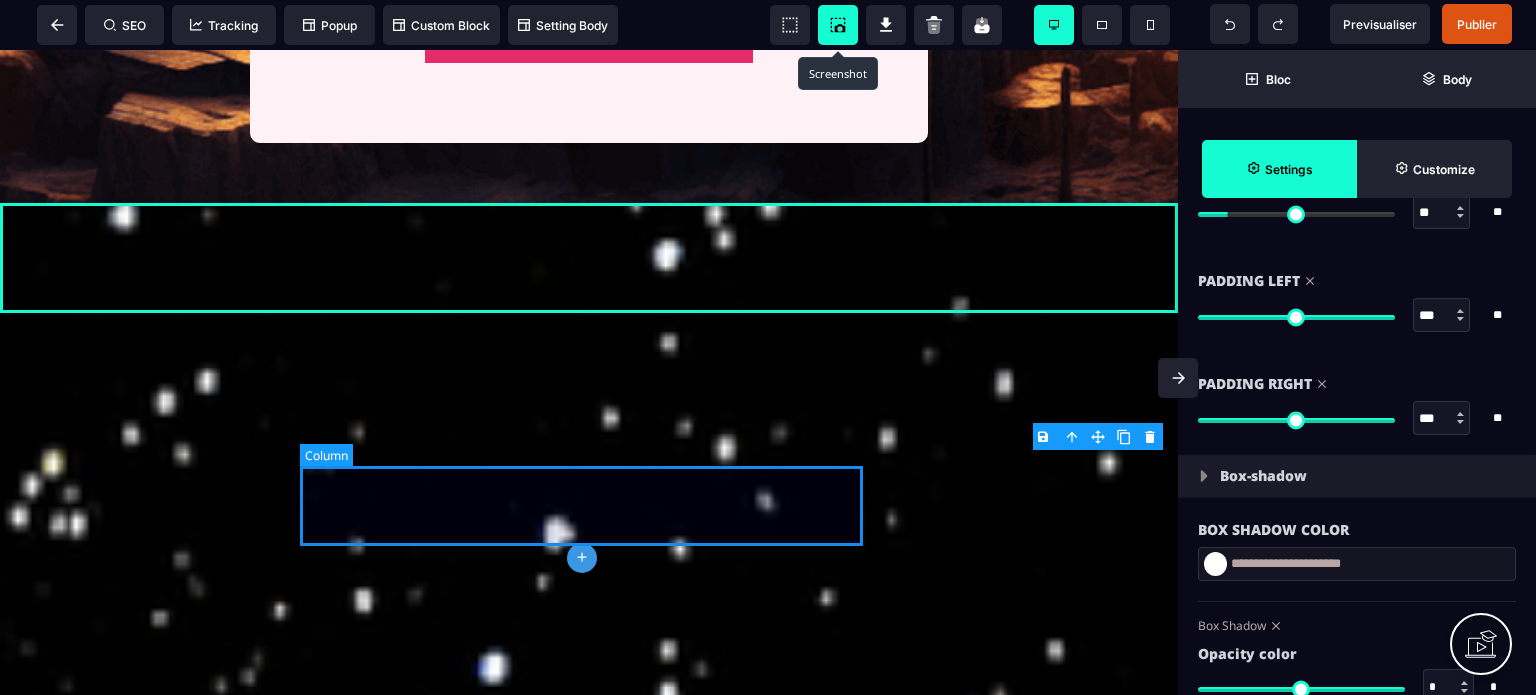 scroll, scrollTop: 0, scrollLeft: 0, axis: both 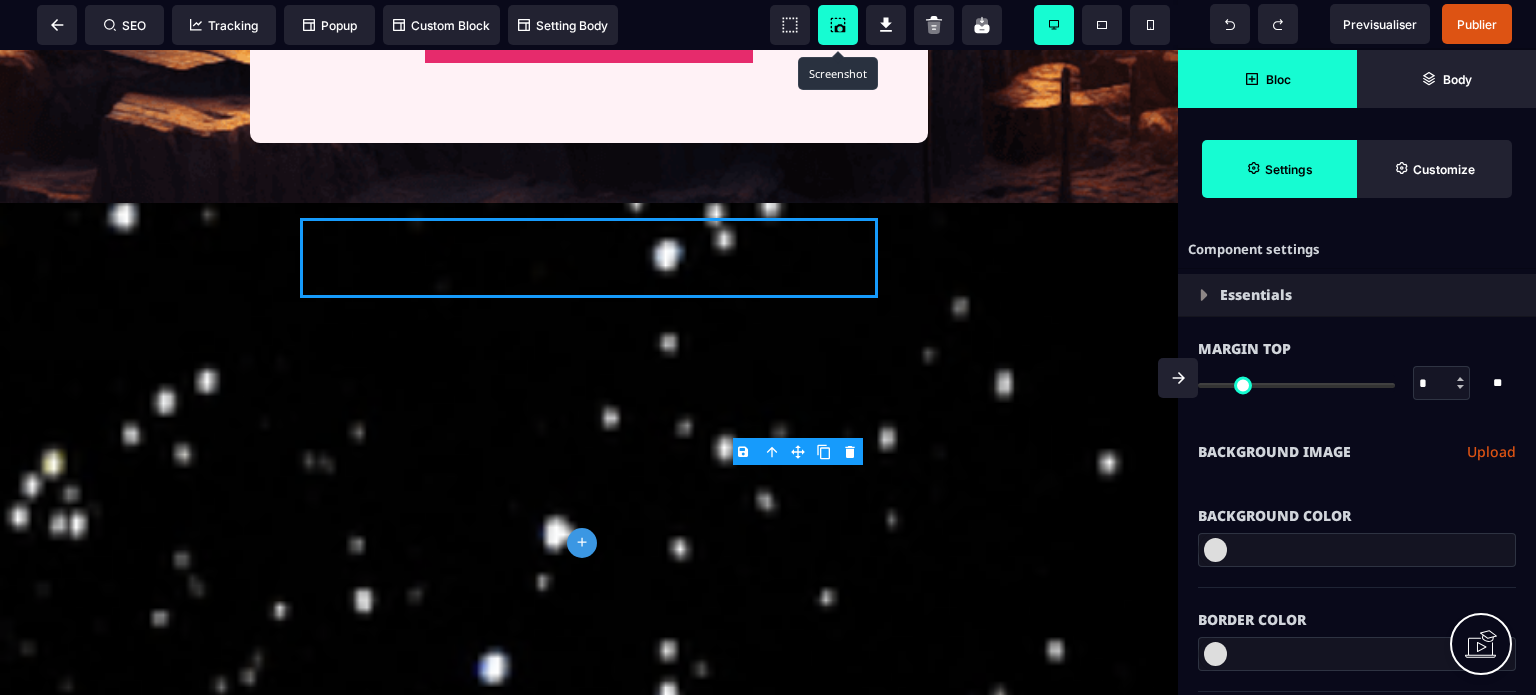 click 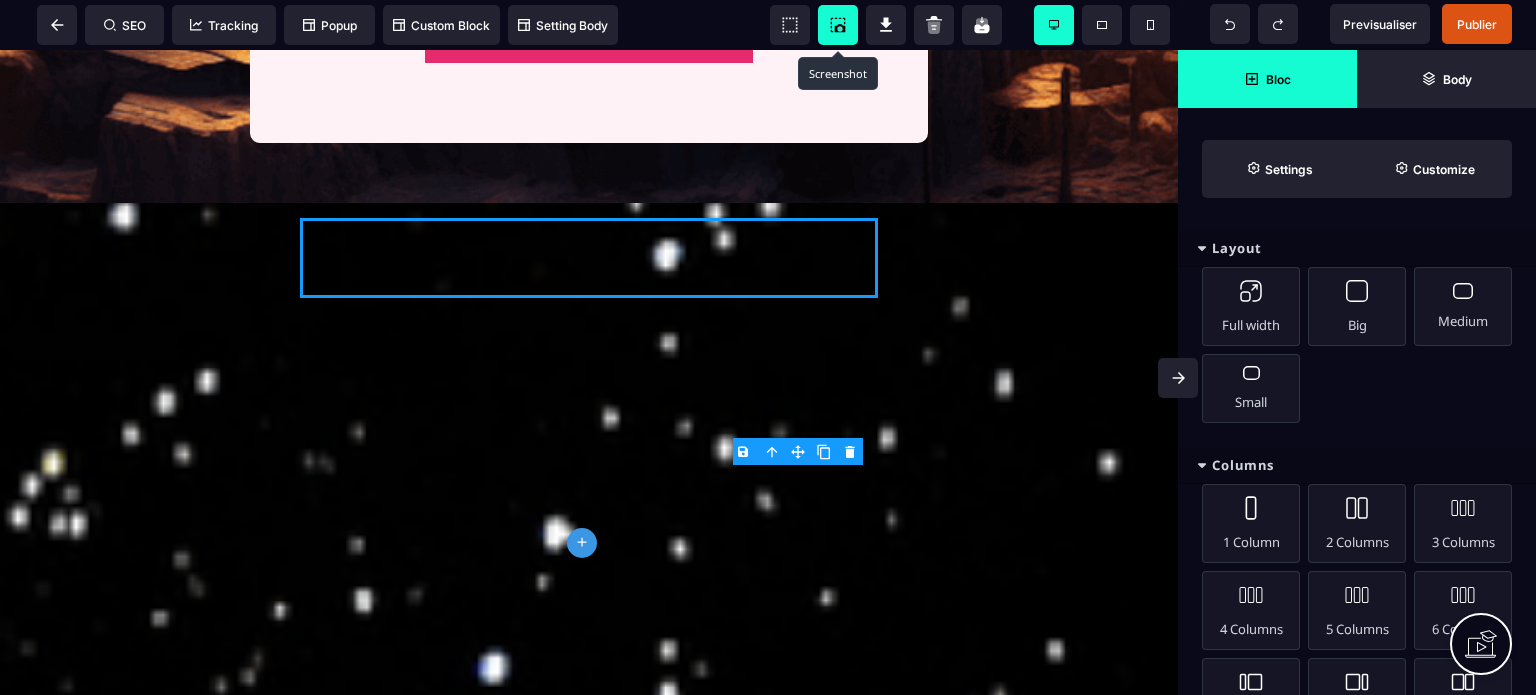 click on "Layout" at bounding box center (1357, 248) 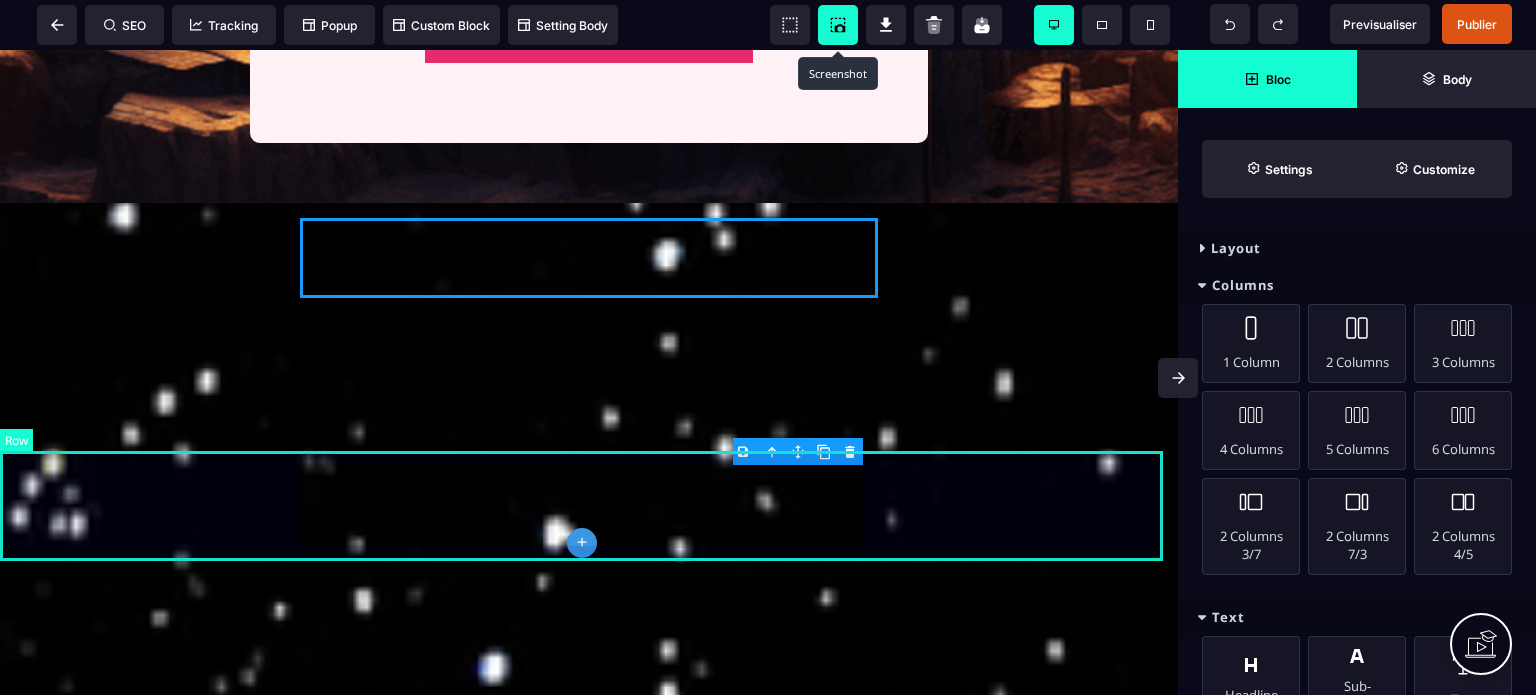 click at bounding box center (589, 258) 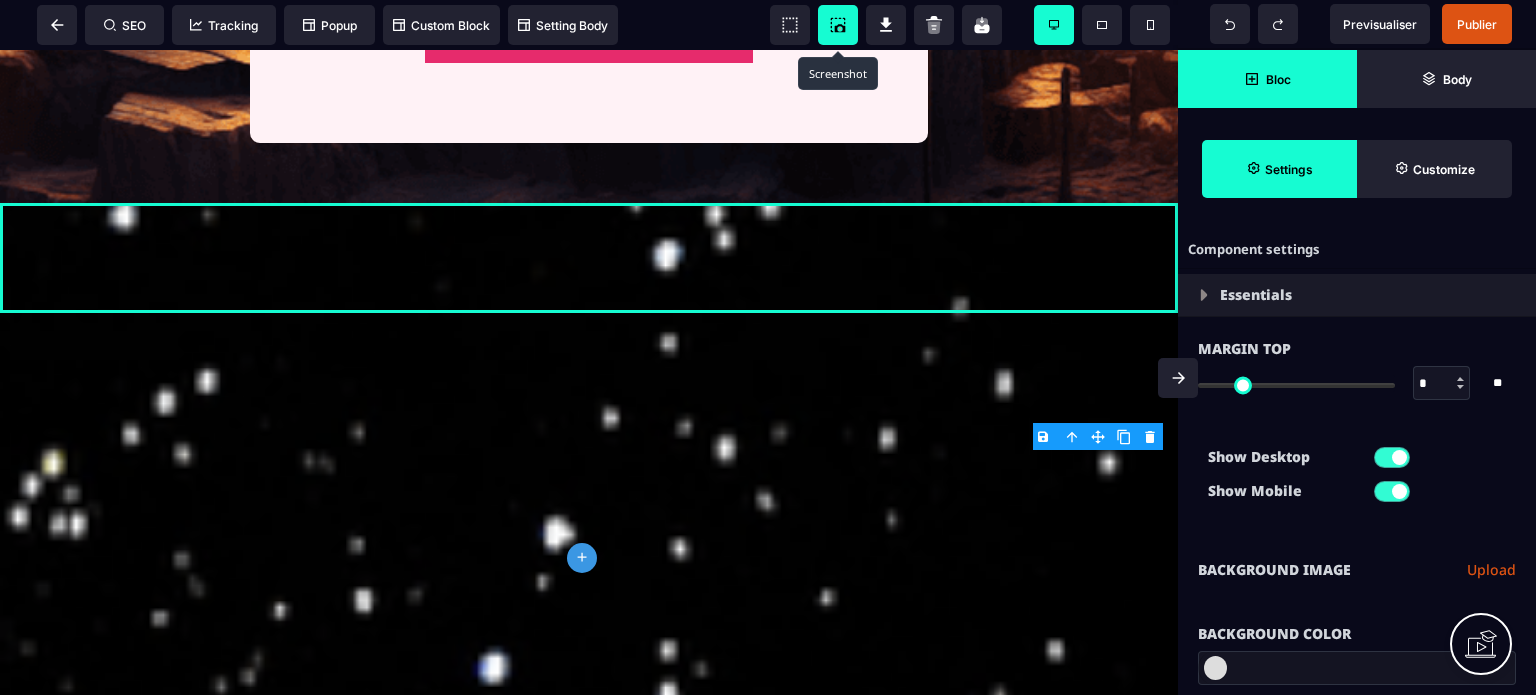 click on "Show Desktop
Show Mobile" at bounding box center [1357, 479] 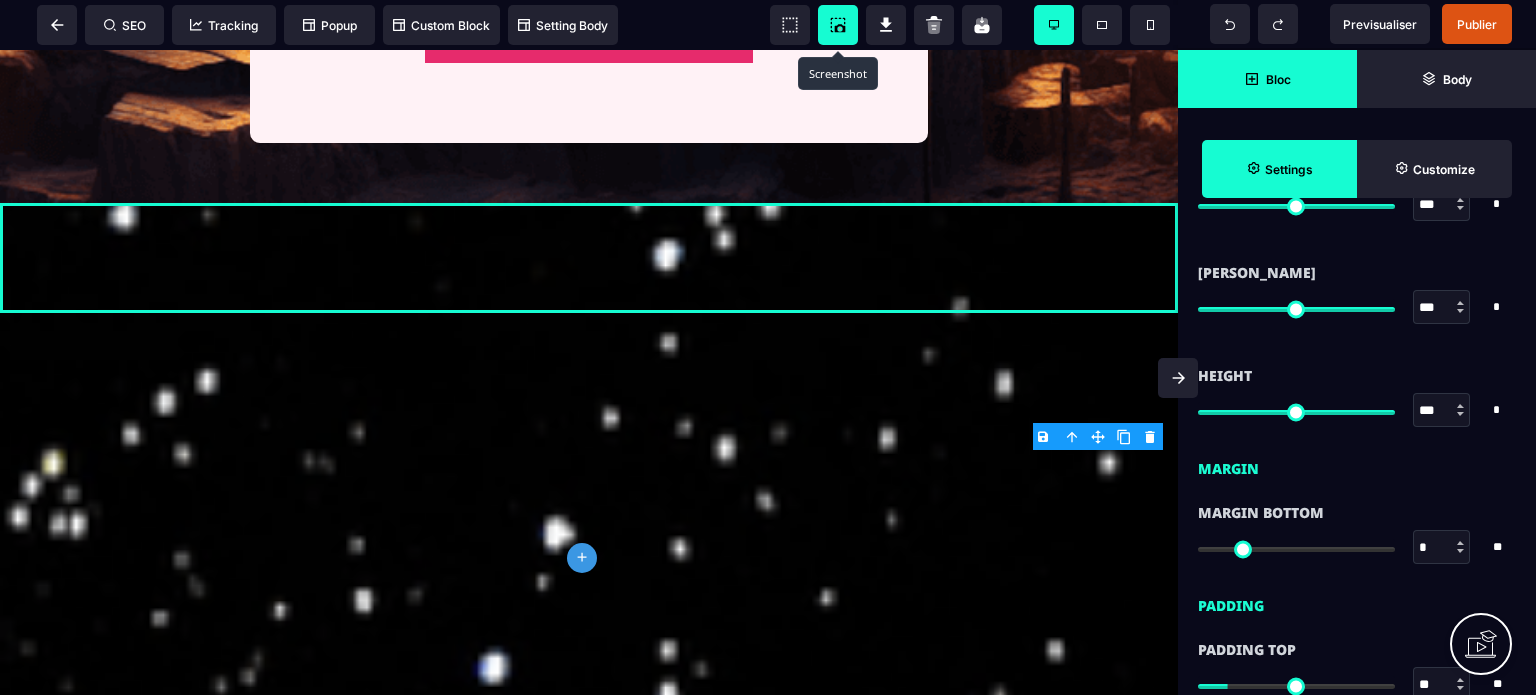 scroll, scrollTop: 1480, scrollLeft: 0, axis: vertical 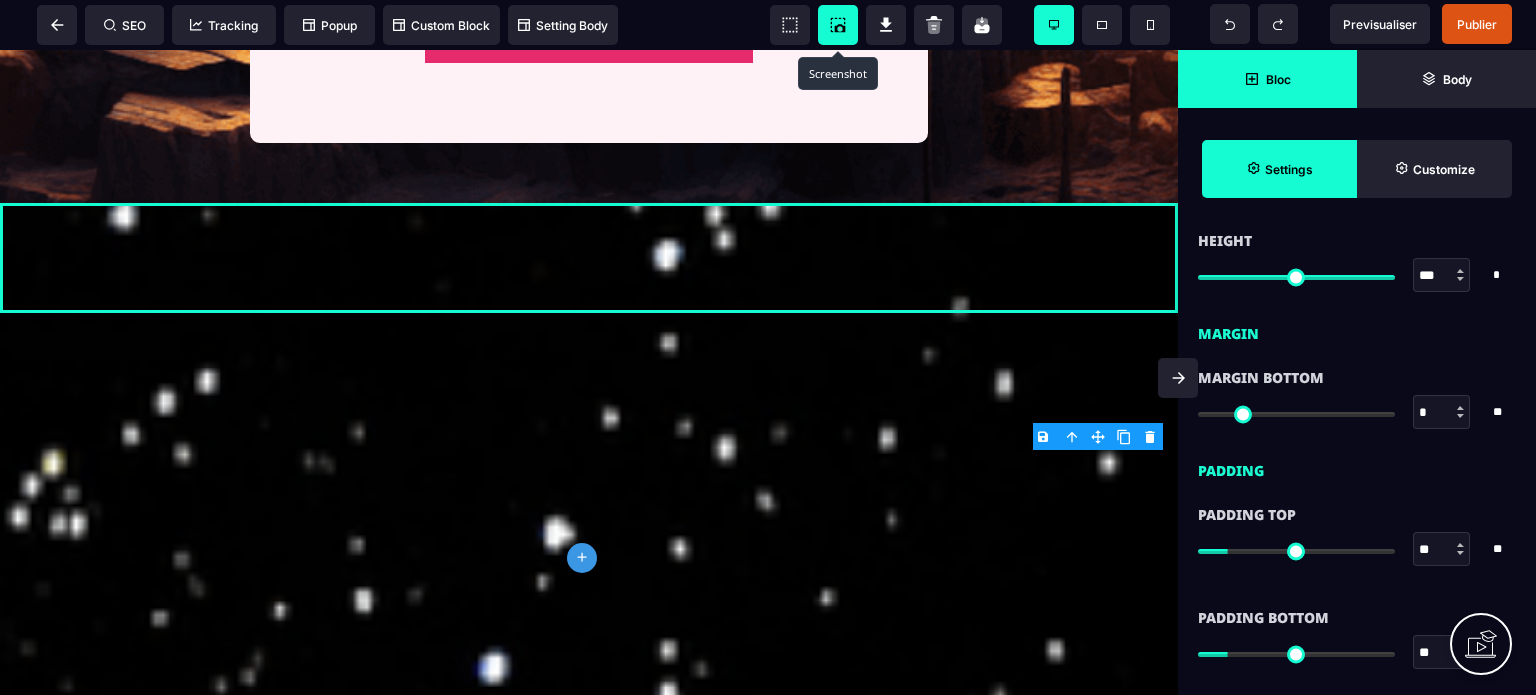 drag, startPoint x: 1444, startPoint y: 544, endPoint x: 1386, endPoint y: 549, distance: 58.21512 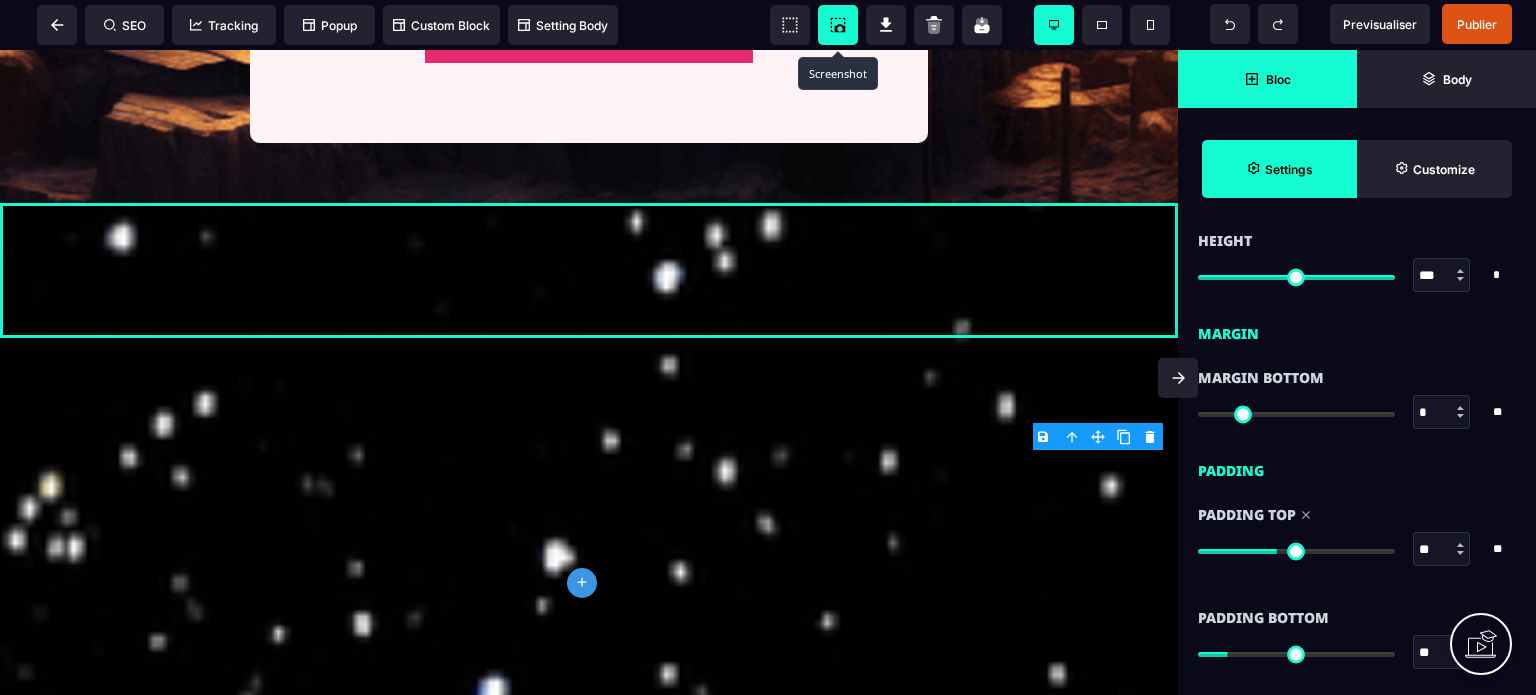 drag, startPoint x: 1440, startPoint y: 650, endPoint x: 1393, endPoint y: 652, distance: 47.042534 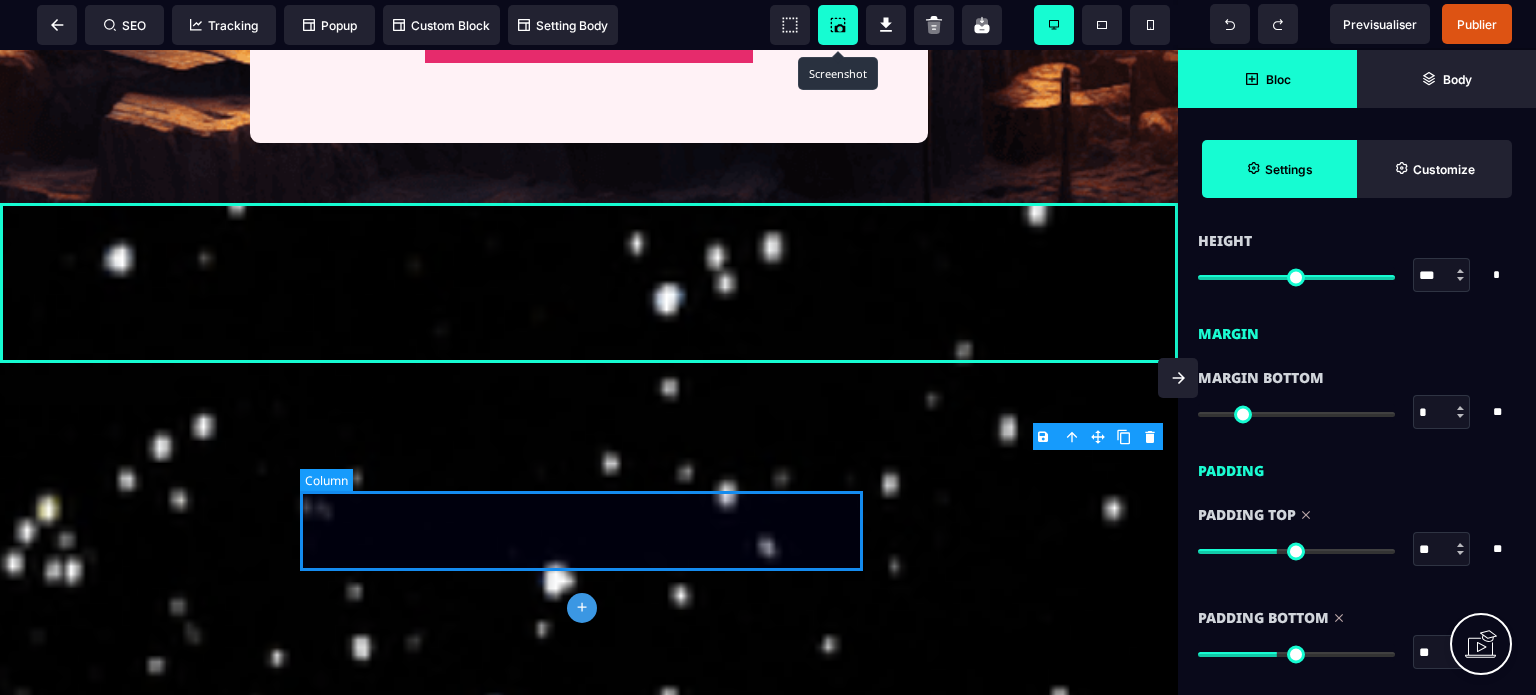 click at bounding box center [589, 283] 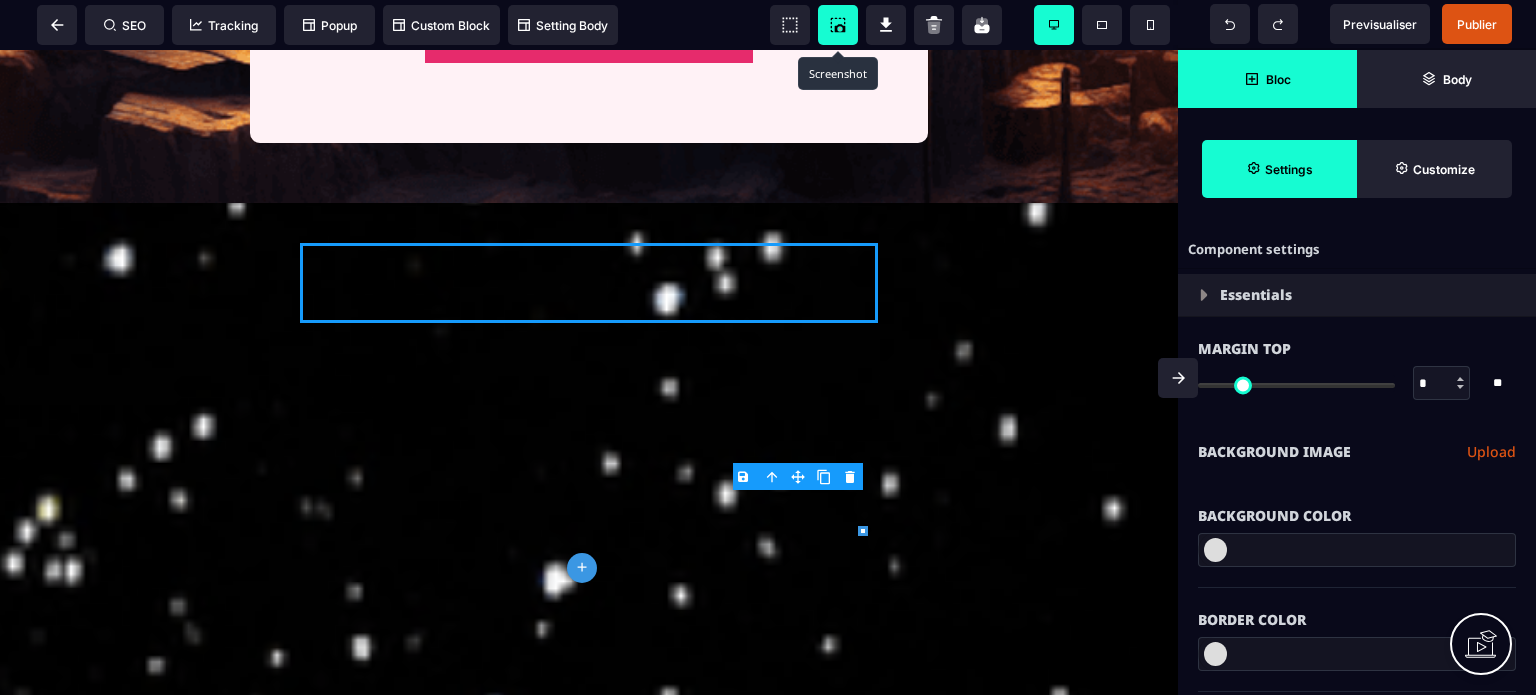 click on "Bloc" at bounding box center [1267, 79] 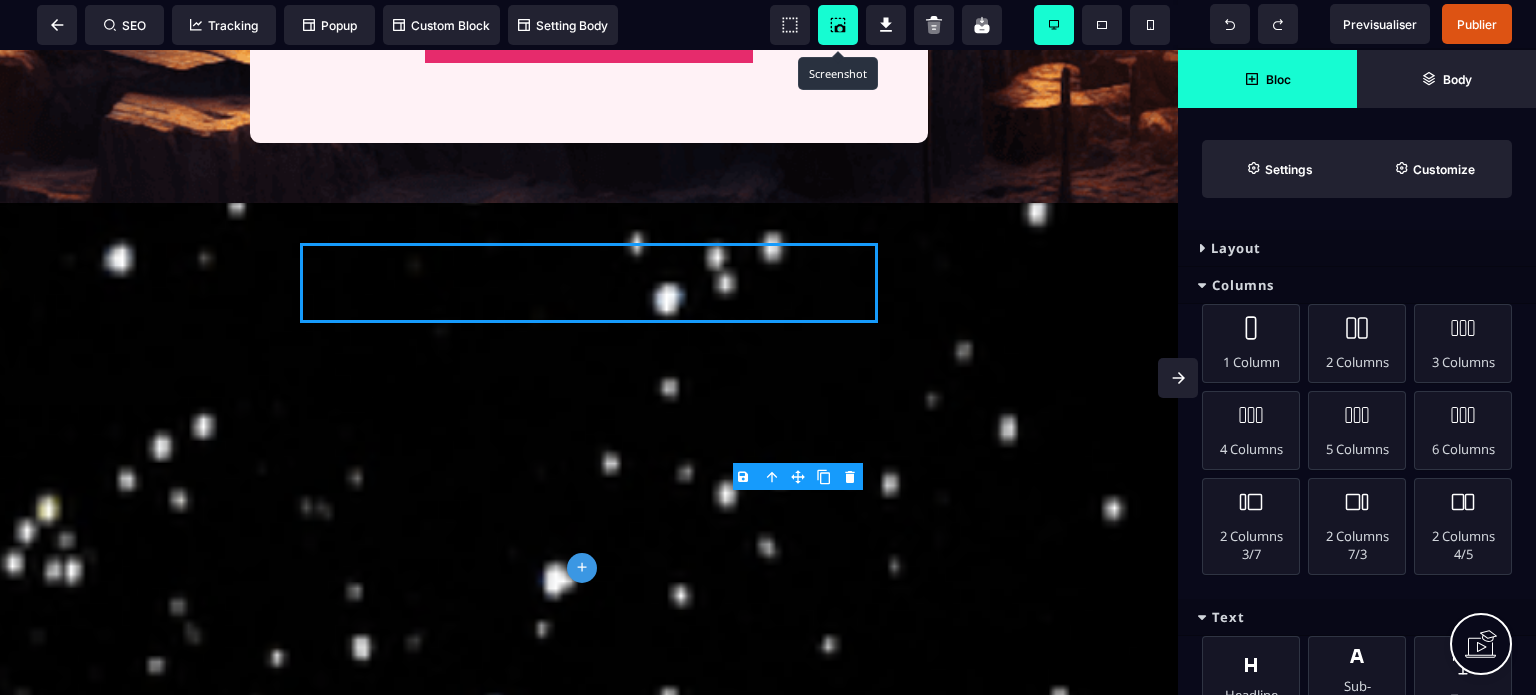click on "Columns" at bounding box center [1357, 285] 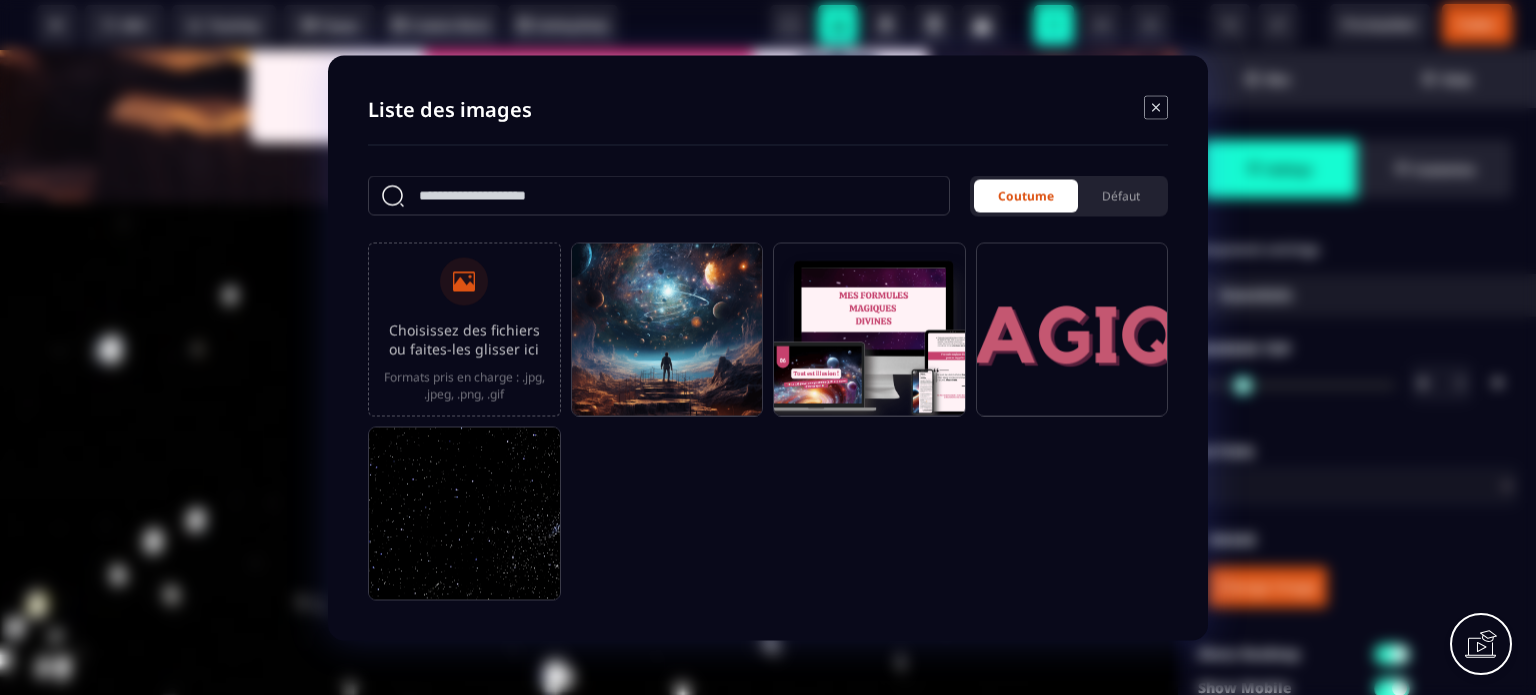 click on "Choisissez des fichiers ou faites-les glisser ici" at bounding box center [464, 339] 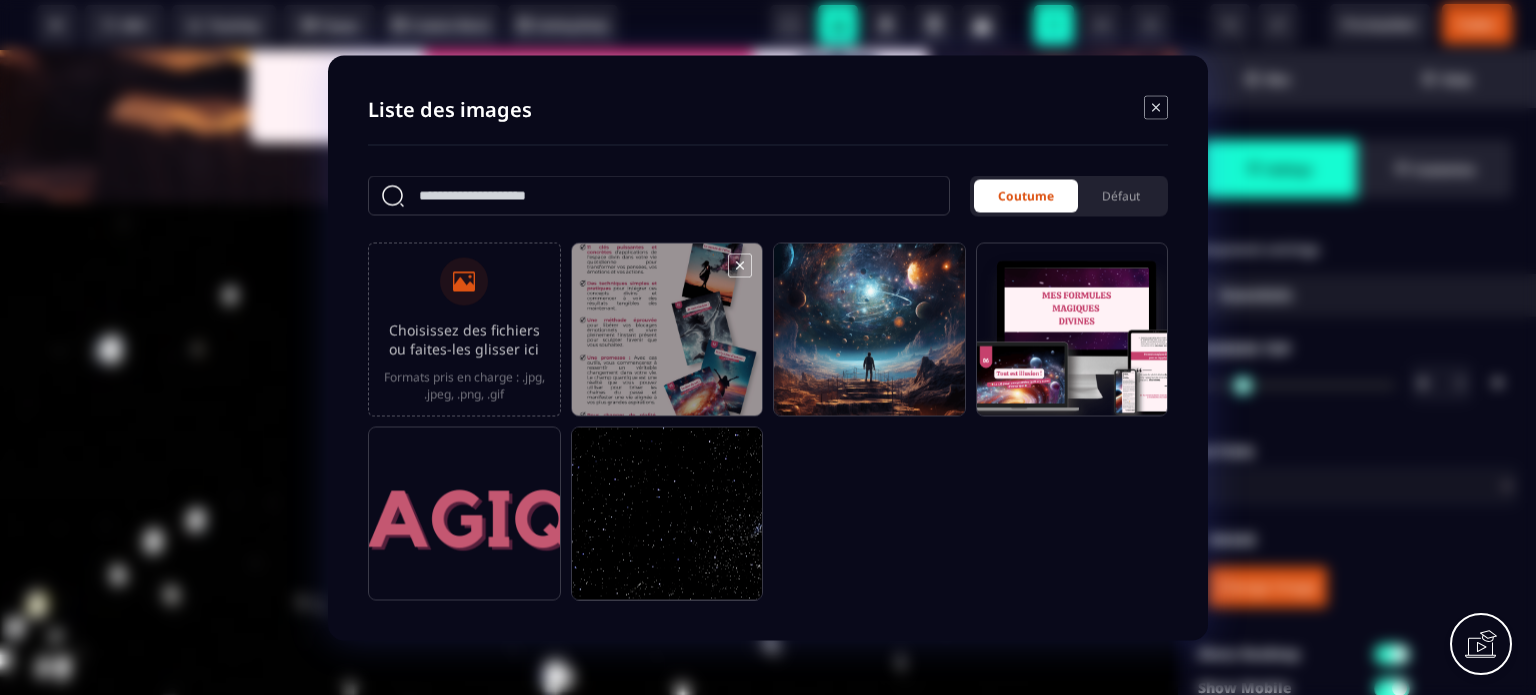 click at bounding box center (667, 338) 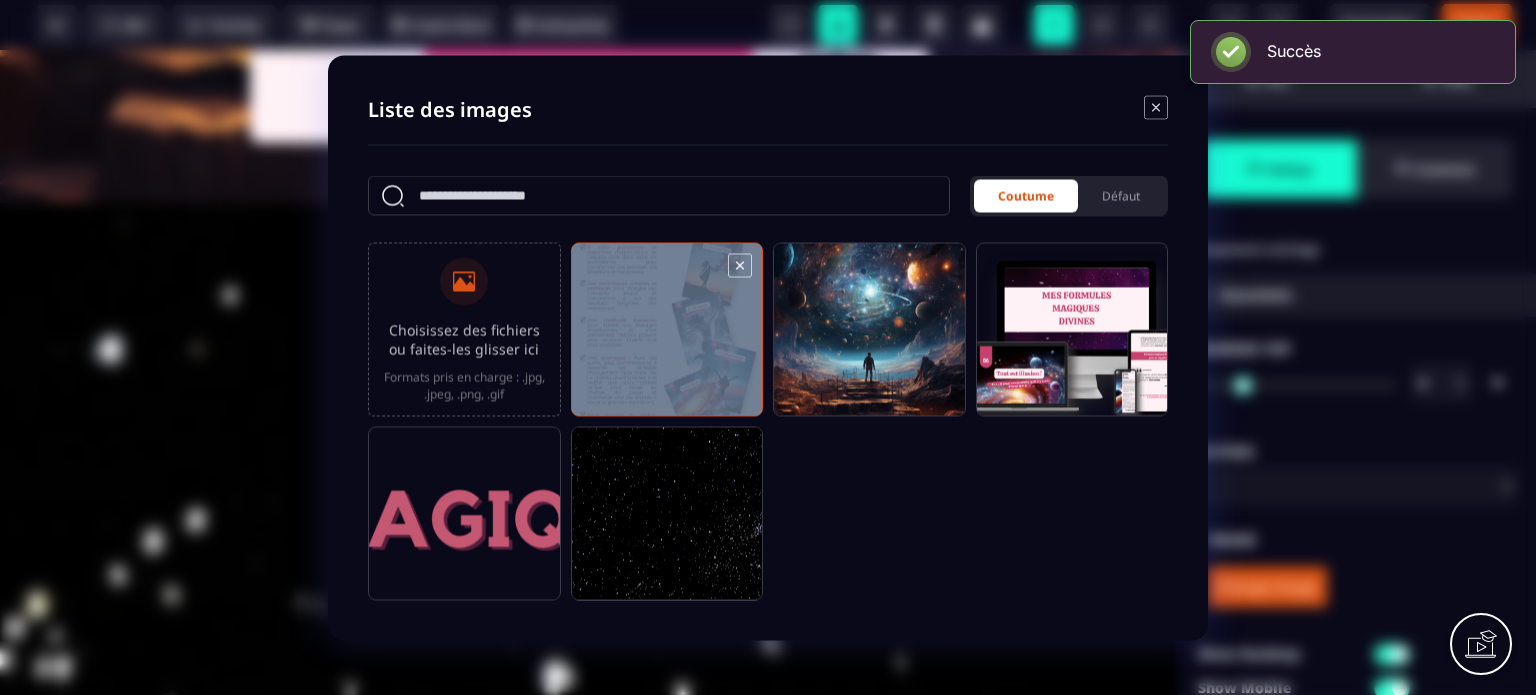 click at bounding box center [667, 338] 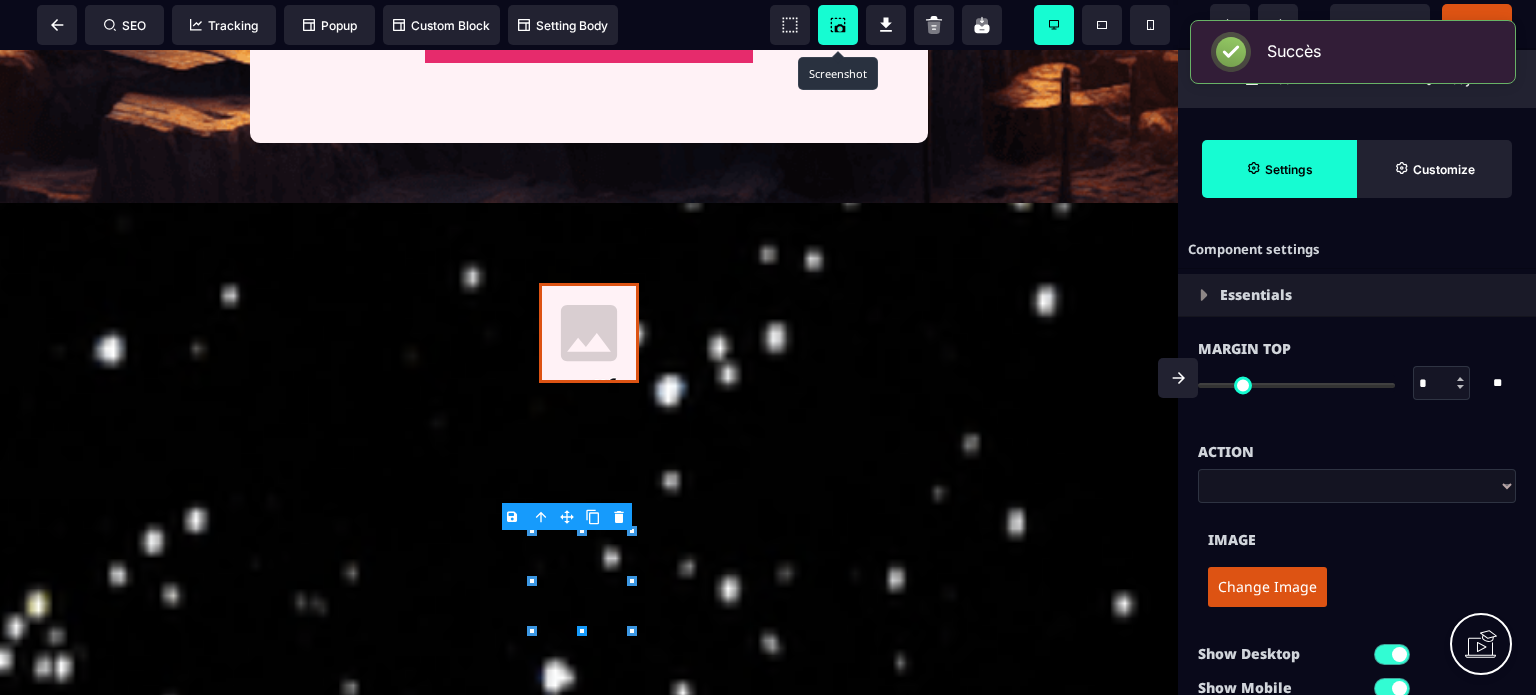 click on "Change Image" at bounding box center [1267, 587] 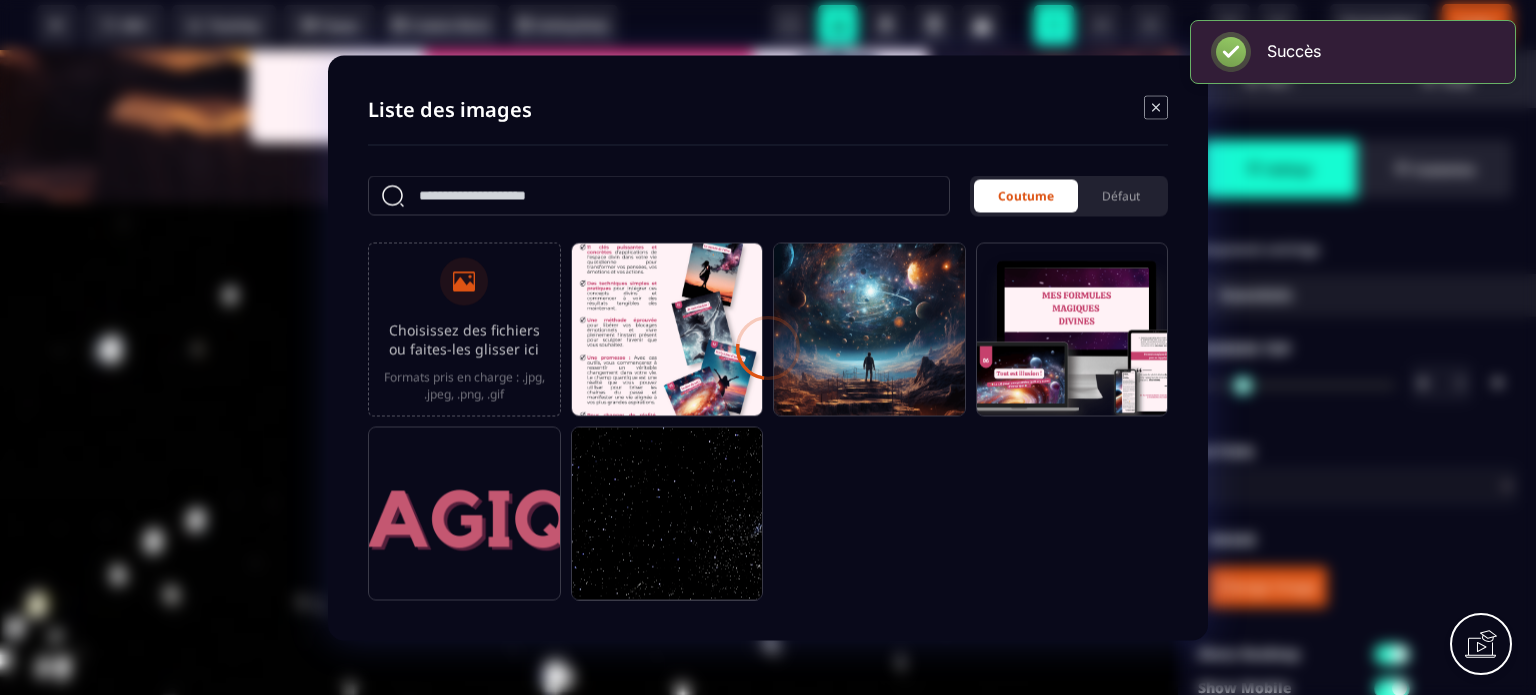 click at bounding box center [667, 338] 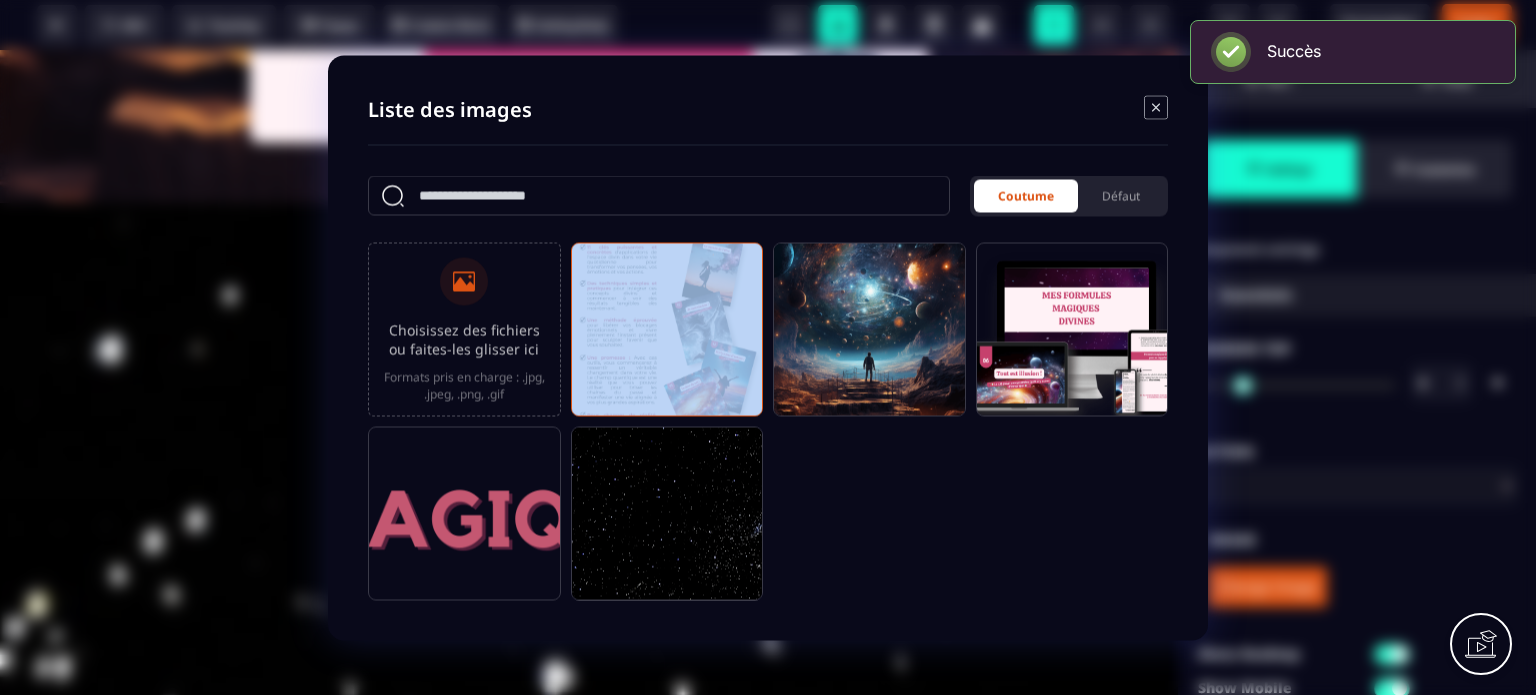 click at bounding box center (667, 338) 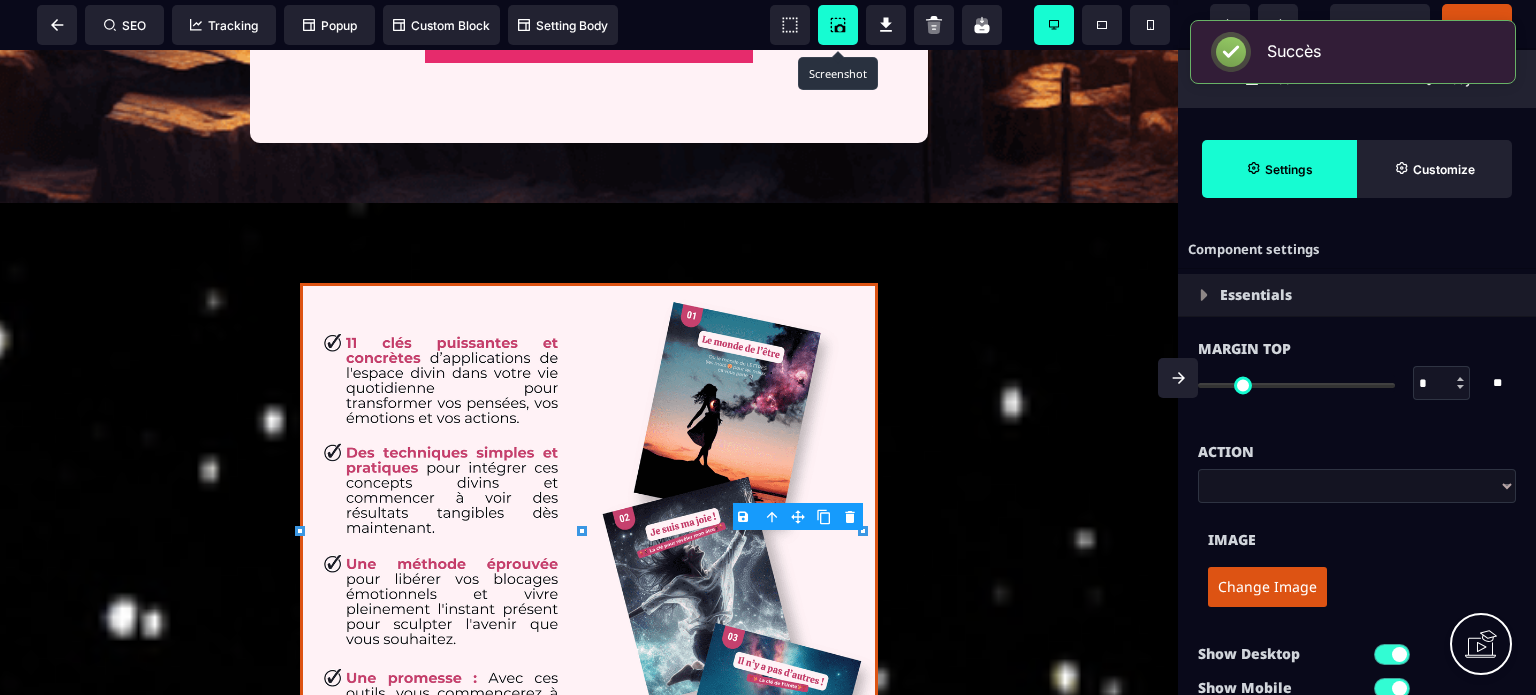 click at bounding box center (1178, 378) 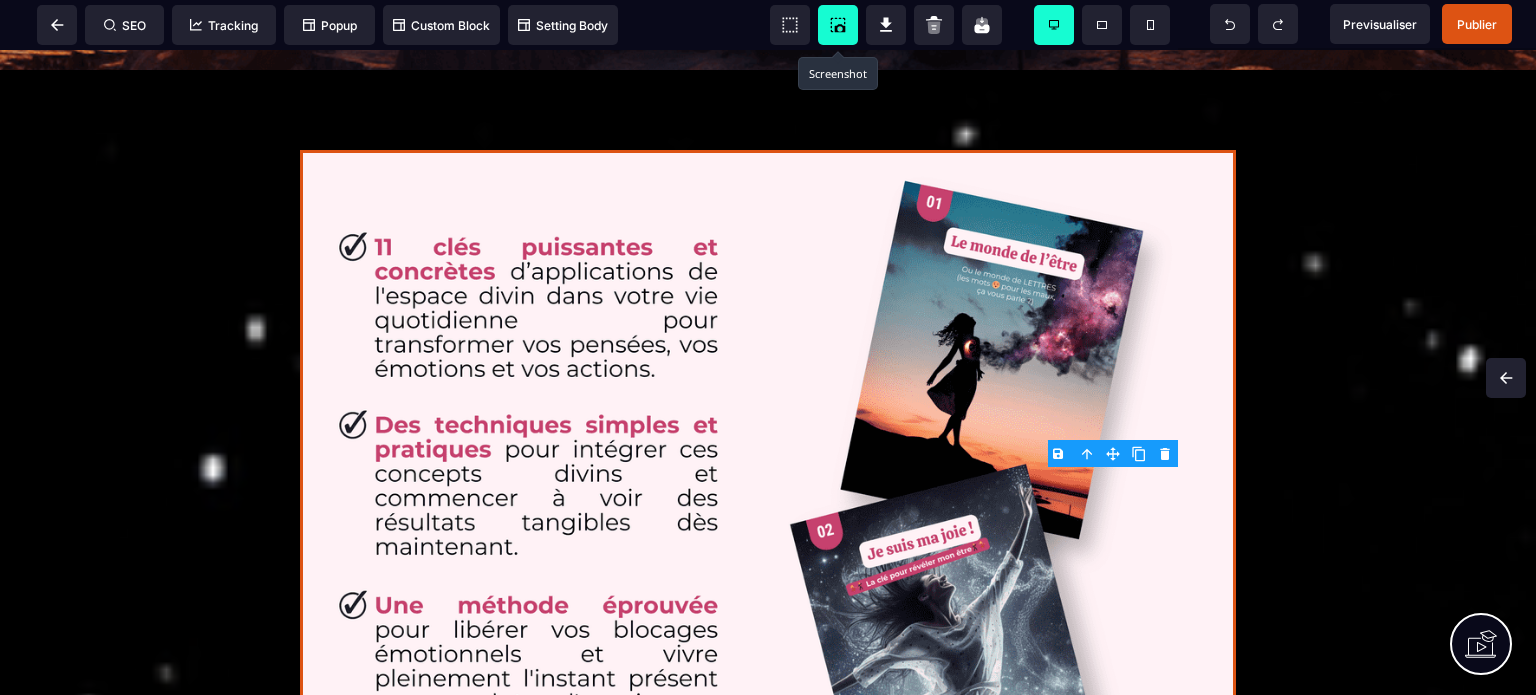 scroll, scrollTop: 3472, scrollLeft: 0, axis: vertical 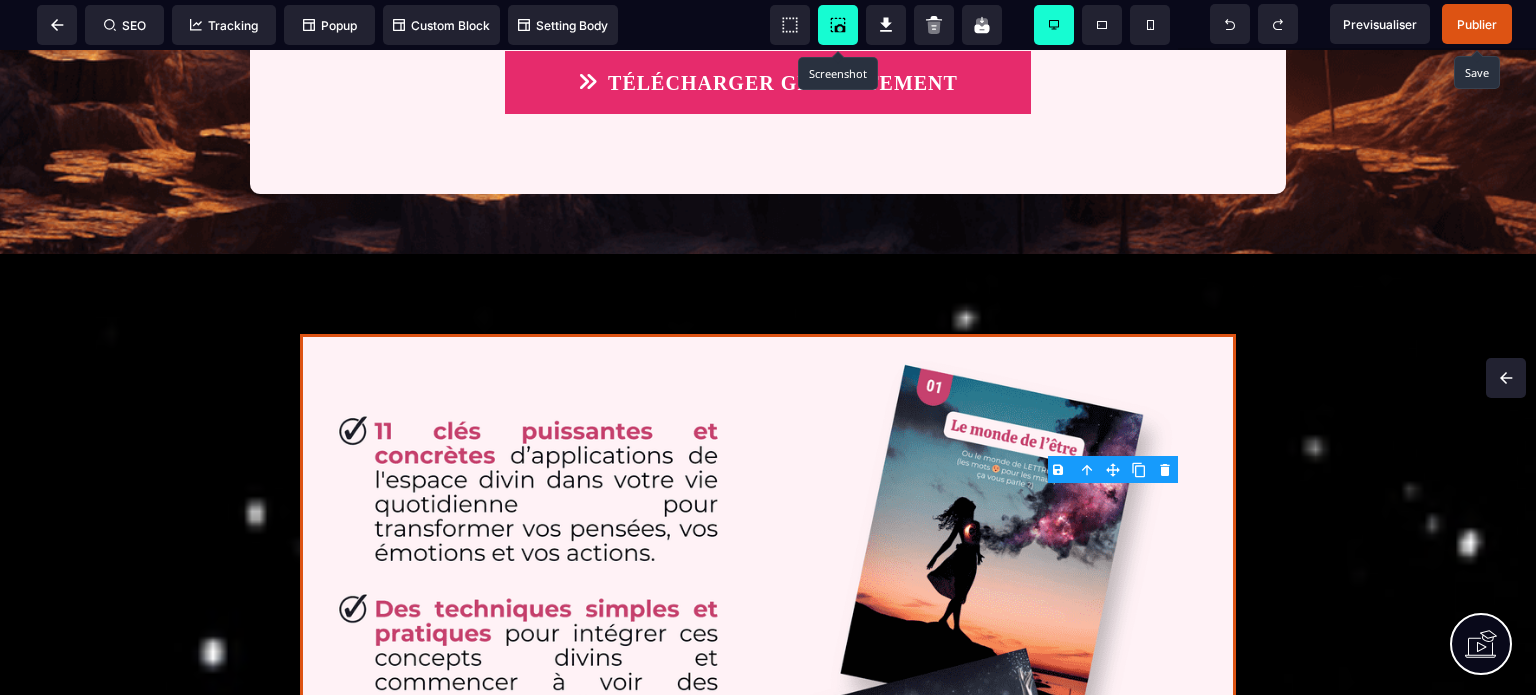 click on "Publier" at bounding box center [1477, 24] 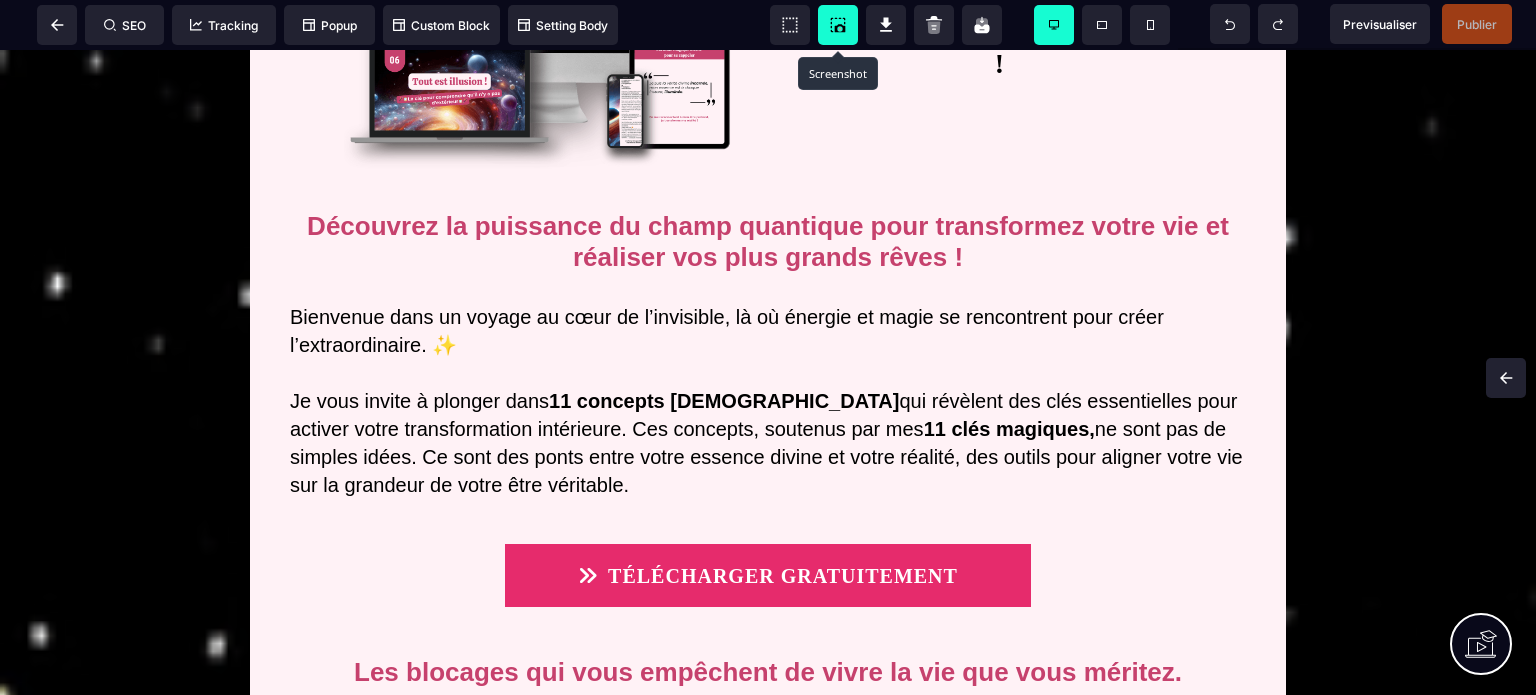 scroll, scrollTop: 398, scrollLeft: 0, axis: vertical 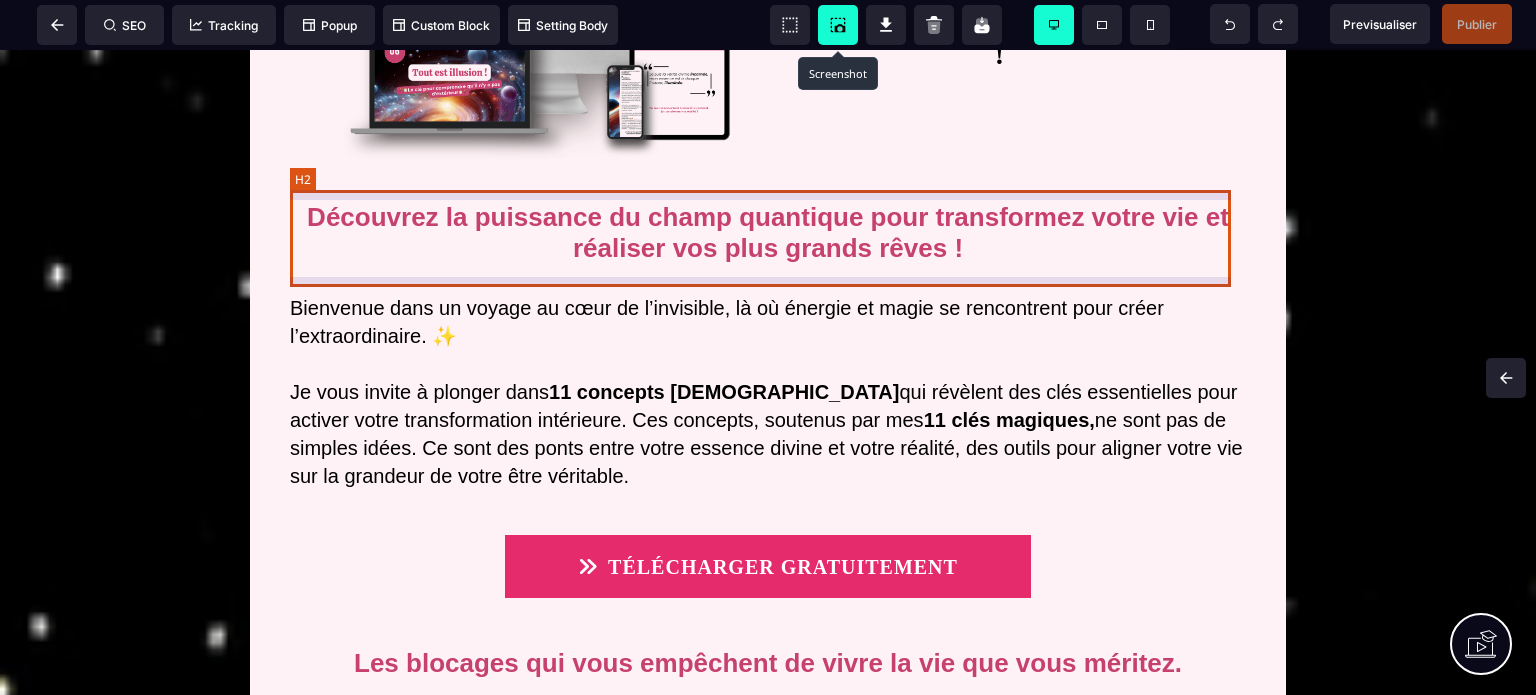 click on "Découvrez la puissance du champ quantique pour transformez votre vie et réaliser vos plus grands rêves !" at bounding box center [768, 233] 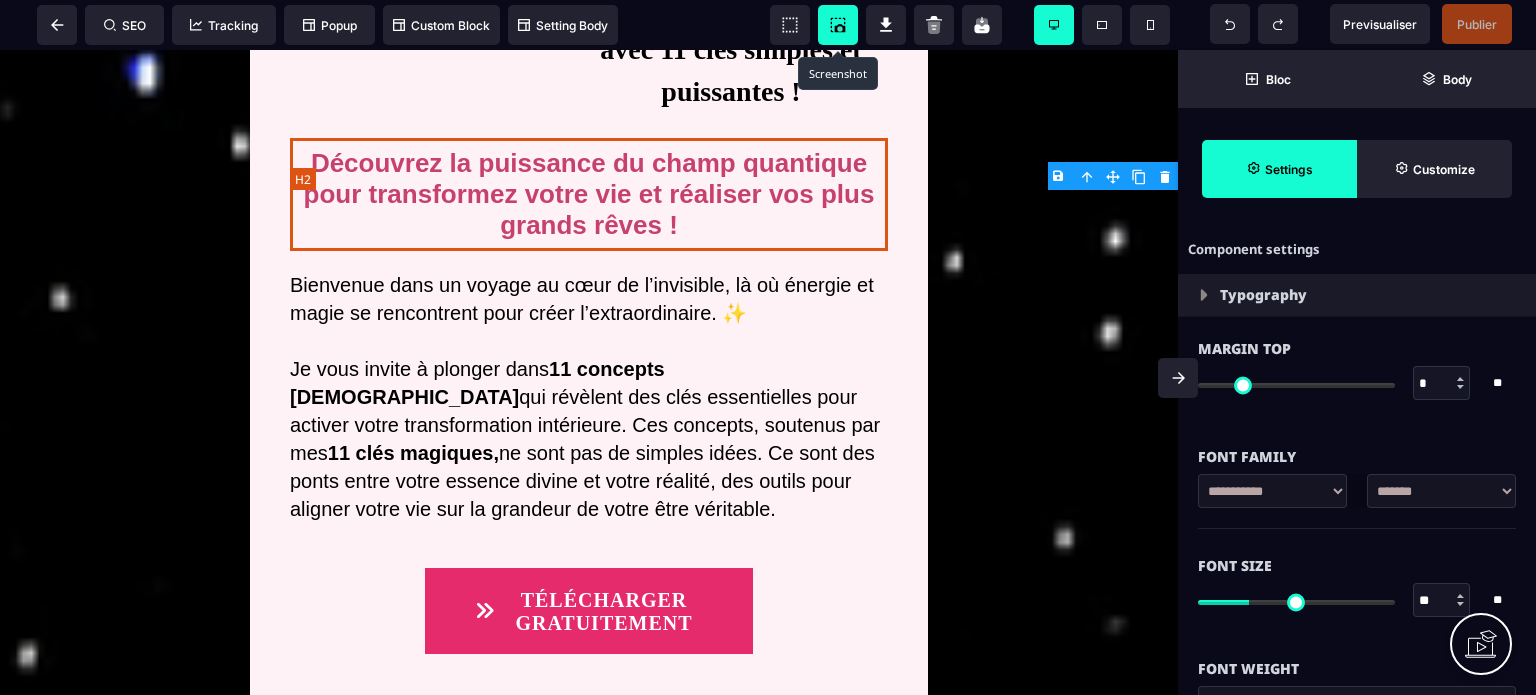 scroll, scrollTop: 350, scrollLeft: 0, axis: vertical 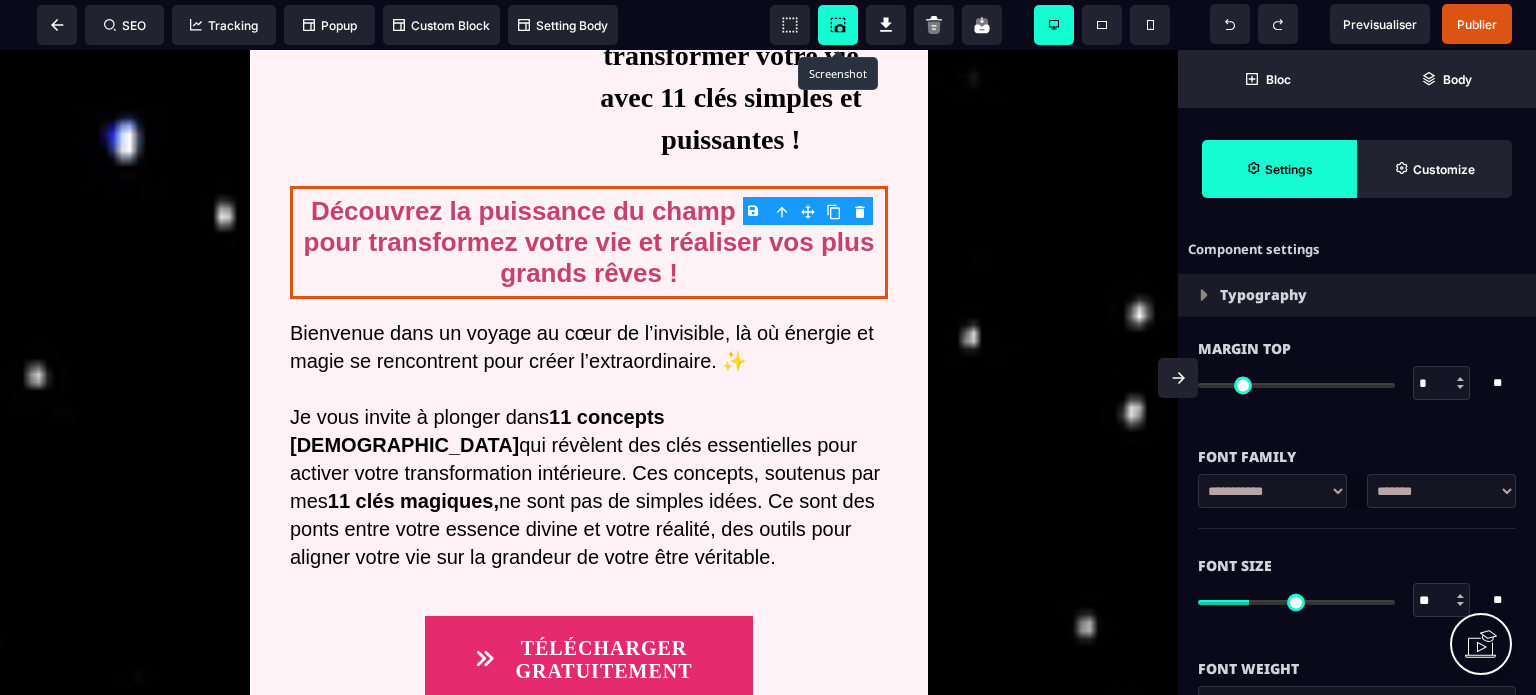 click at bounding box center (834, 211) 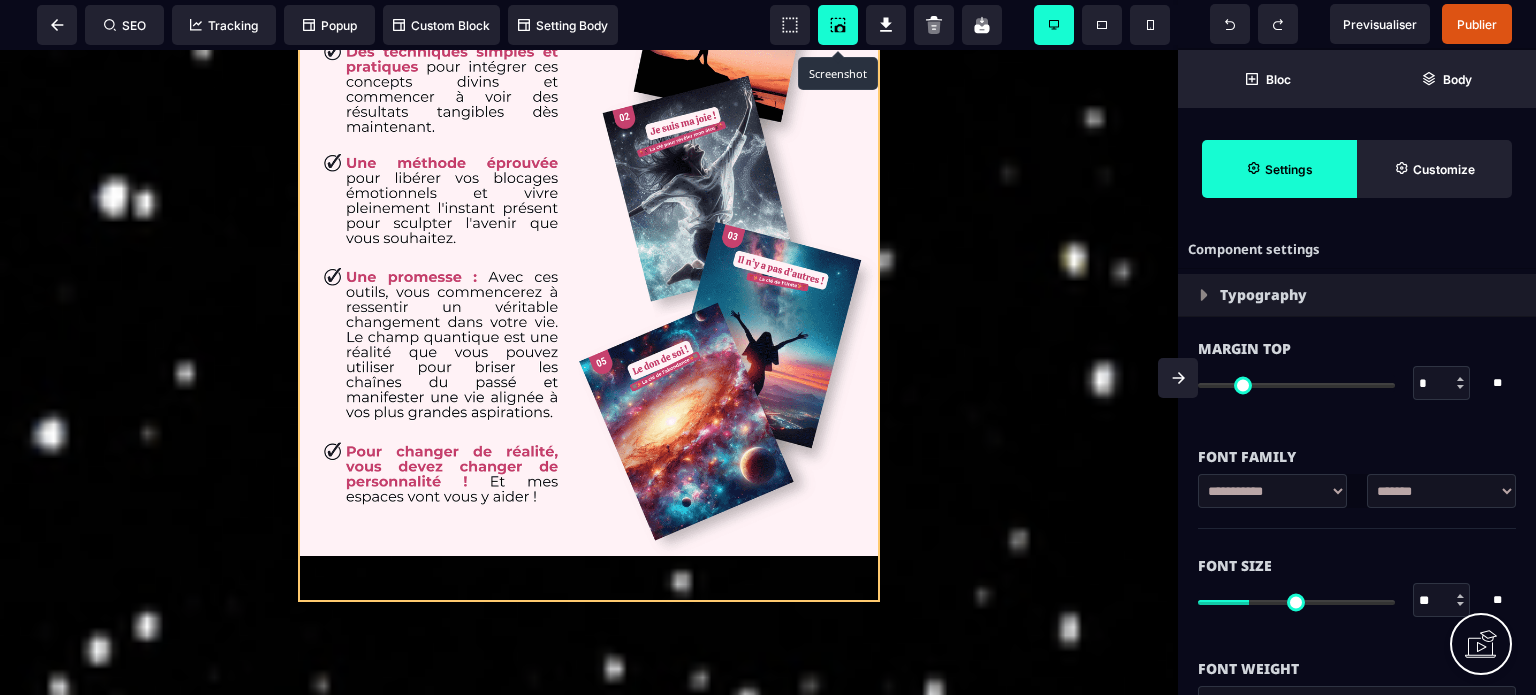 scroll, scrollTop: 5179, scrollLeft: 0, axis: vertical 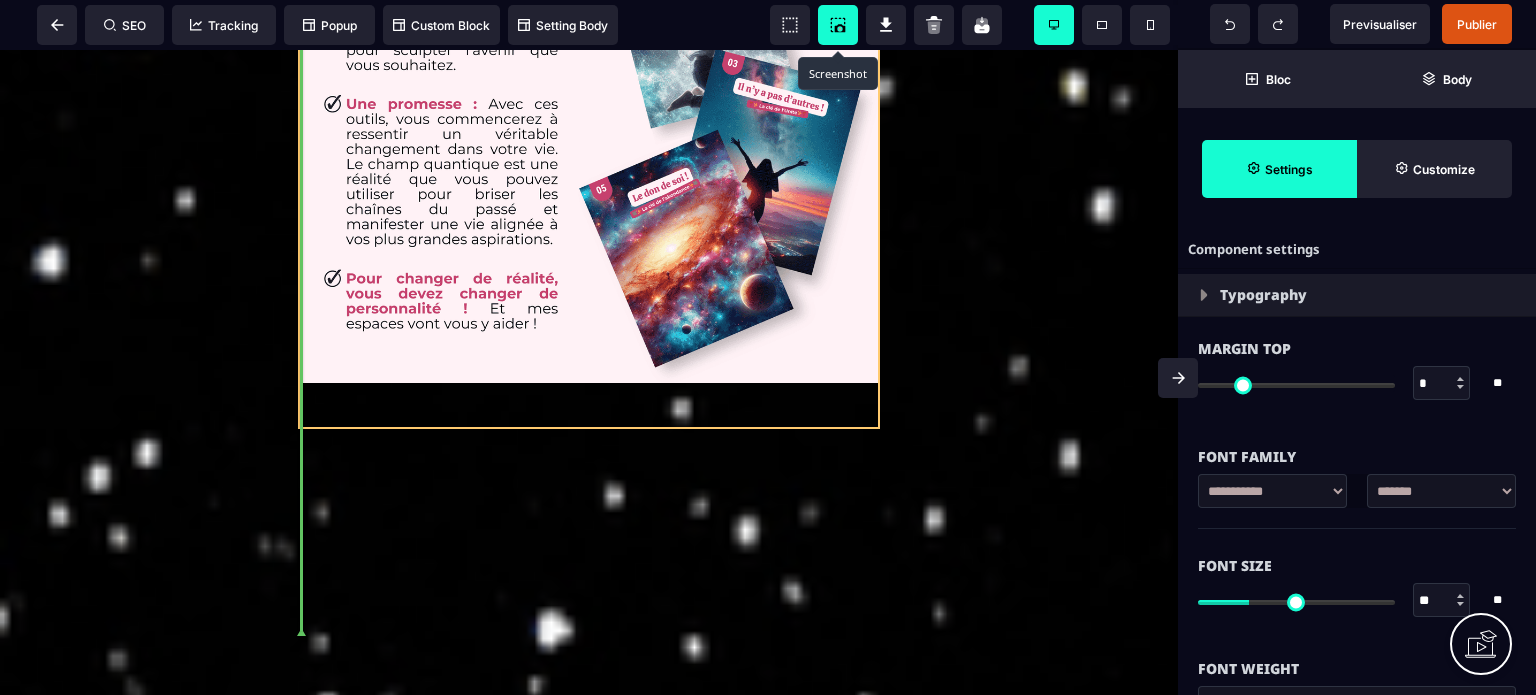 drag, startPoint x: 802, startPoint y: 258, endPoint x: 522, endPoint y: 240, distance: 280.57797 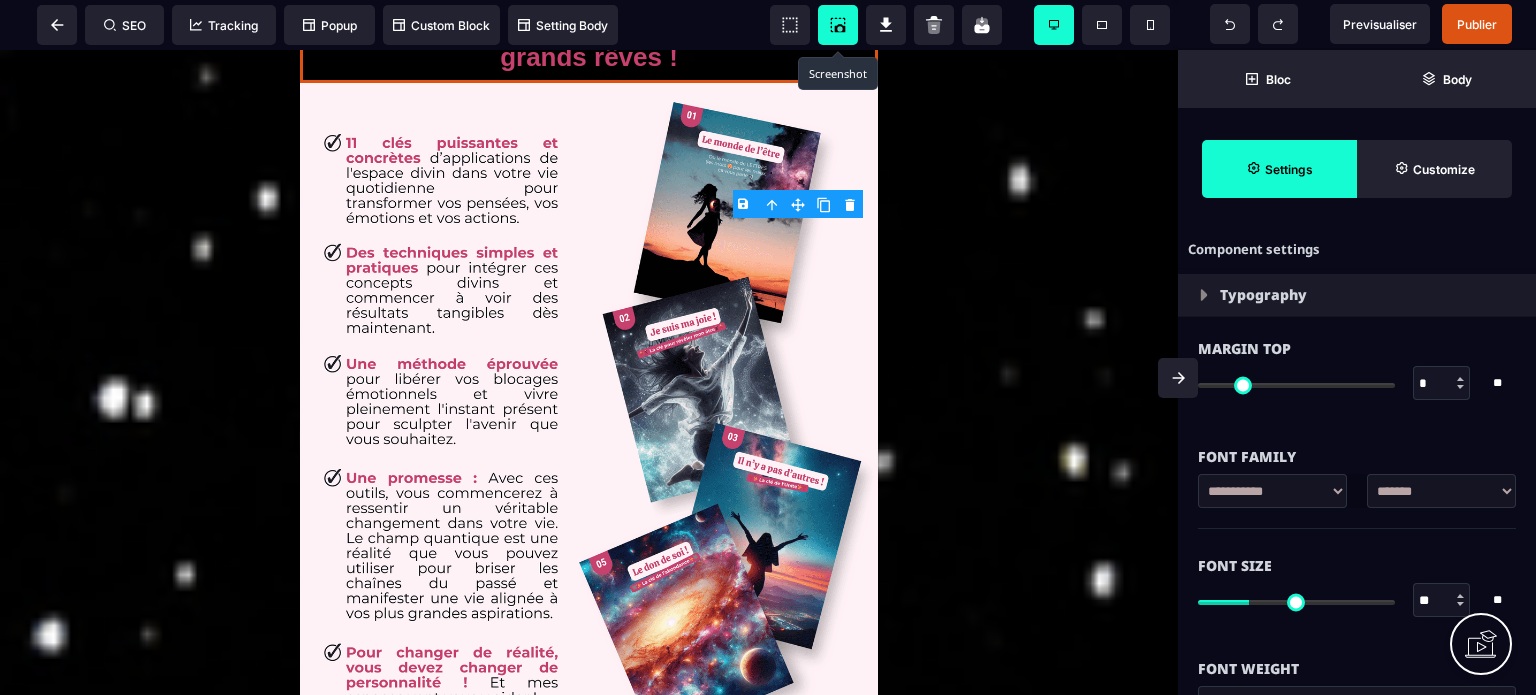 scroll, scrollTop: 4814, scrollLeft: 0, axis: vertical 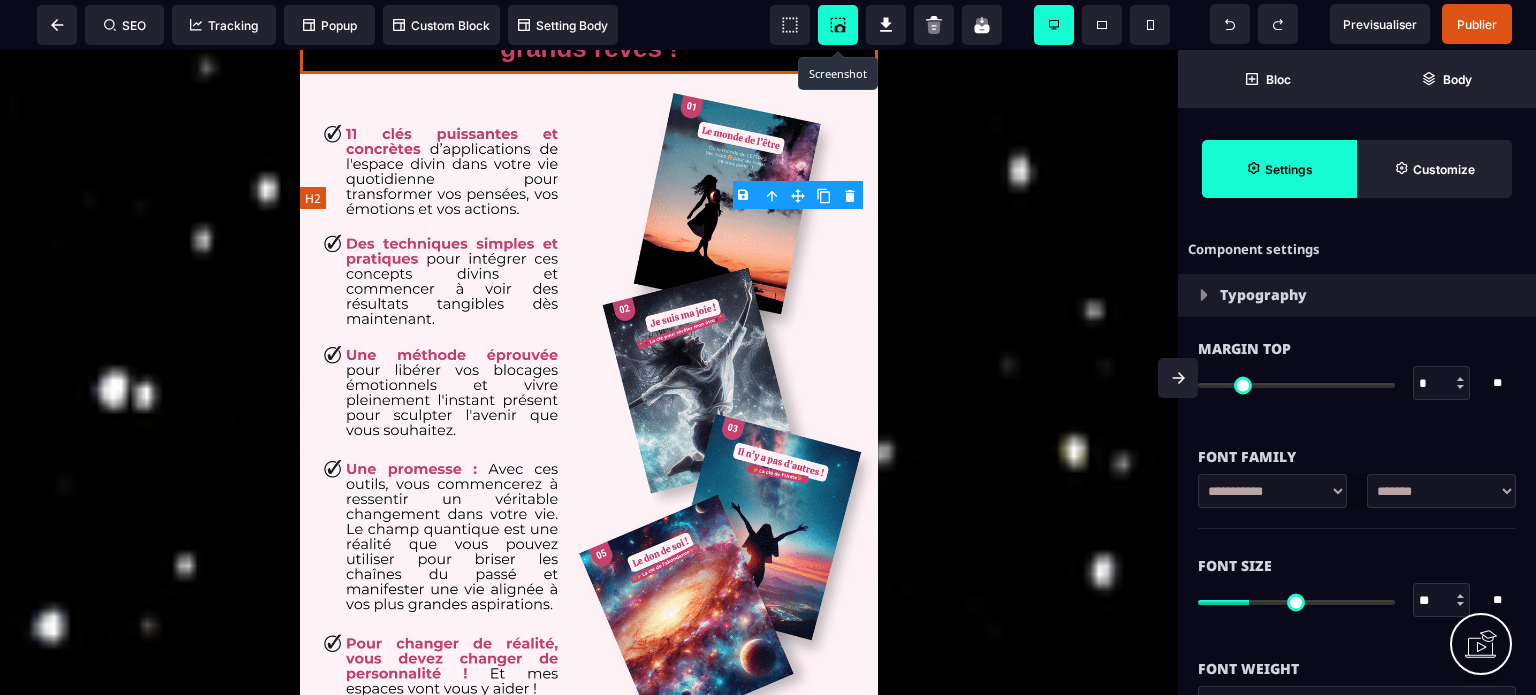 click on "Découvrez la puissance du champ quantique pour transformez votre vie et réaliser vos plus grands rêves !" at bounding box center (589, 17) 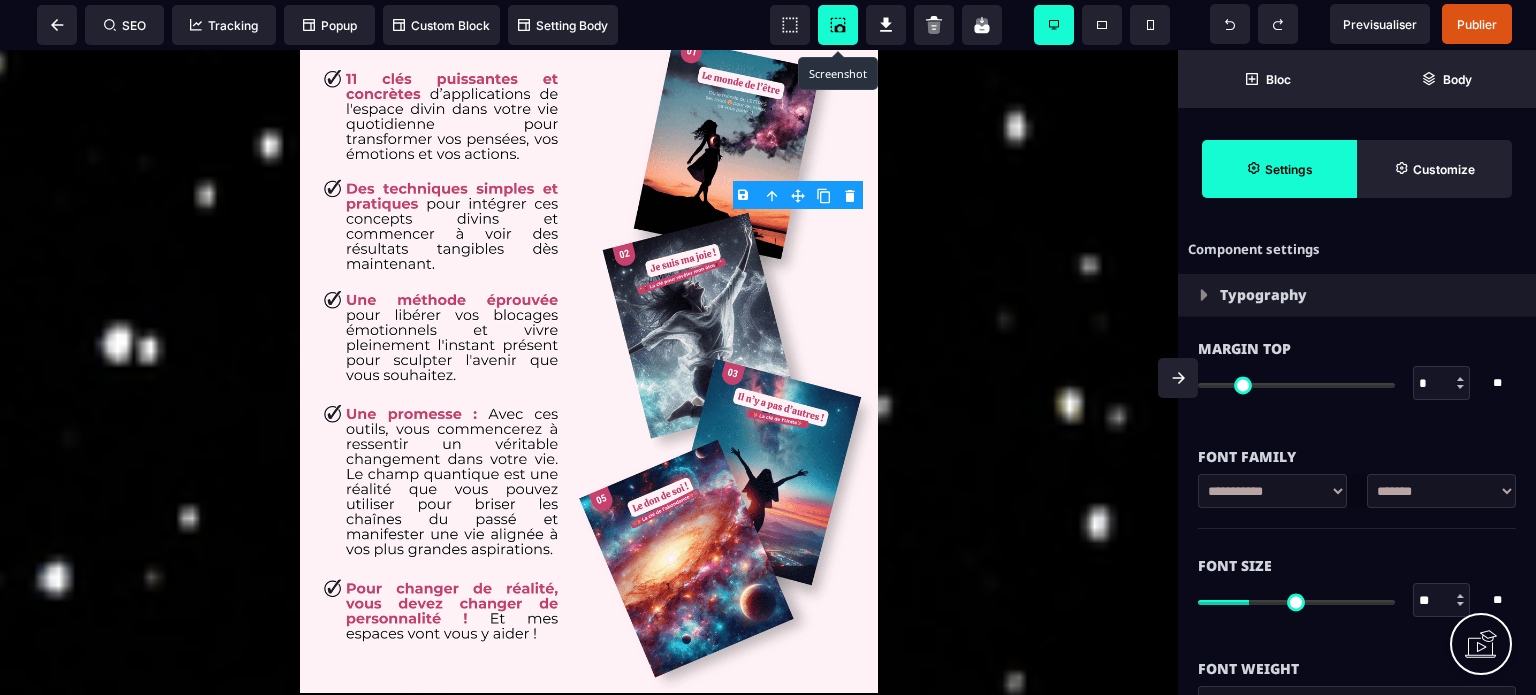 drag, startPoint x: 1434, startPoint y: 590, endPoint x: 1392, endPoint y: 594, distance: 42.190044 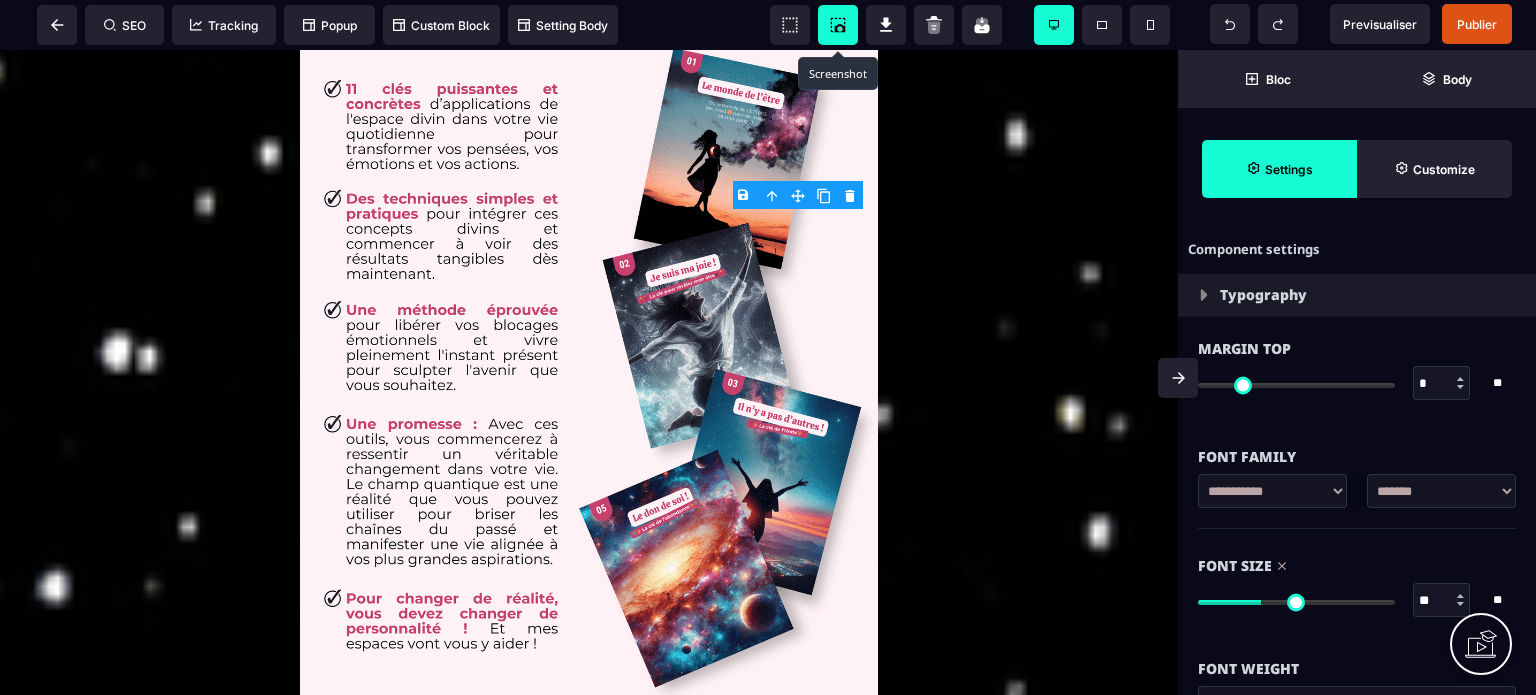 click on "Font Size" at bounding box center [1357, 566] 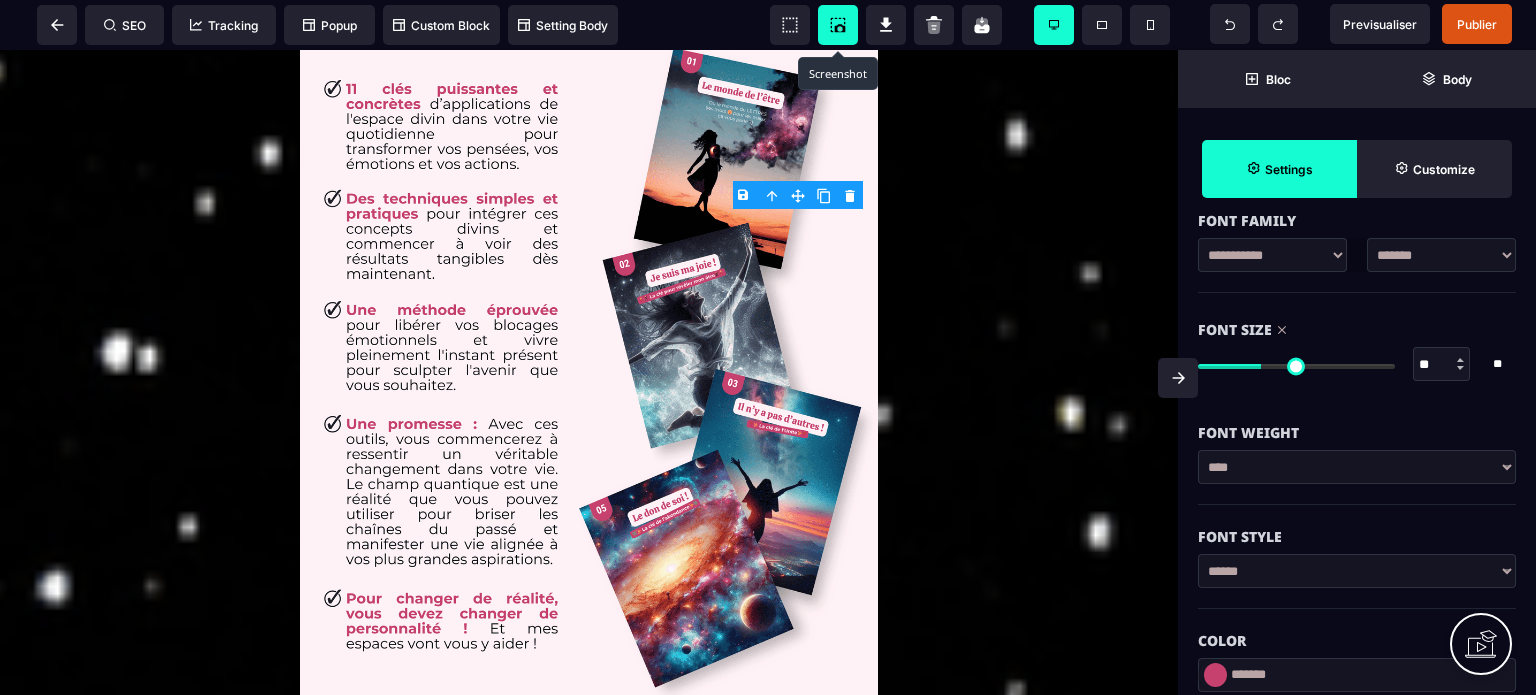 scroll, scrollTop: 320, scrollLeft: 0, axis: vertical 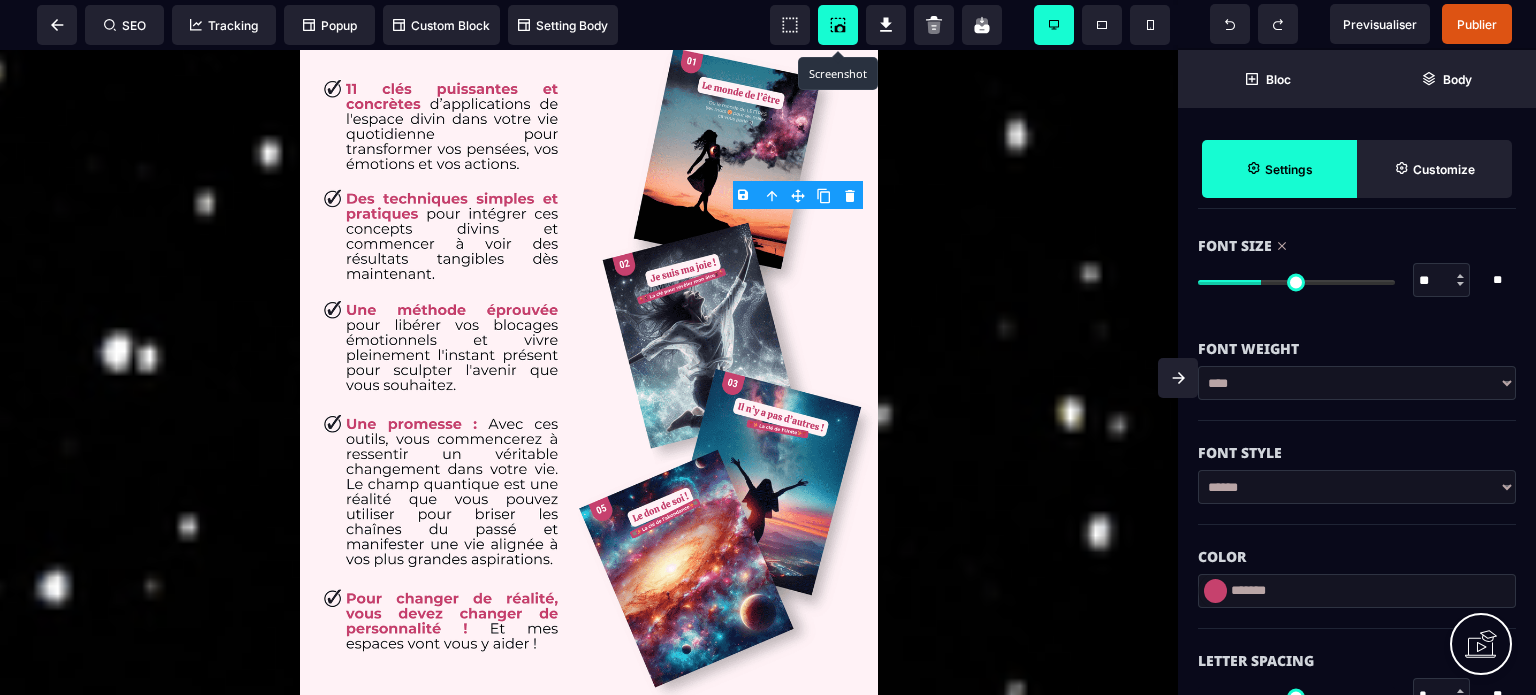 click at bounding box center [1215, 591] 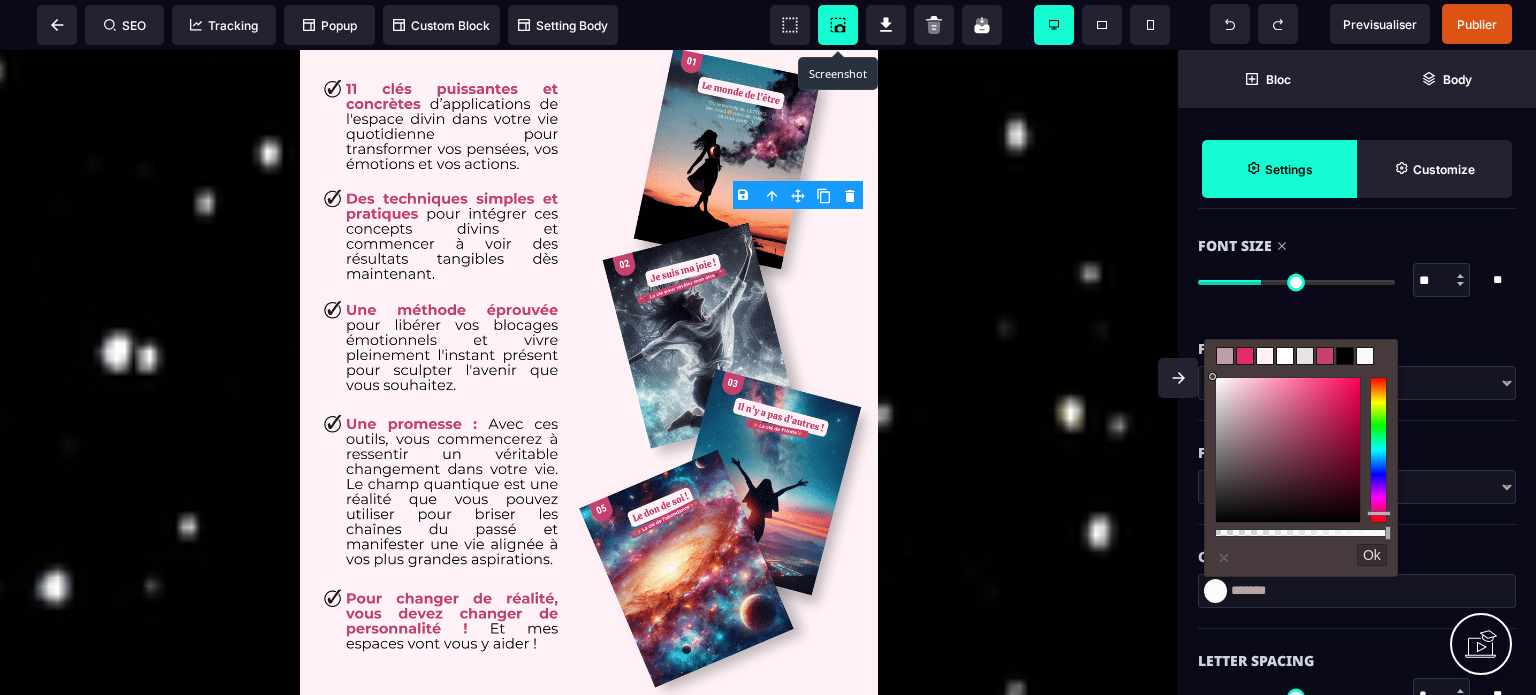 drag, startPoint x: 1240, startPoint y: 413, endPoint x: 1207, endPoint y: 379, distance: 47.38143 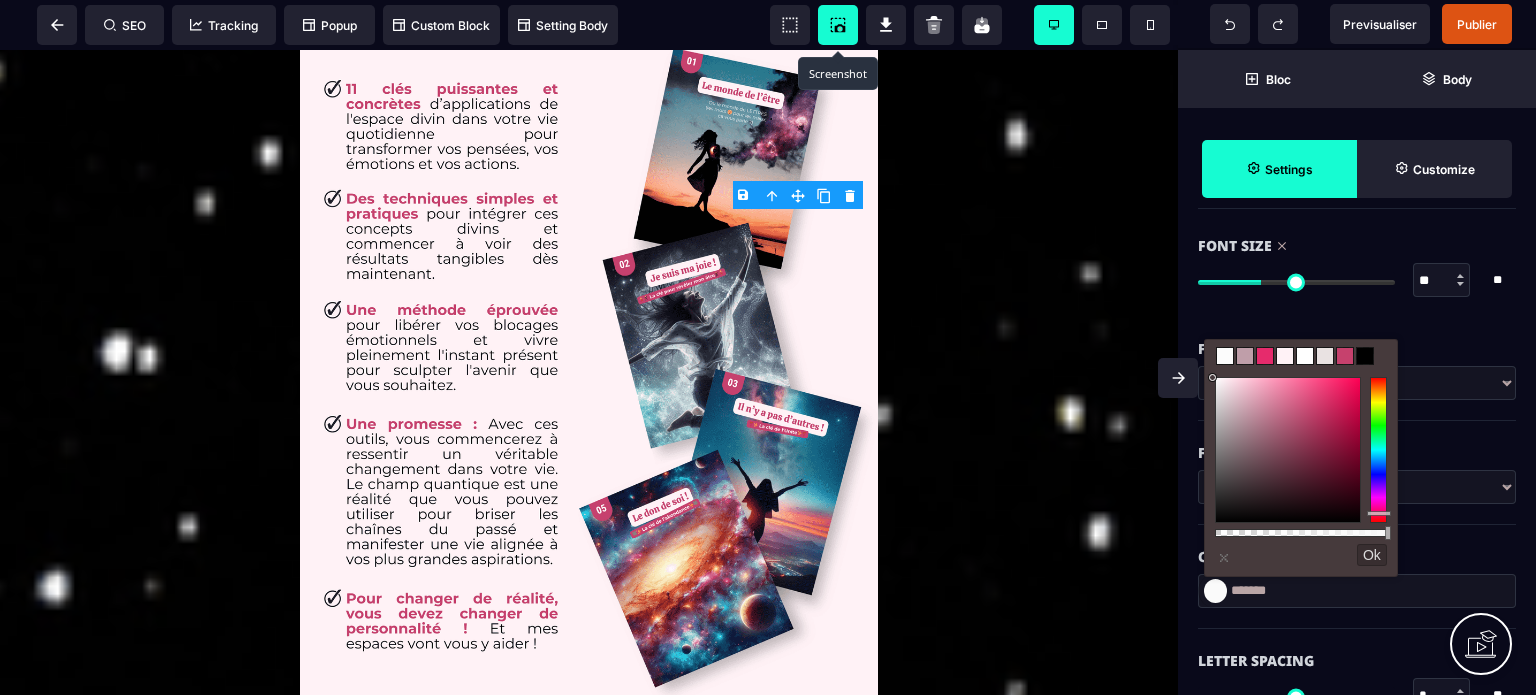 click on "Color" at bounding box center [1357, 557] 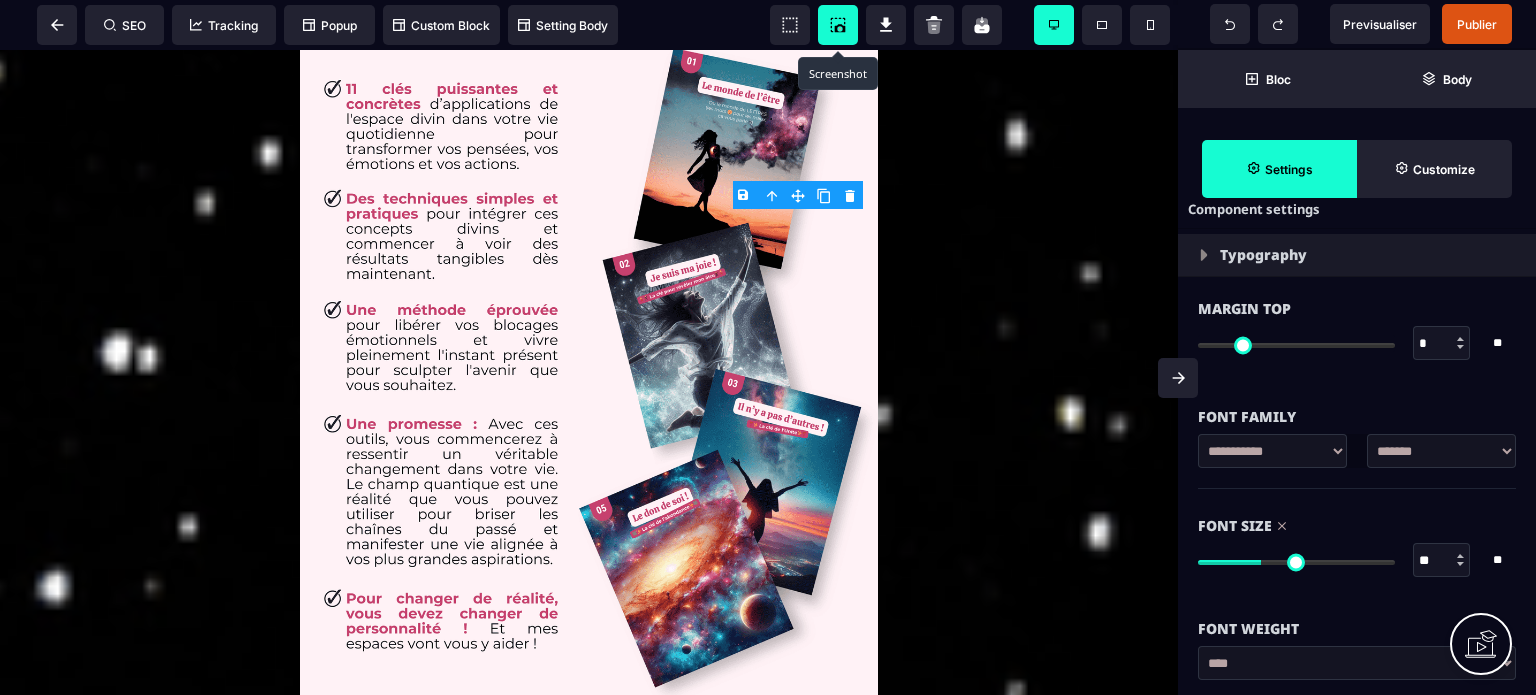 scroll, scrollTop: 0, scrollLeft: 0, axis: both 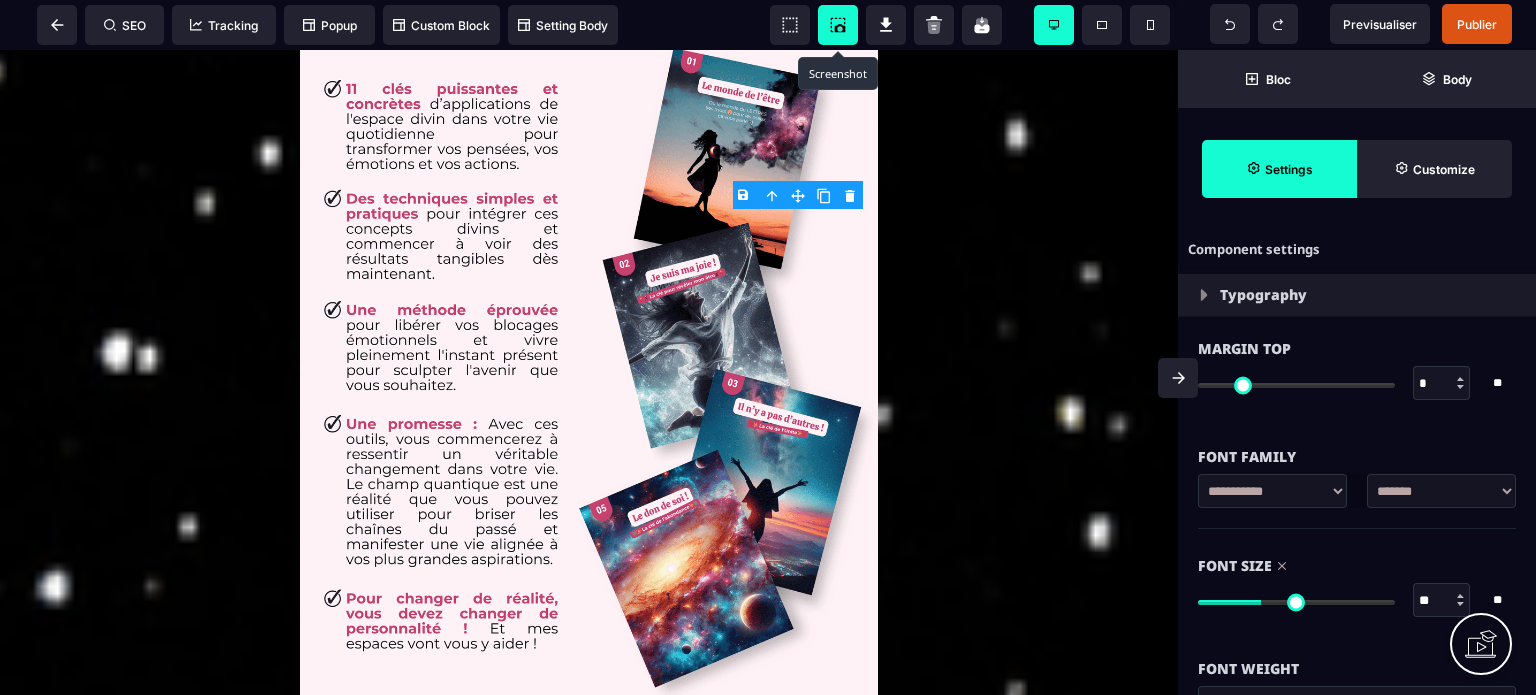 click on "*" at bounding box center [1442, 384] 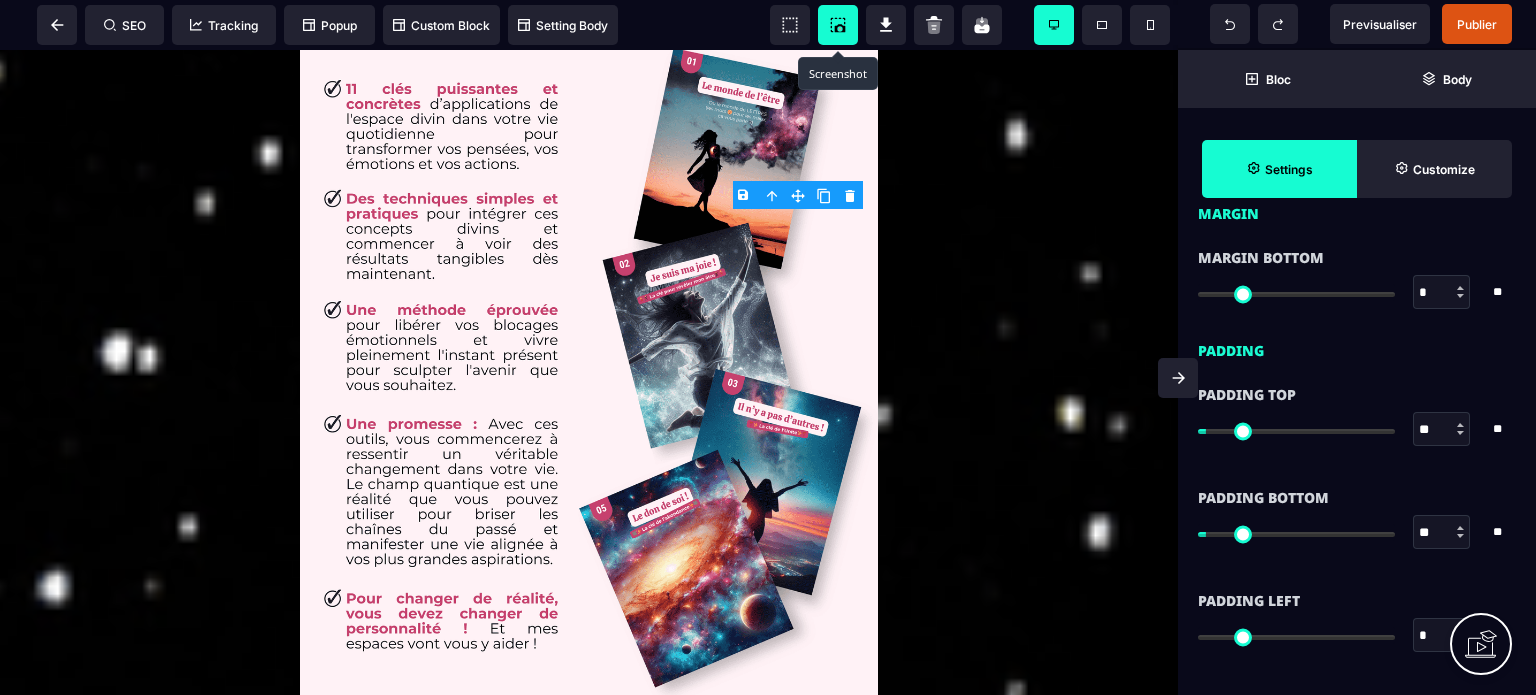 scroll, scrollTop: 1480, scrollLeft: 0, axis: vertical 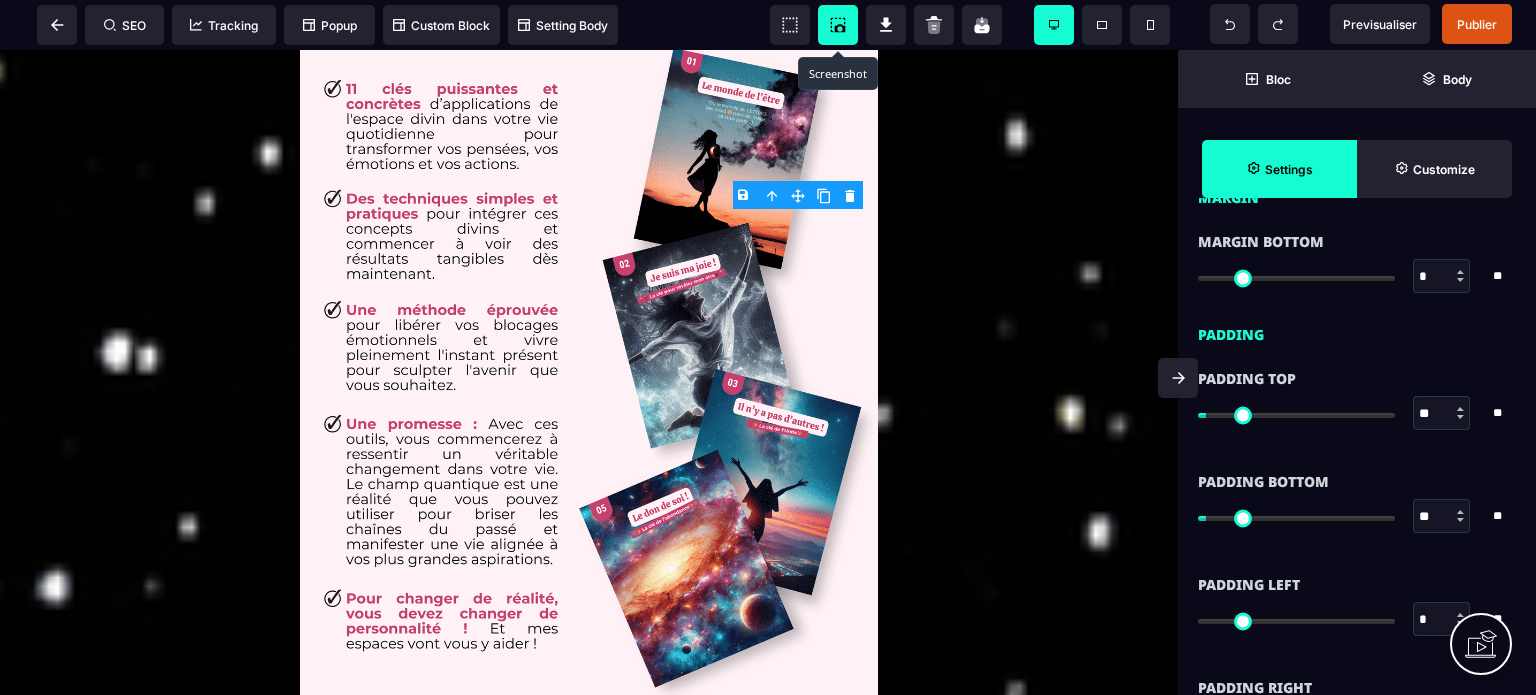 click on "*" at bounding box center [1442, 277] 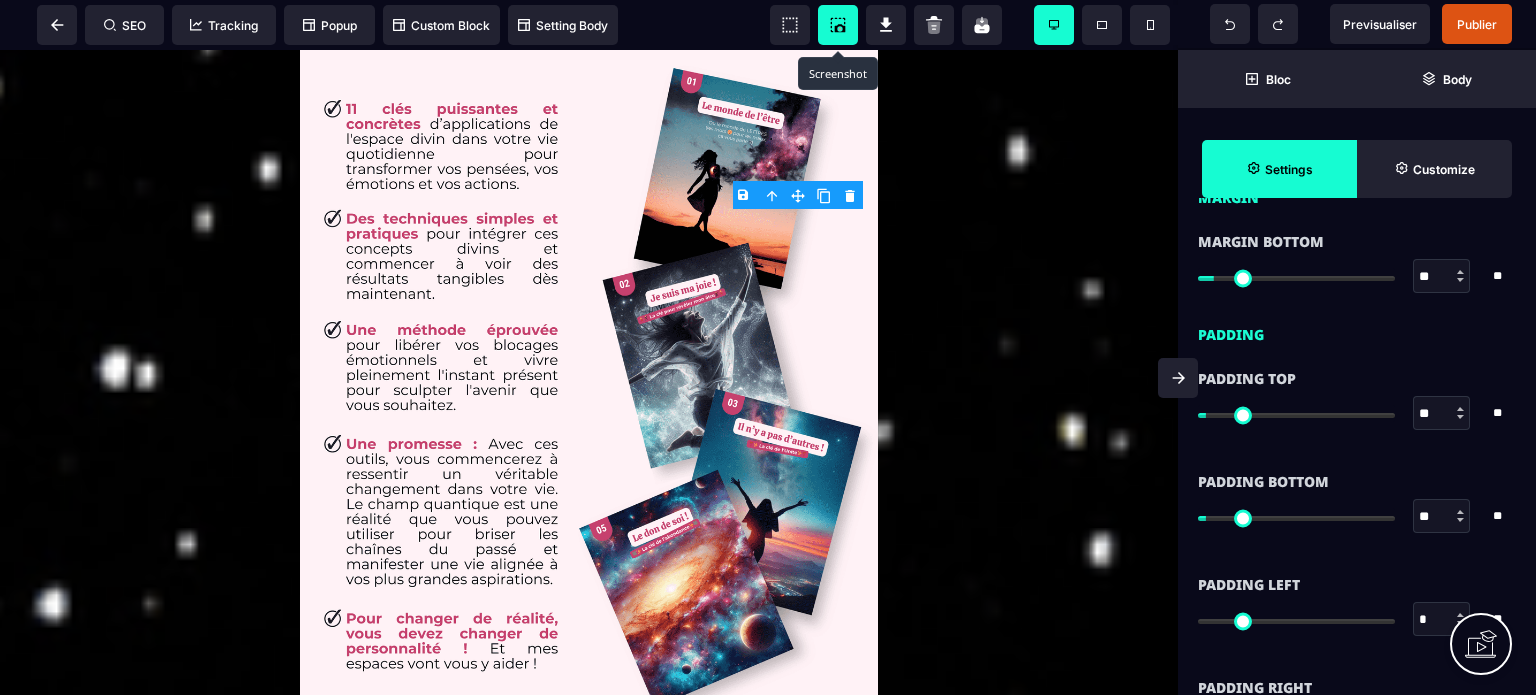 click 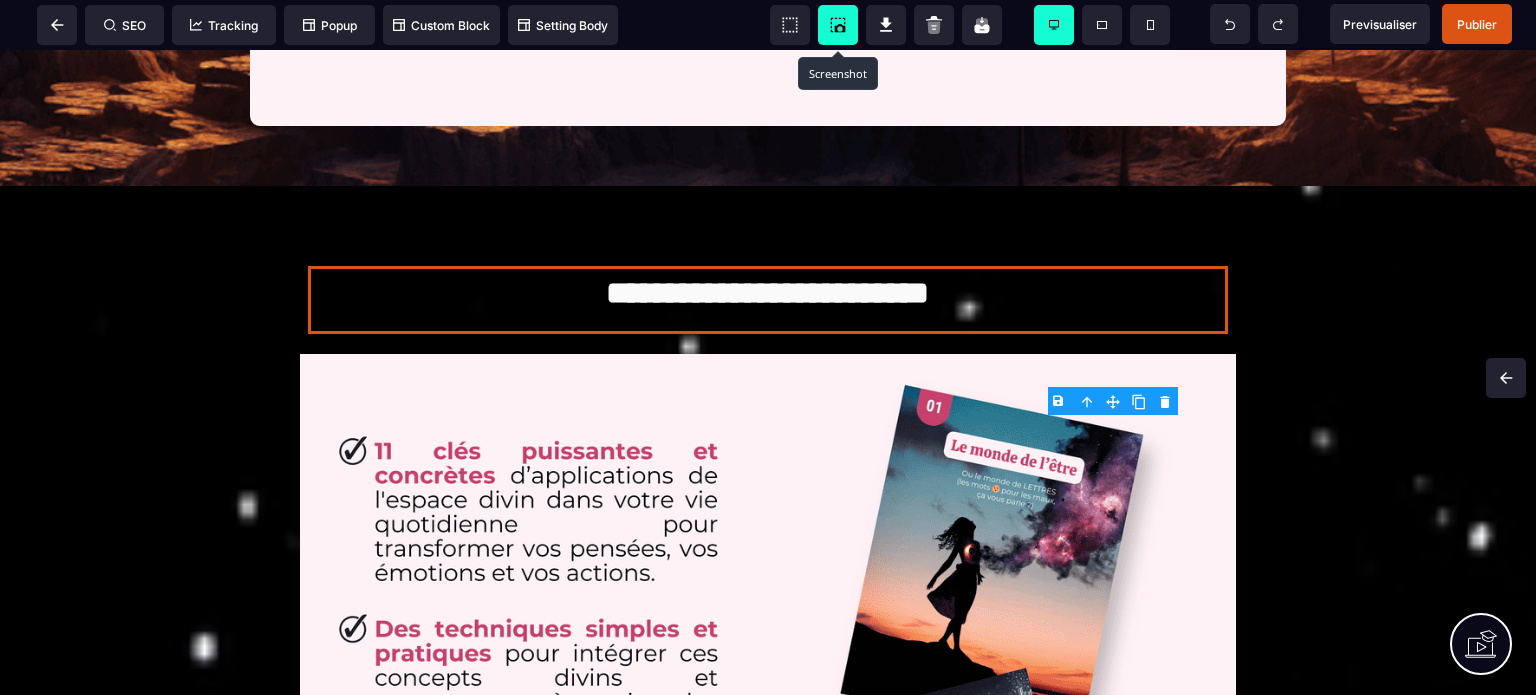 scroll, scrollTop: 3564, scrollLeft: 0, axis: vertical 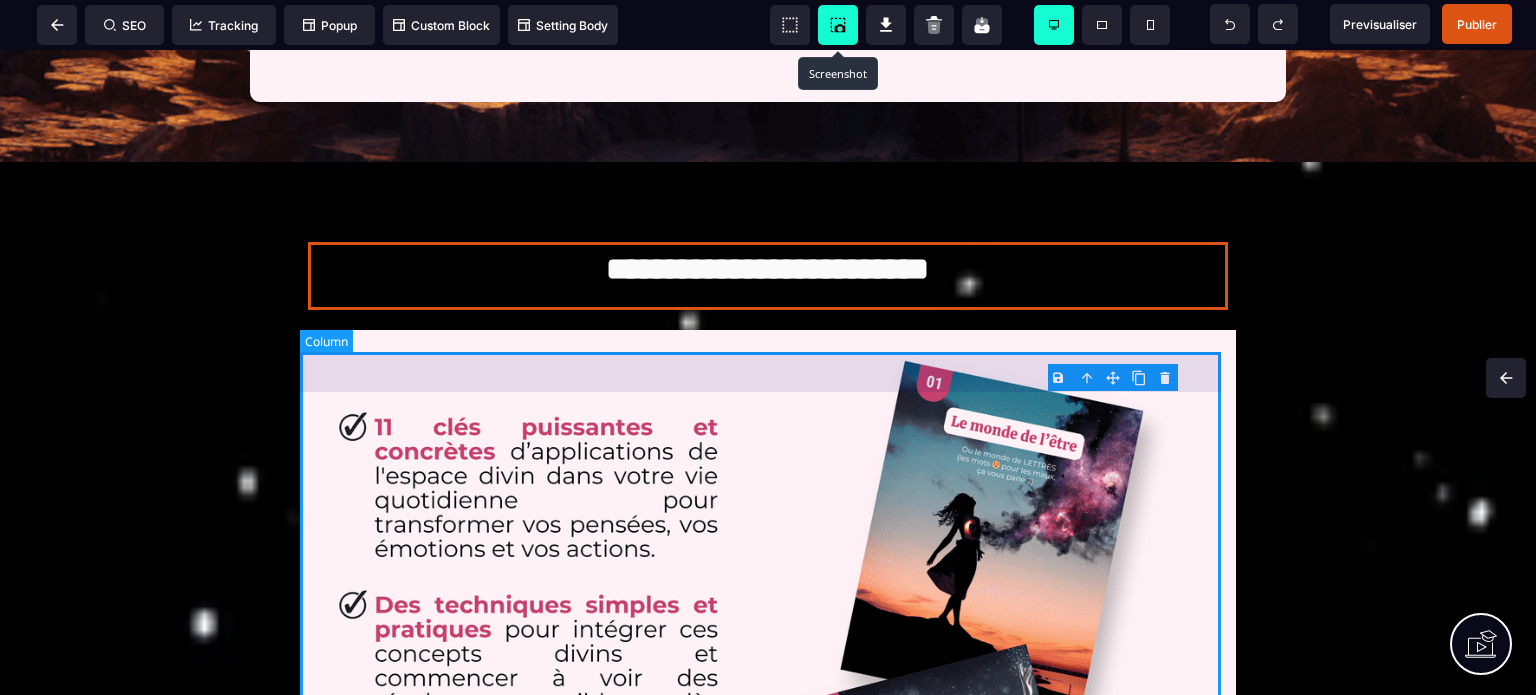 click on "**********" at bounding box center (768, 834) 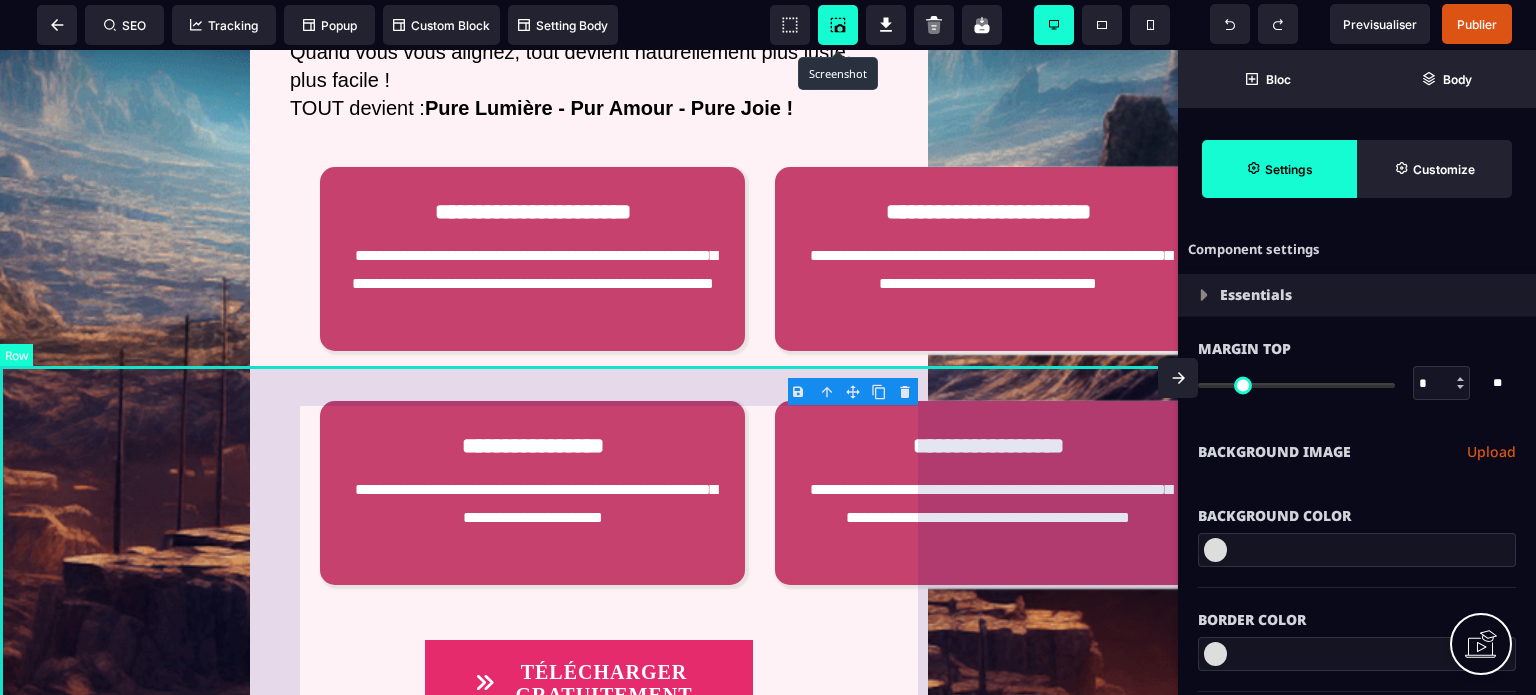 scroll, scrollTop: 4549, scrollLeft: 0, axis: vertical 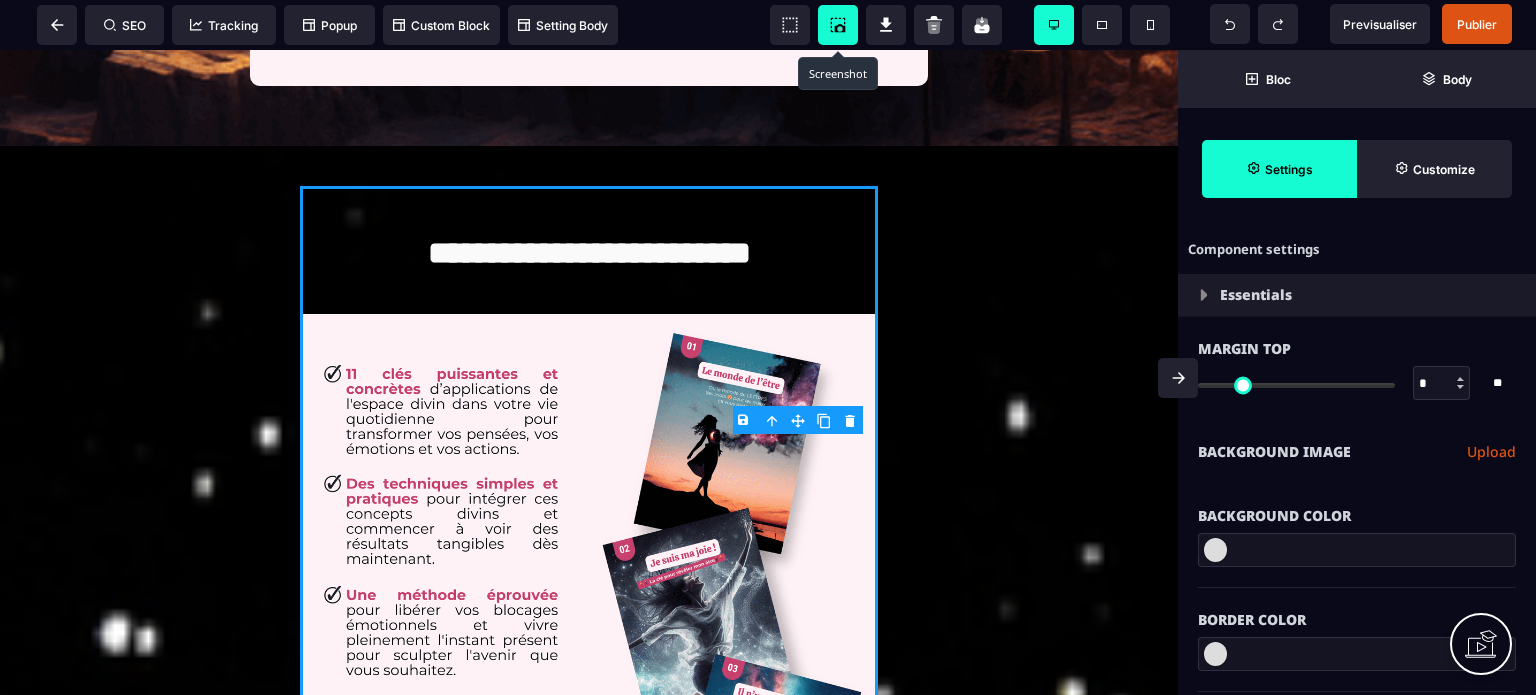 click on "Background Color" at bounding box center [1357, 506] 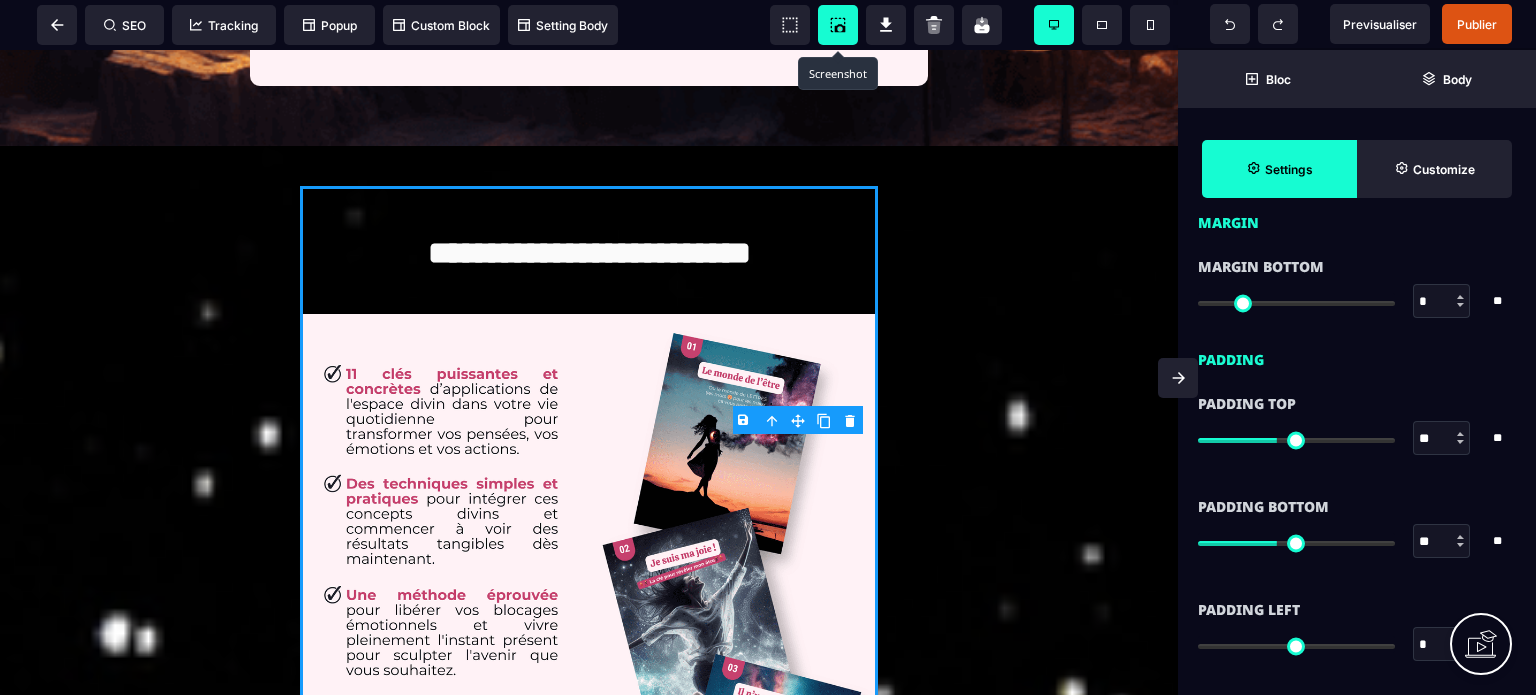 scroll, scrollTop: 1448, scrollLeft: 0, axis: vertical 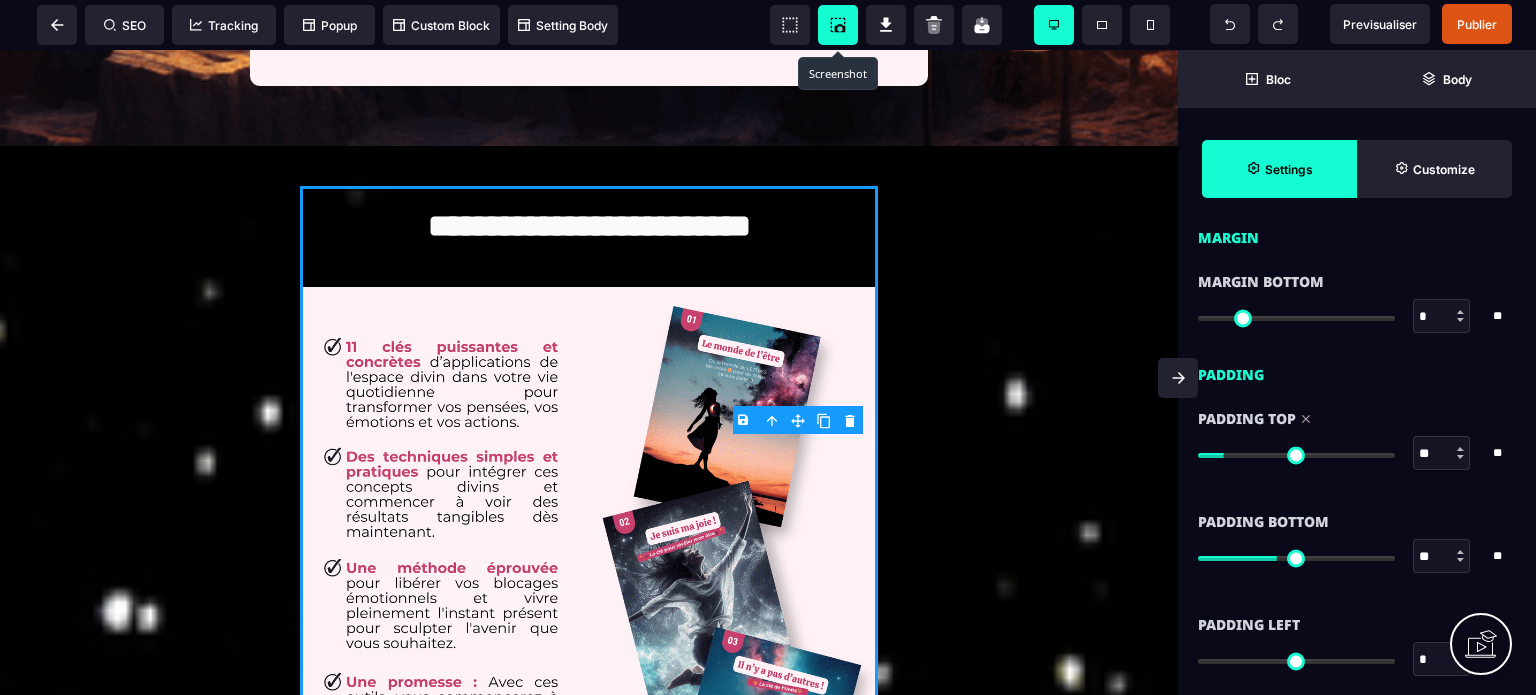 drag, startPoint x: 1275, startPoint y: 450, endPoint x: 1229, endPoint y: 467, distance: 49.0408 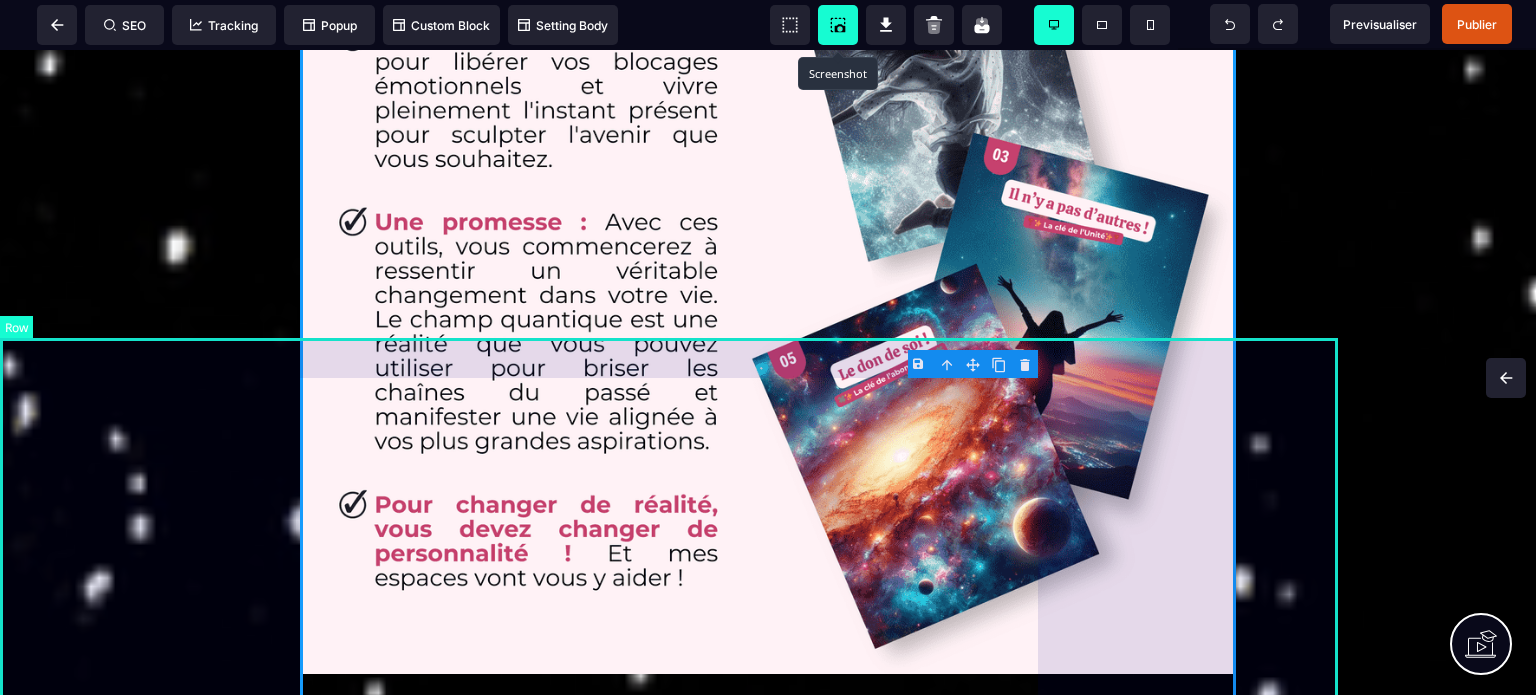 scroll, scrollTop: 3564, scrollLeft: 0, axis: vertical 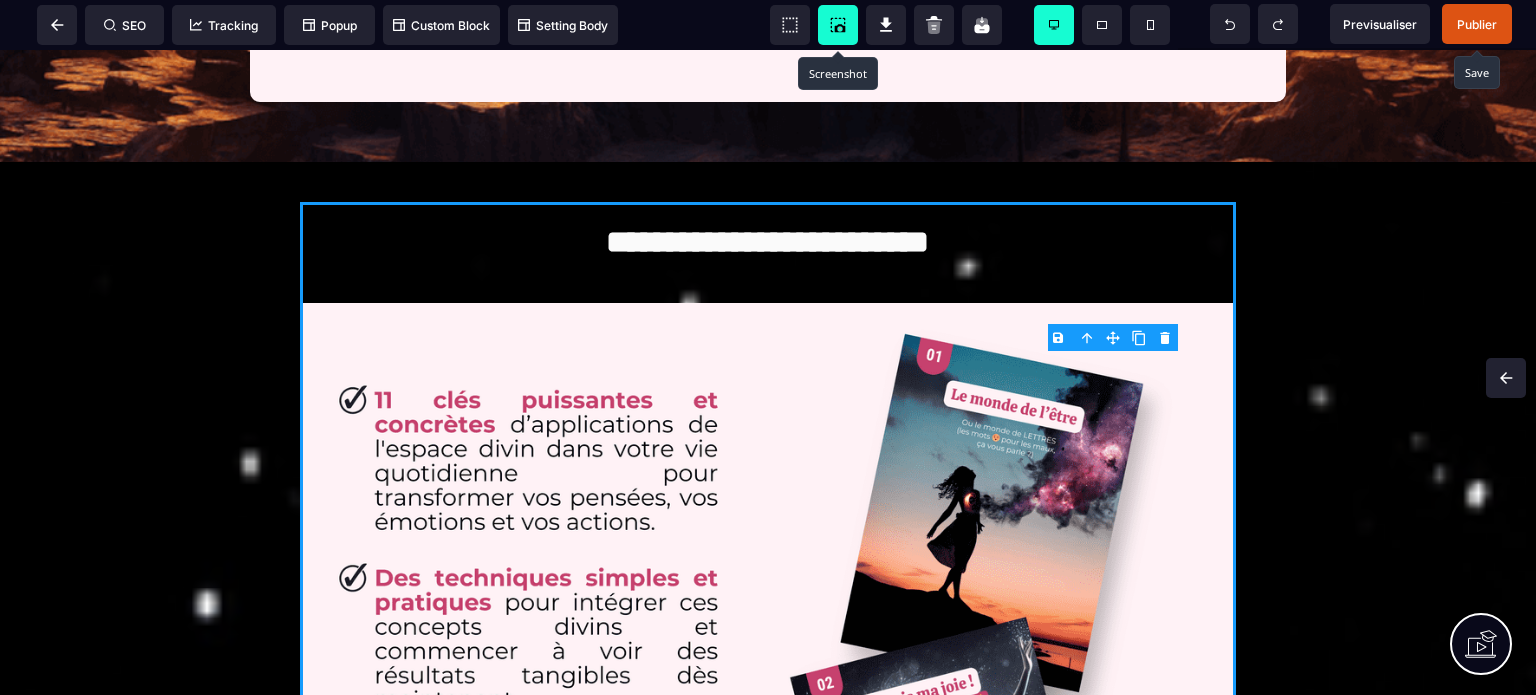 click on "Publier" at bounding box center (1477, 24) 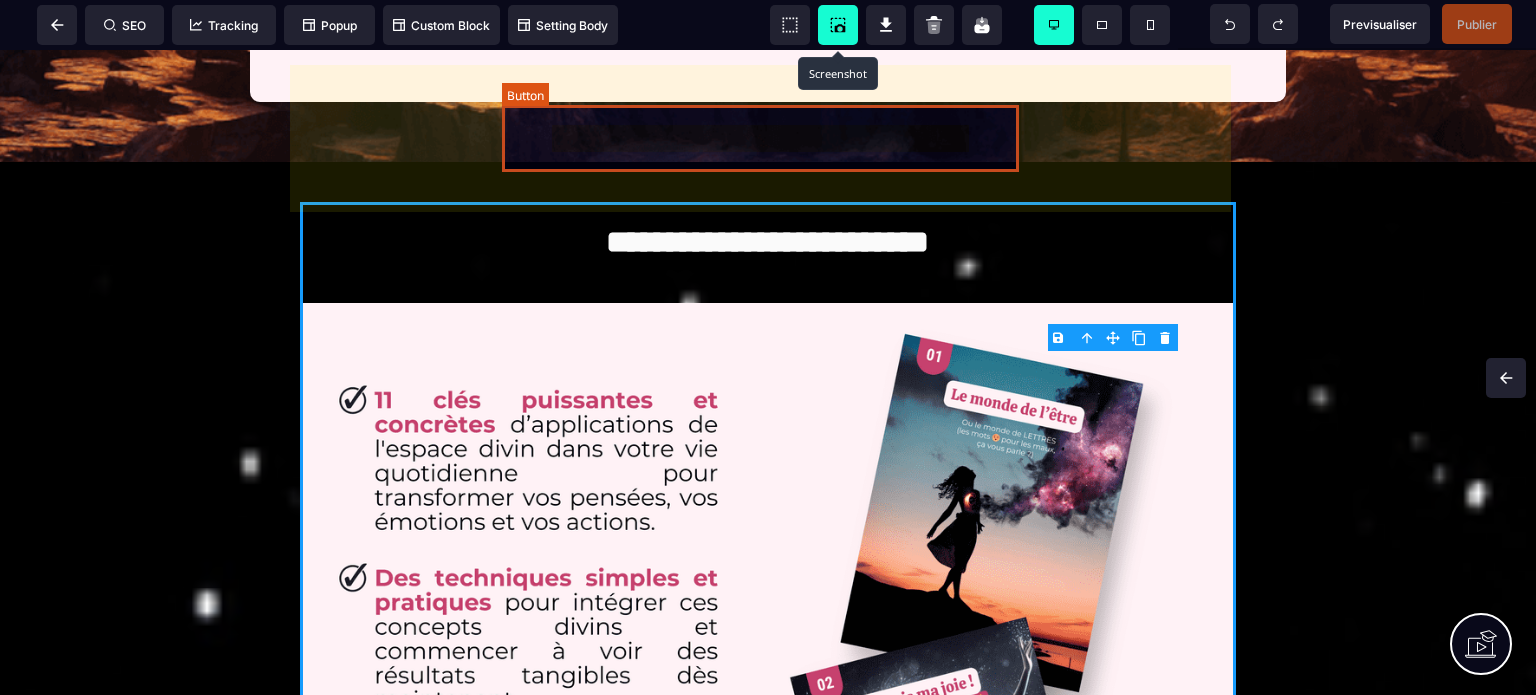 click on "TÉLÉCHARGER GRATUITEMENT" at bounding box center [768, -10] 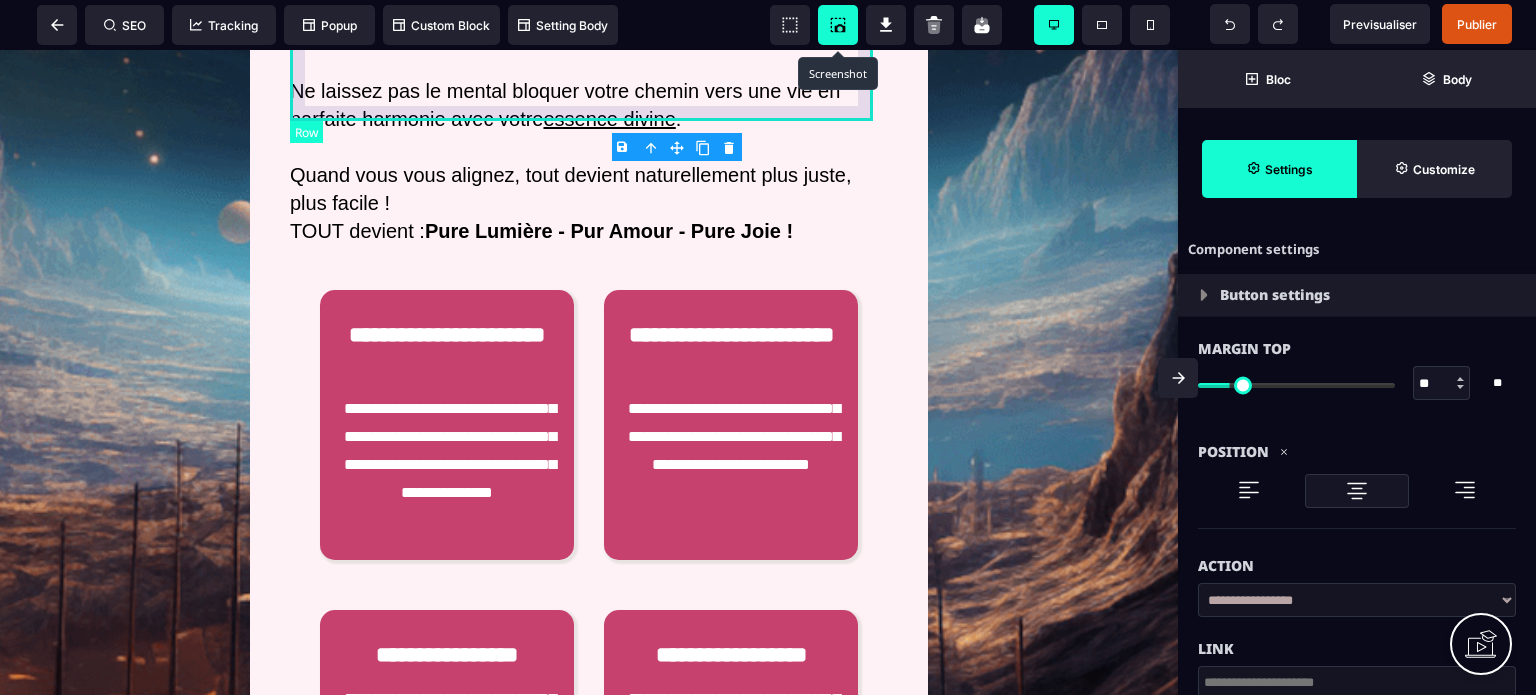 scroll, scrollTop: 4549, scrollLeft: 0, axis: vertical 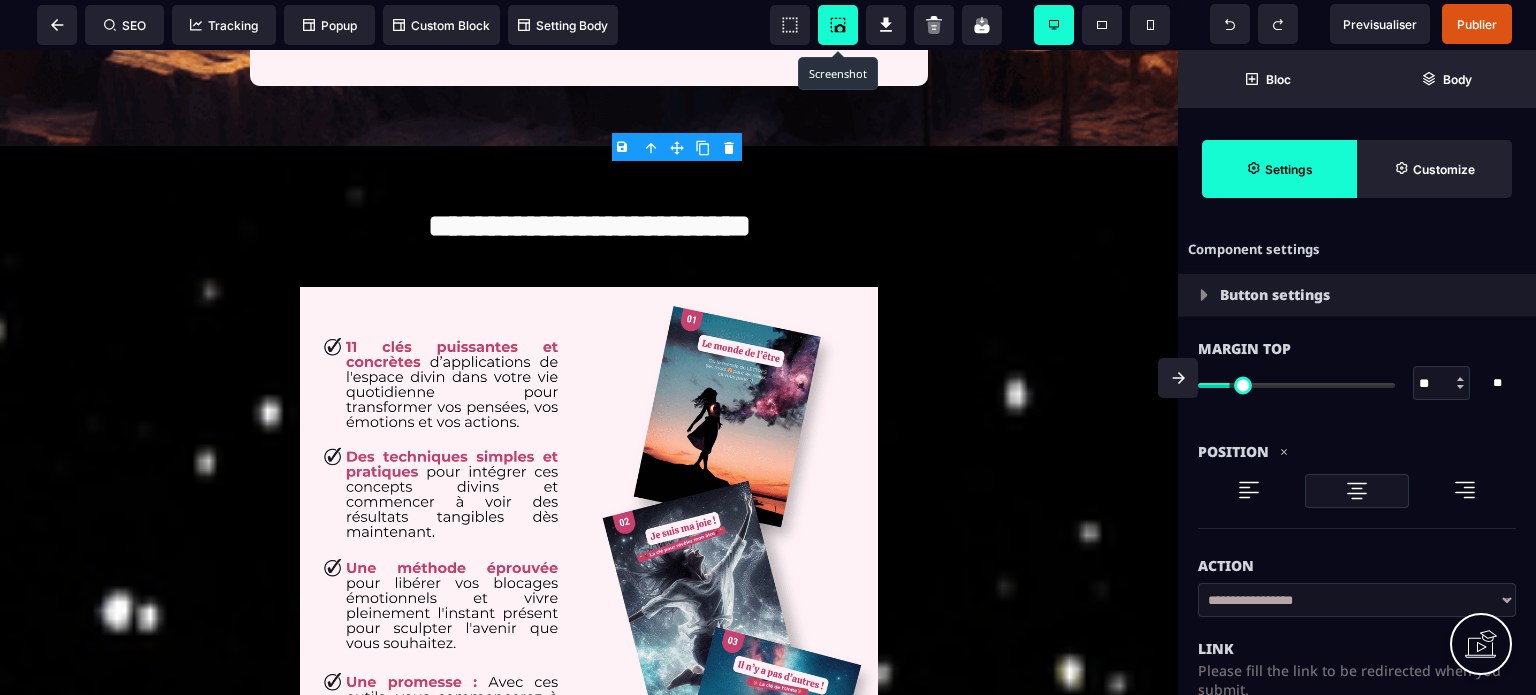 click 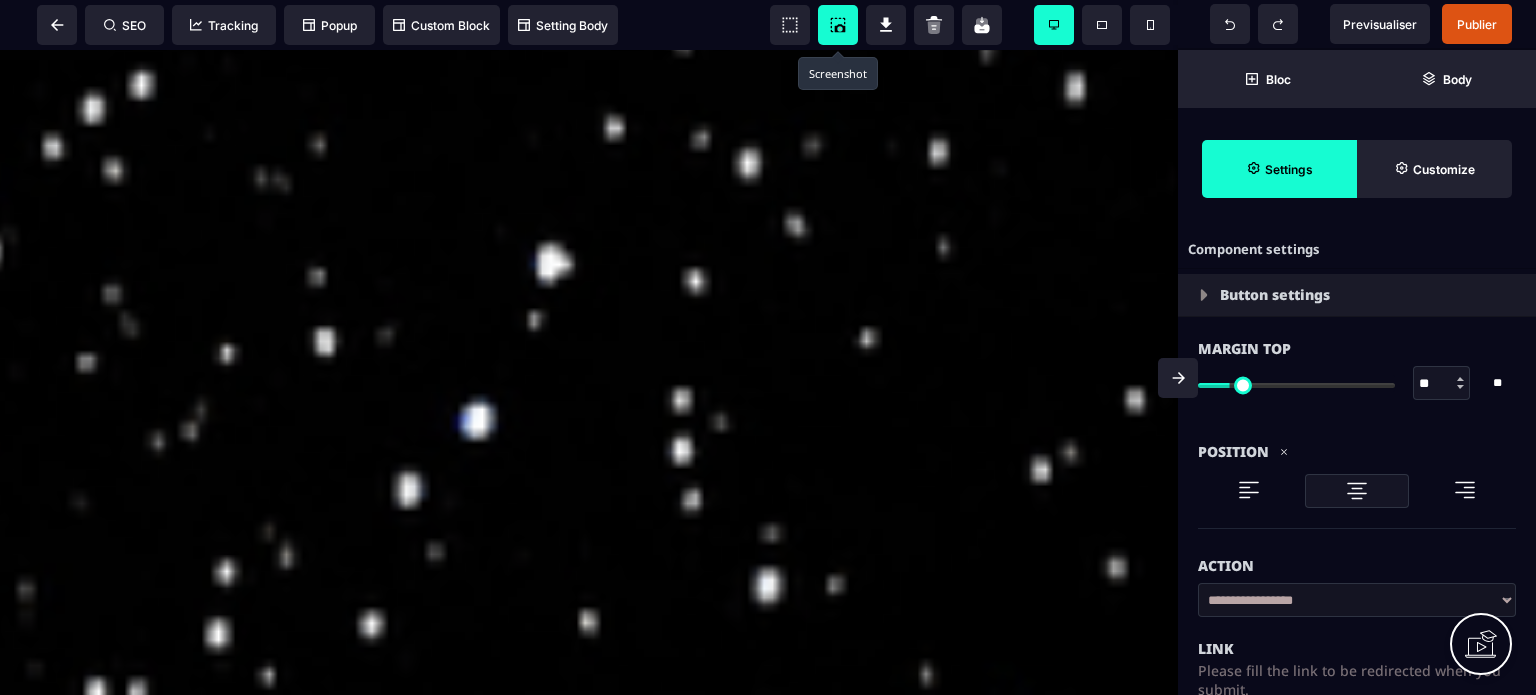 scroll, scrollTop: 5766, scrollLeft: 0, axis: vertical 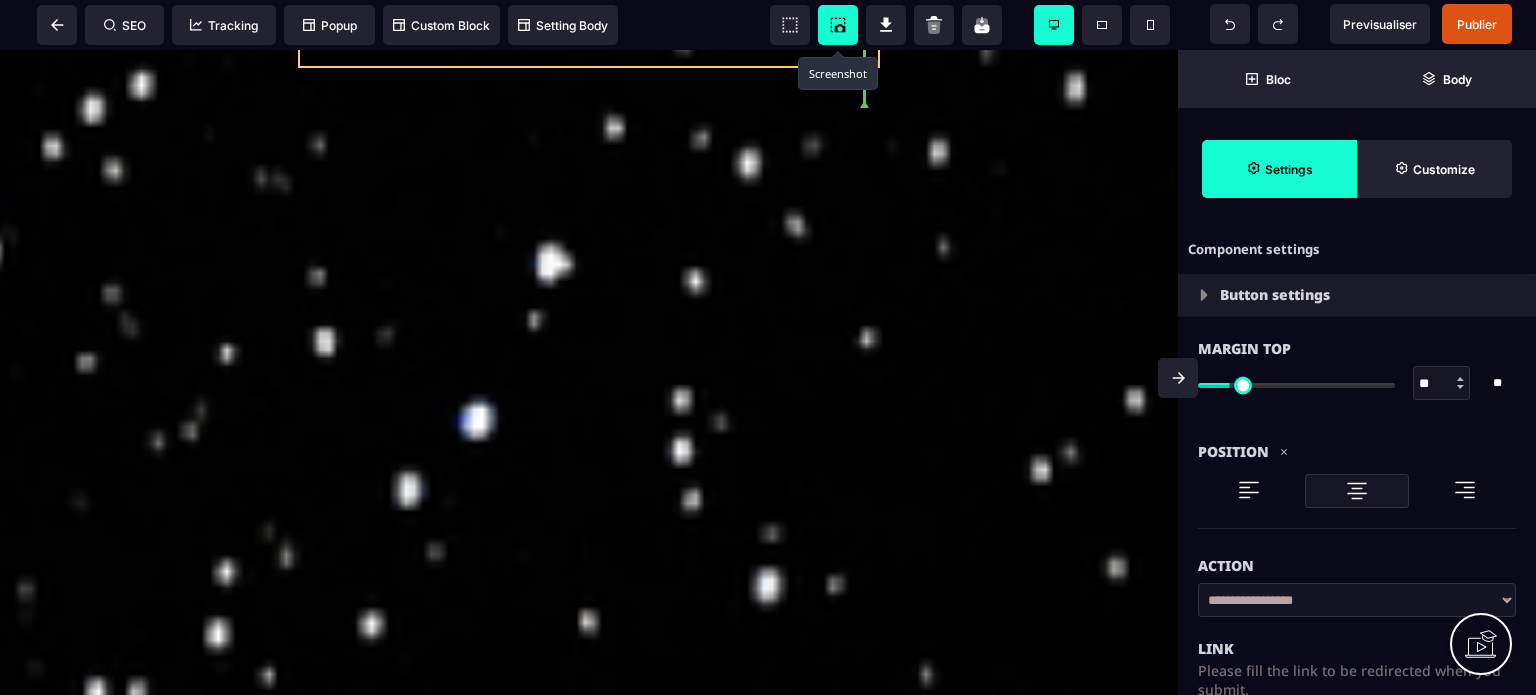 drag, startPoint x: 680, startPoint y: 198, endPoint x: 595, endPoint y: 131, distance: 108.23123 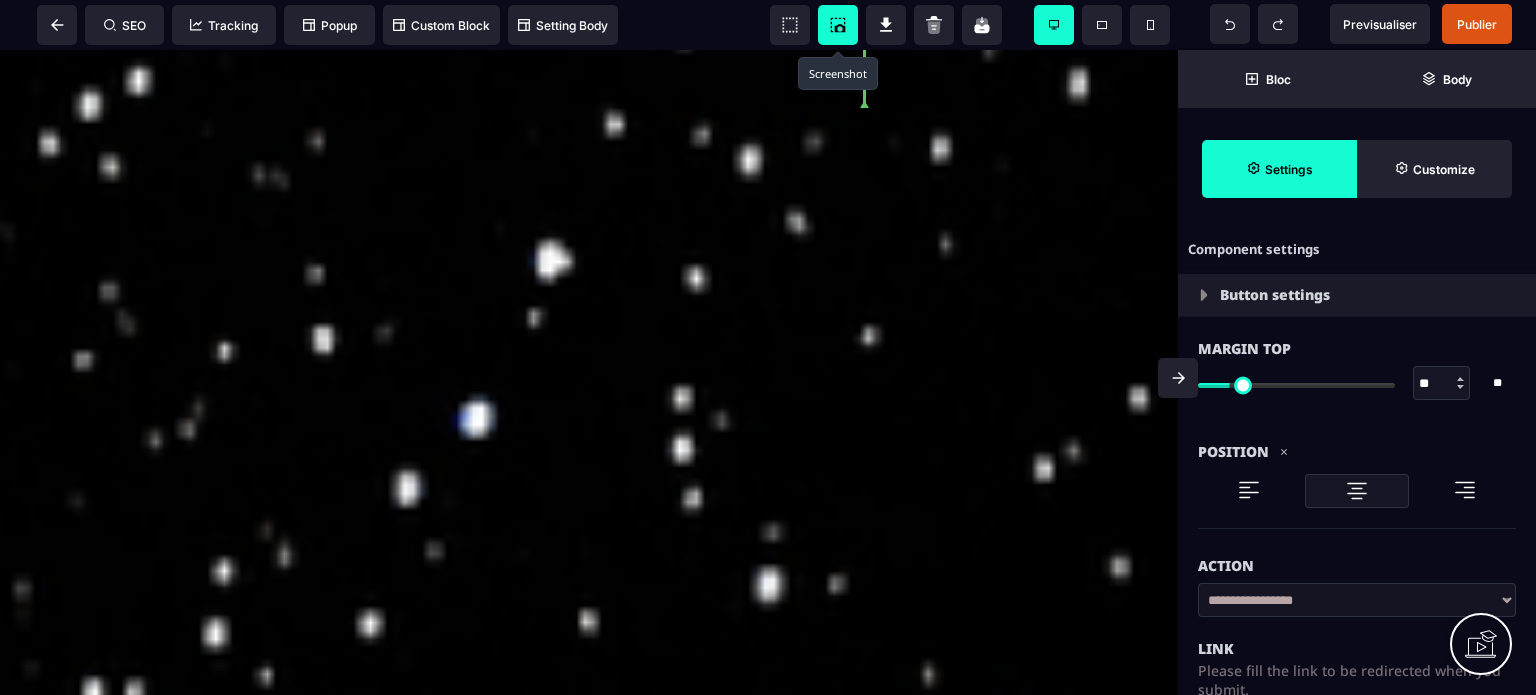 scroll, scrollTop: 5633, scrollLeft: 0, axis: vertical 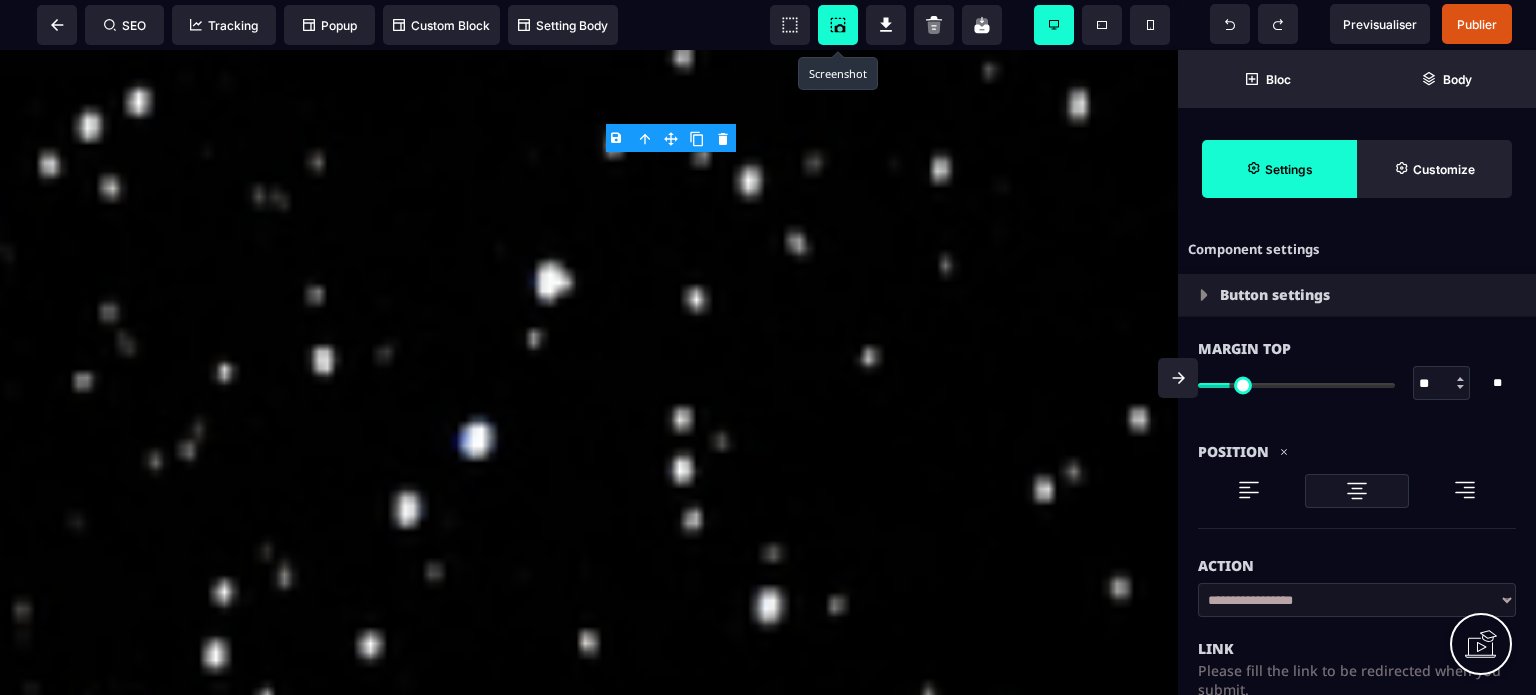 click on "Action" at bounding box center [1357, 556] 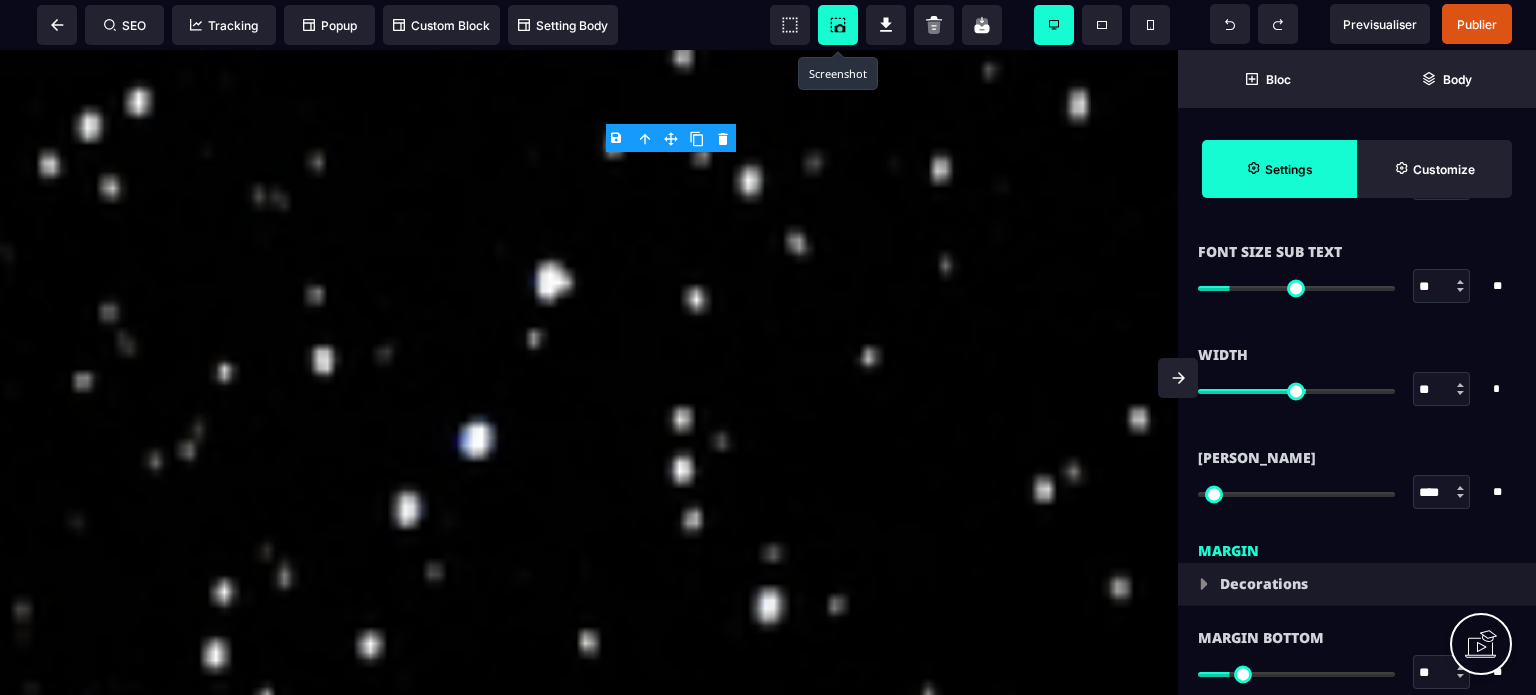 scroll, scrollTop: 1520, scrollLeft: 0, axis: vertical 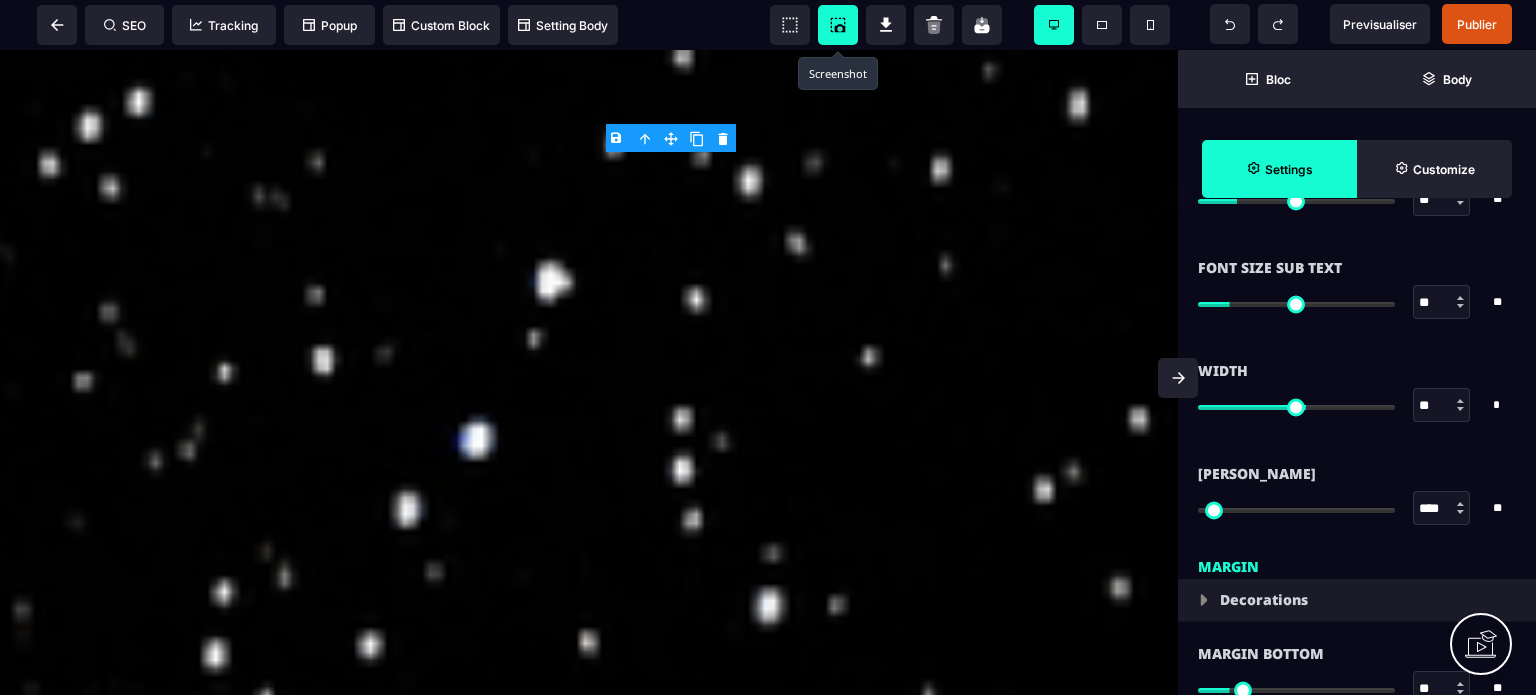 drag, startPoint x: 1432, startPoint y: 407, endPoint x: 1399, endPoint y: 415, distance: 33.955853 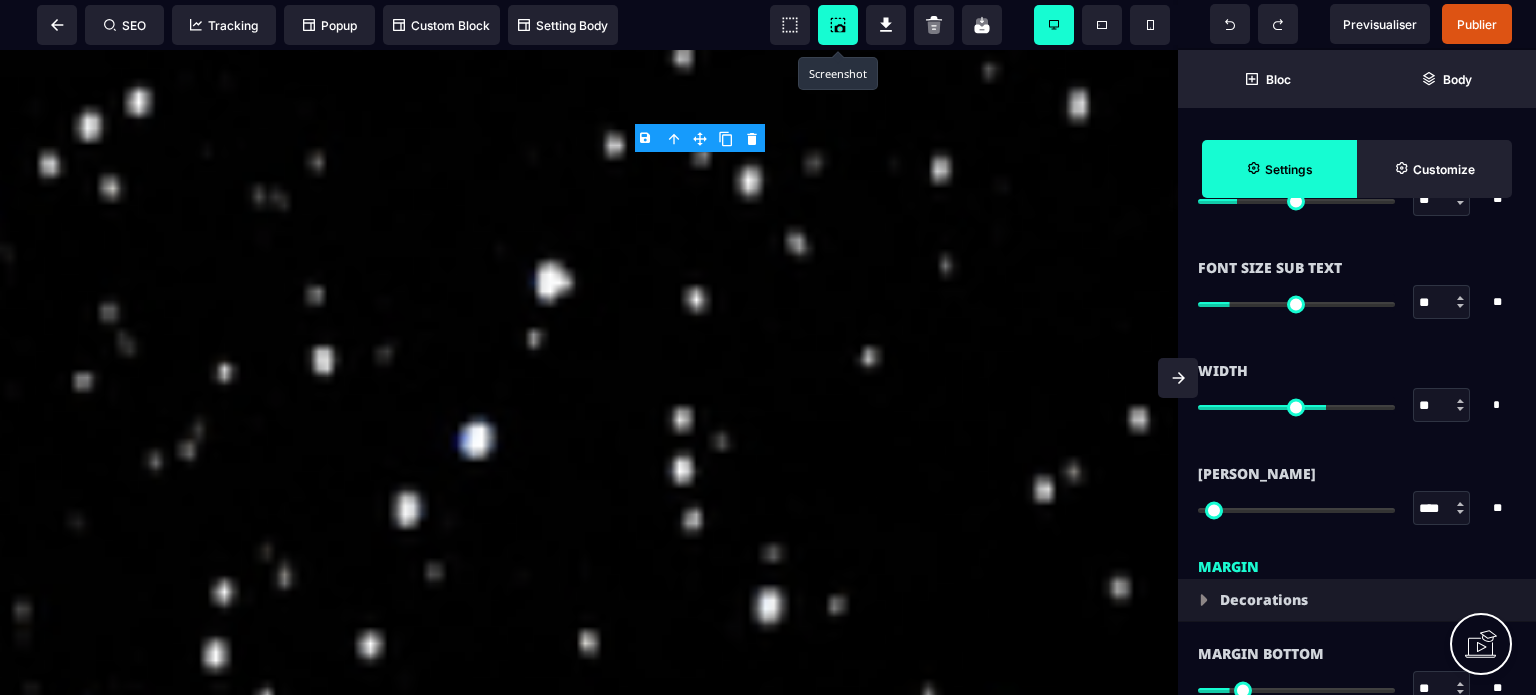 click at bounding box center (1178, 378) 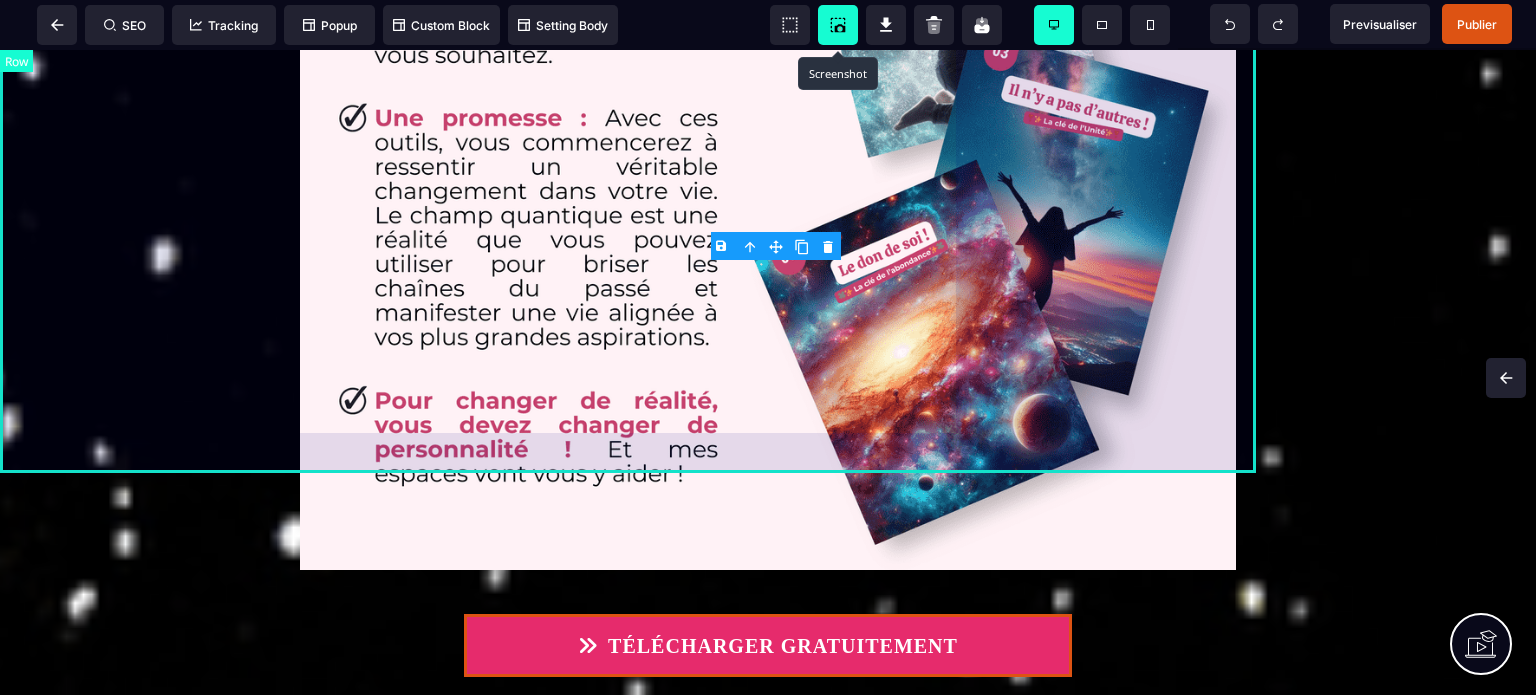 scroll, scrollTop: 0, scrollLeft: 0, axis: both 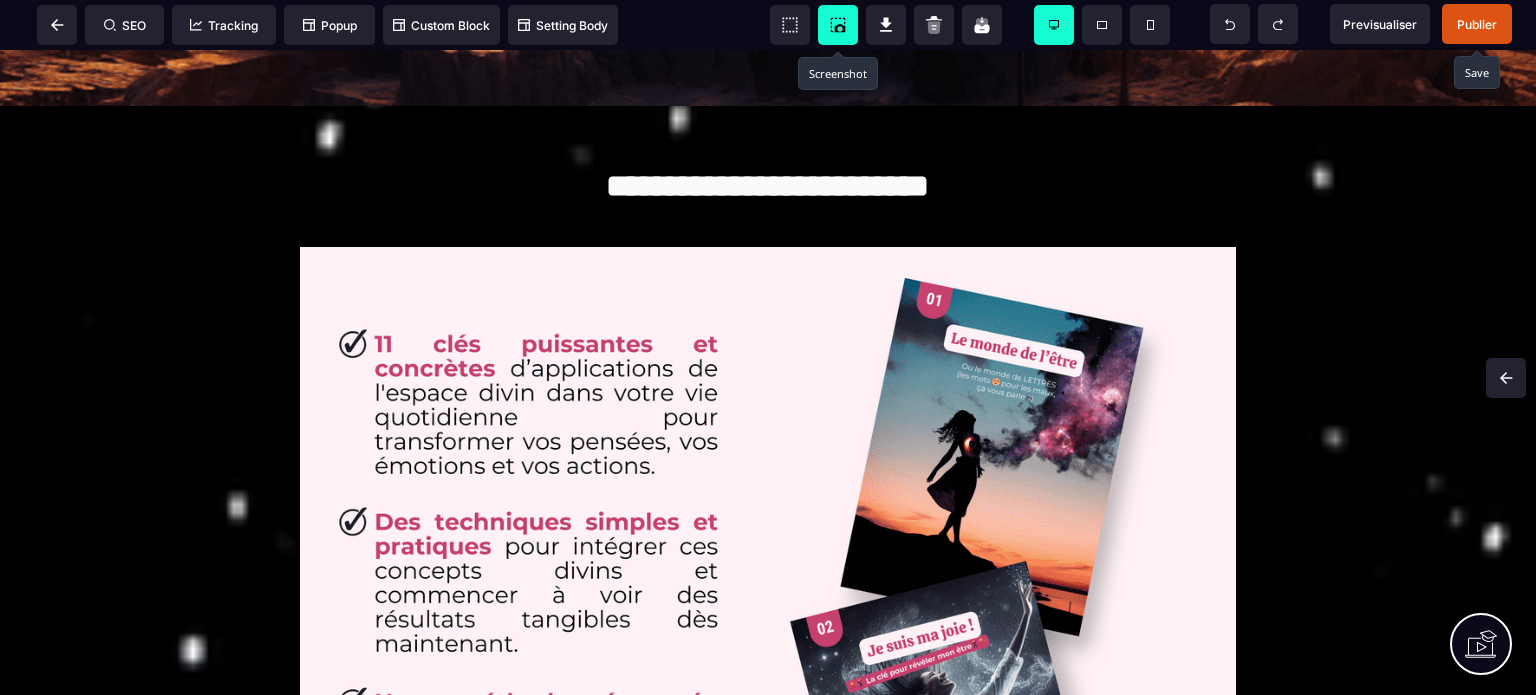 click on "Publier" at bounding box center (1477, 24) 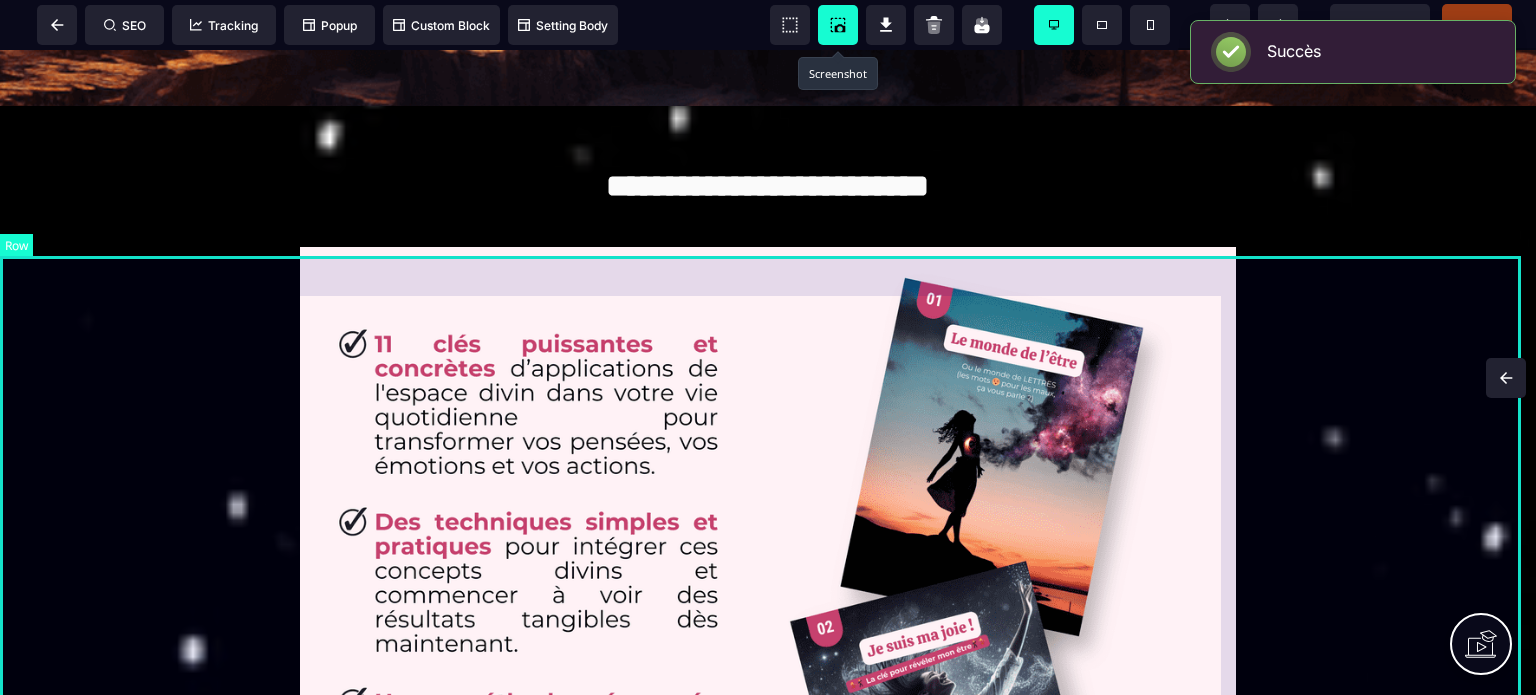 click on "**********" at bounding box center (768, 836) 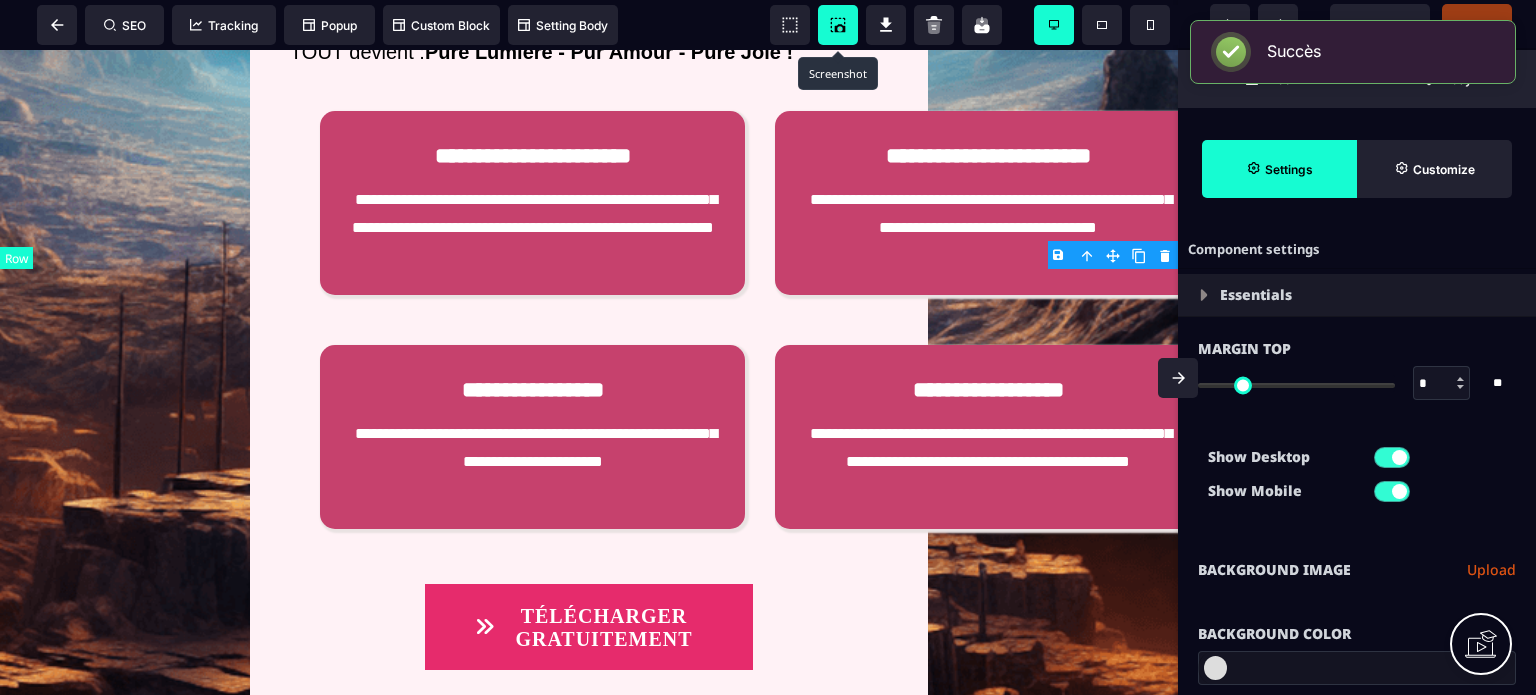 scroll, scrollTop: 4674, scrollLeft: 0, axis: vertical 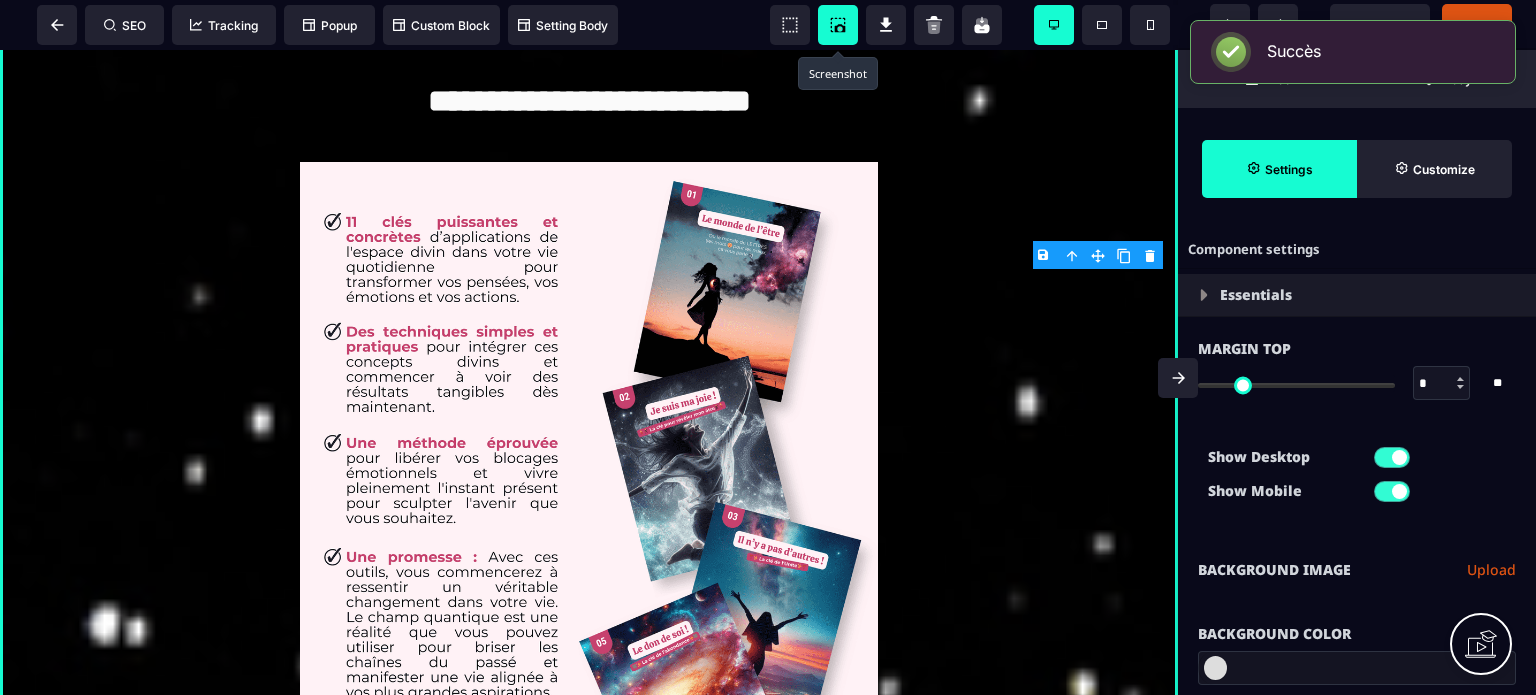 click on "Upload" at bounding box center [1491, 570] 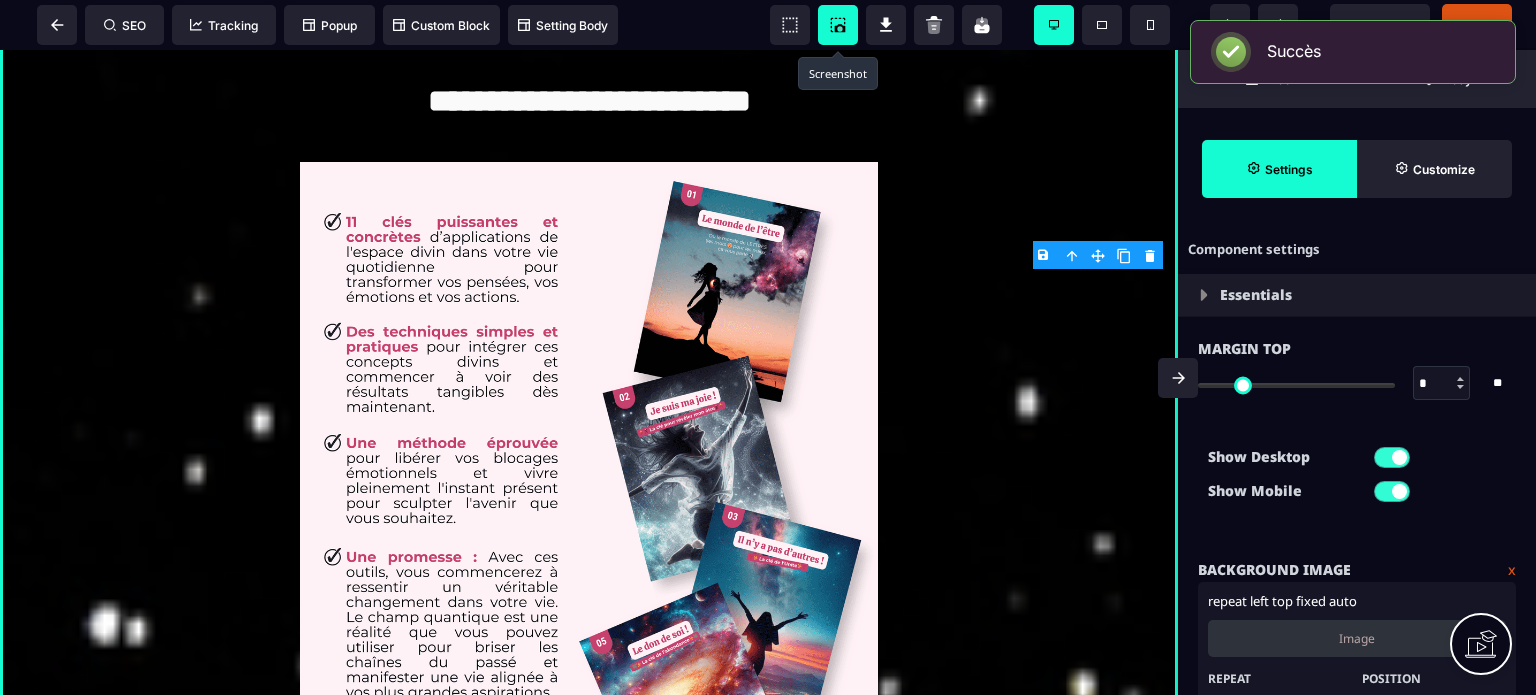 click on "Image" at bounding box center [1357, 638] 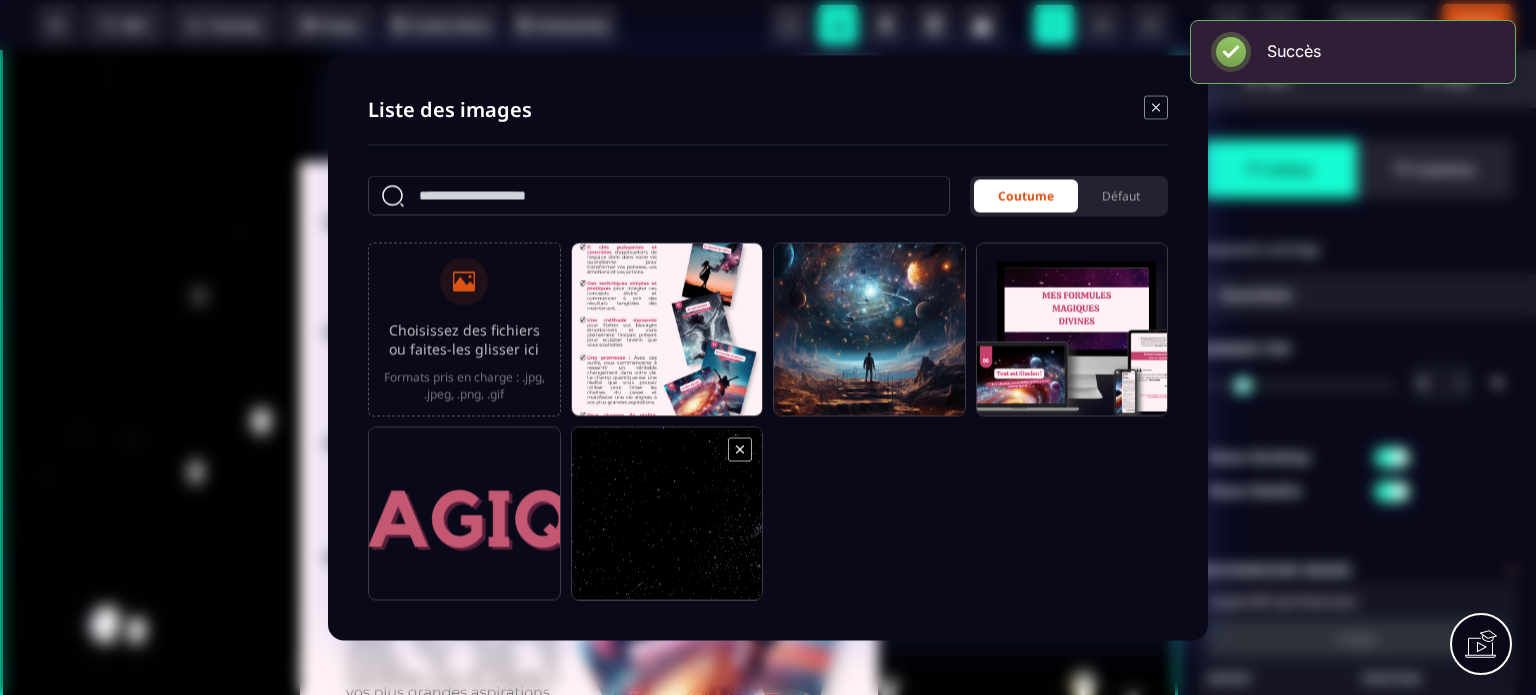 click at bounding box center [667, 522] 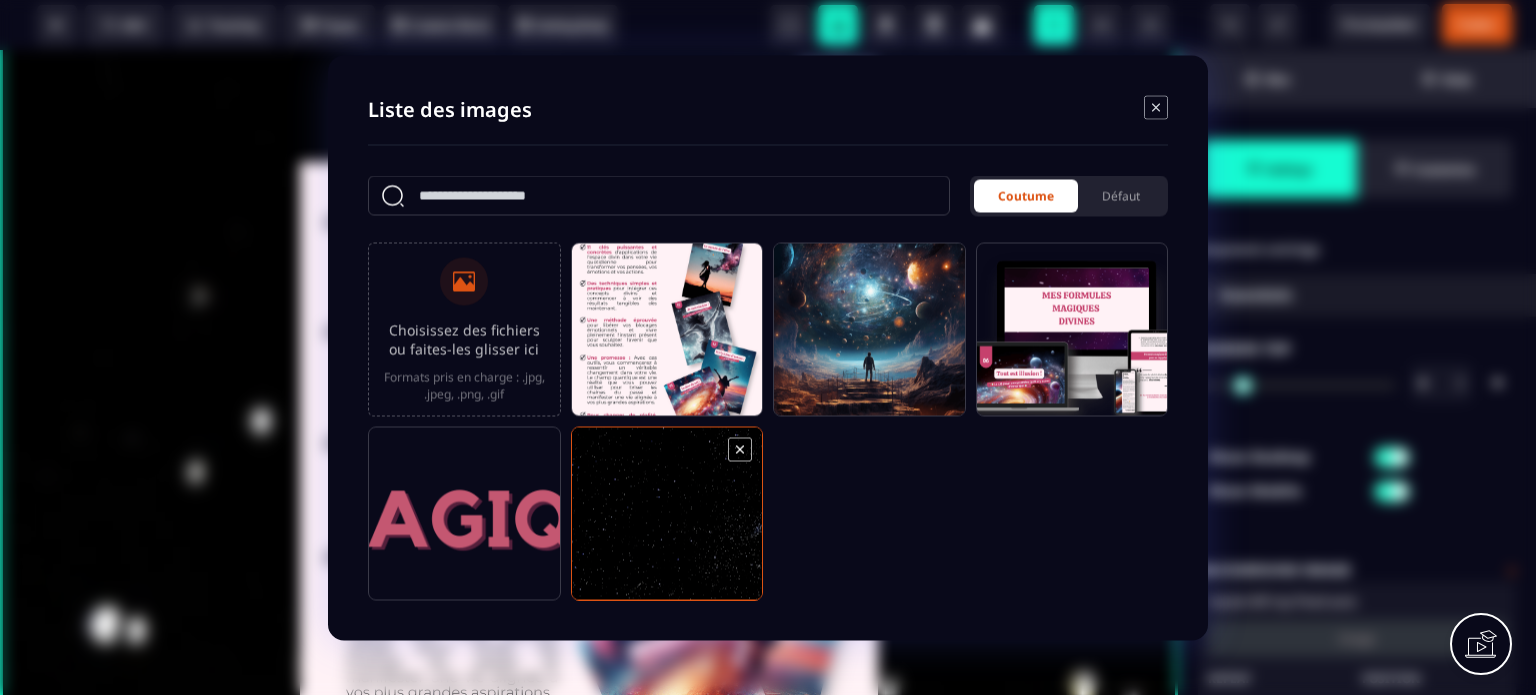 click at bounding box center [667, 522] 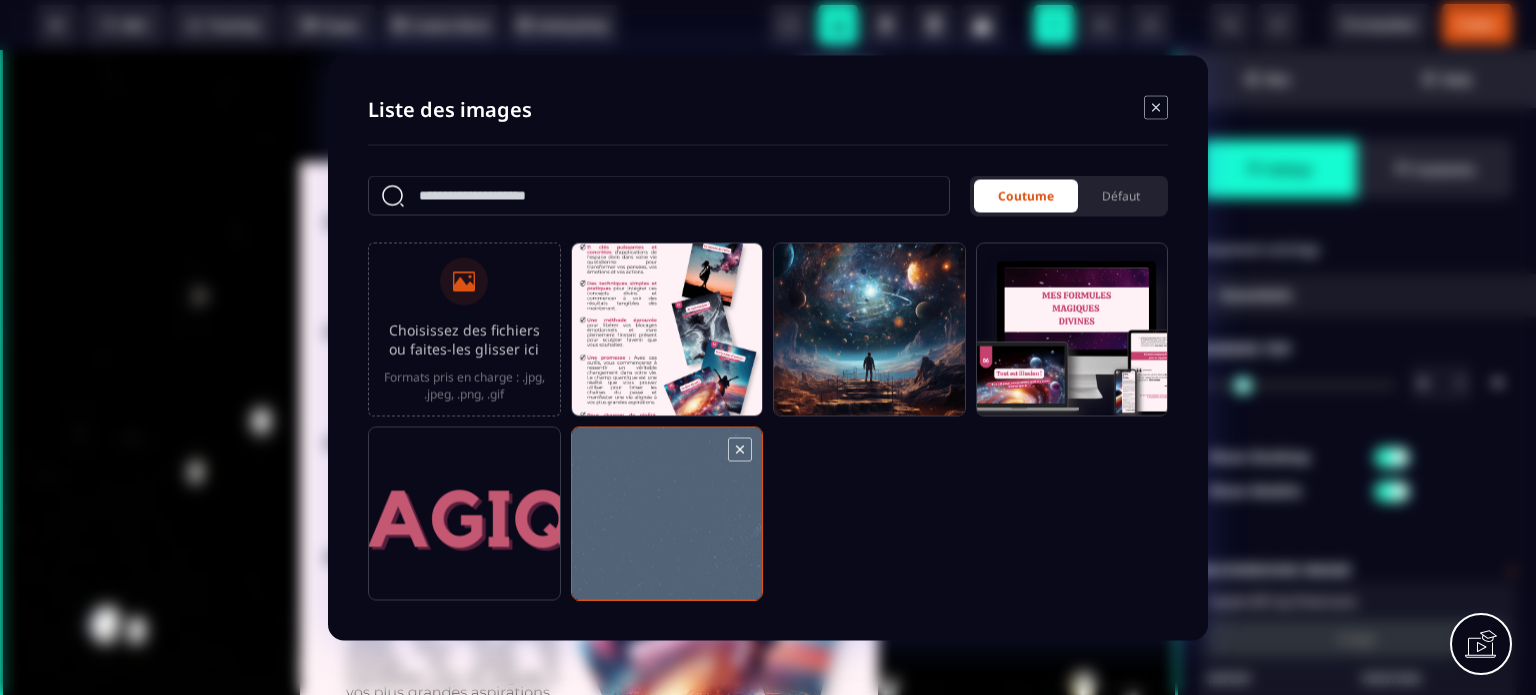 click at bounding box center [667, 522] 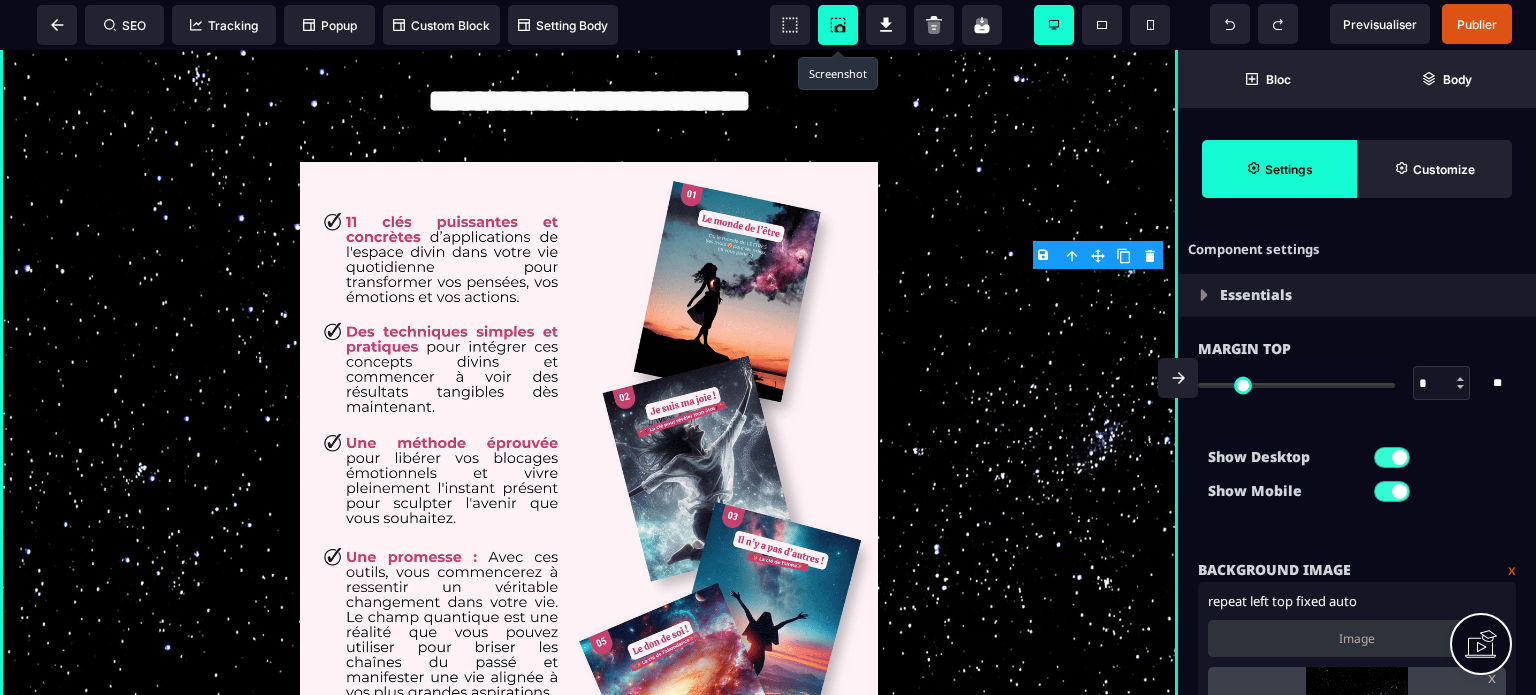 click at bounding box center [1178, 378] 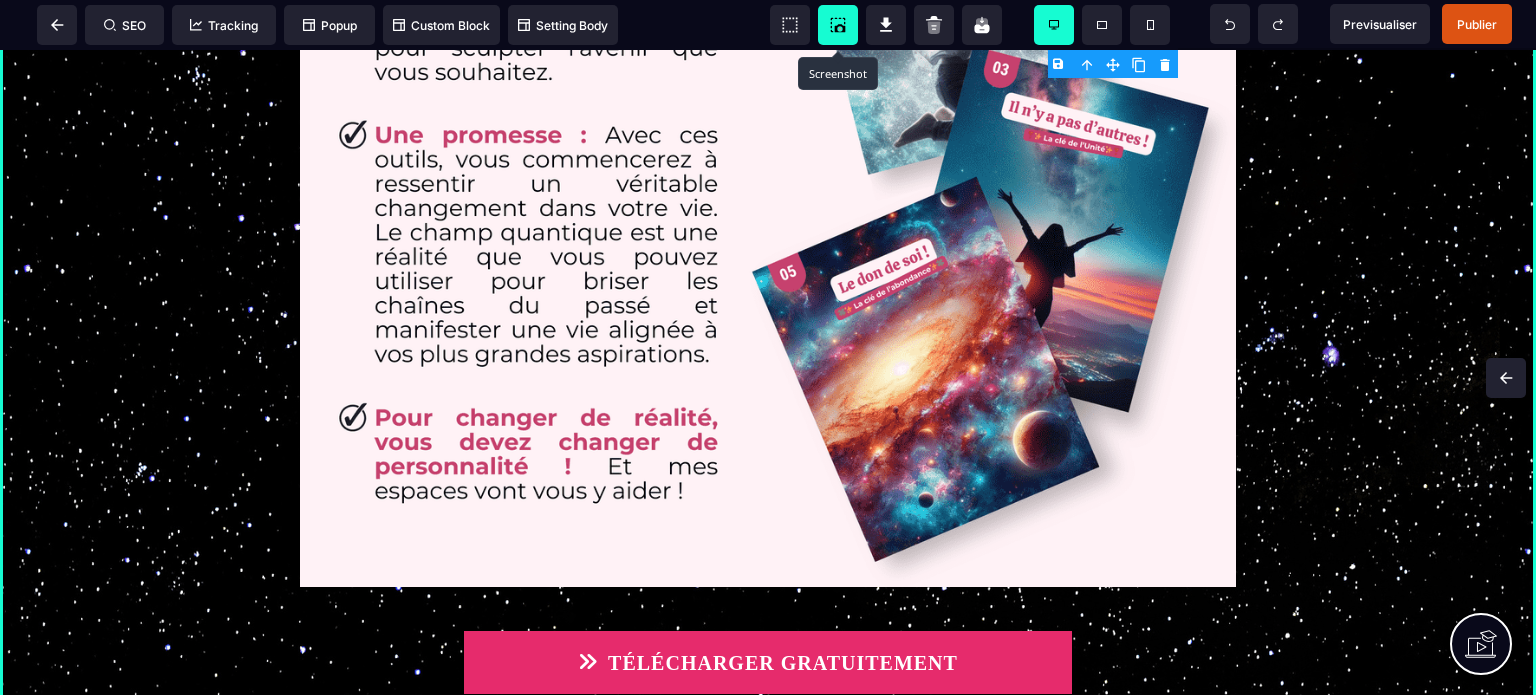 scroll, scrollTop: 4380, scrollLeft: 0, axis: vertical 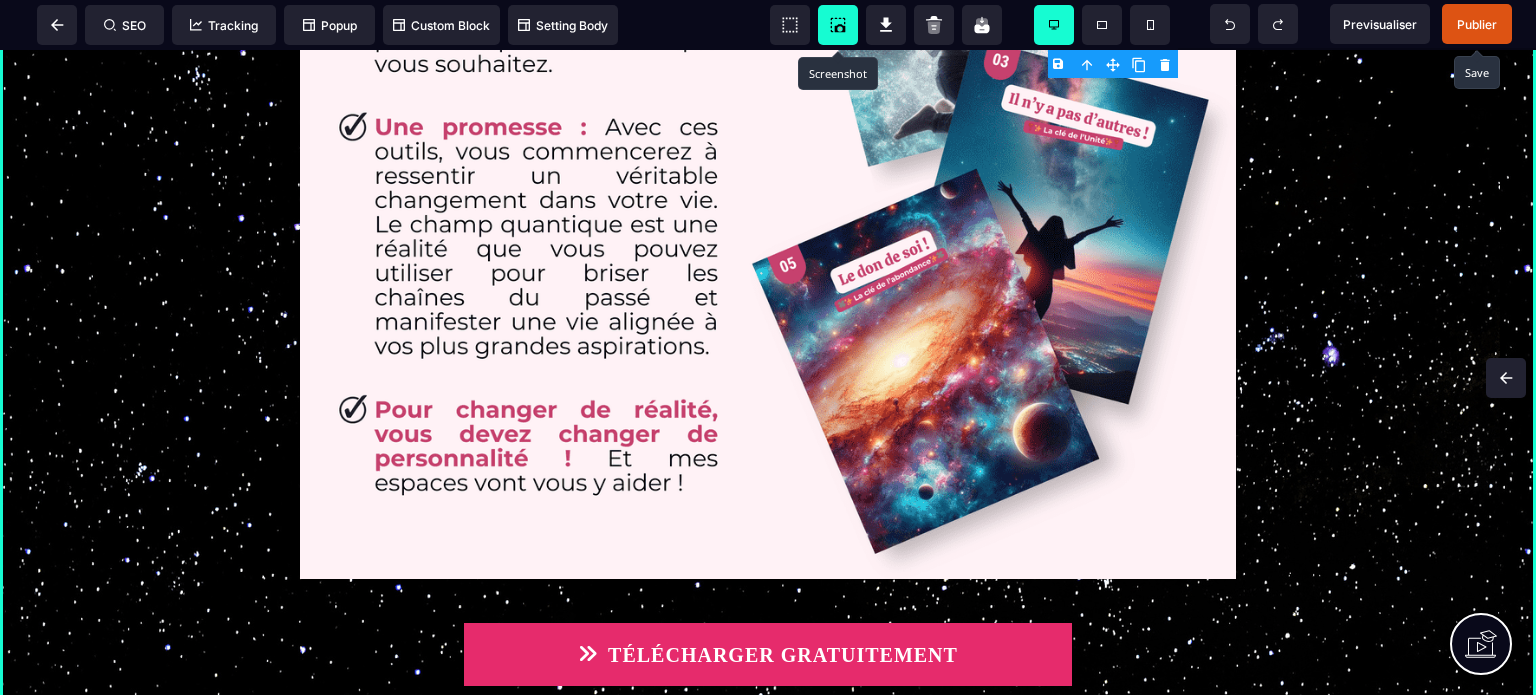 click on "Publier" at bounding box center (1477, 24) 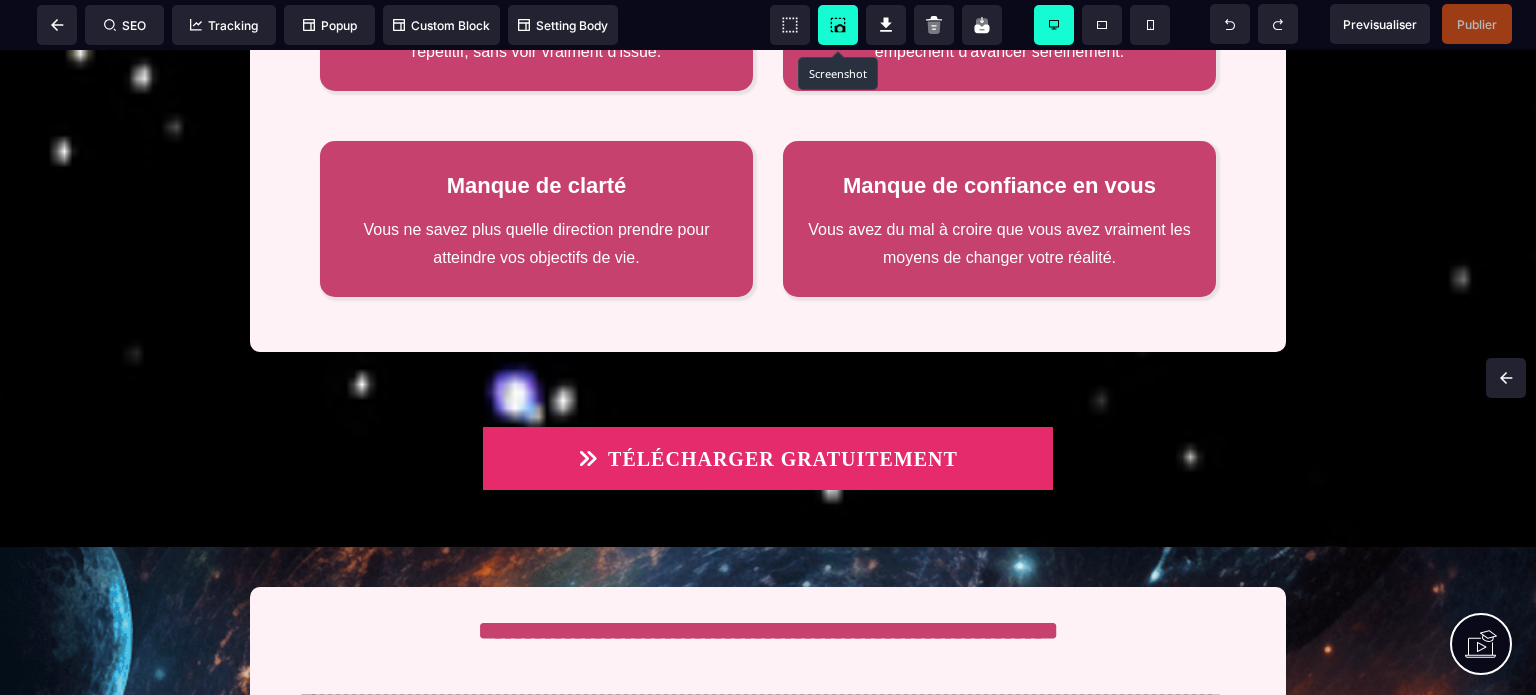 scroll, scrollTop: 1560, scrollLeft: 0, axis: vertical 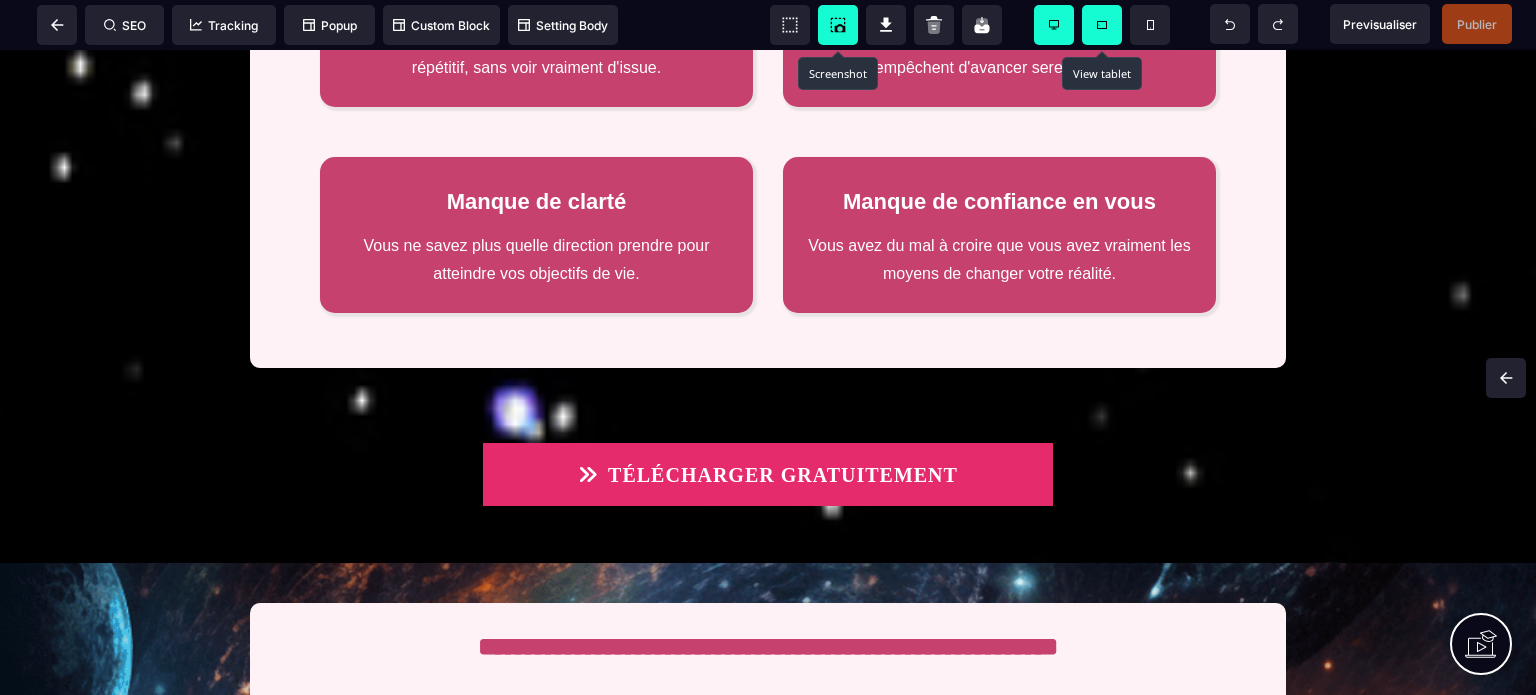 click at bounding box center [1102, 25] 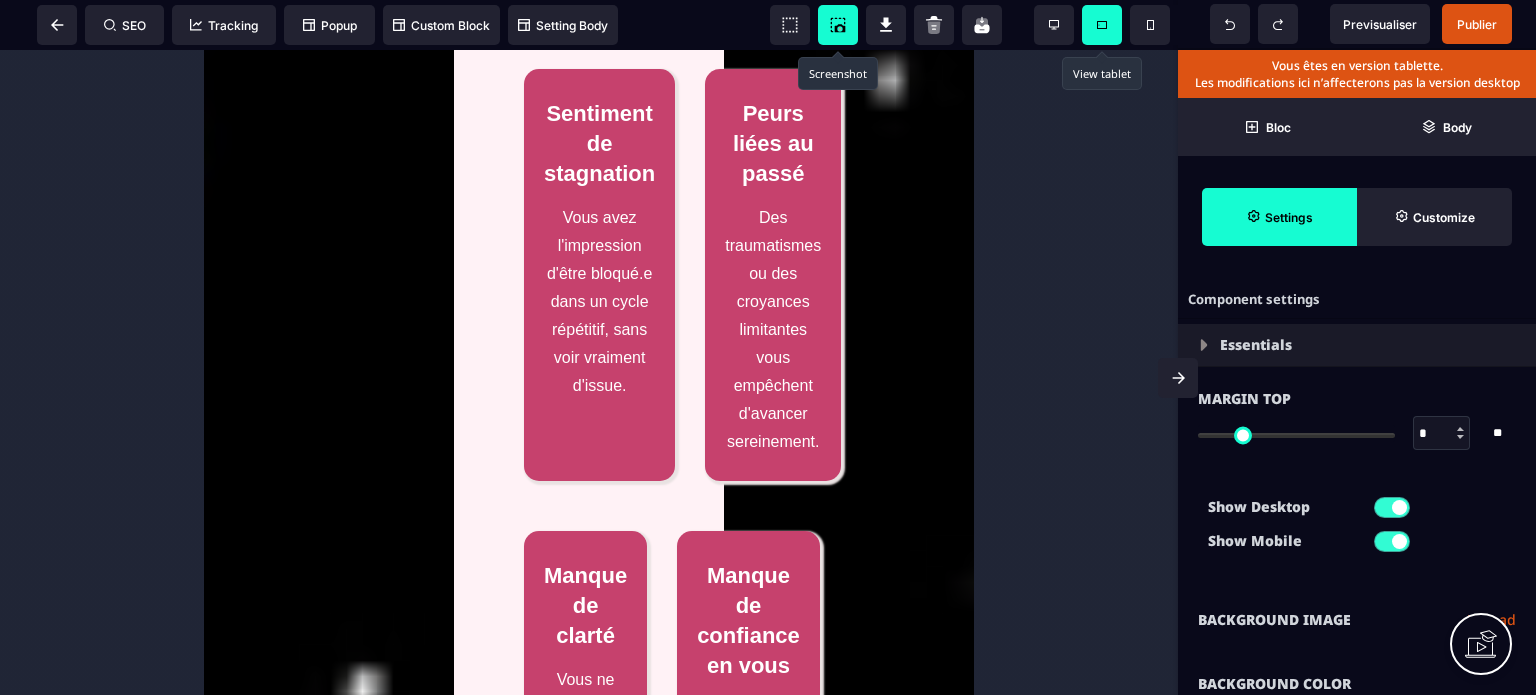scroll, scrollTop: 4884, scrollLeft: 0, axis: vertical 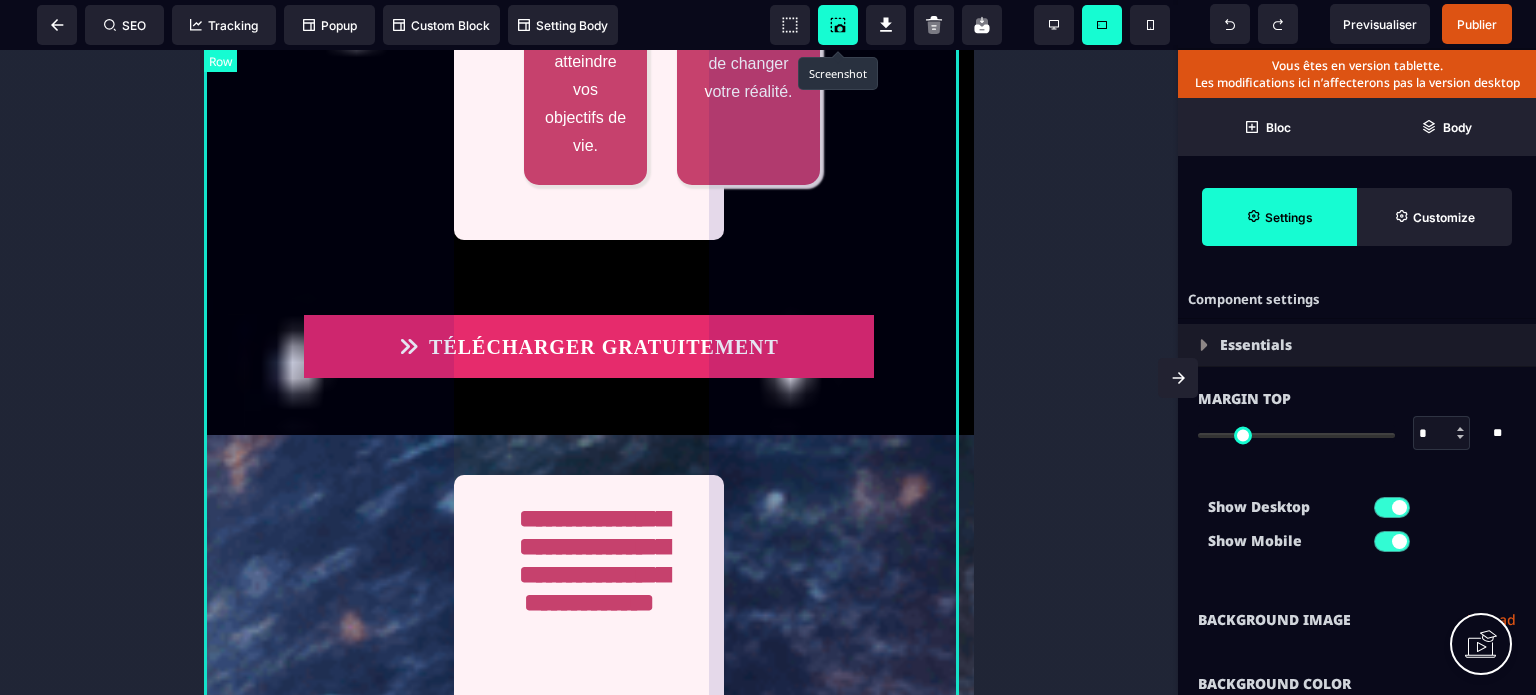 click on "Découvrez quelques secrets sur le quantique pour transformer votre vie avec 11 clés simples et puissantes ! Découvrez la puissance du champ quantique pour transformez votre vie et réaliser vos plus grands rêves ! Bienvenue dans un voyage au cœur de l’invisible, là où énergie et magie se rencontrent pour créer l’extraordinaire. ✨ Je vous invite à plonger dans  11 concepts [DEMOGRAPHIC_DATA]  qui révèlent des clés essentielles pour activer votre transformation intérieure. Ces concepts, soutenus par mes  11 clés magiques,  ne sont pas de simples idées. Ce sont des ponts entre votre essence divine et votre réalité, des outils pour aligner votre vie sur la grandeur de votre être véritable. TÉLÉCHARGER GRATUITEMENT Les blocages qui vous empêchent de vivre la vie que vous méritez. Les doutes, les peurs, peut-être même ces pensées comme: "ce n’est pas pour moi" ou "je ne suis pas prêt·e" sont autant de barrières invisibles qui vous séparent du c hamp infini des possibles . lumière ." at bounding box center [589, -2267] 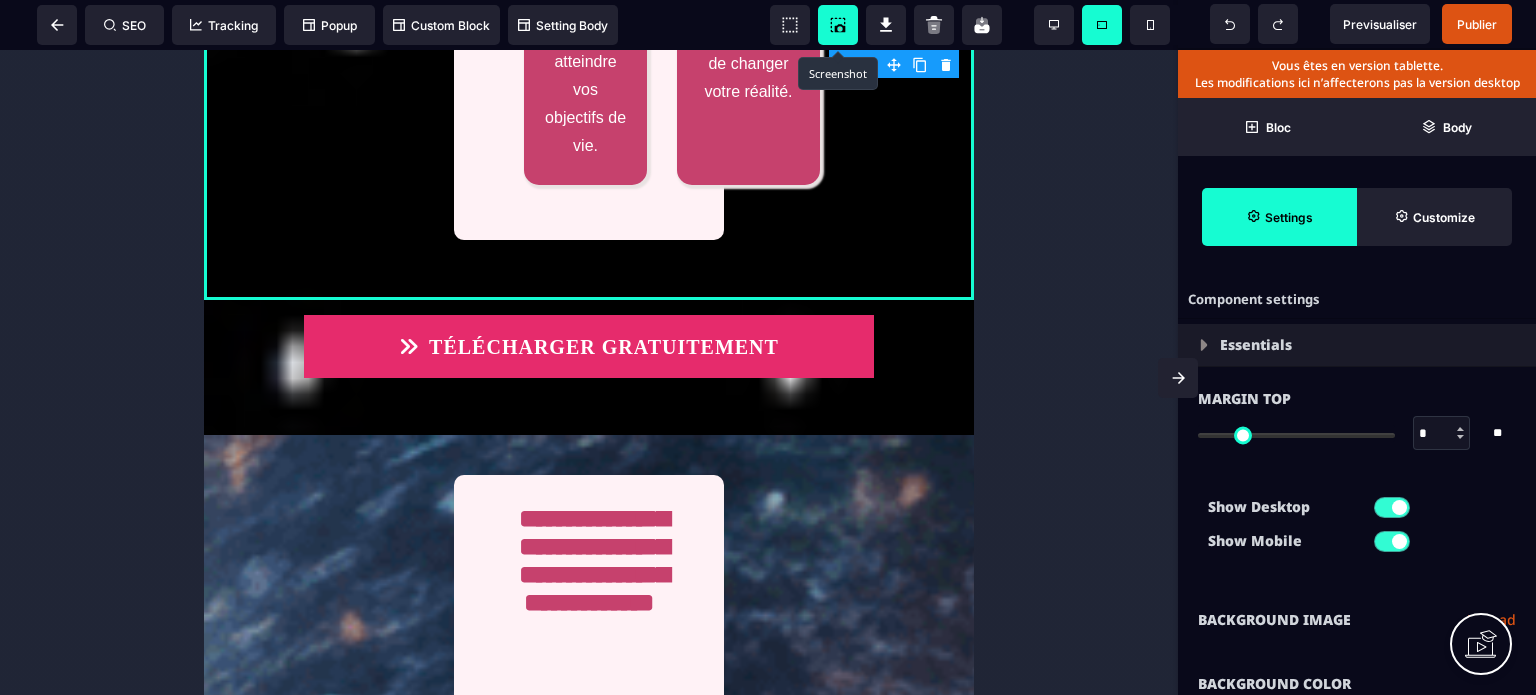 click on "**********" at bounding box center (1357, 620) 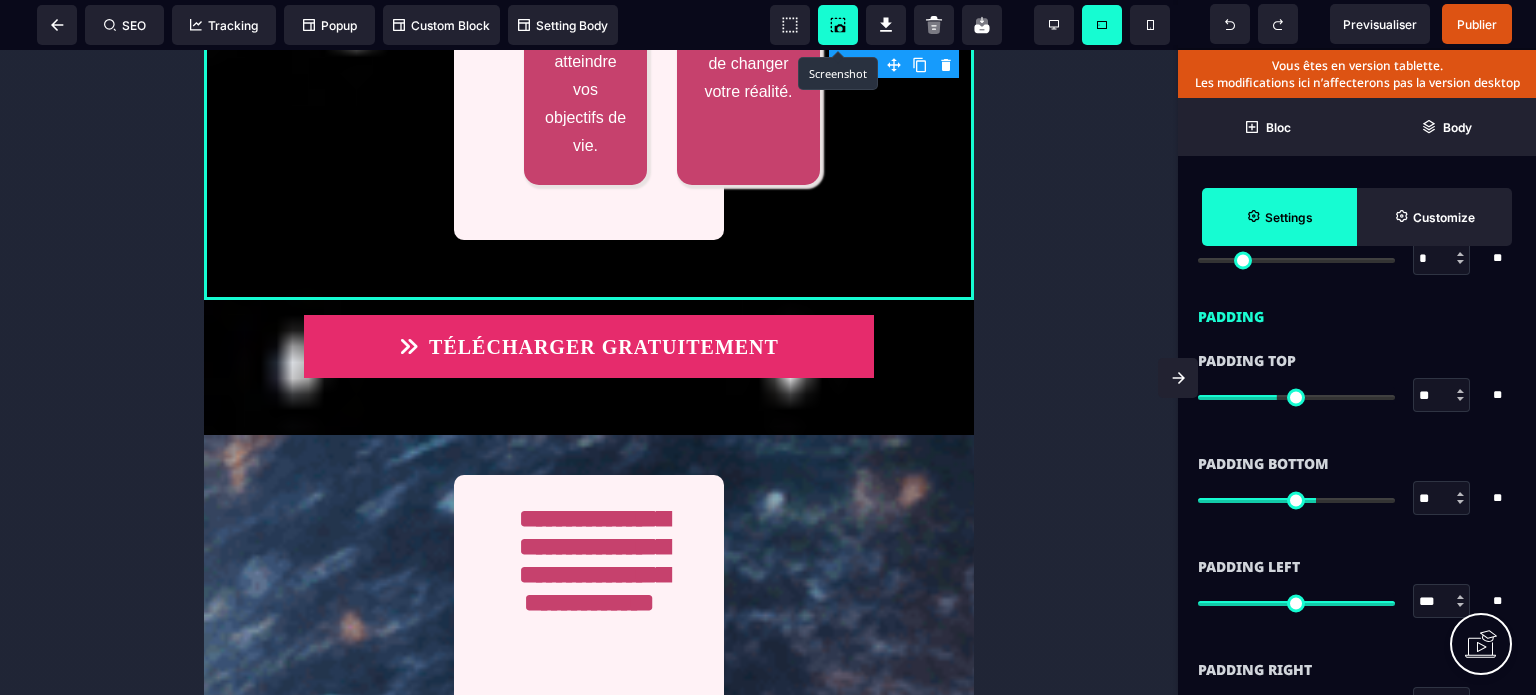 scroll, scrollTop: 1800, scrollLeft: 0, axis: vertical 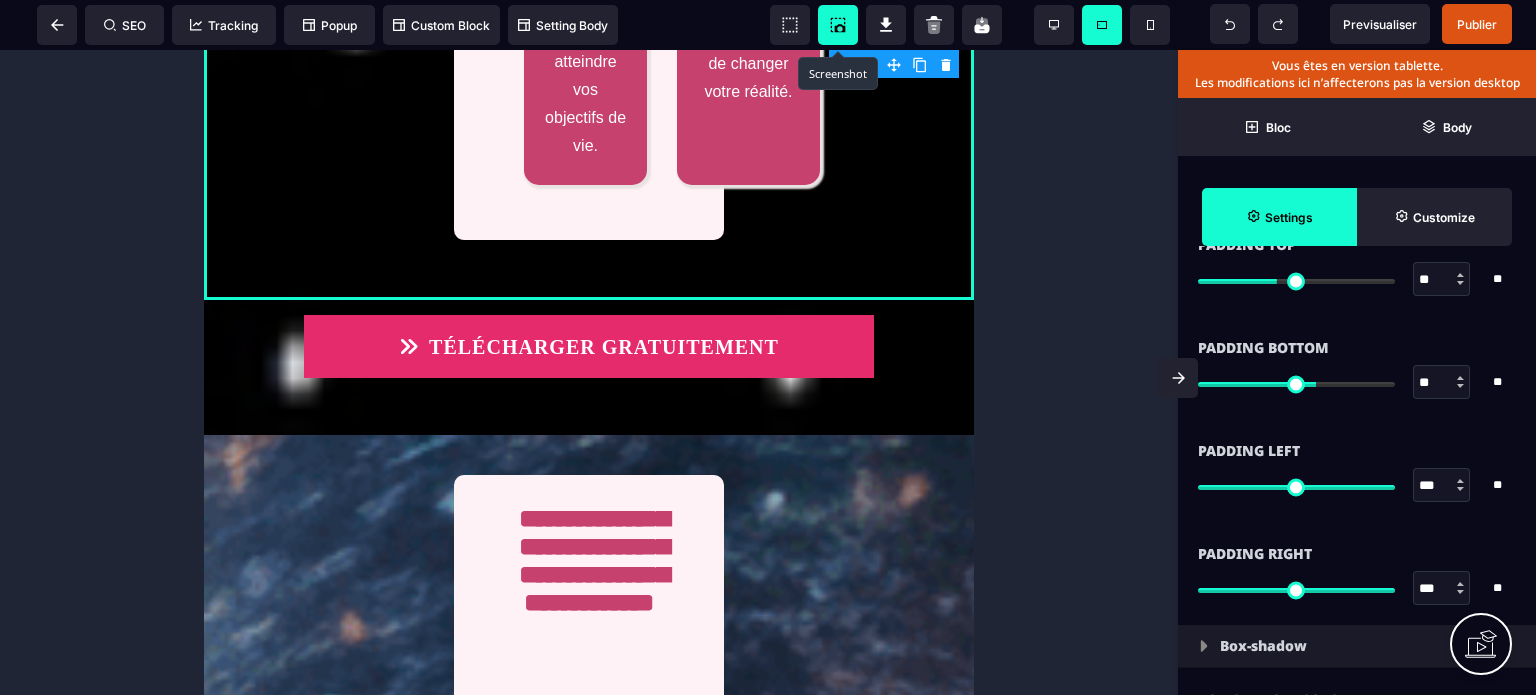 click on "***" at bounding box center (1442, 589) 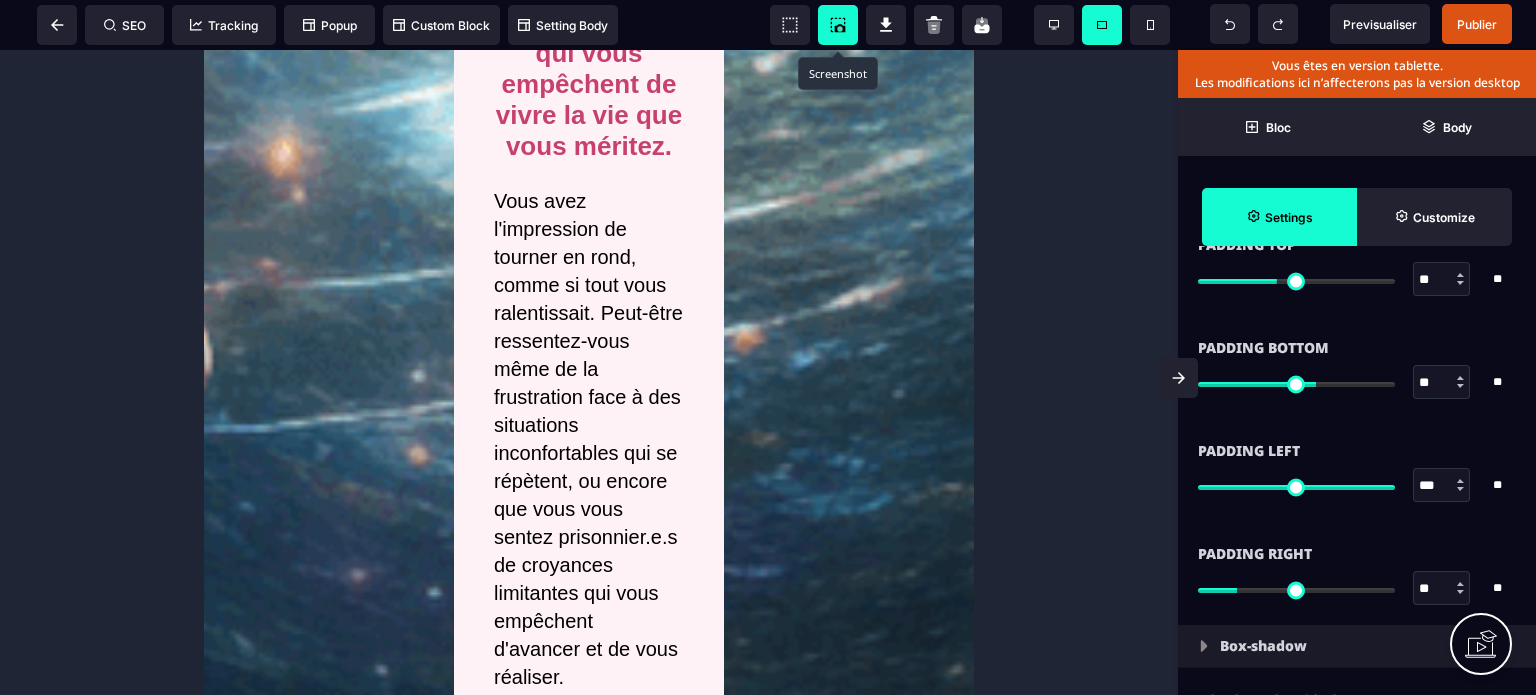 click on "***" at bounding box center (1442, 486) 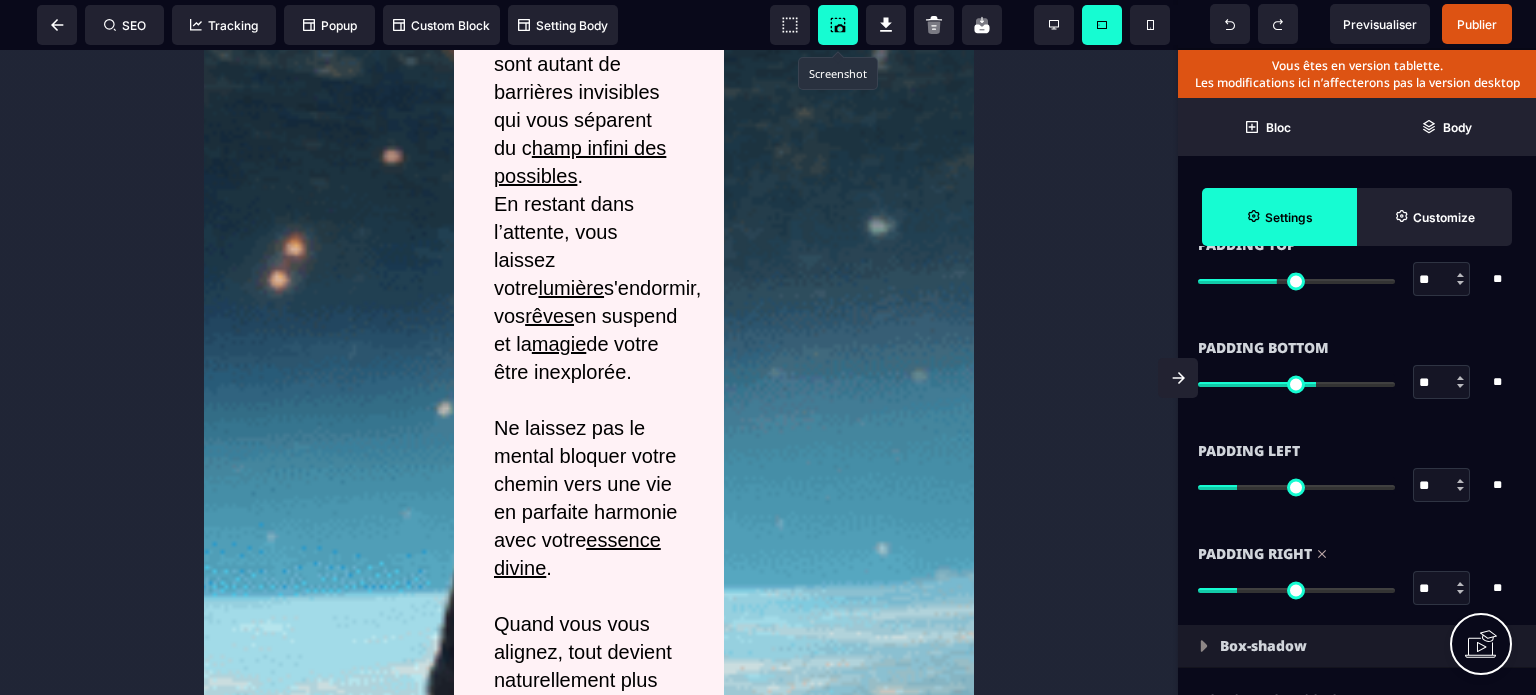 scroll, scrollTop: 3928, scrollLeft: 0, axis: vertical 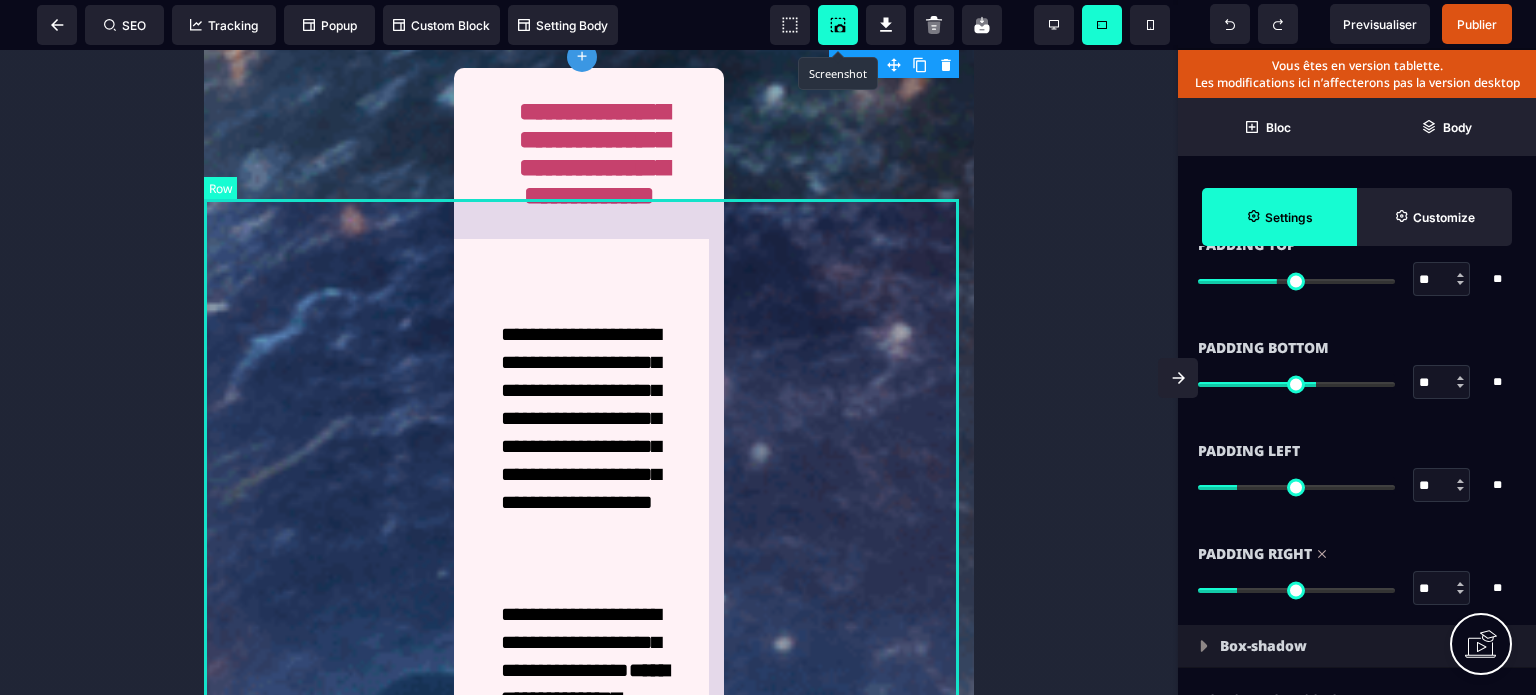 click on "**********" at bounding box center (589, 2511) 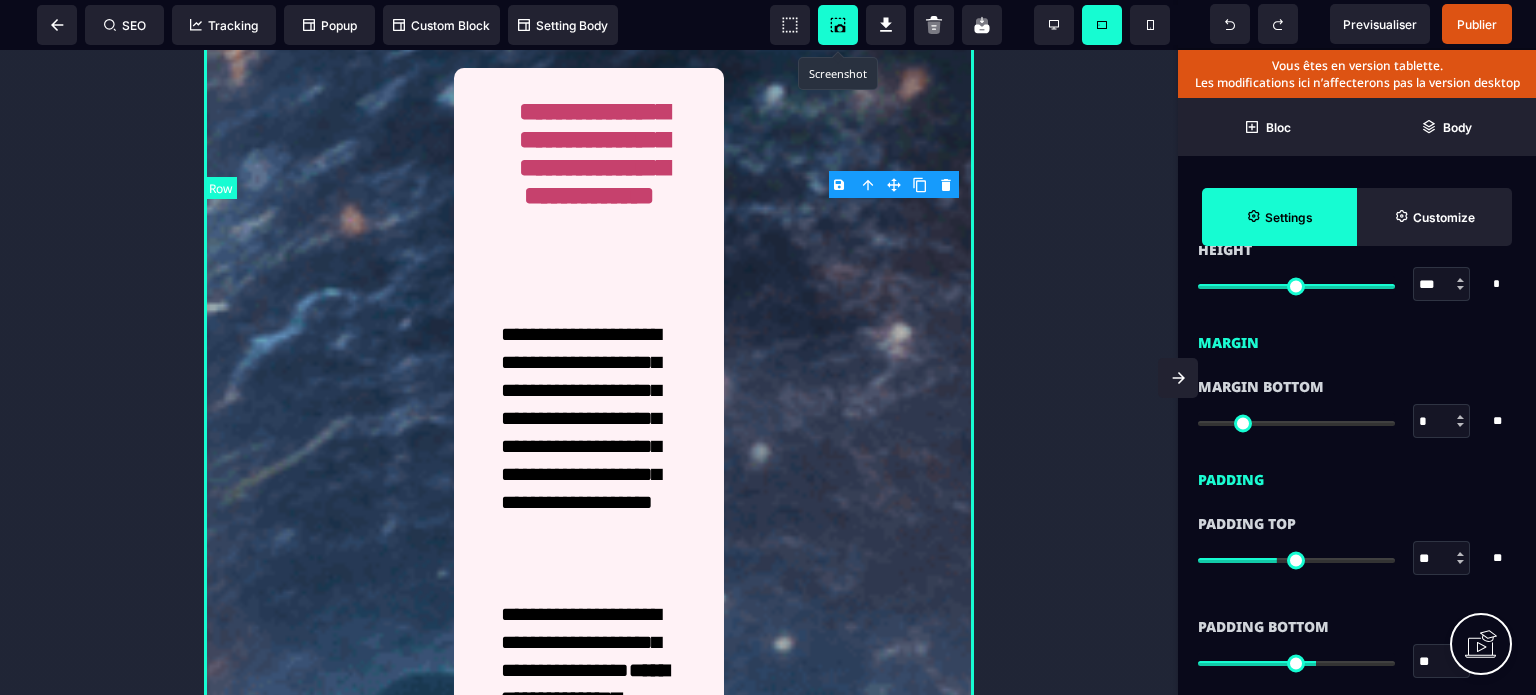 scroll, scrollTop: 0, scrollLeft: 0, axis: both 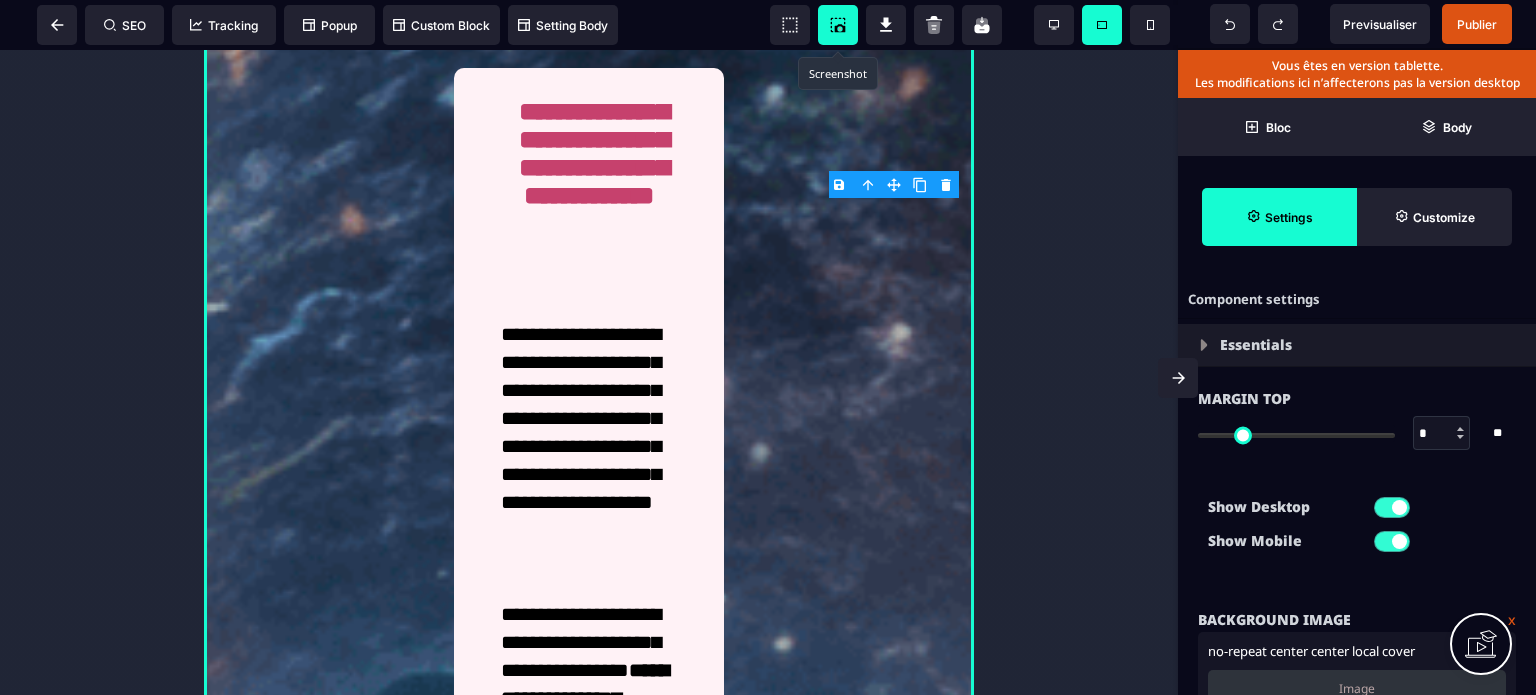 click on "Show Desktop
Show Mobile" at bounding box center [1357, 529] 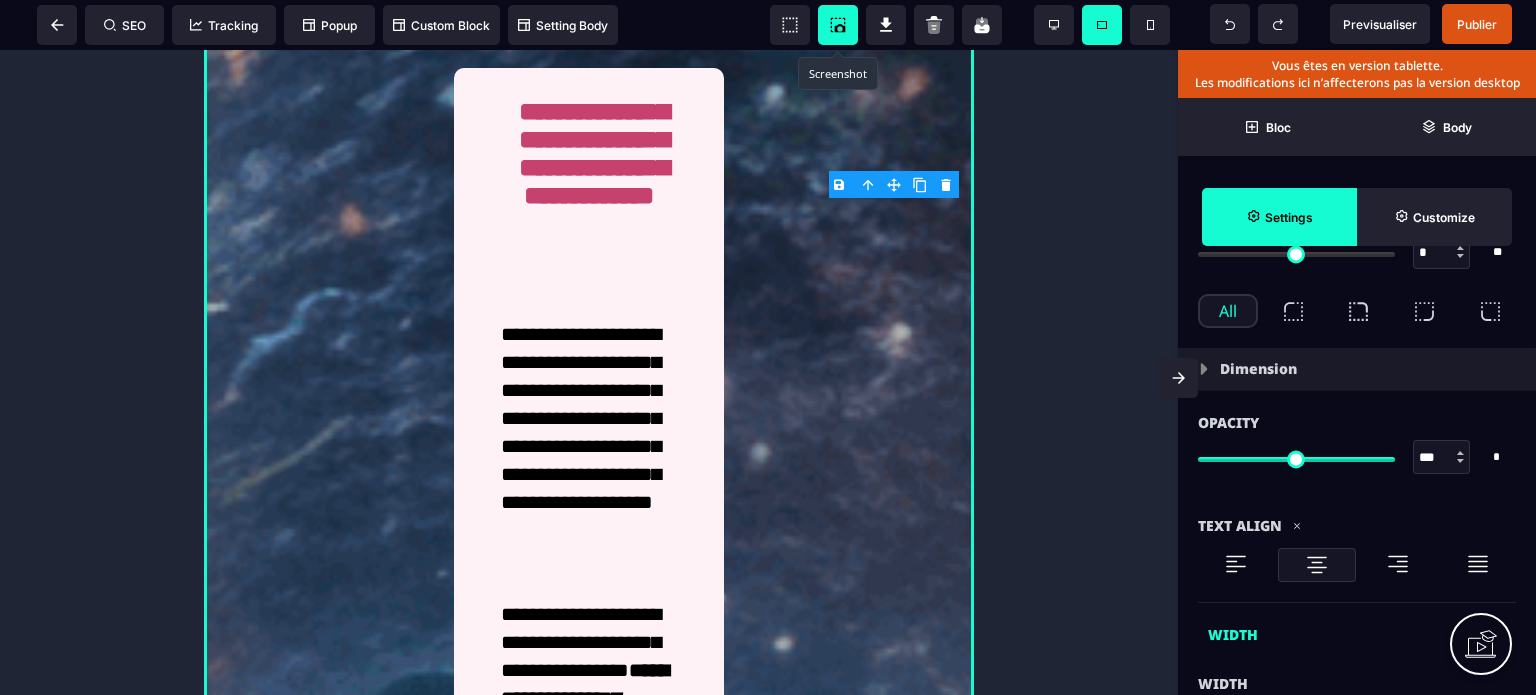 click at bounding box center [1316, 565] 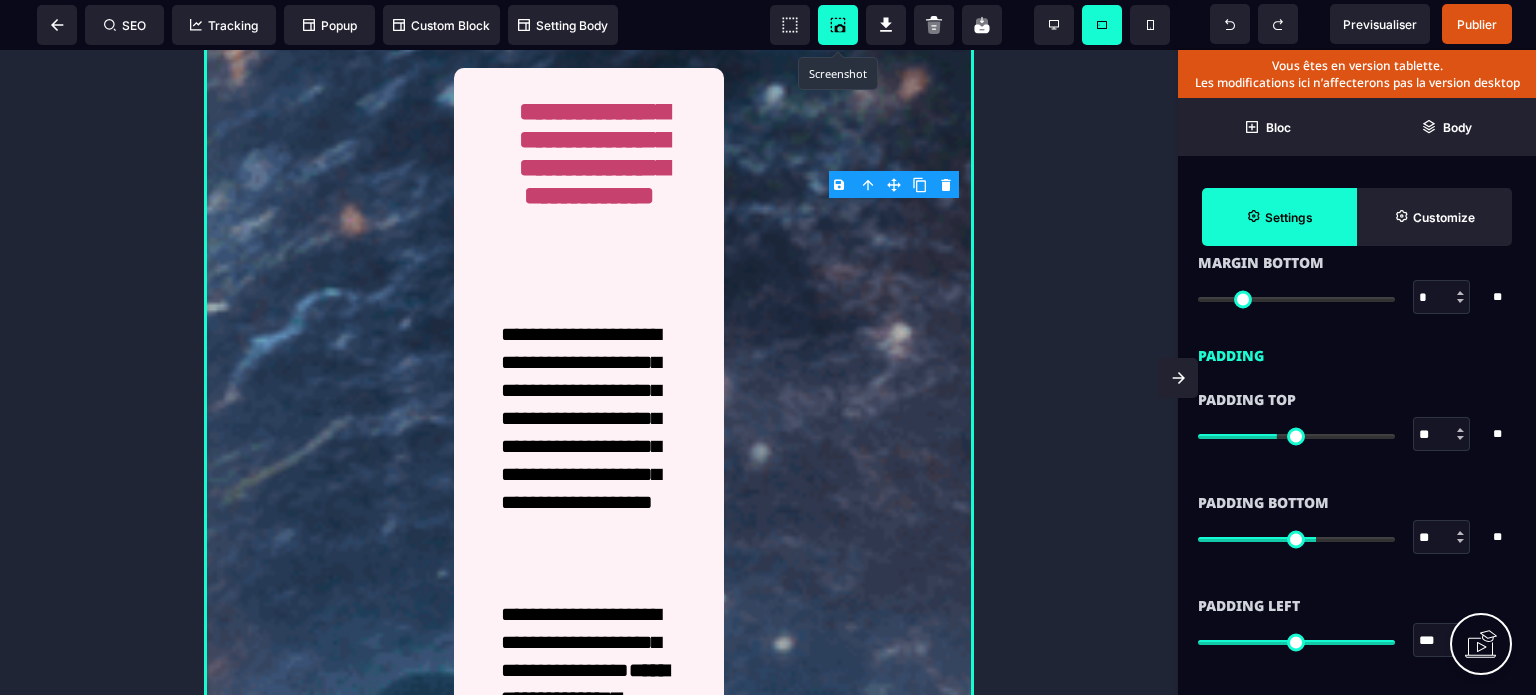 scroll, scrollTop: 2040, scrollLeft: 0, axis: vertical 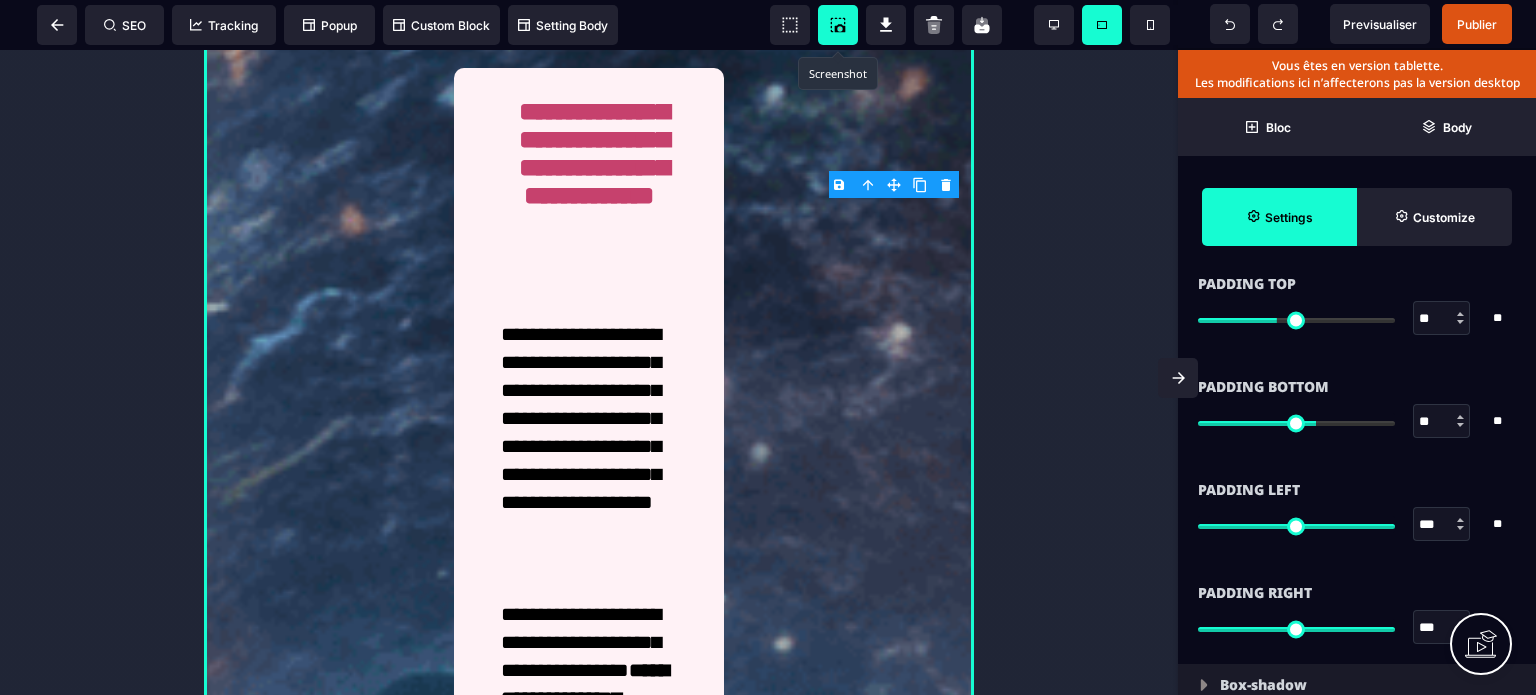 click on "***" at bounding box center [1442, 628] 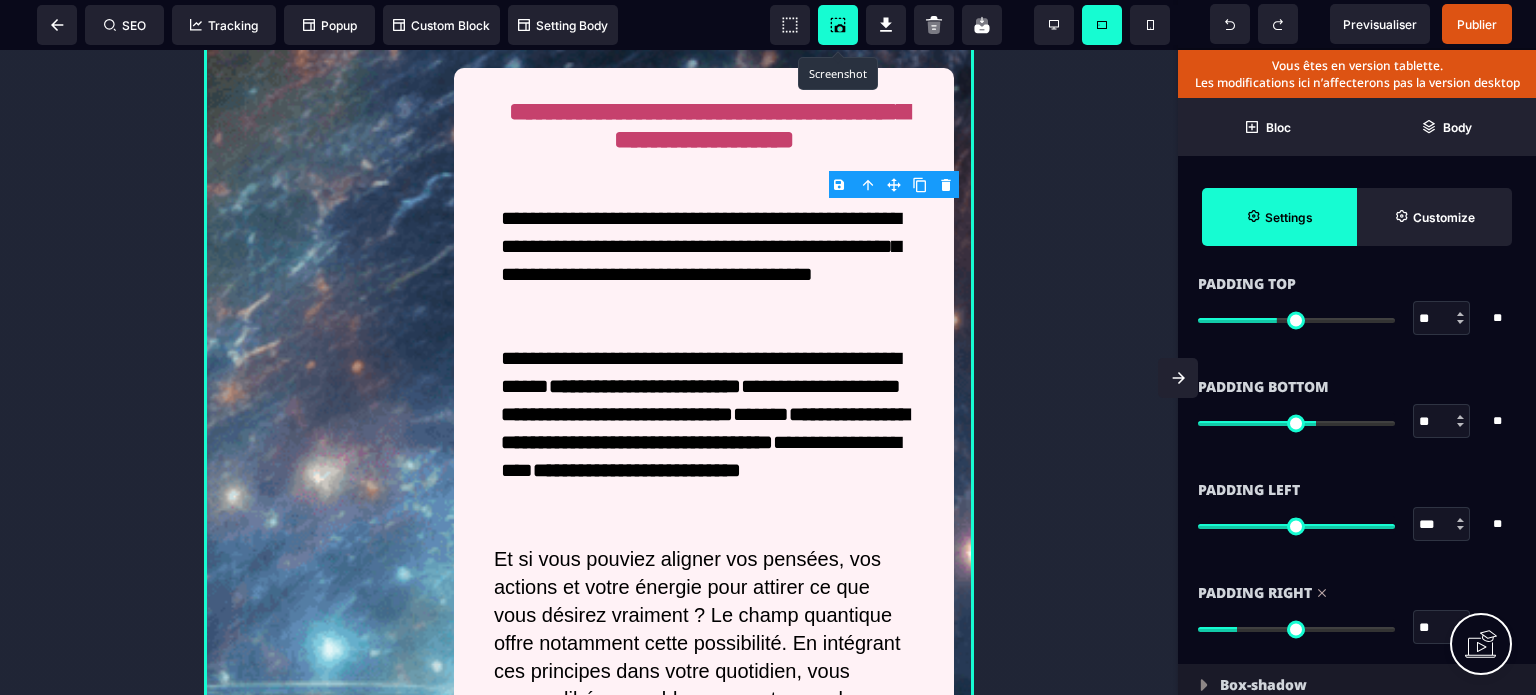 click on "***" at bounding box center (1442, 525) 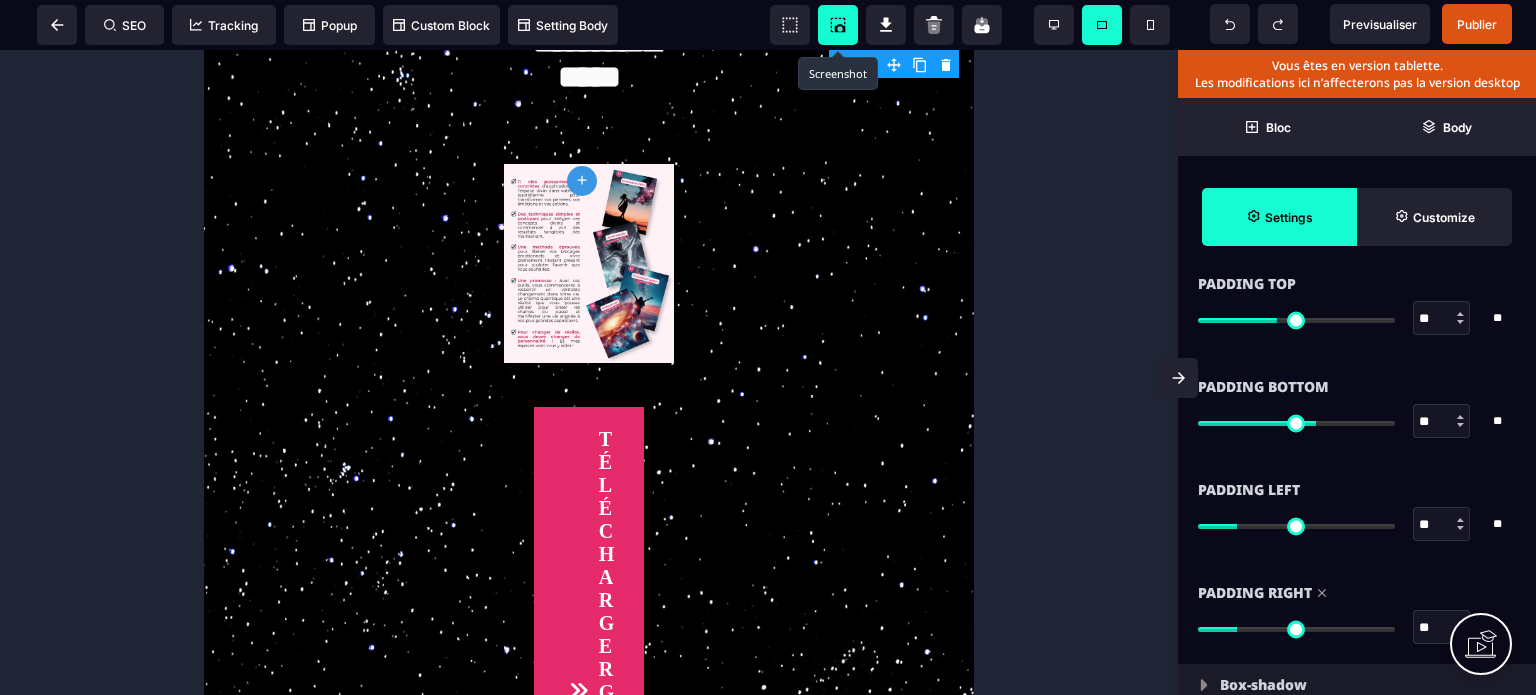 scroll, scrollTop: 4512, scrollLeft: 0, axis: vertical 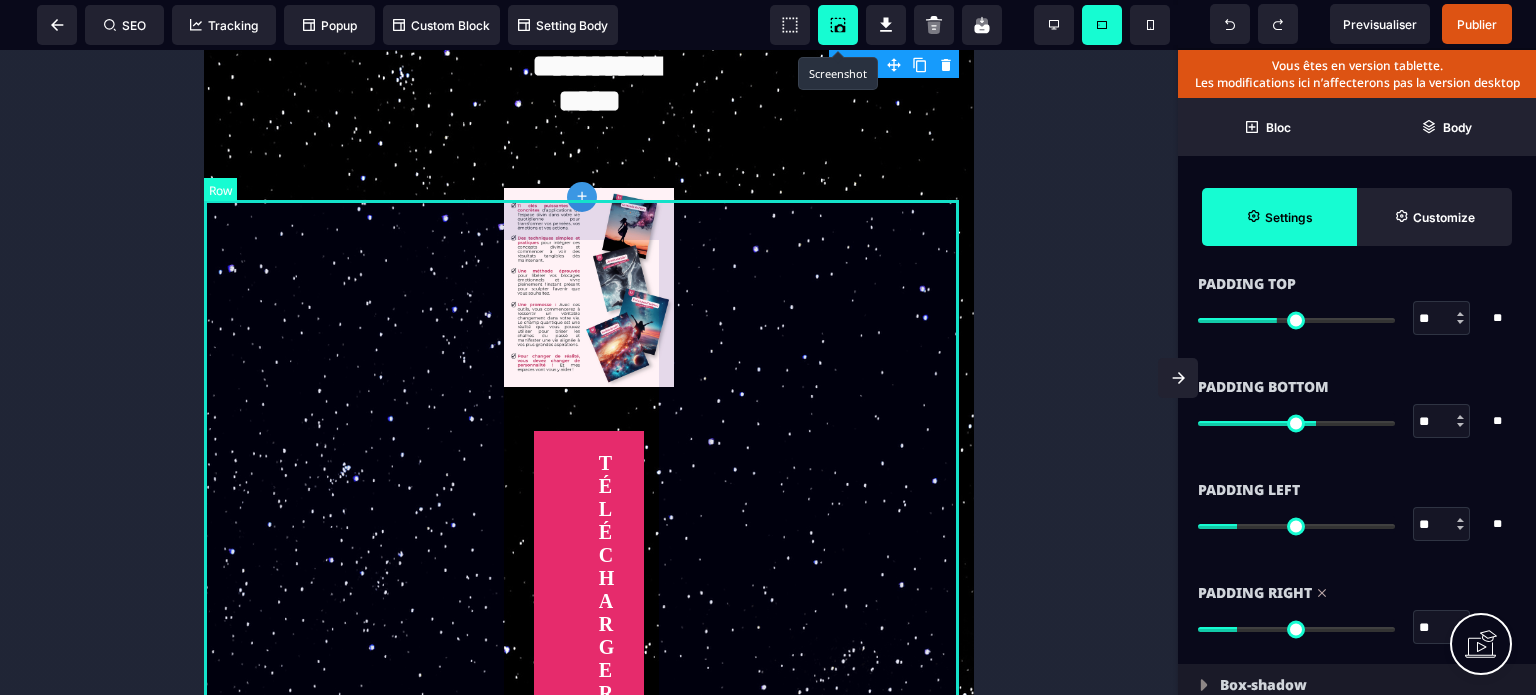click on "**********" at bounding box center [589, 535] 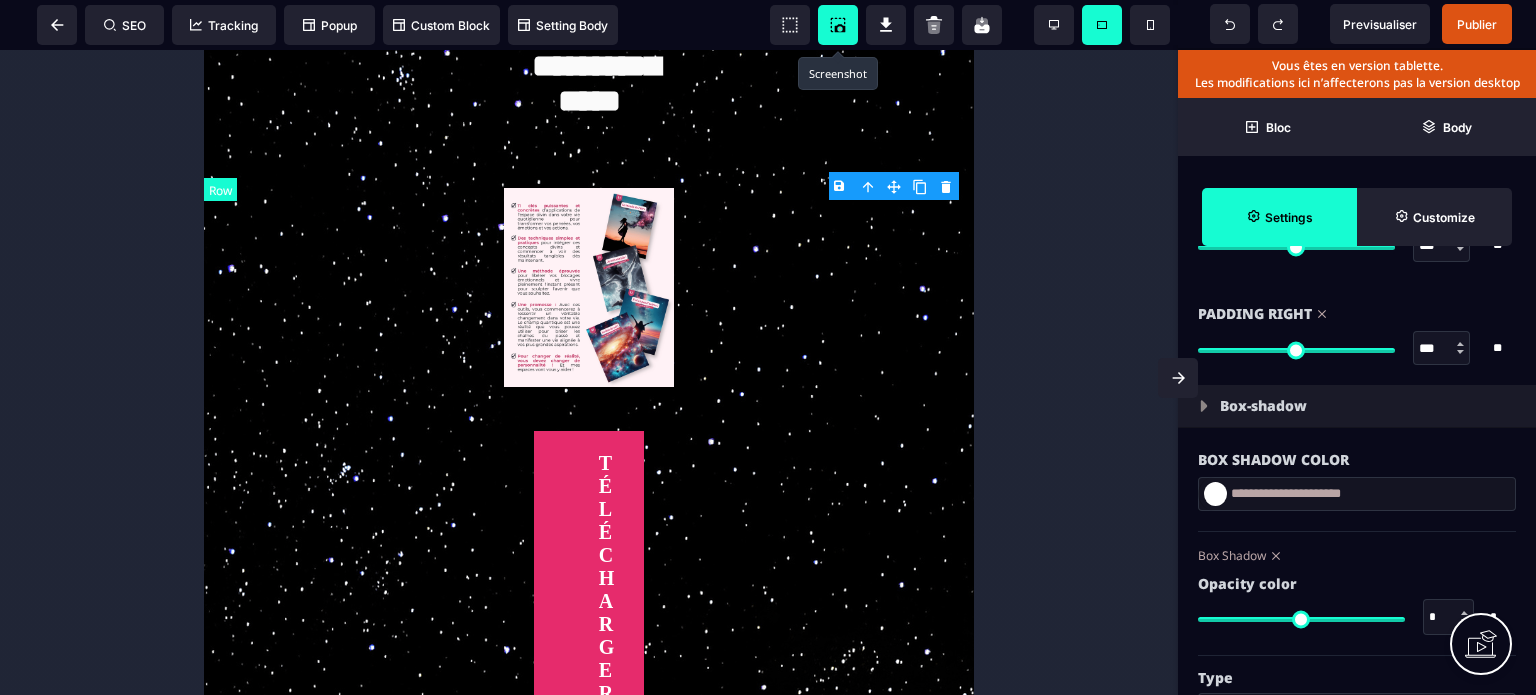 scroll, scrollTop: 0, scrollLeft: 0, axis: both 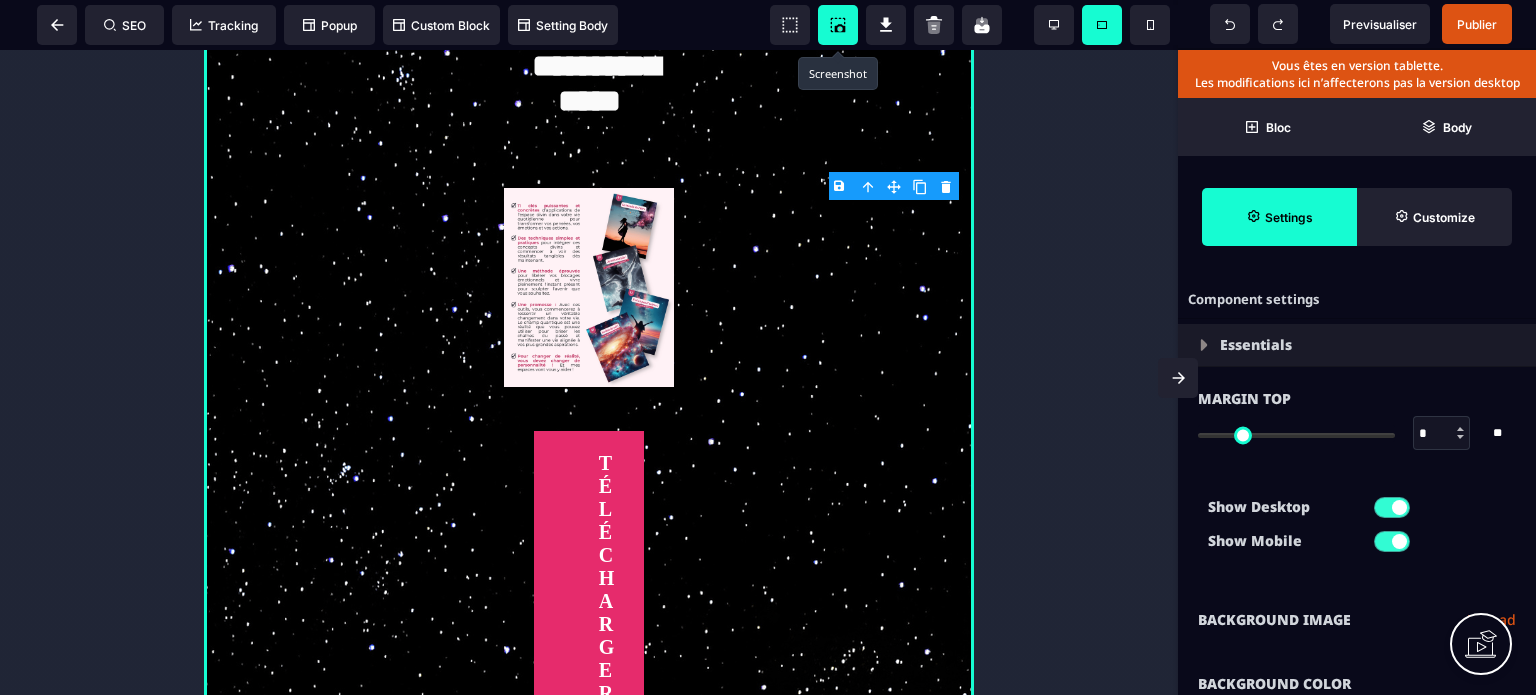 click on "**********" at bounding box center (1357, 620) 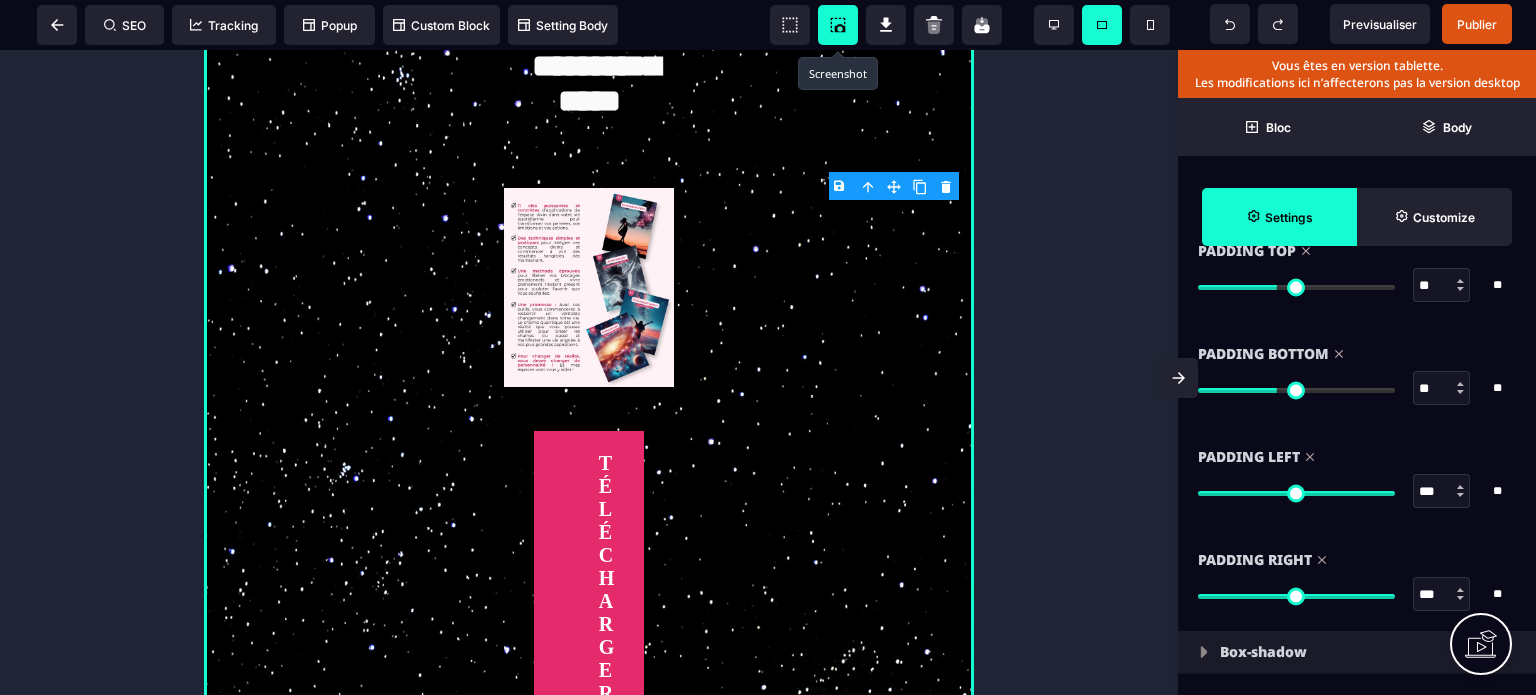 scroll, scrollTop: 1880, scrollLeft: 0, axis: vertical 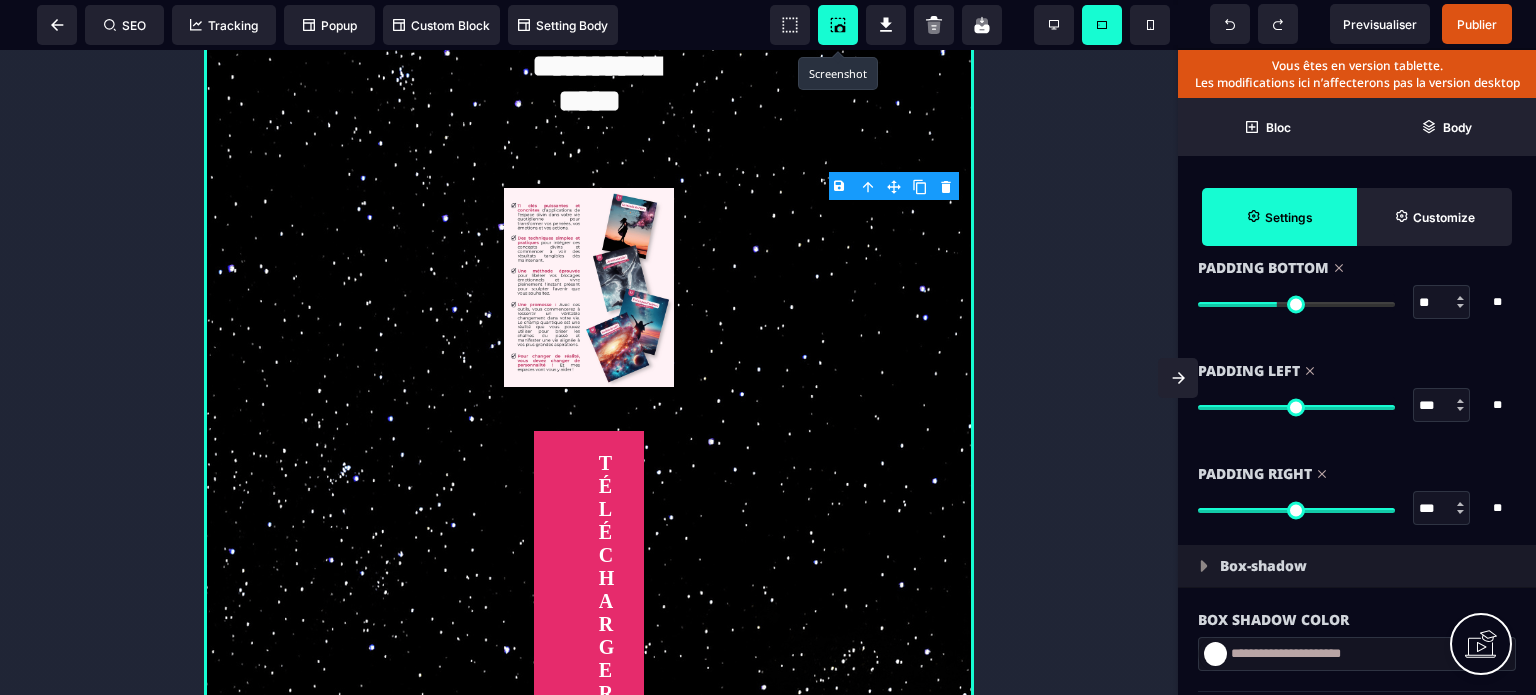 drag, startPoint x: 1434, startPoint y: 503, endPoint x: 1407, endPoint y: 515, distance: 29.546574 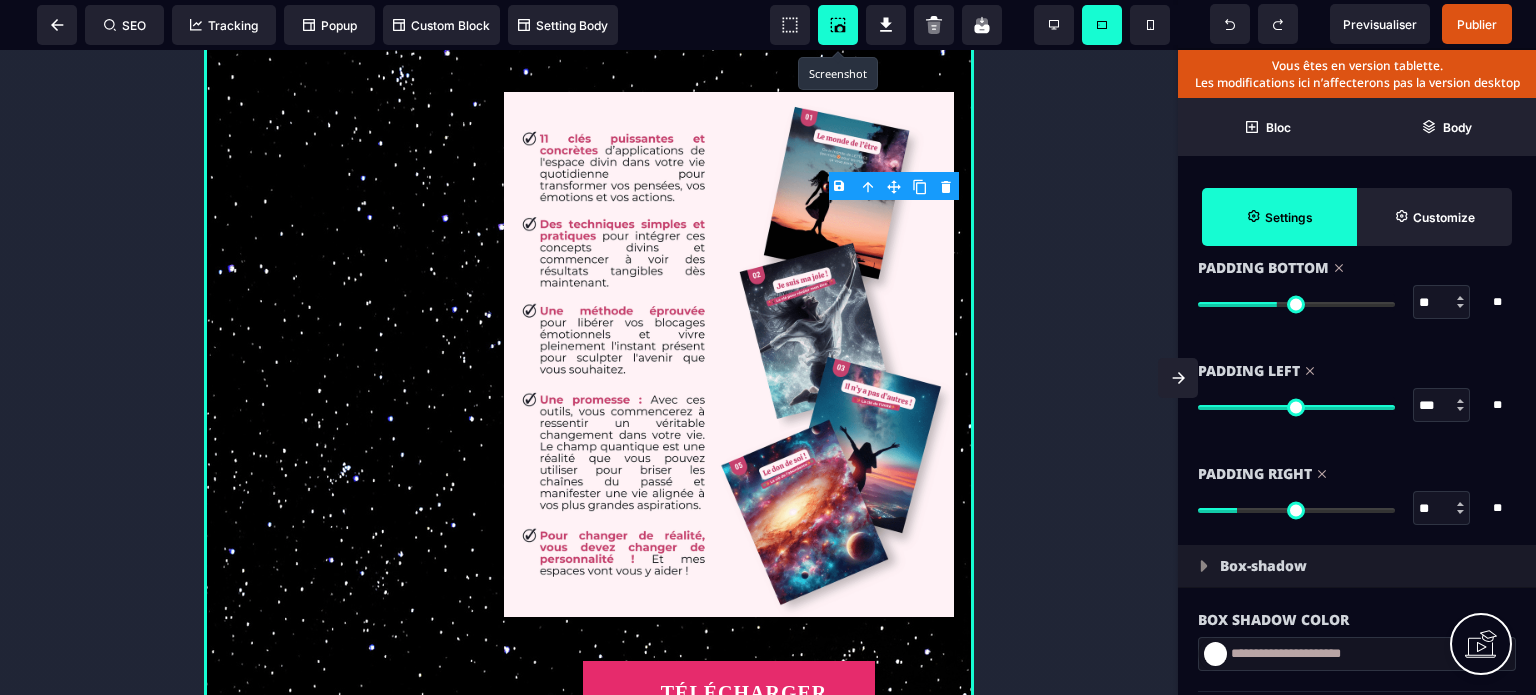 drag, startPoint x: 1438, startPoint y: 407, endPoint x: 1376, endPoint y: 424, distance: 64.288414 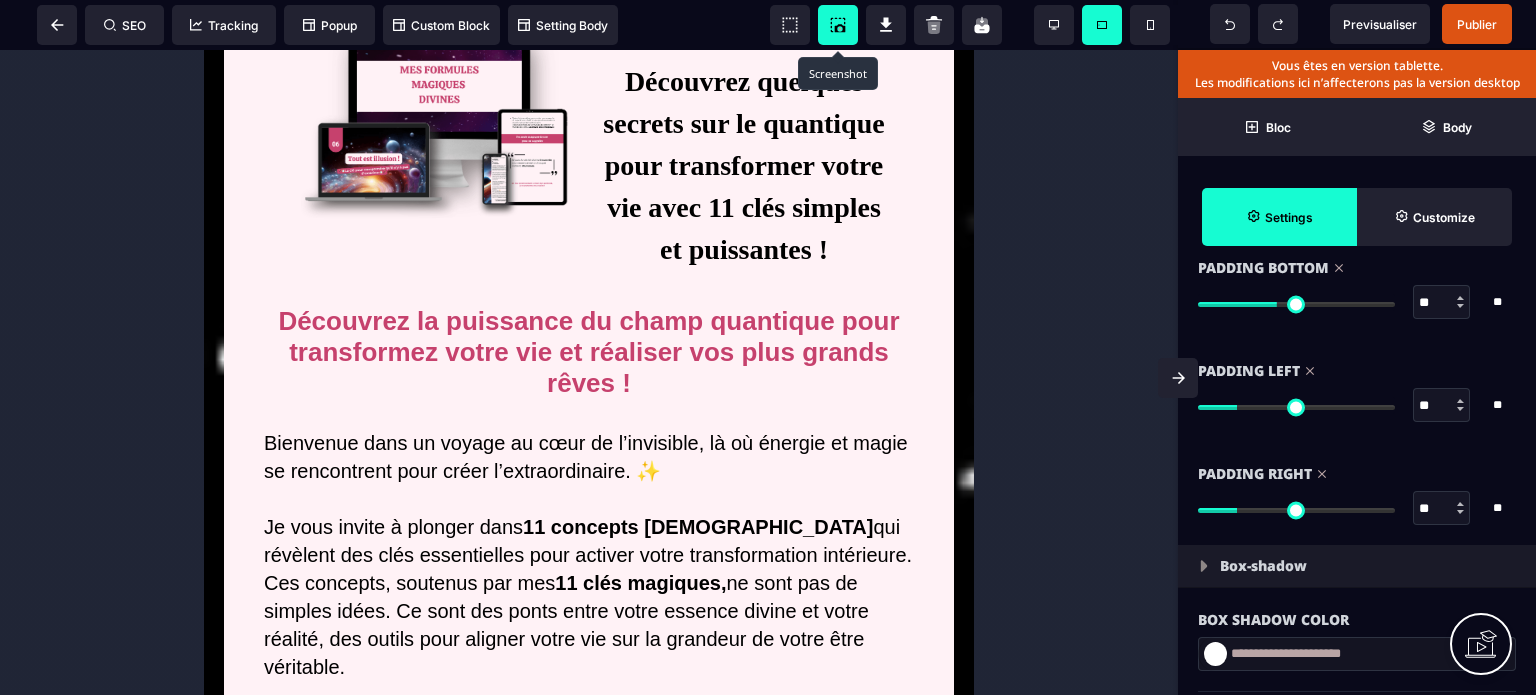 scroll, scrollTop: 0, scrollLeft: 0, axis: both 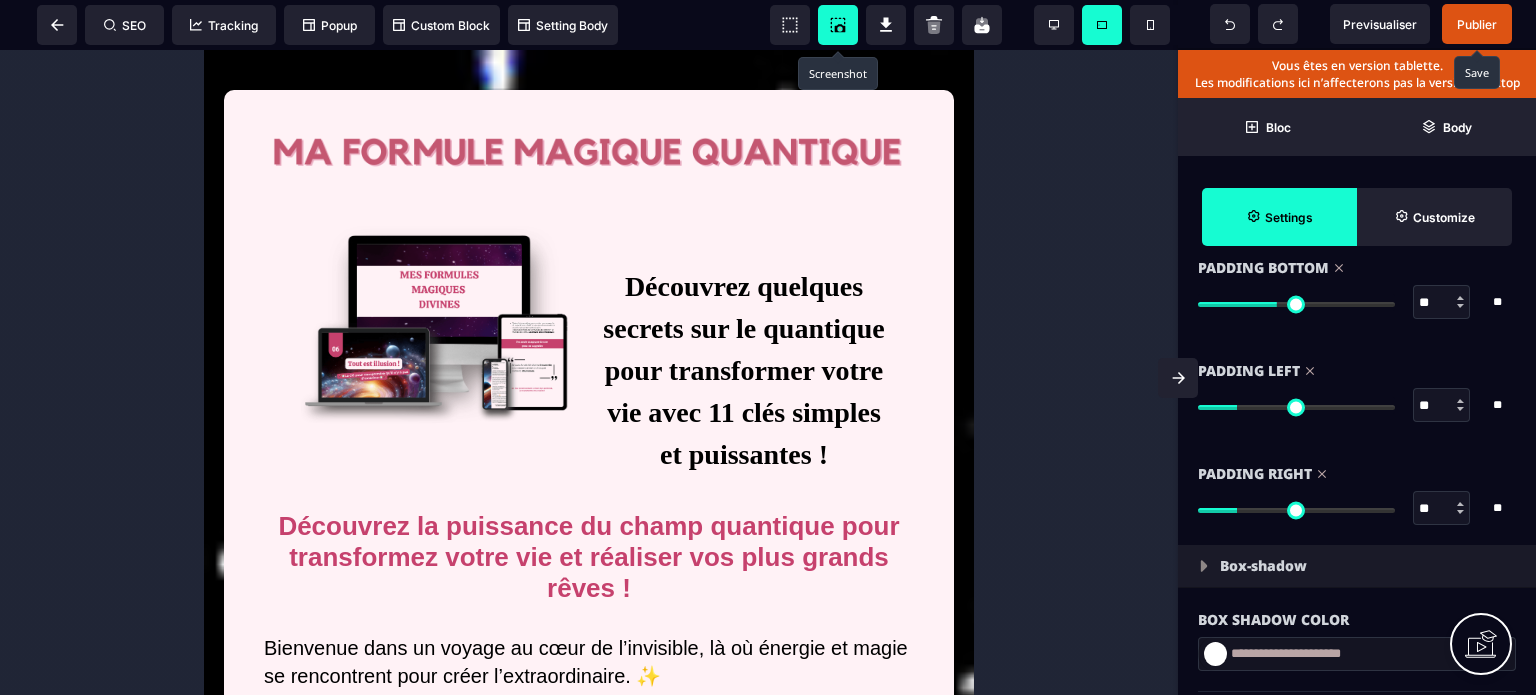 click on "Publier" at bounding box center (1477, 24) 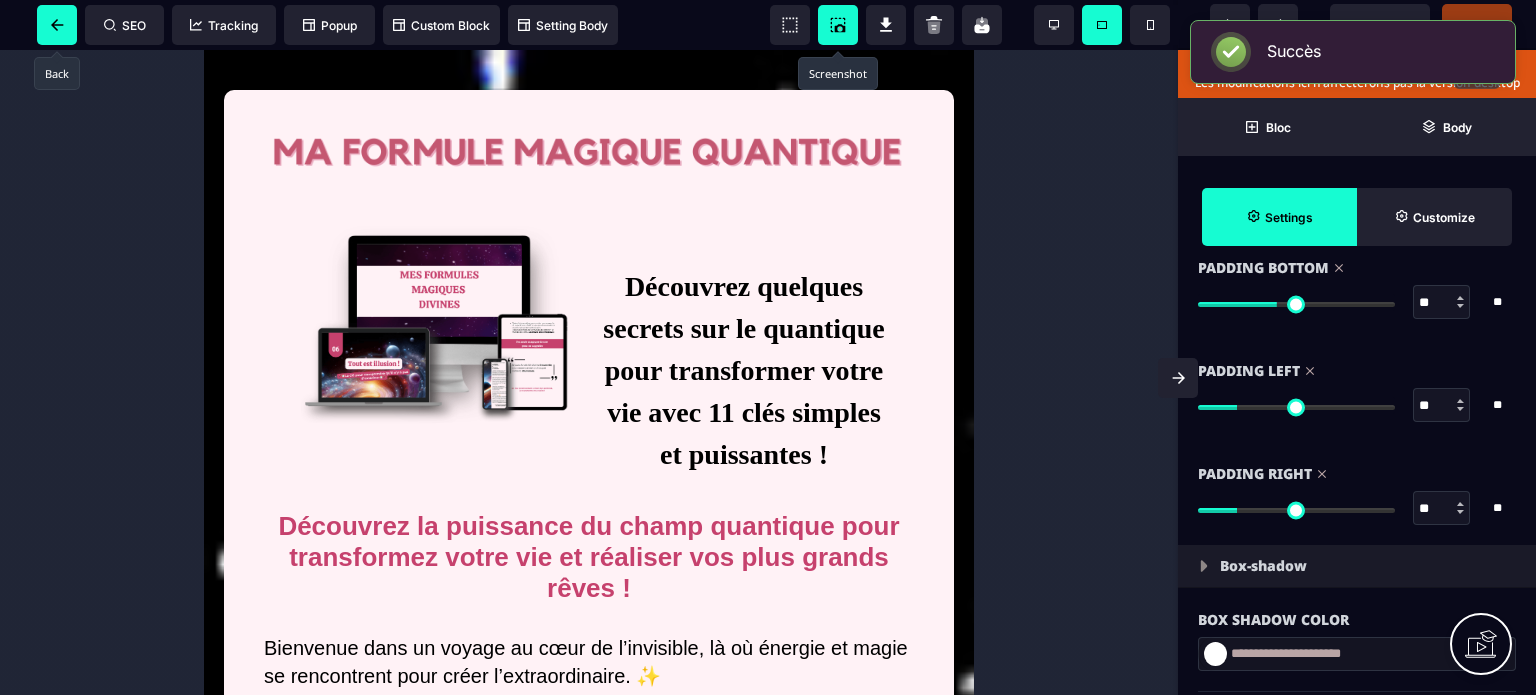 click 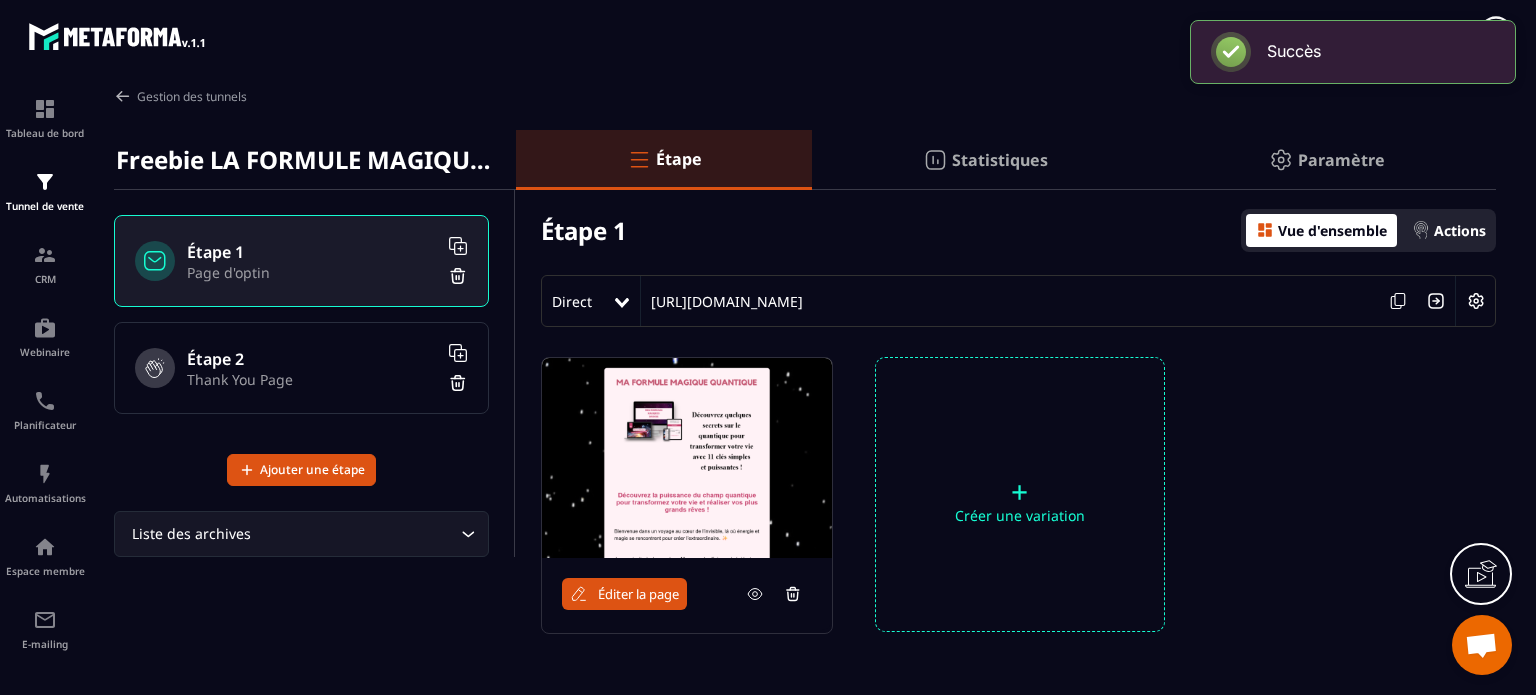 click on "Éditer la page" at bounding box center (638, 594) 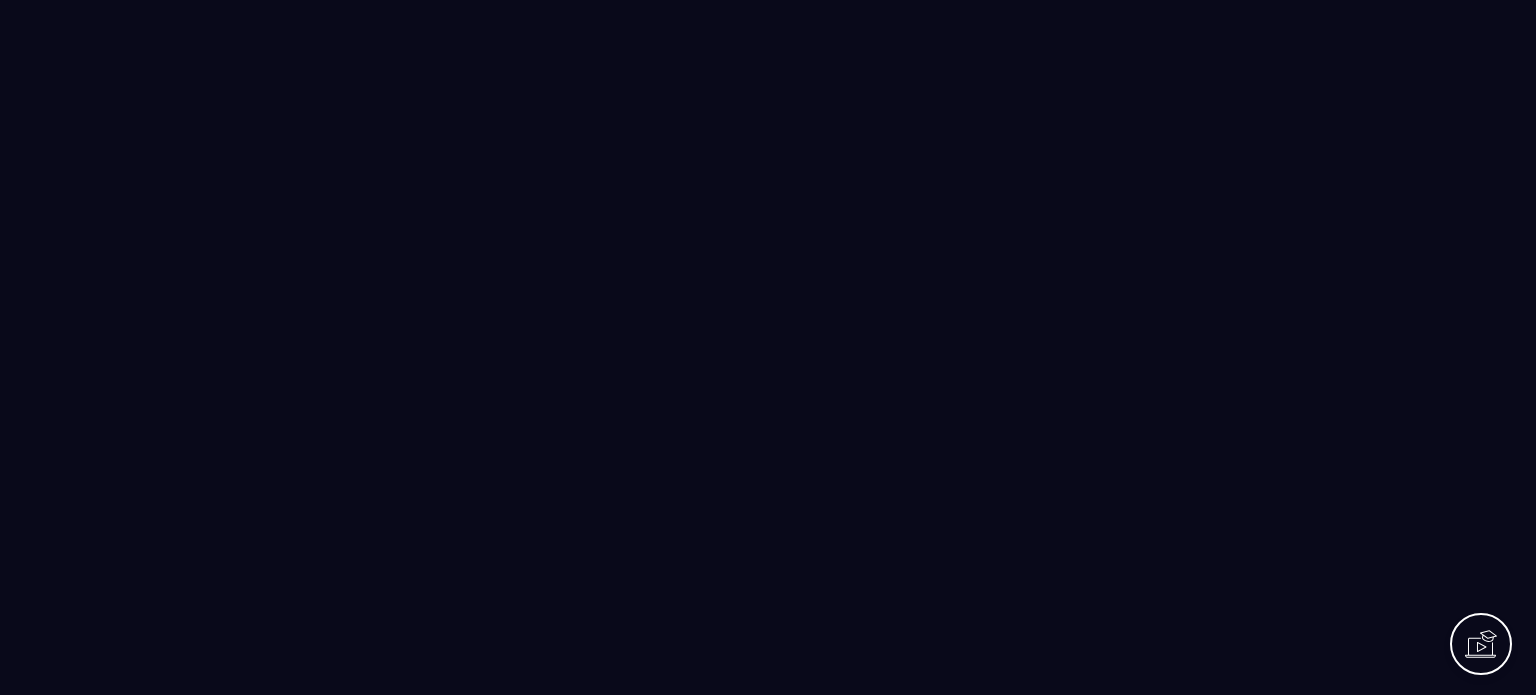 scroll, scrollTop: 0, scrollLeft: 0, axis: both 